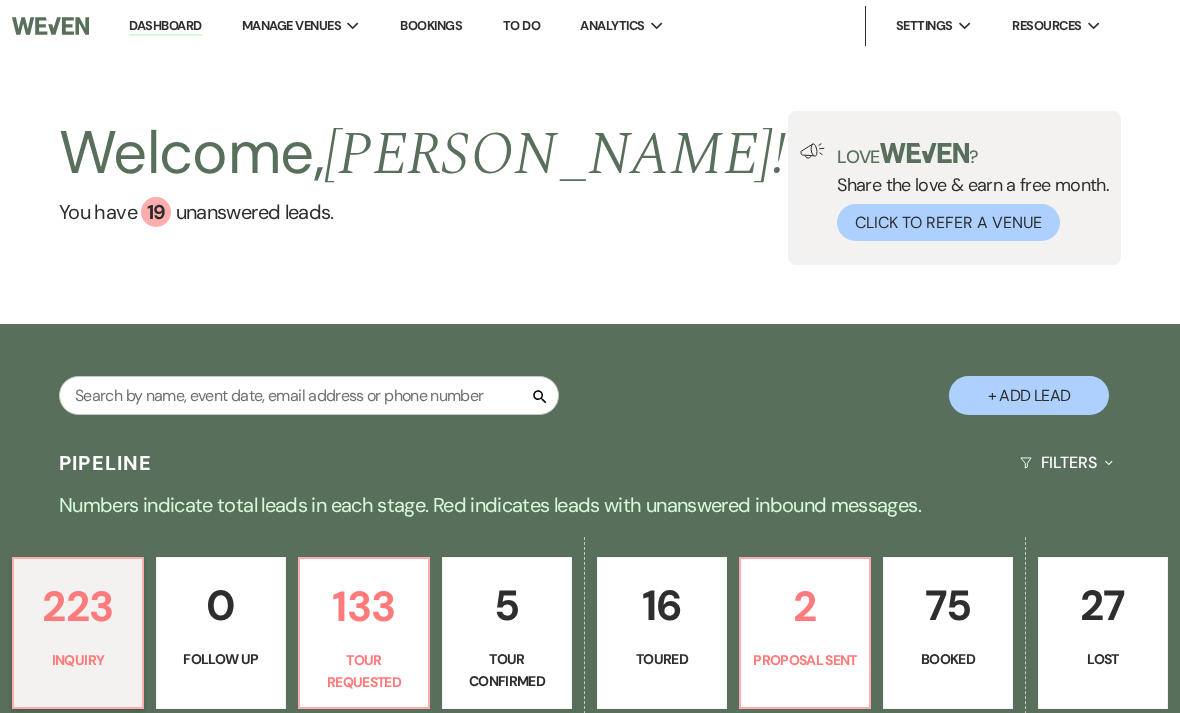 scroll, scrollTop: 0, scrollLeft: 0, axis: both 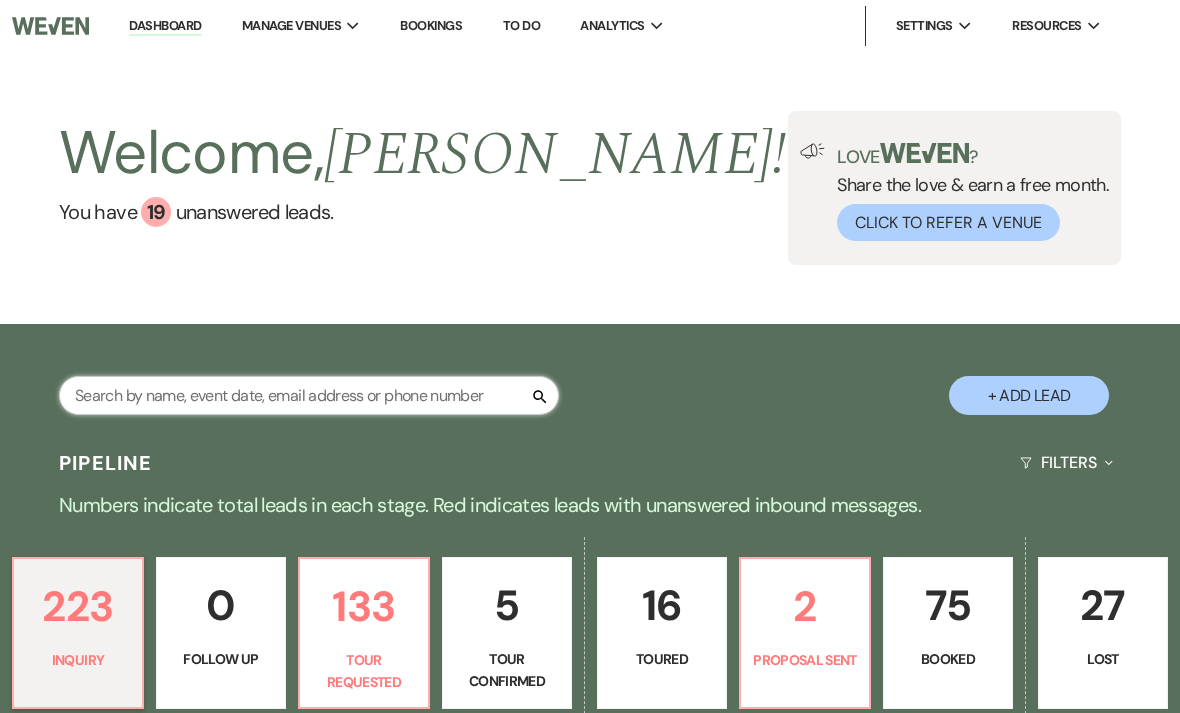 click at bounding box center (309, 395) 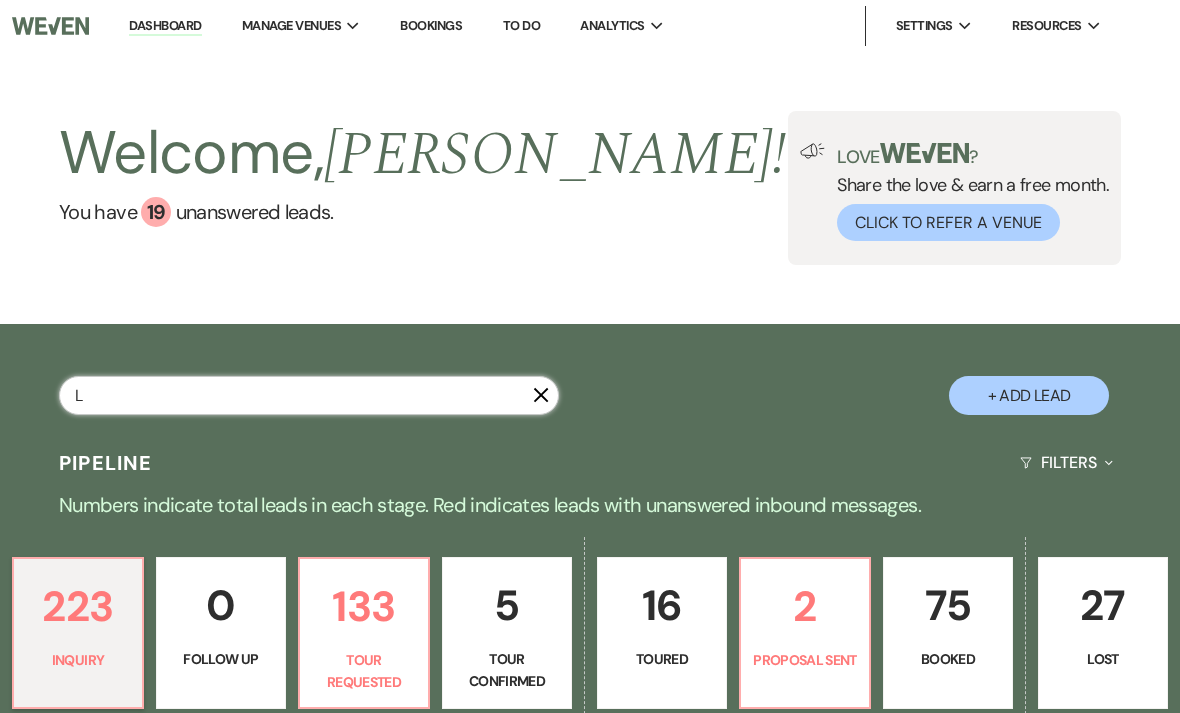 type on "L" 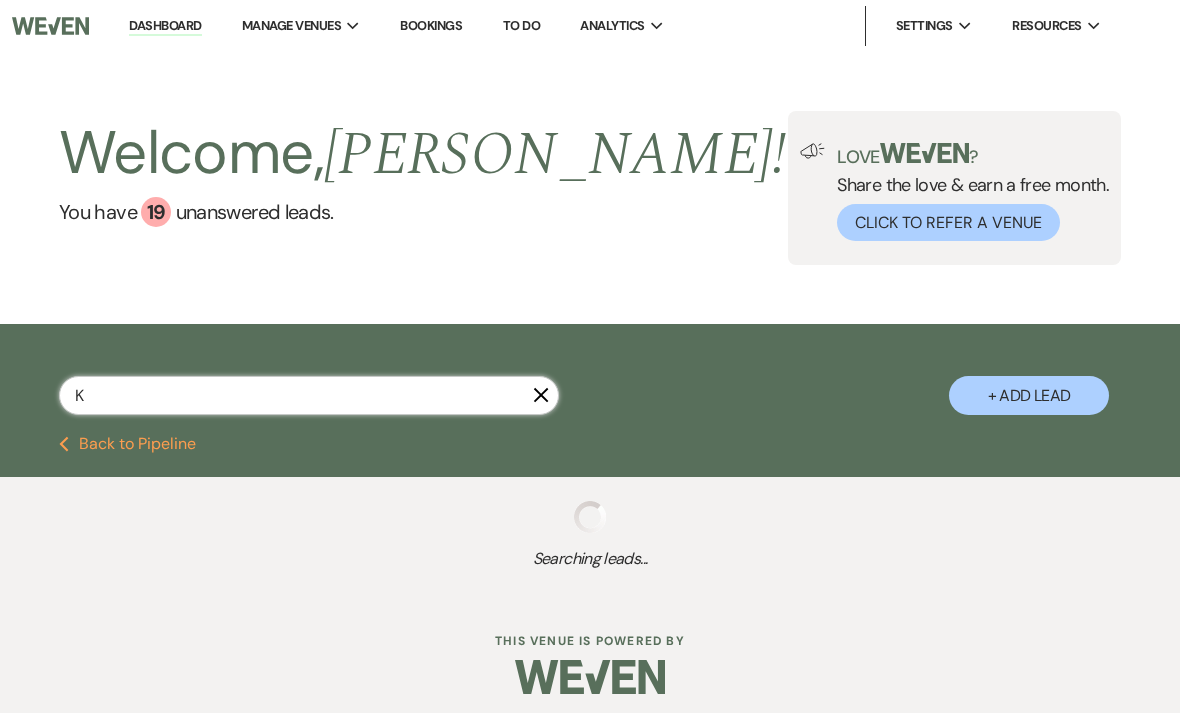 type on "Ke" 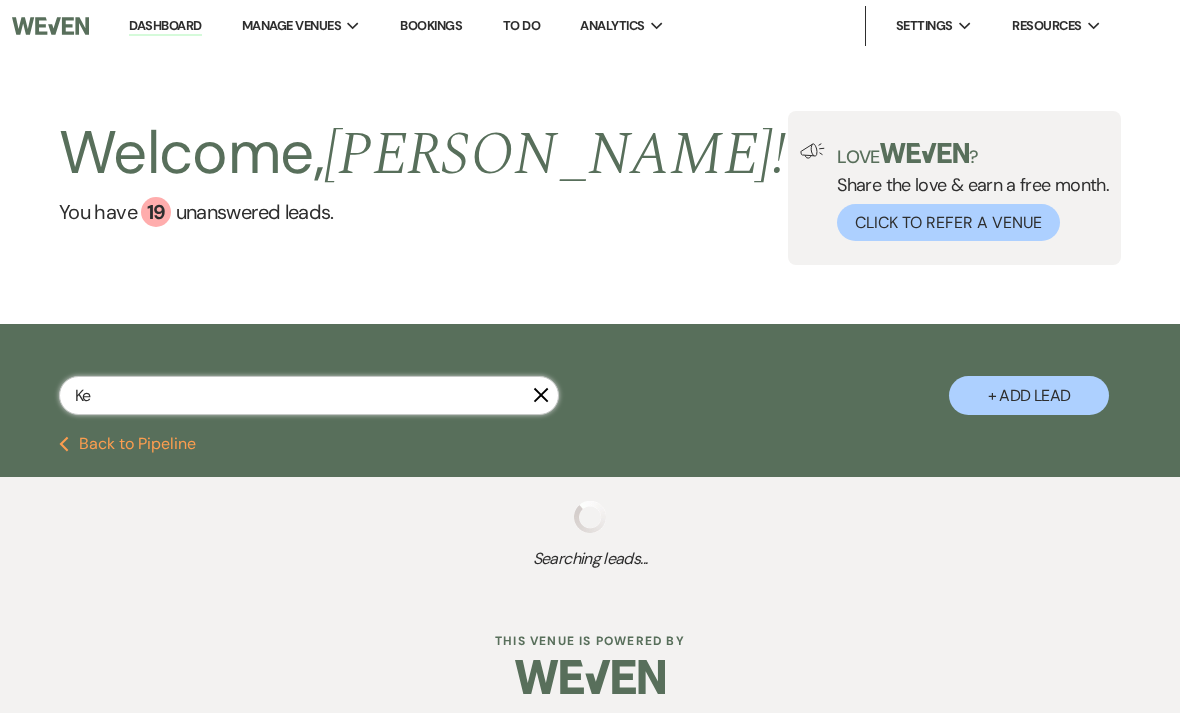select on "2" 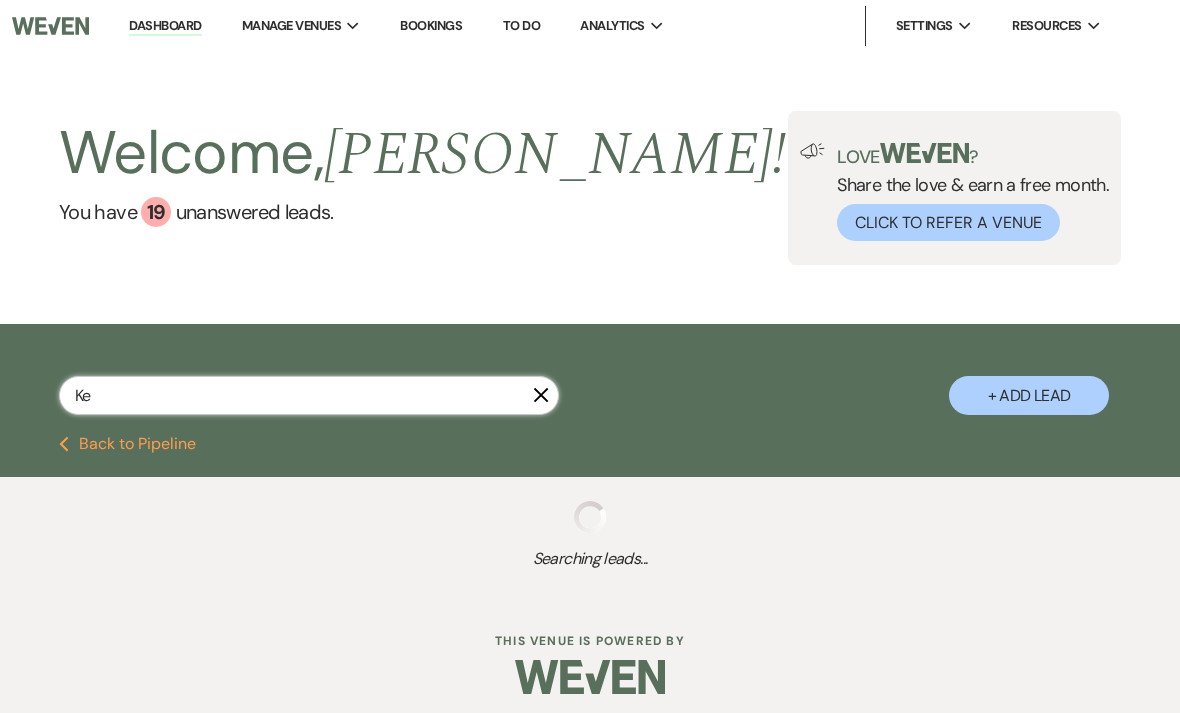 select on "2" 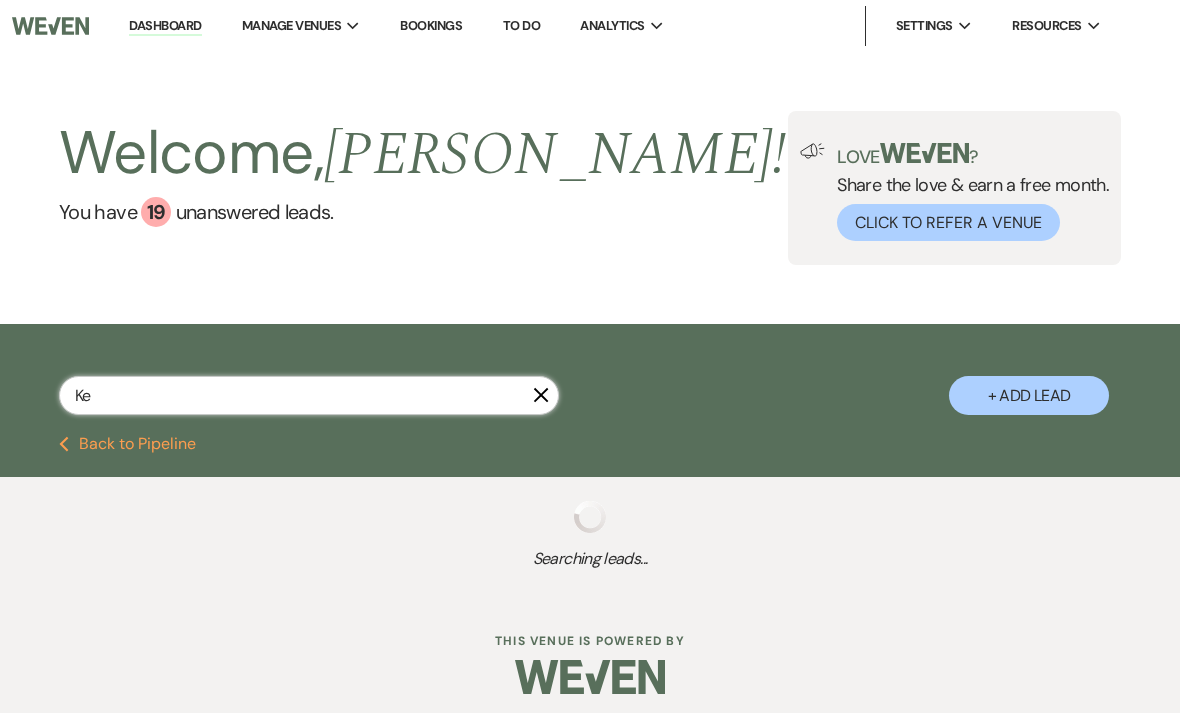 select on "2" 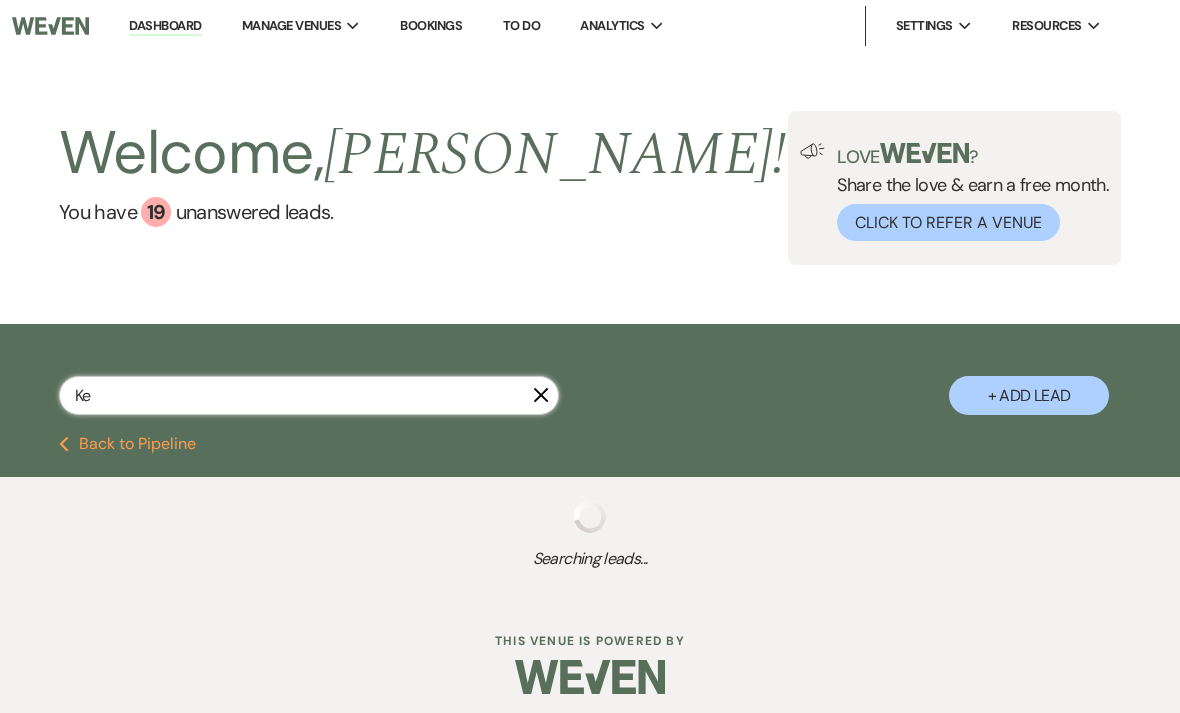 select on "2" 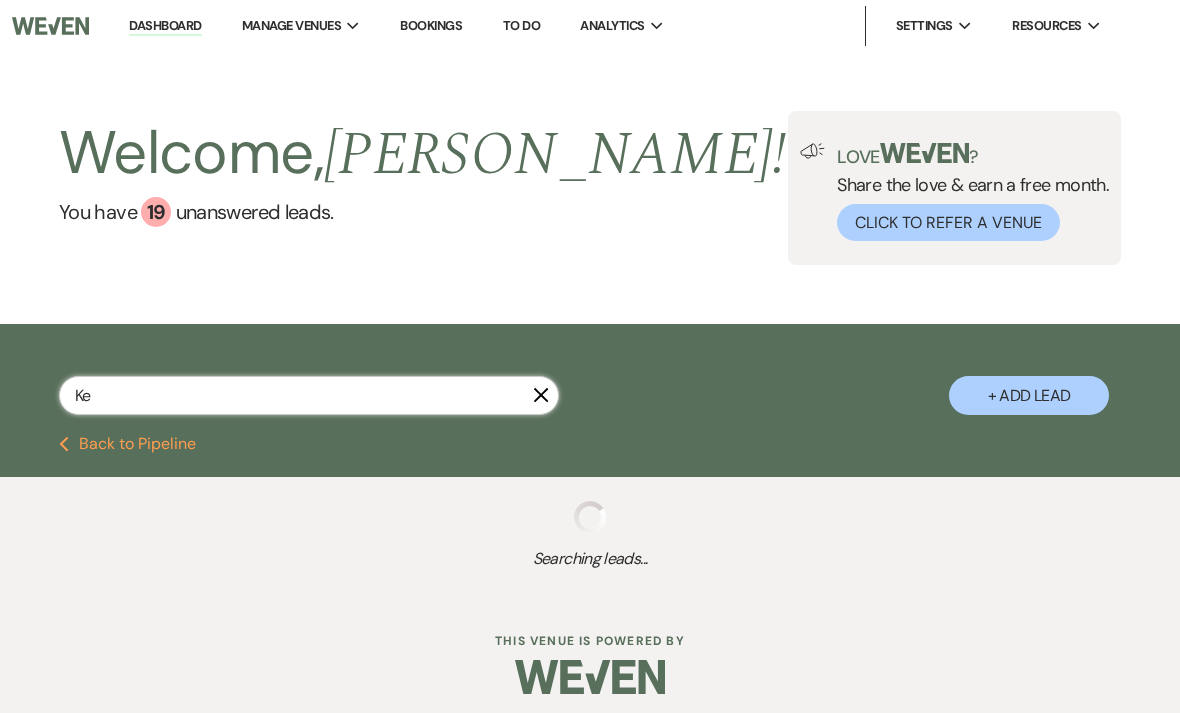 select on "2" 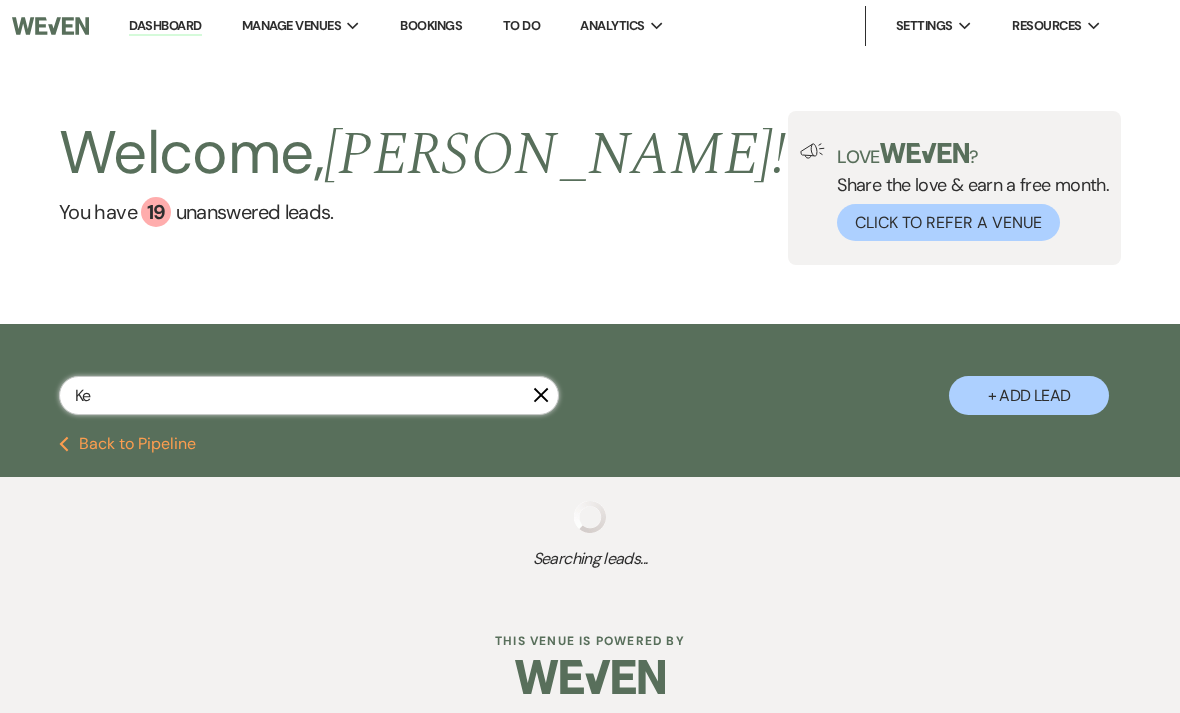 select on "2" 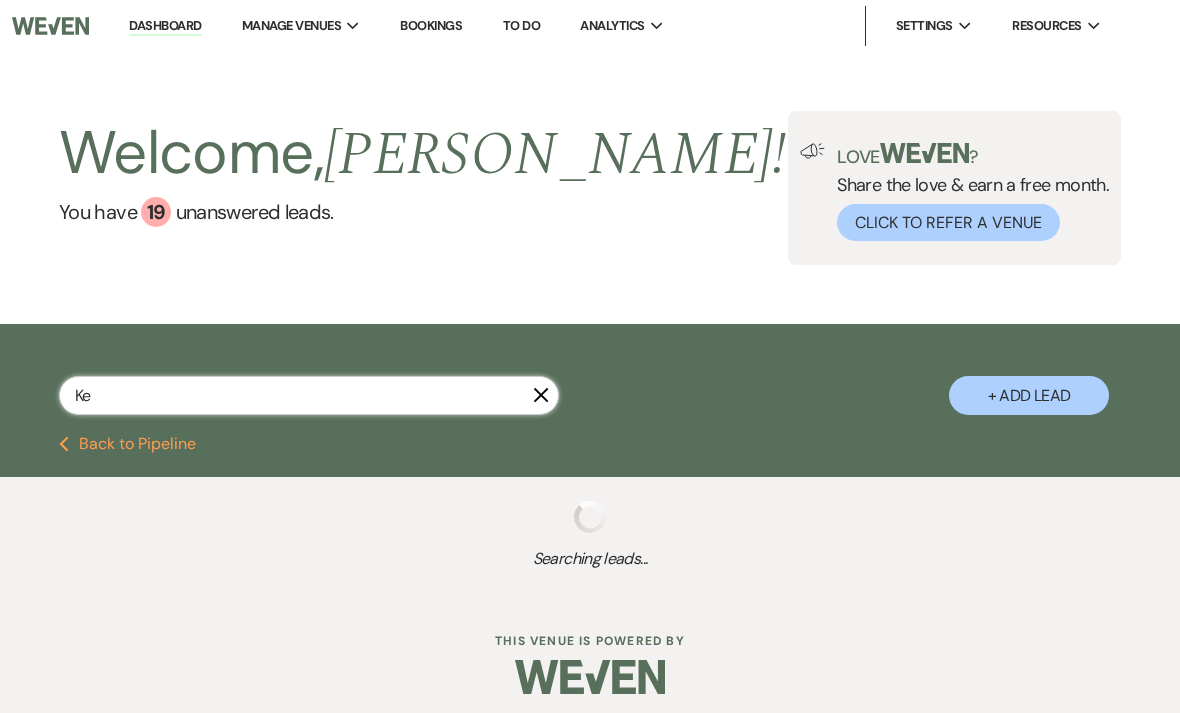 select on "6" 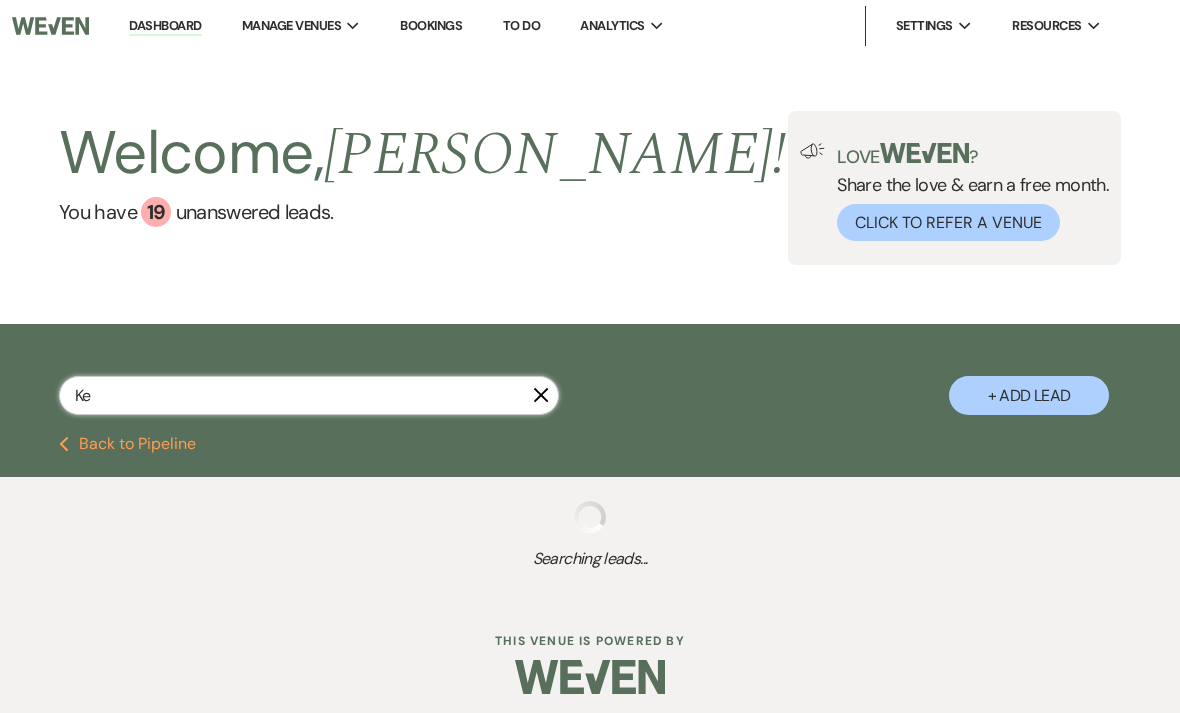 select on "6" 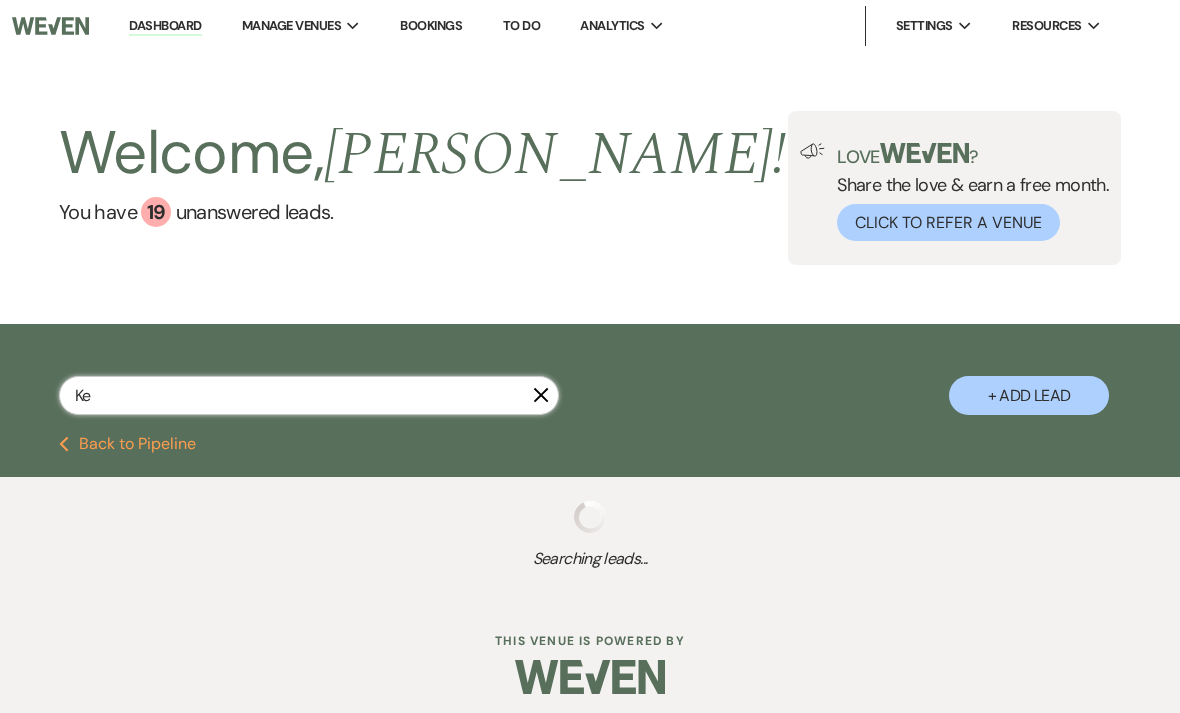 select on "2" 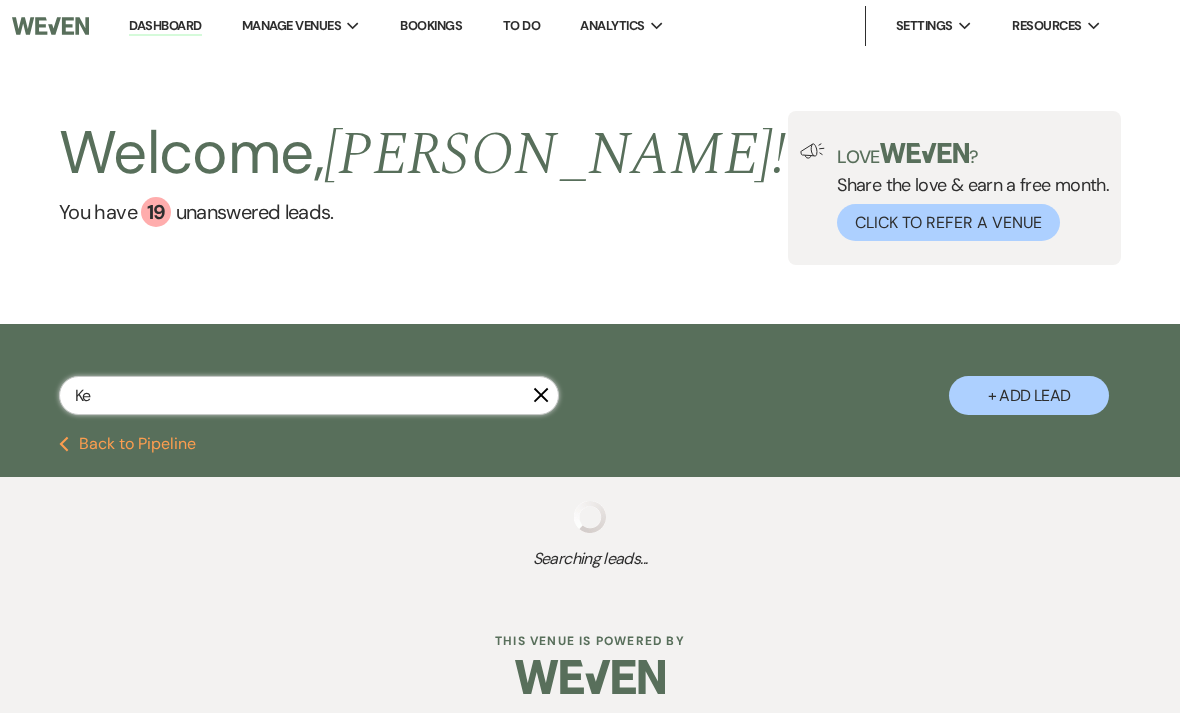 select on "2" 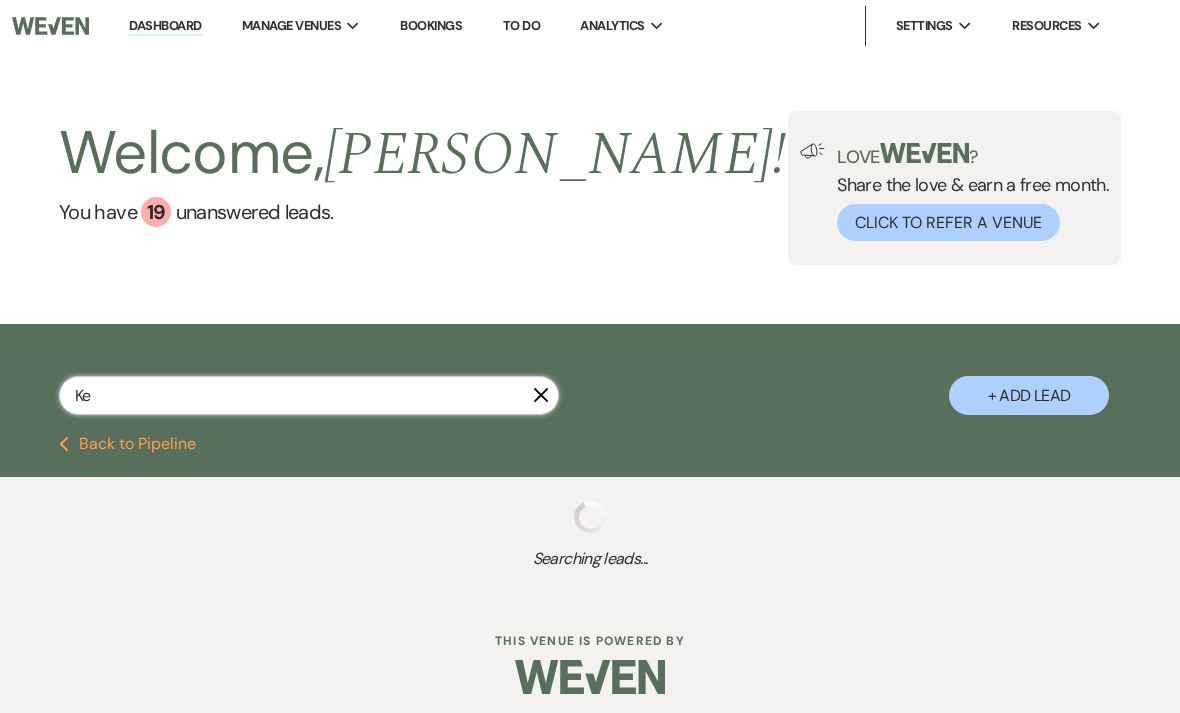 select on "2" 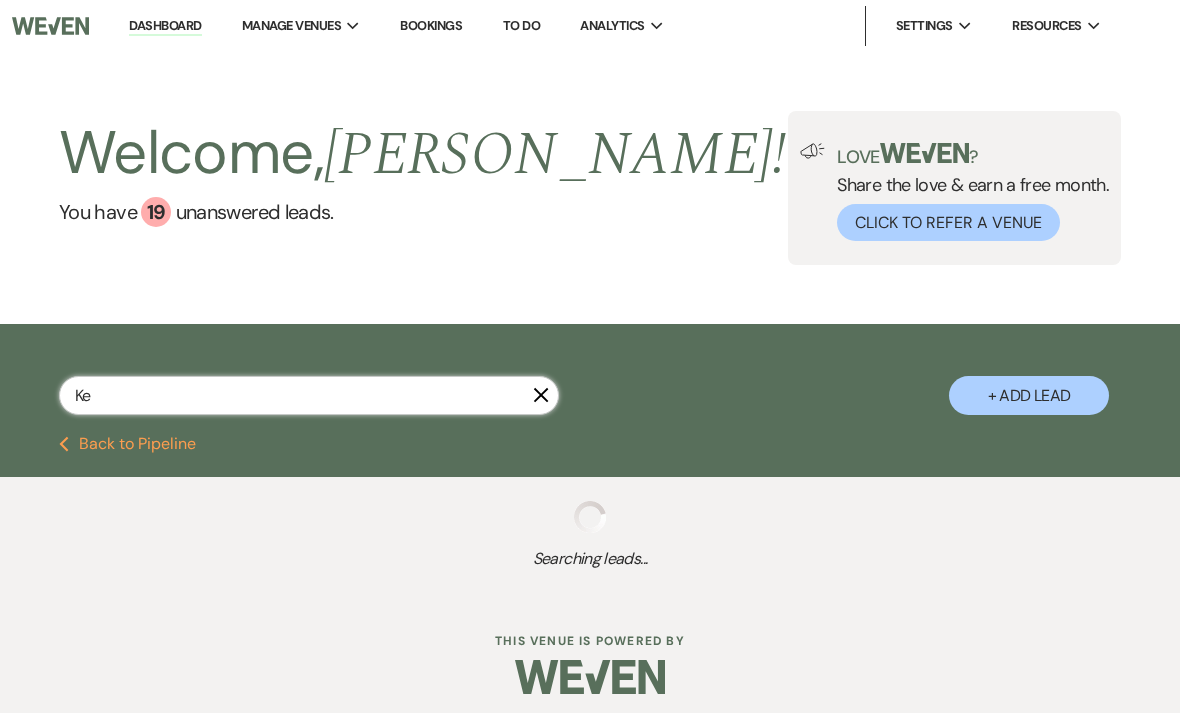 select on "2" 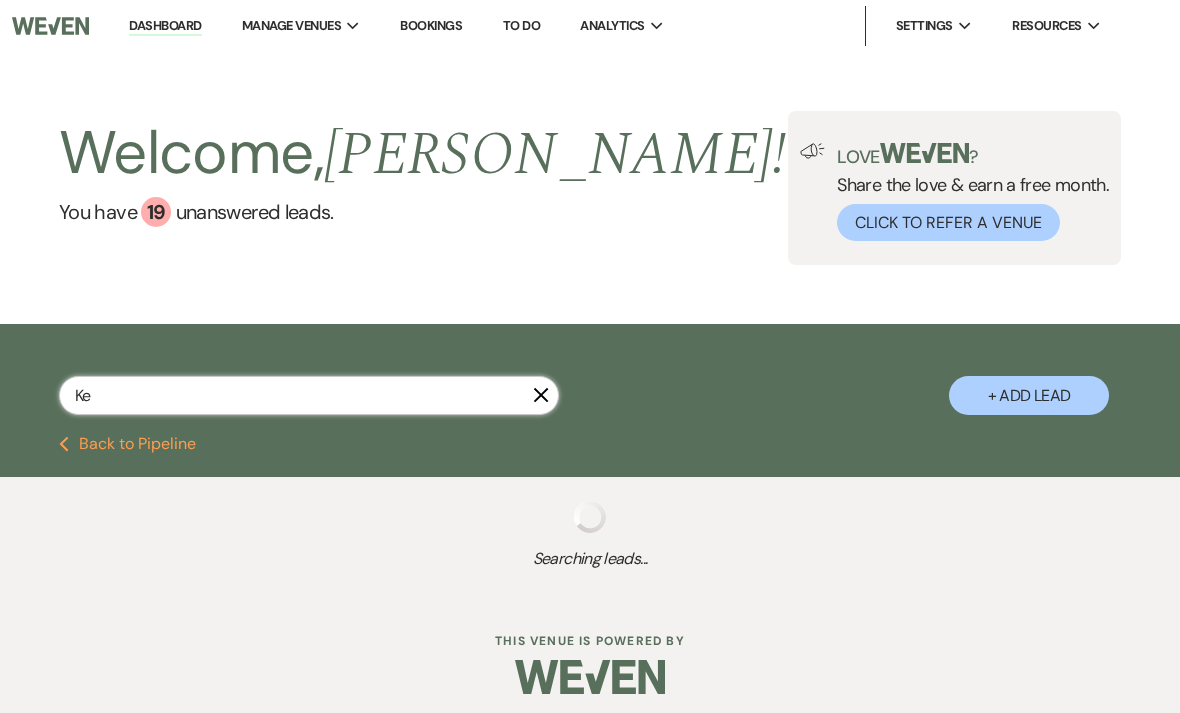 select on "2" 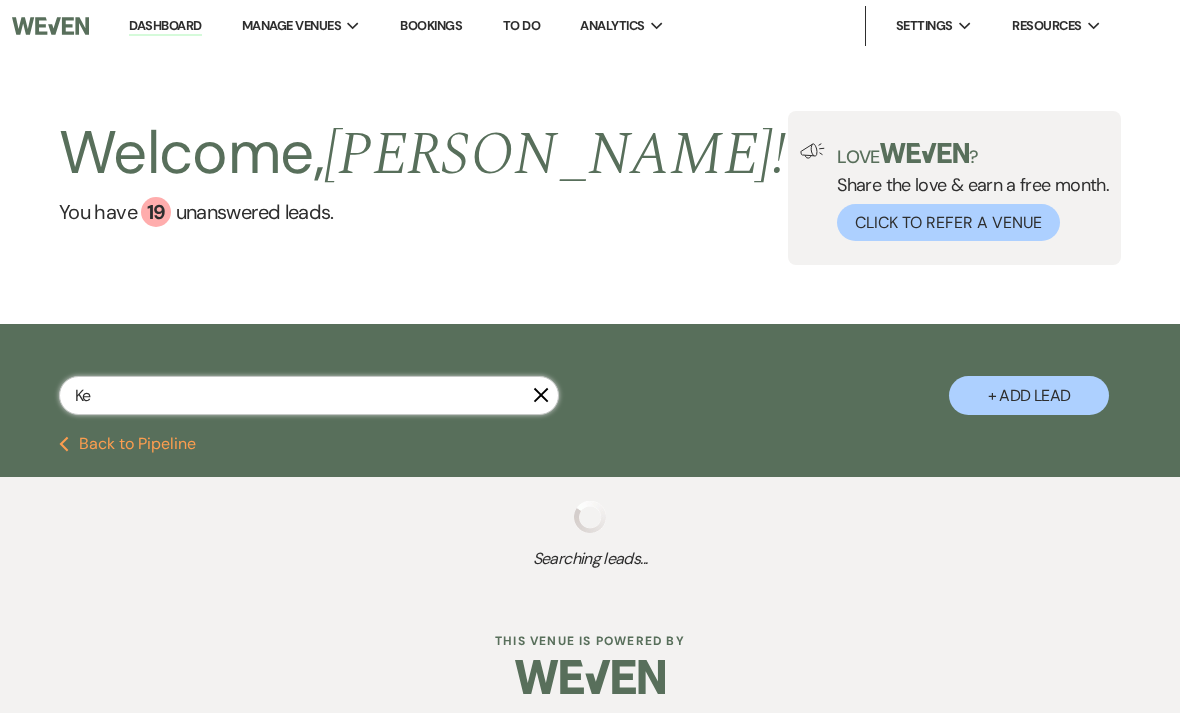 select on "2" 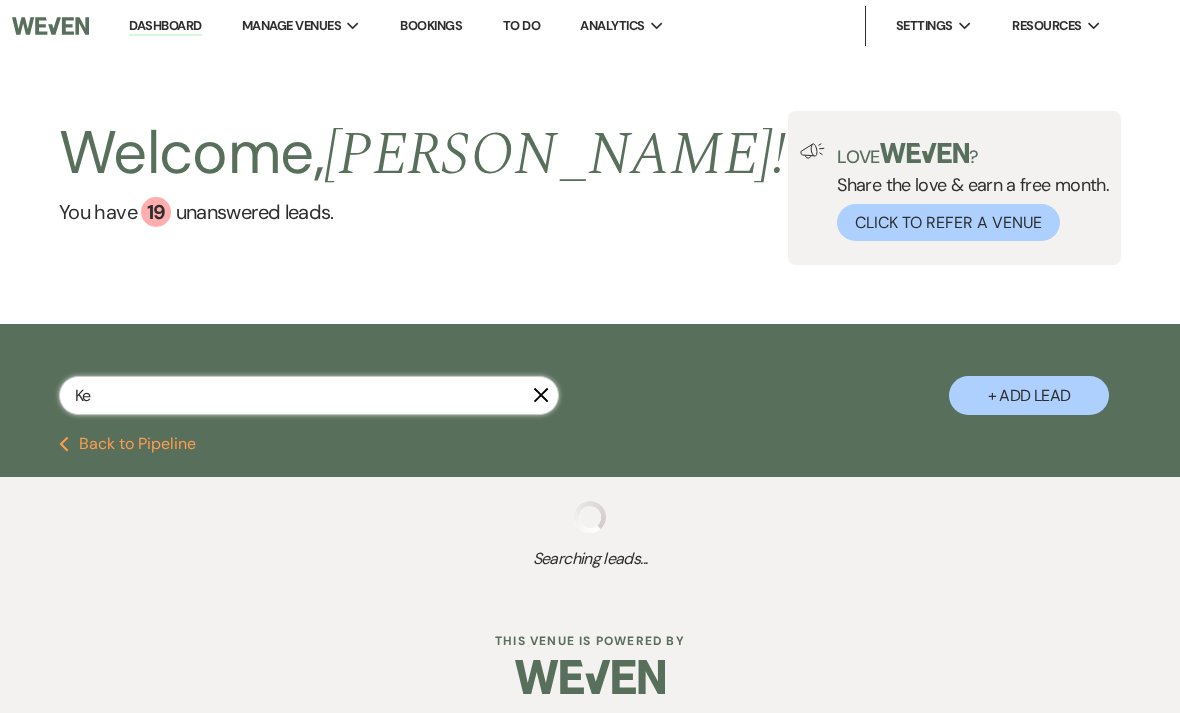 select on "2" 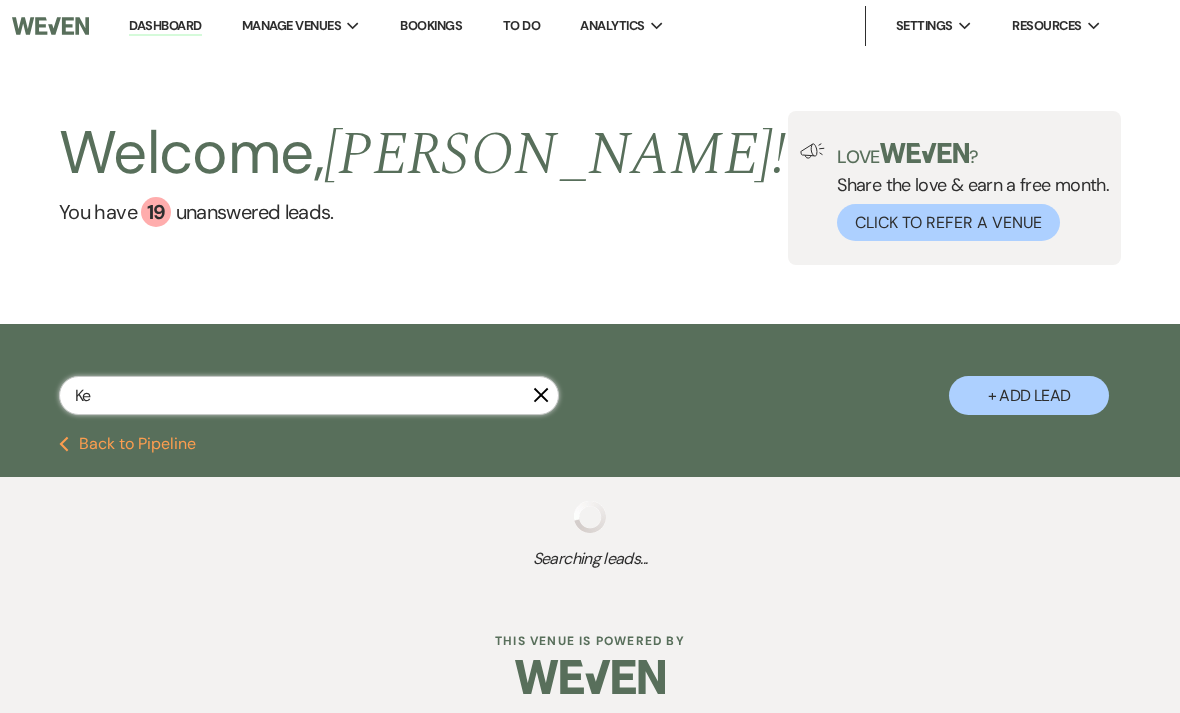 select on "2" 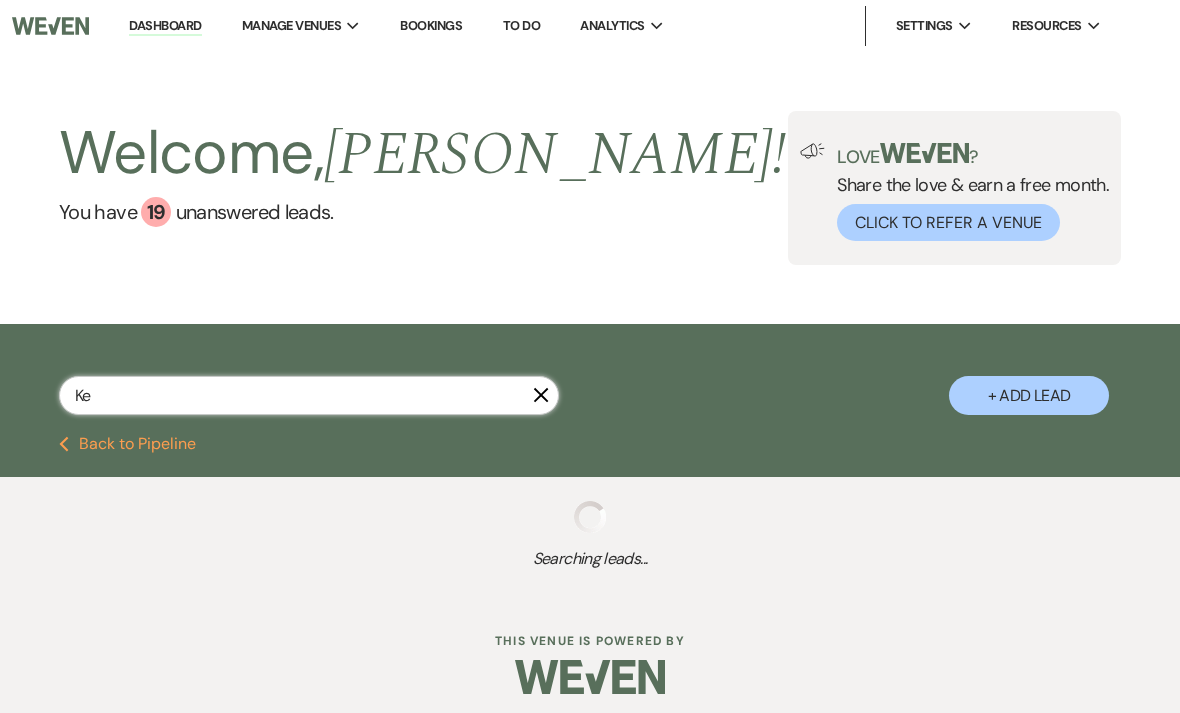 select on "2" 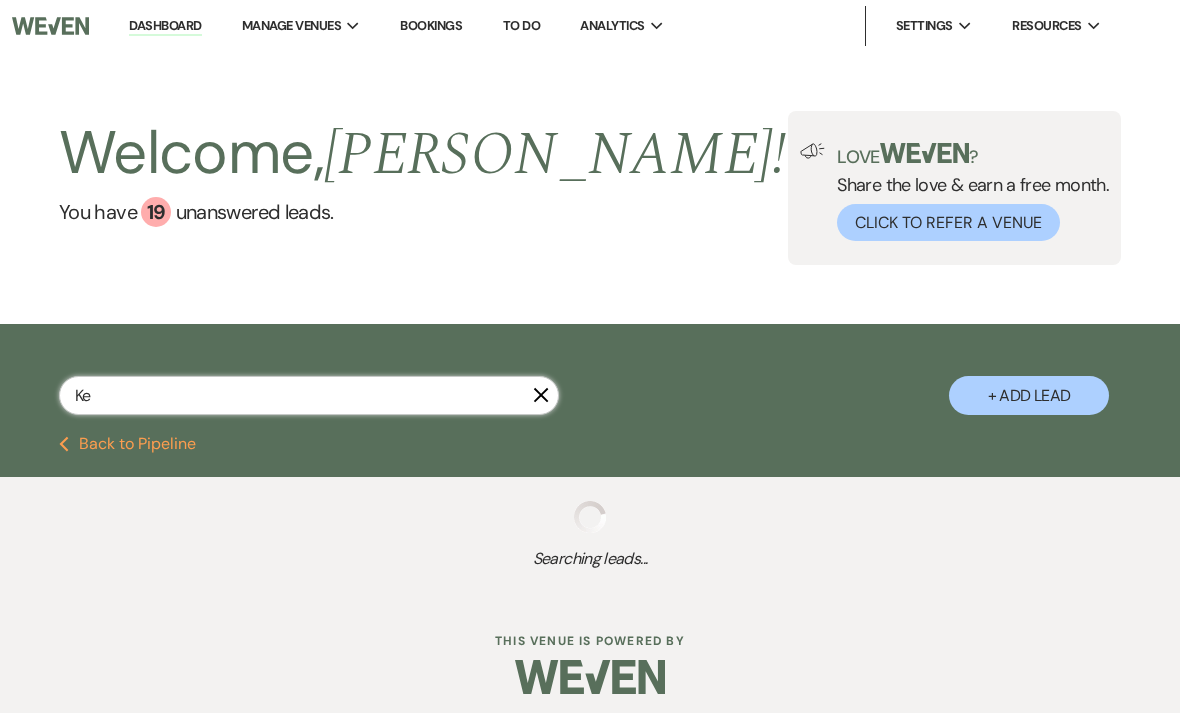 select on "8" 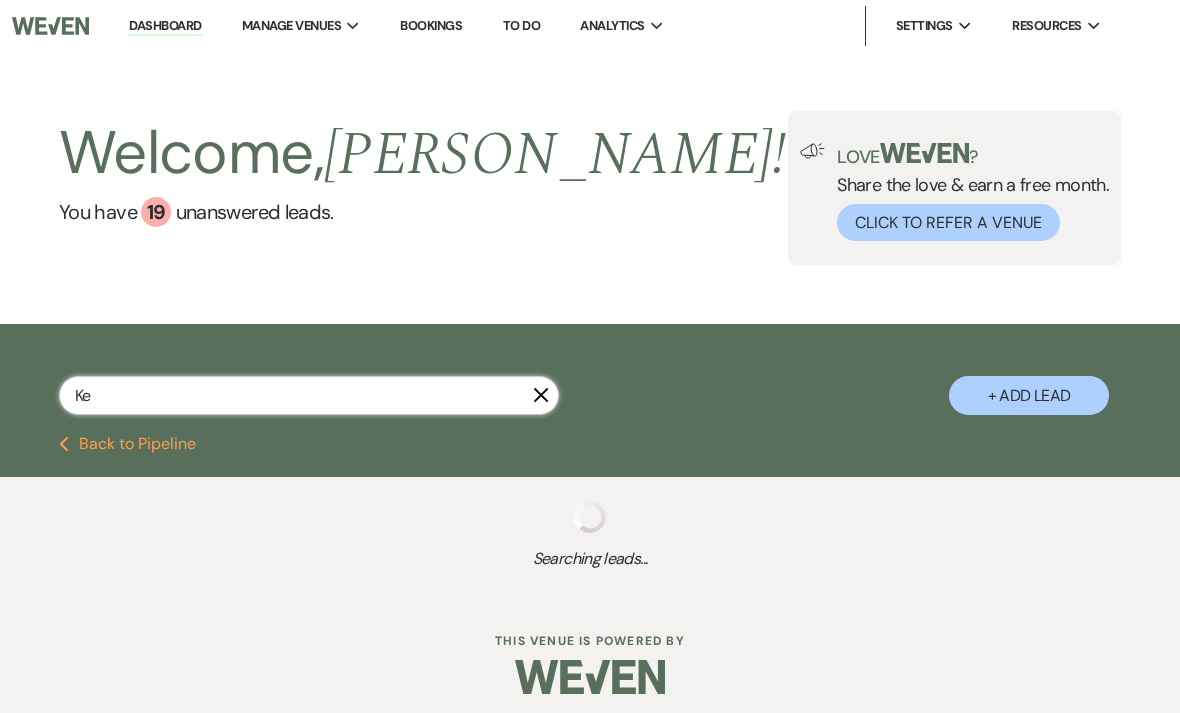 select on "10" 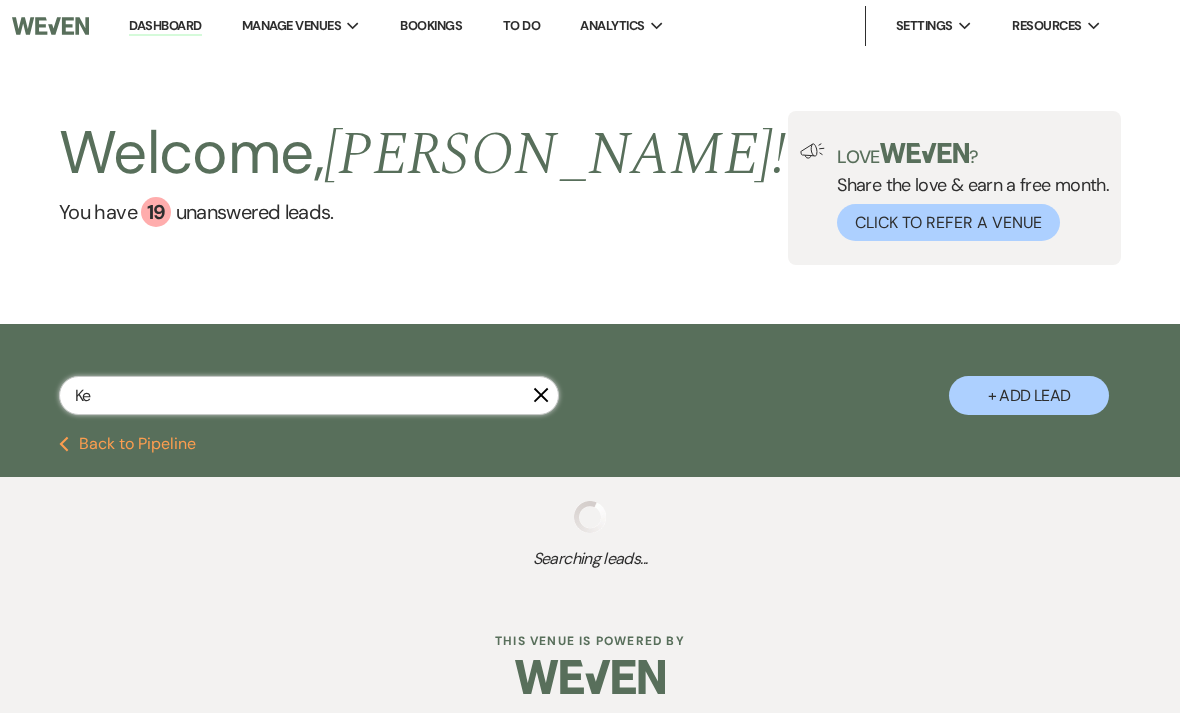 select on "2" 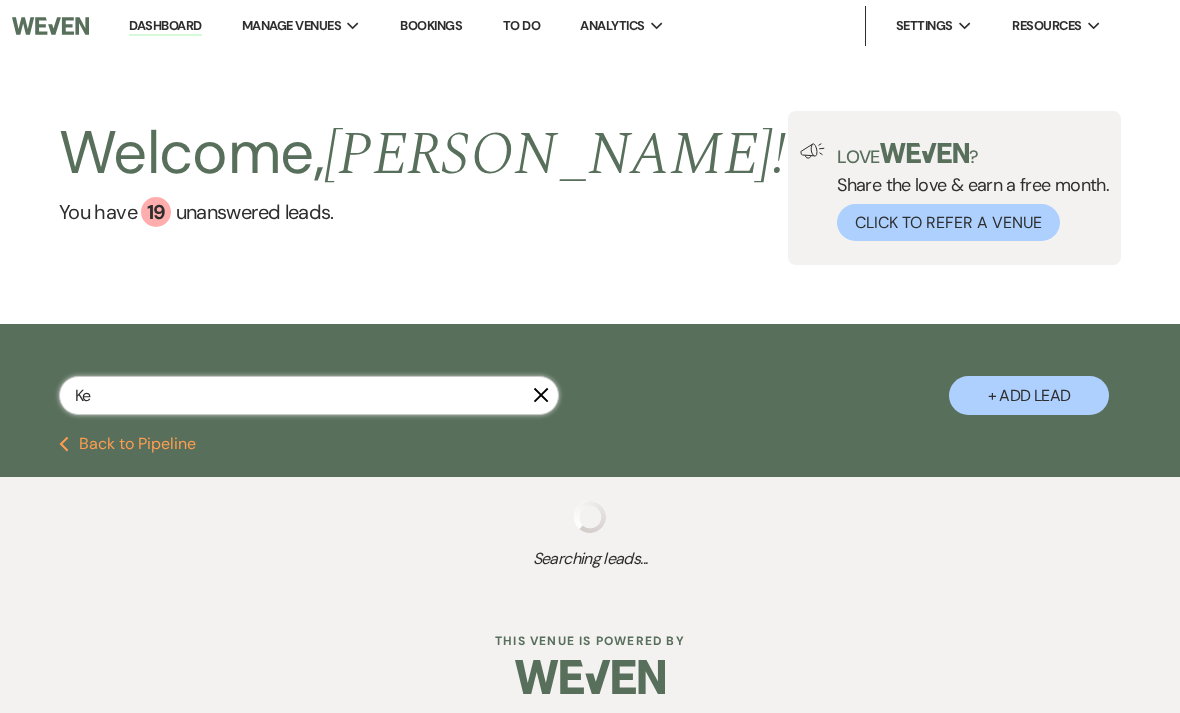 select on "2" 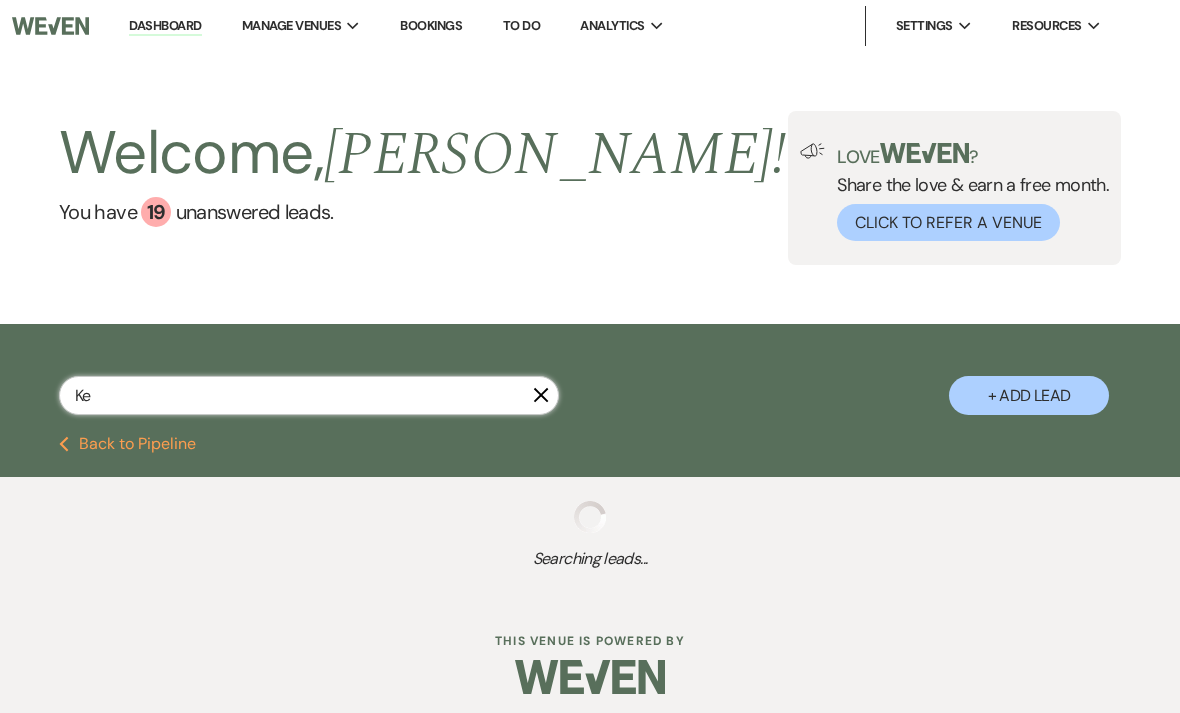 select on "2" 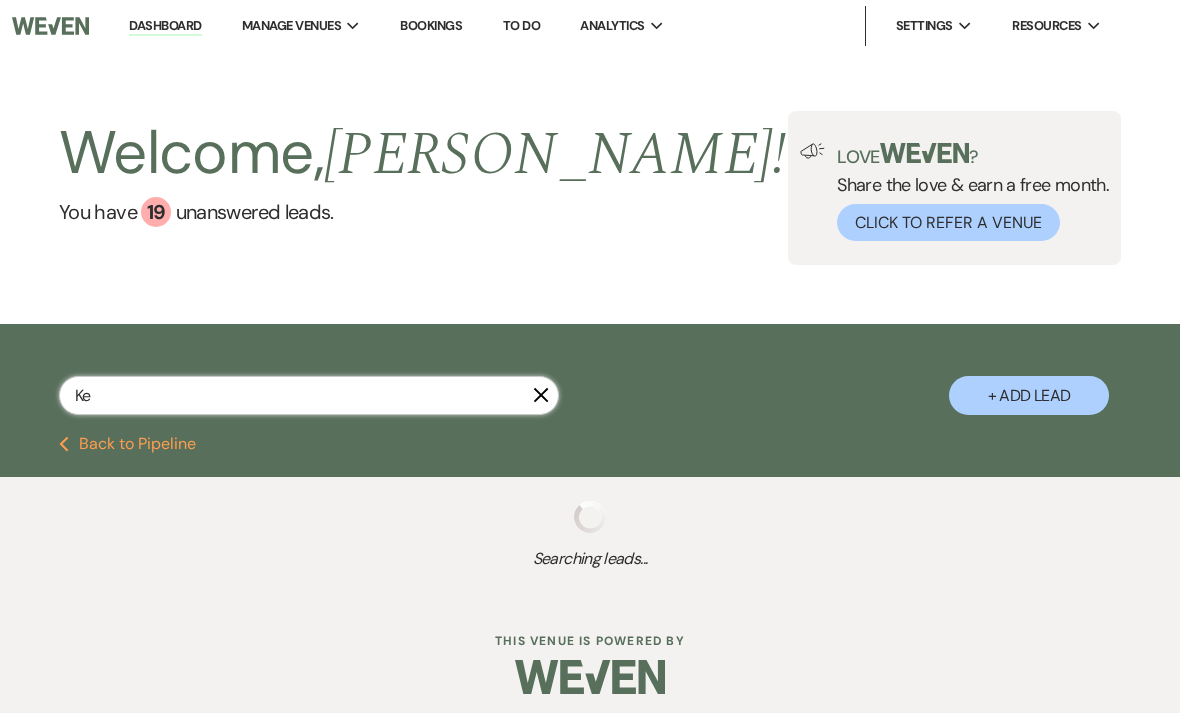 select on "2" 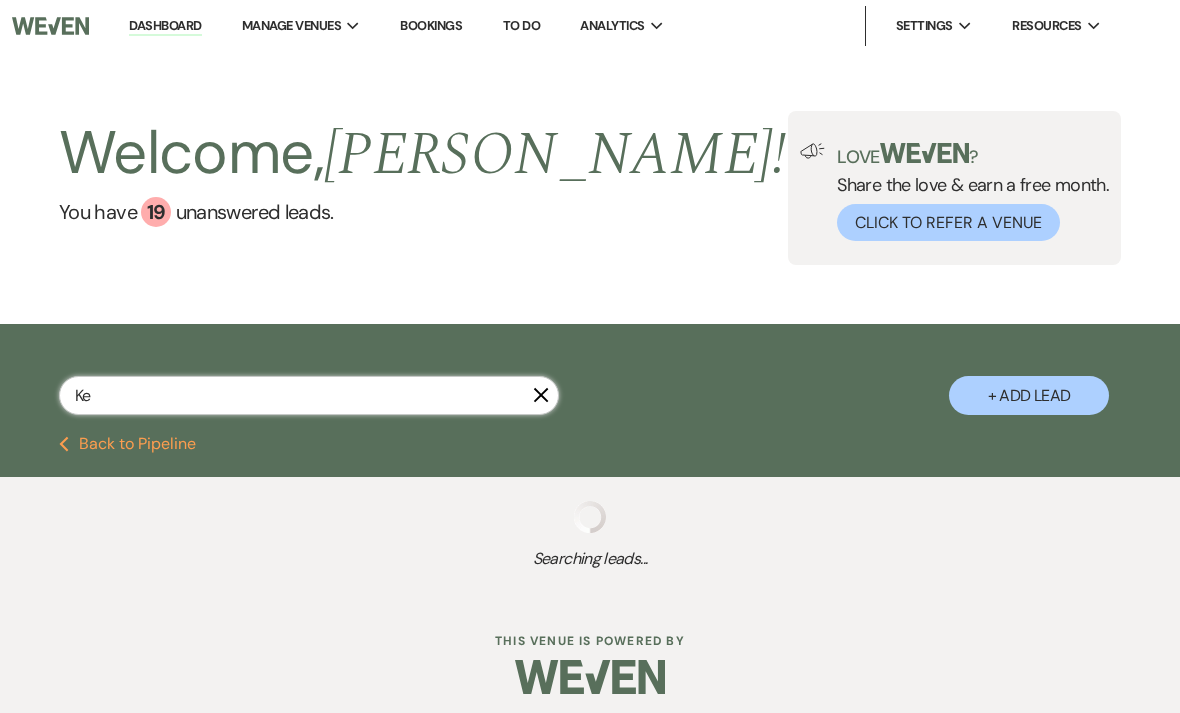 select on "2" 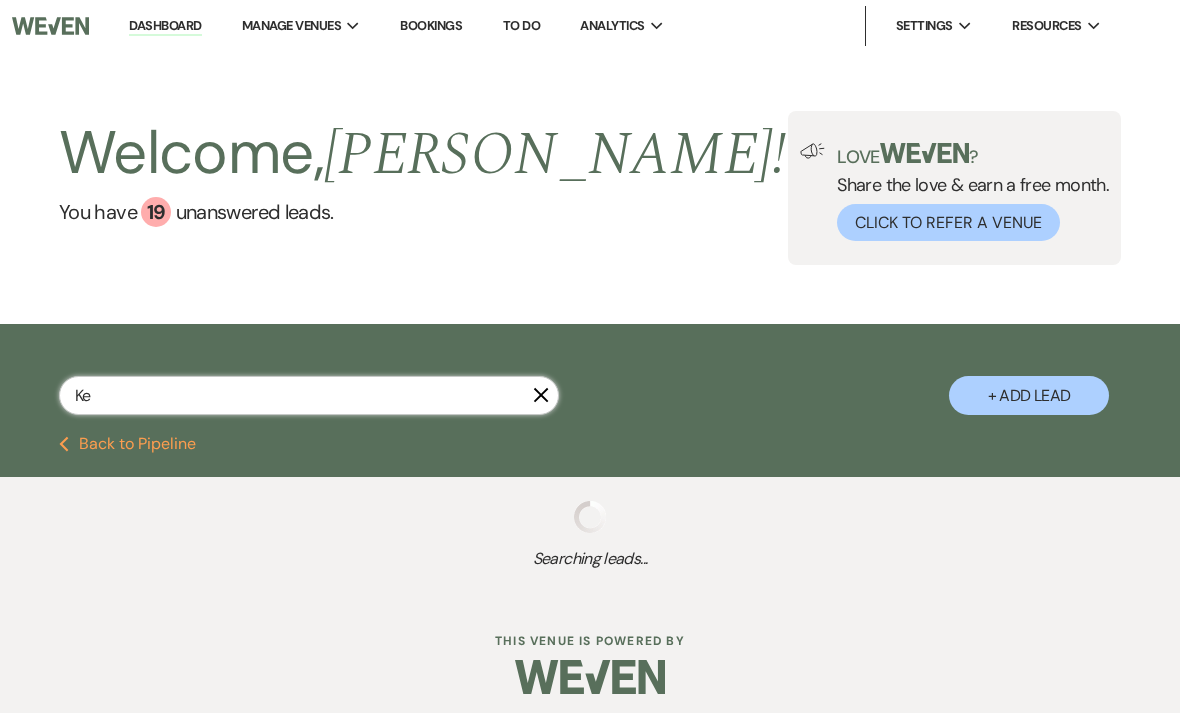select on "2" 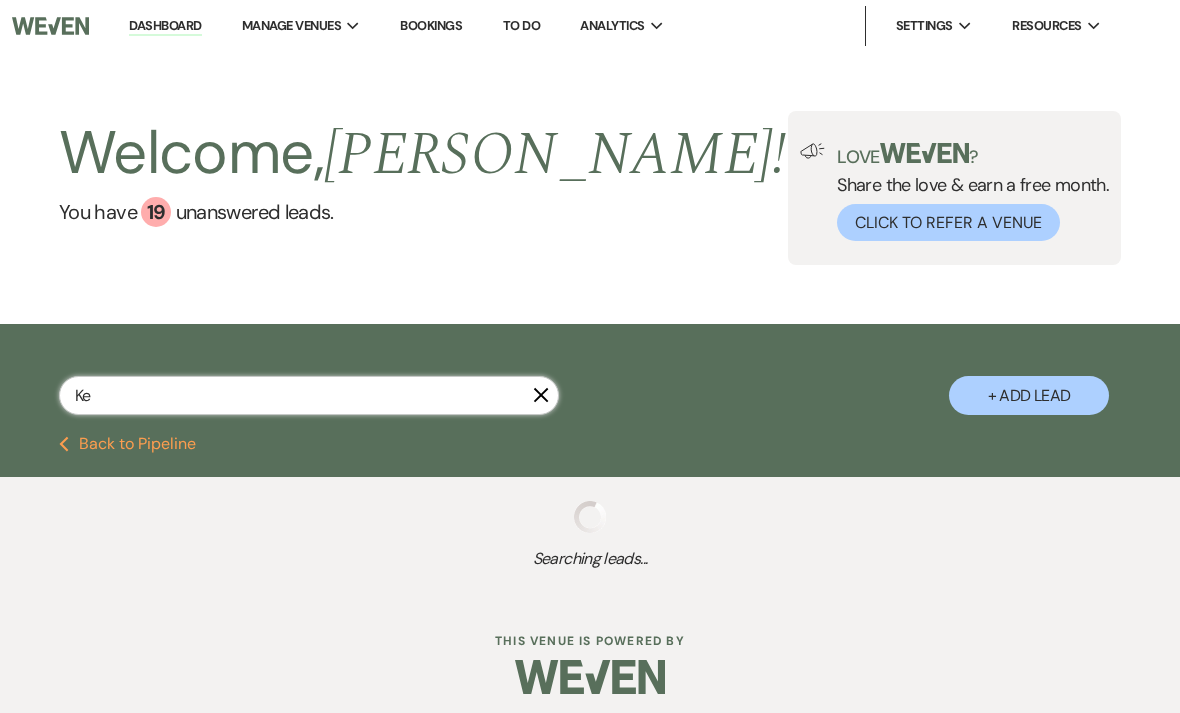 select on "2" 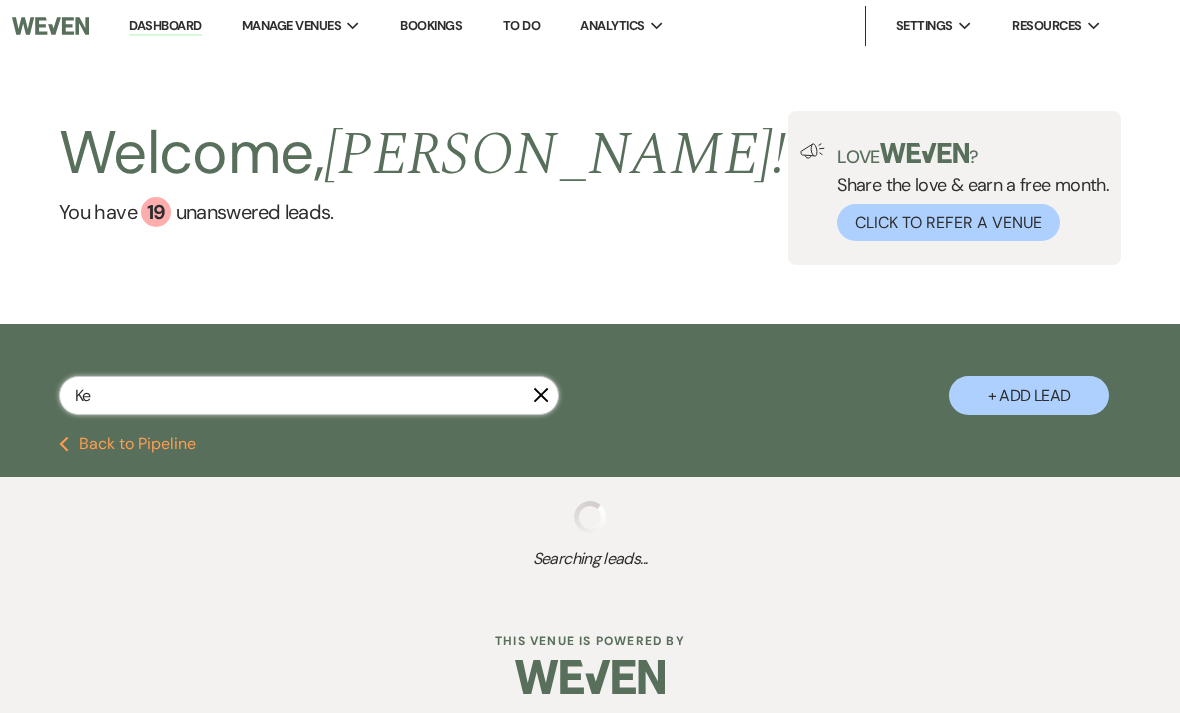 select on "2" 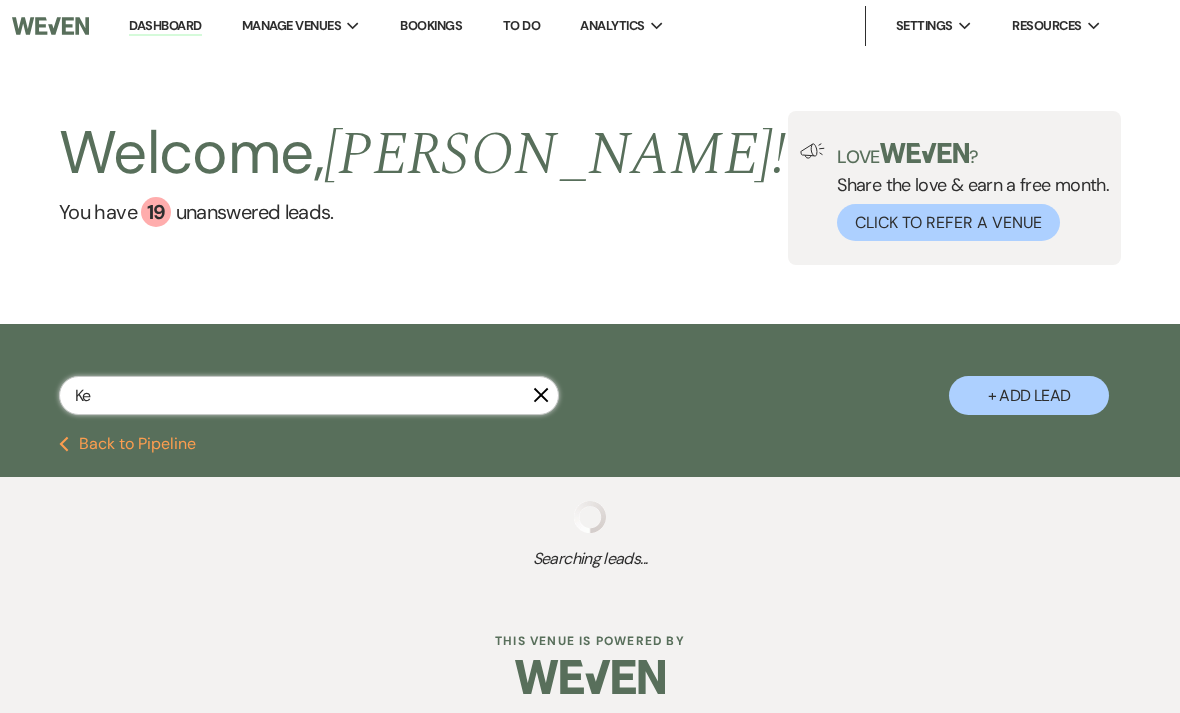select on "2" 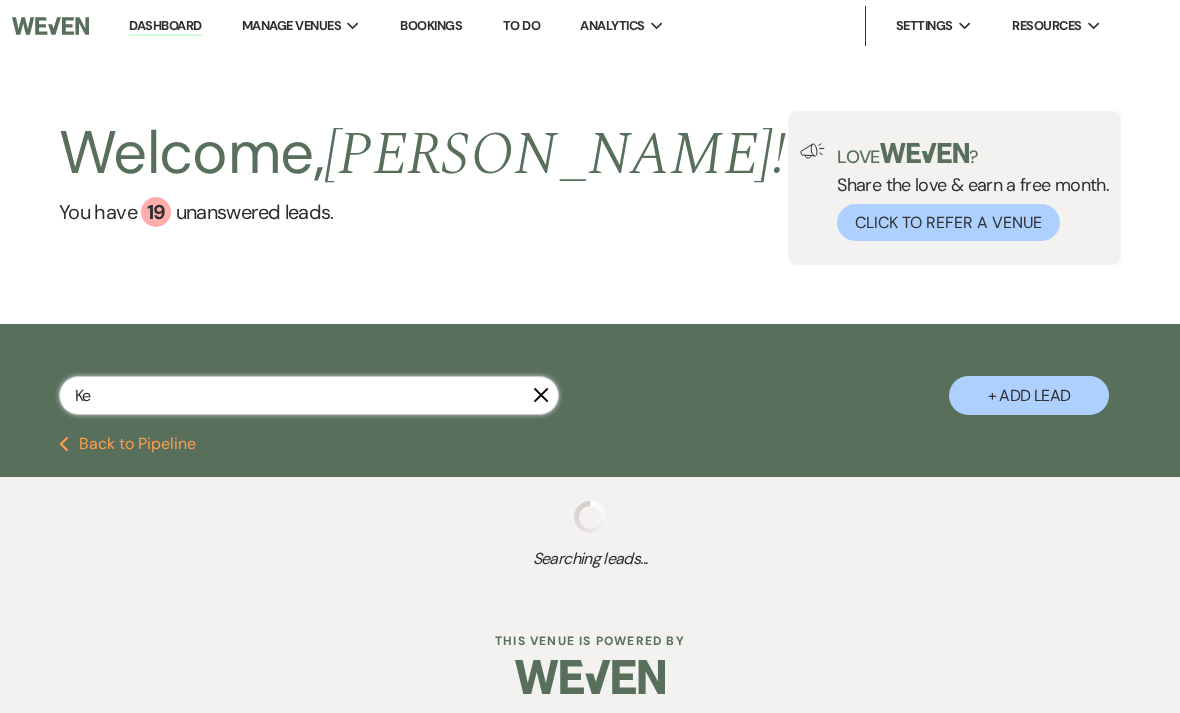 select on "2" 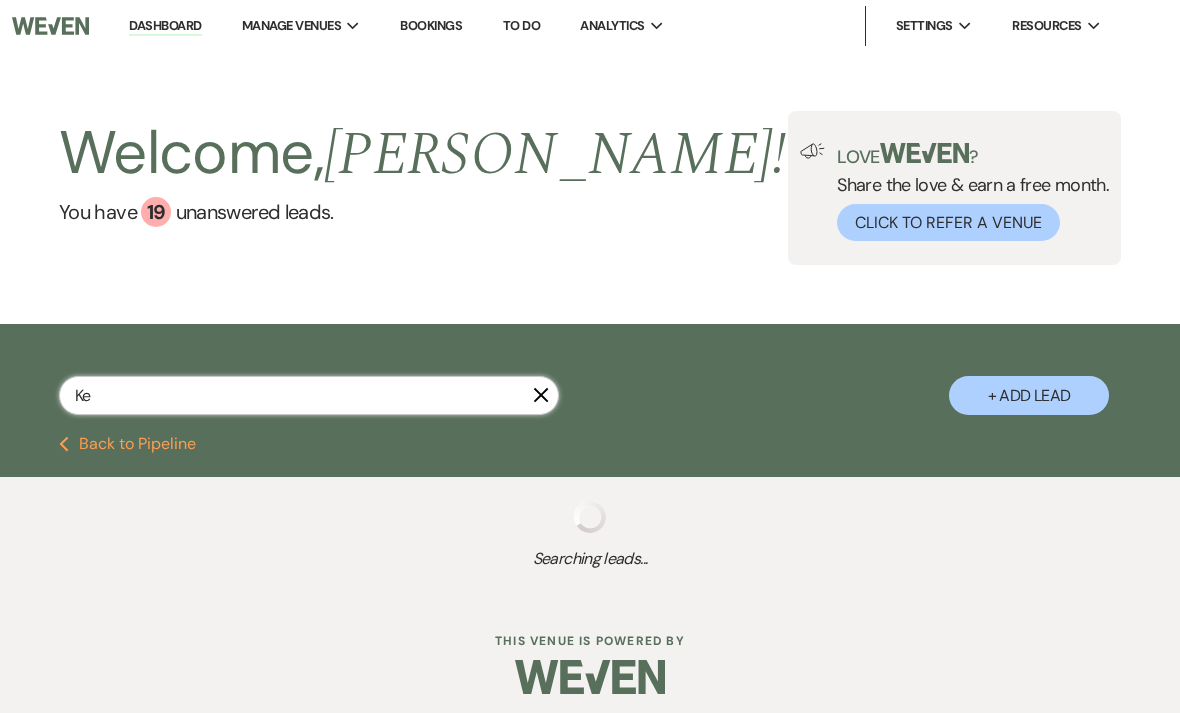 select on "2" 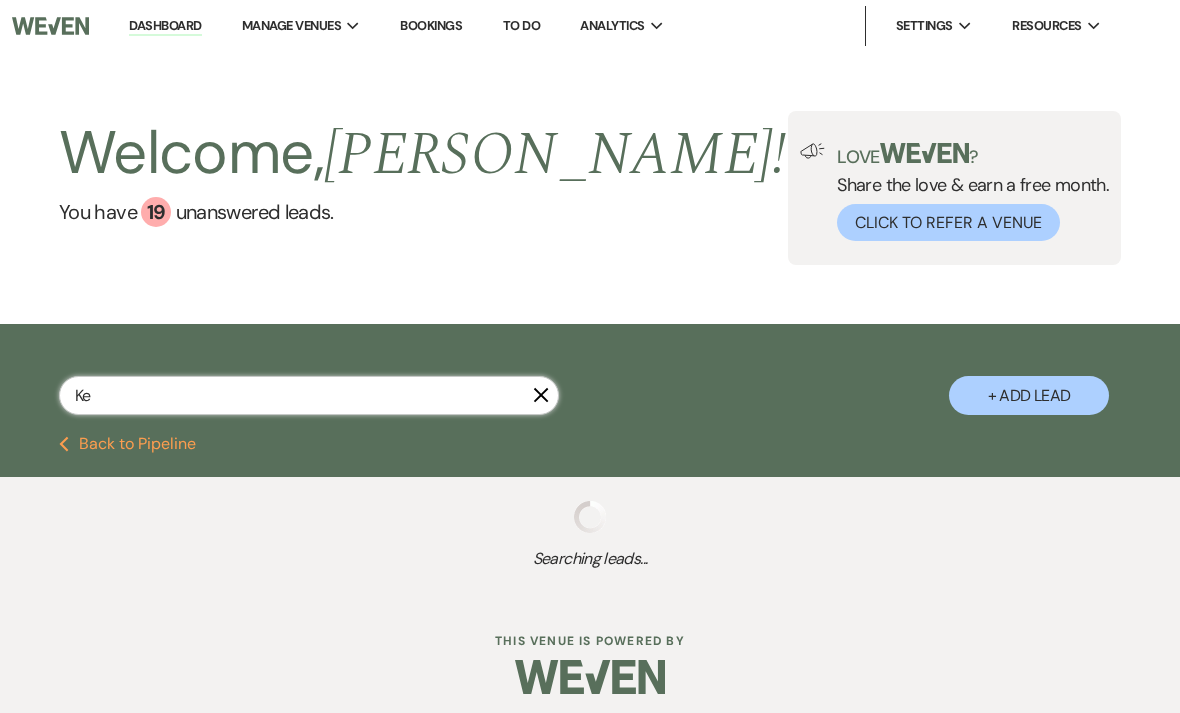 select on "2" 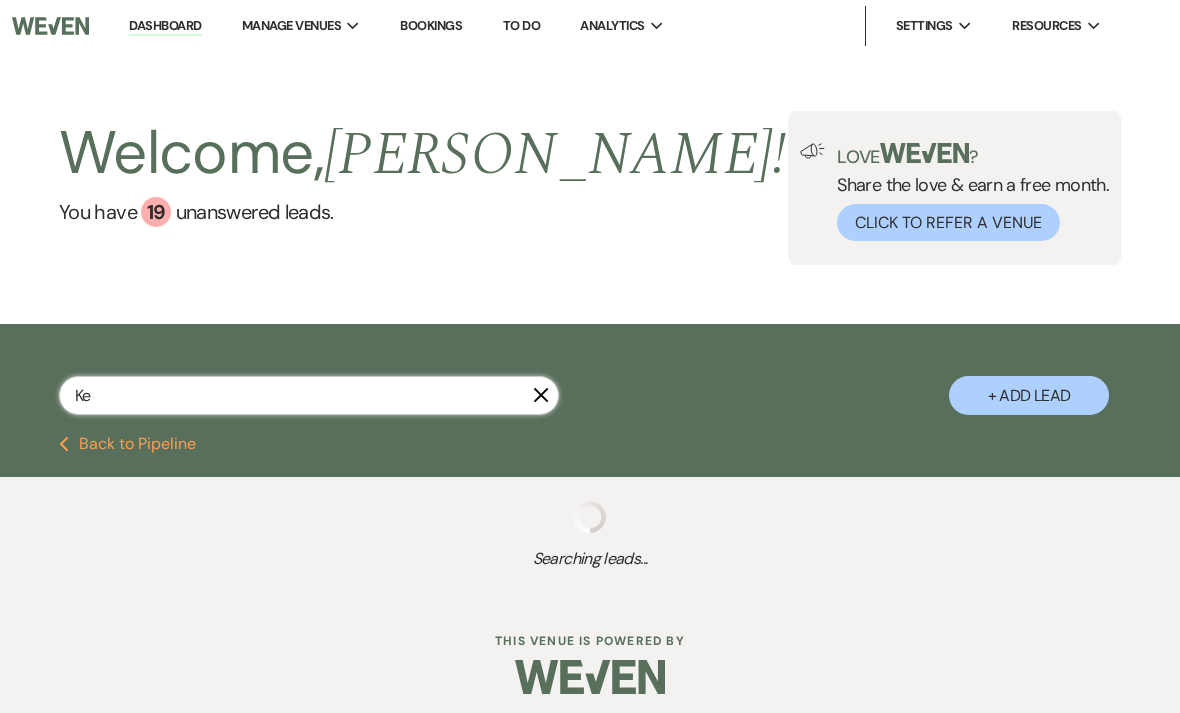 select on "2" 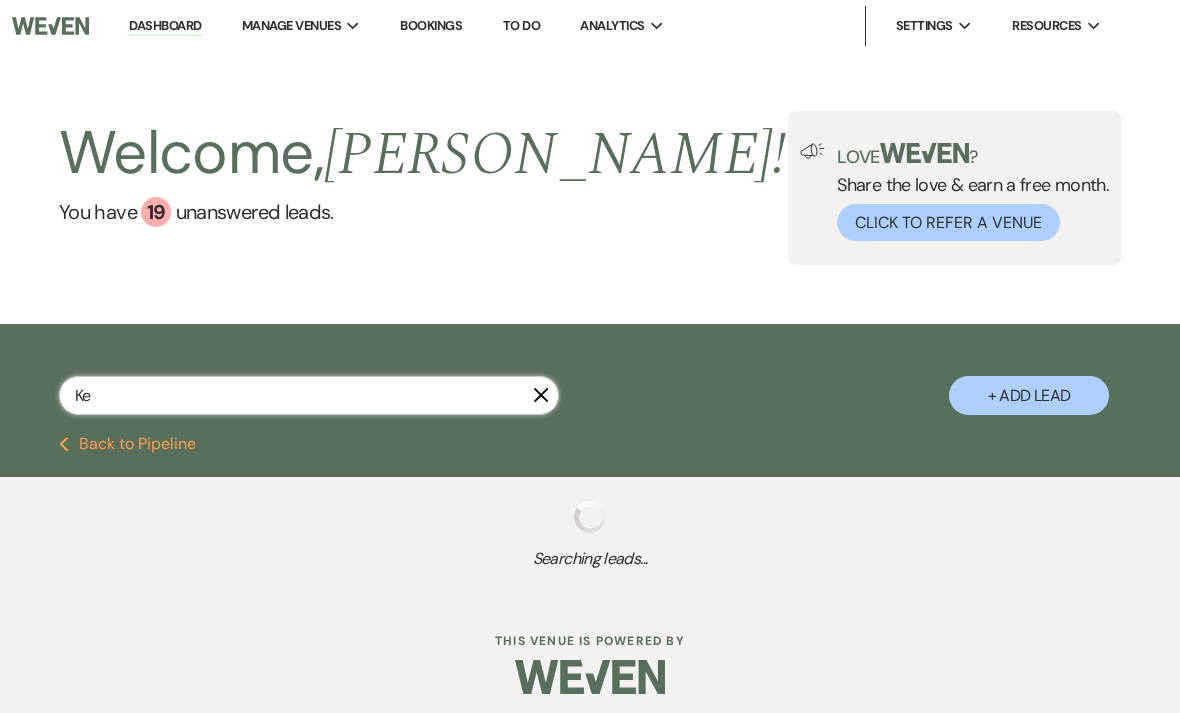 select on "2" 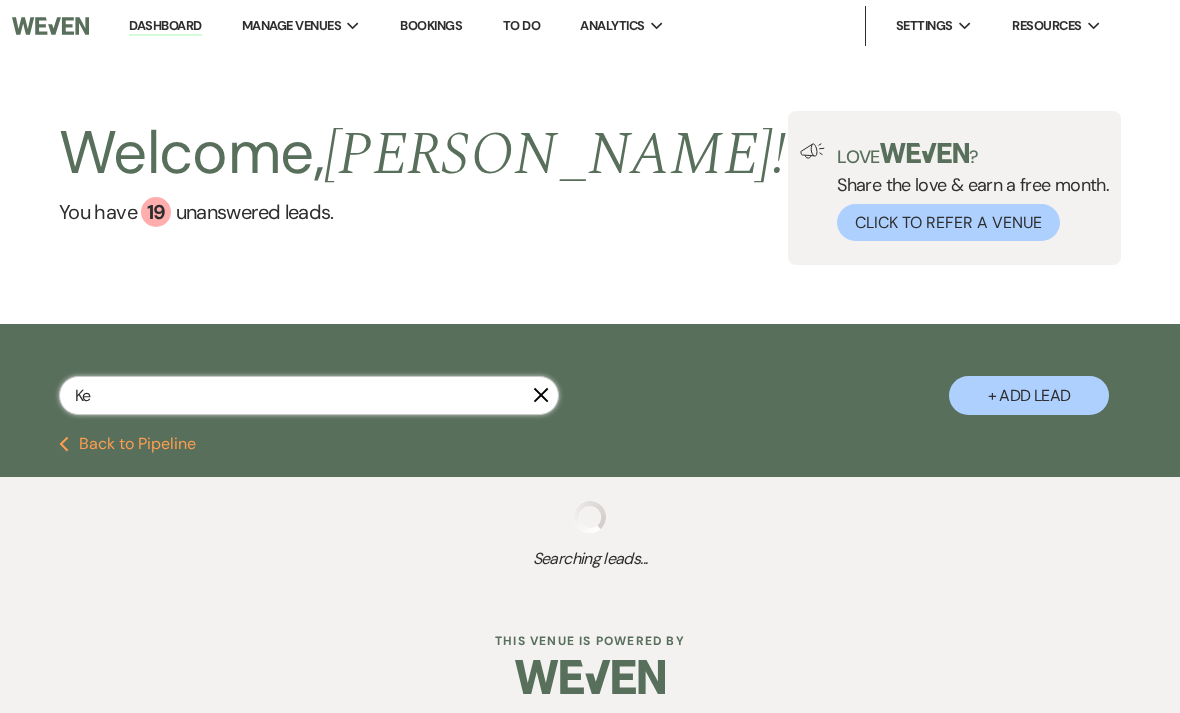 select on "2" 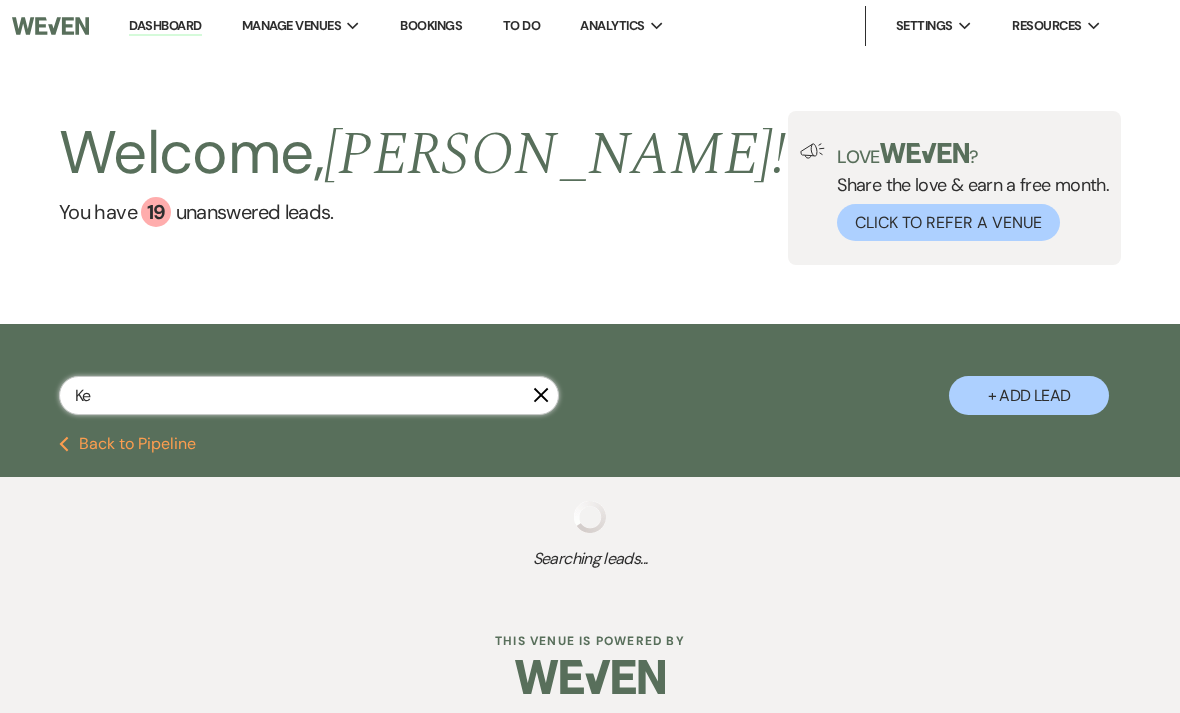 select on "2" 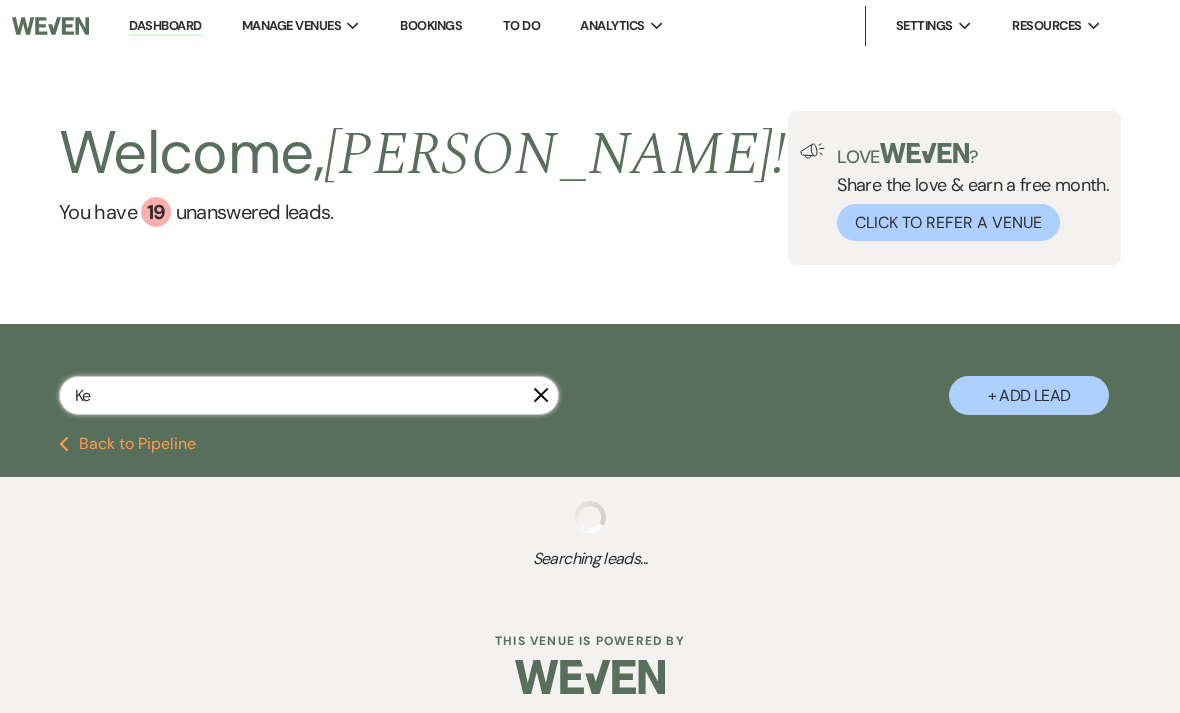 select on "2" 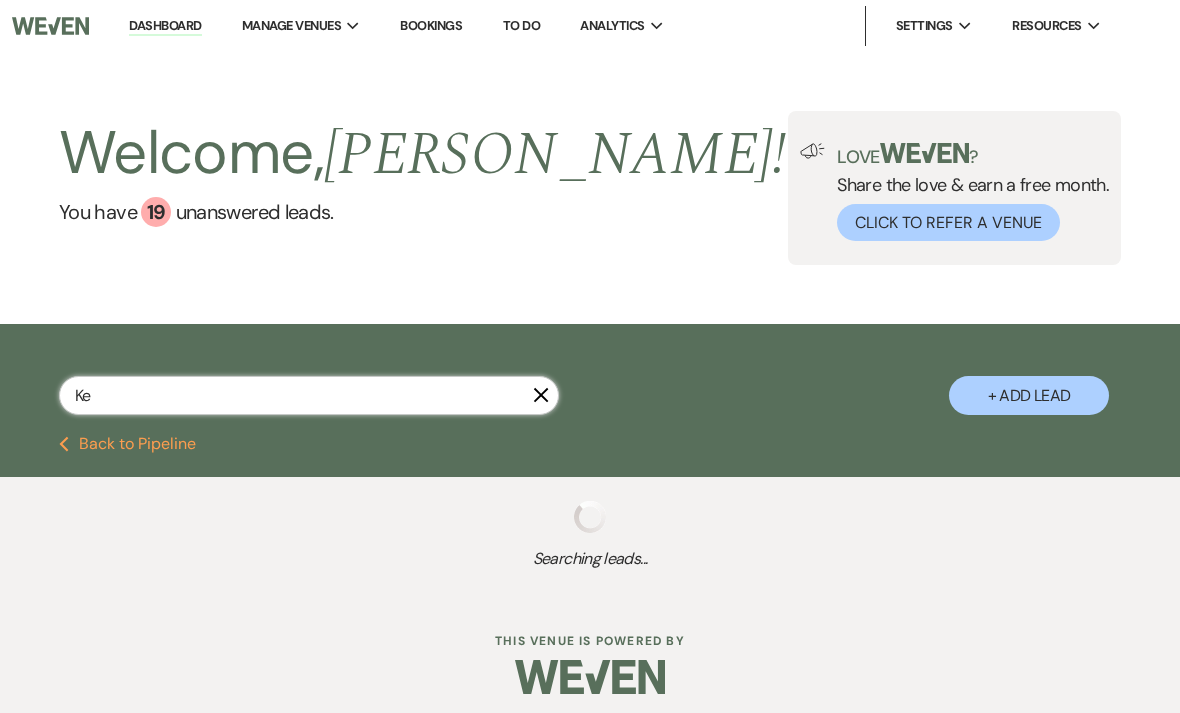 select on "2" 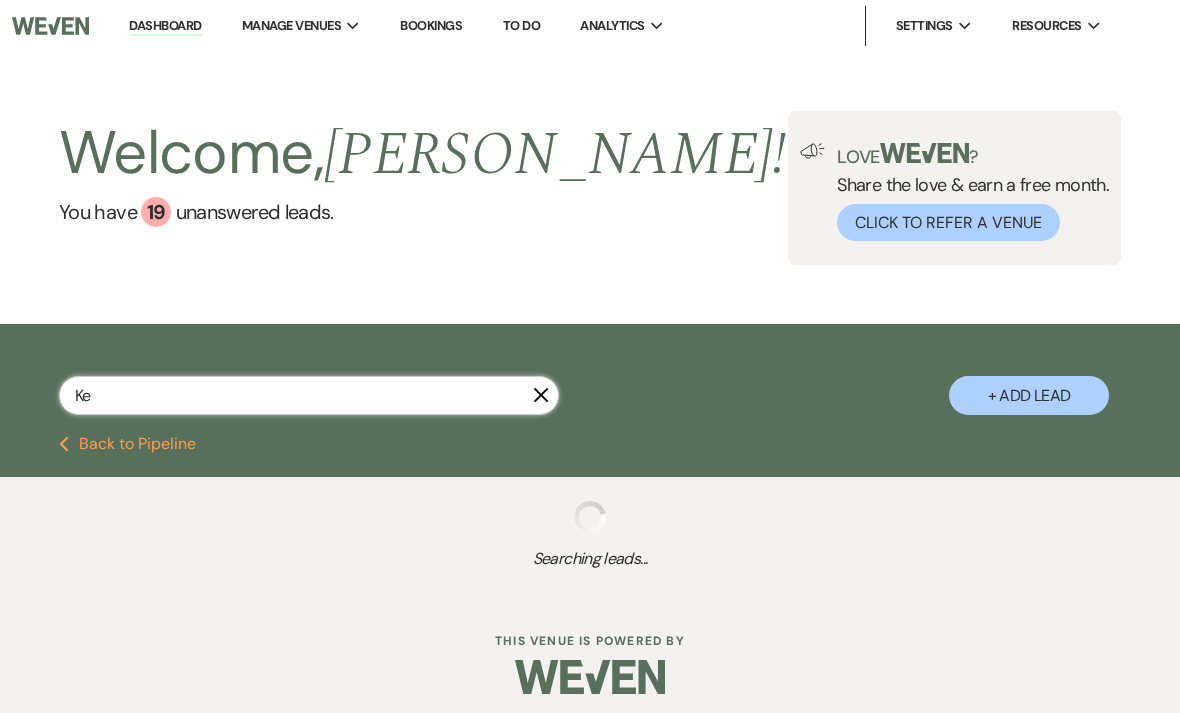 select on "2" 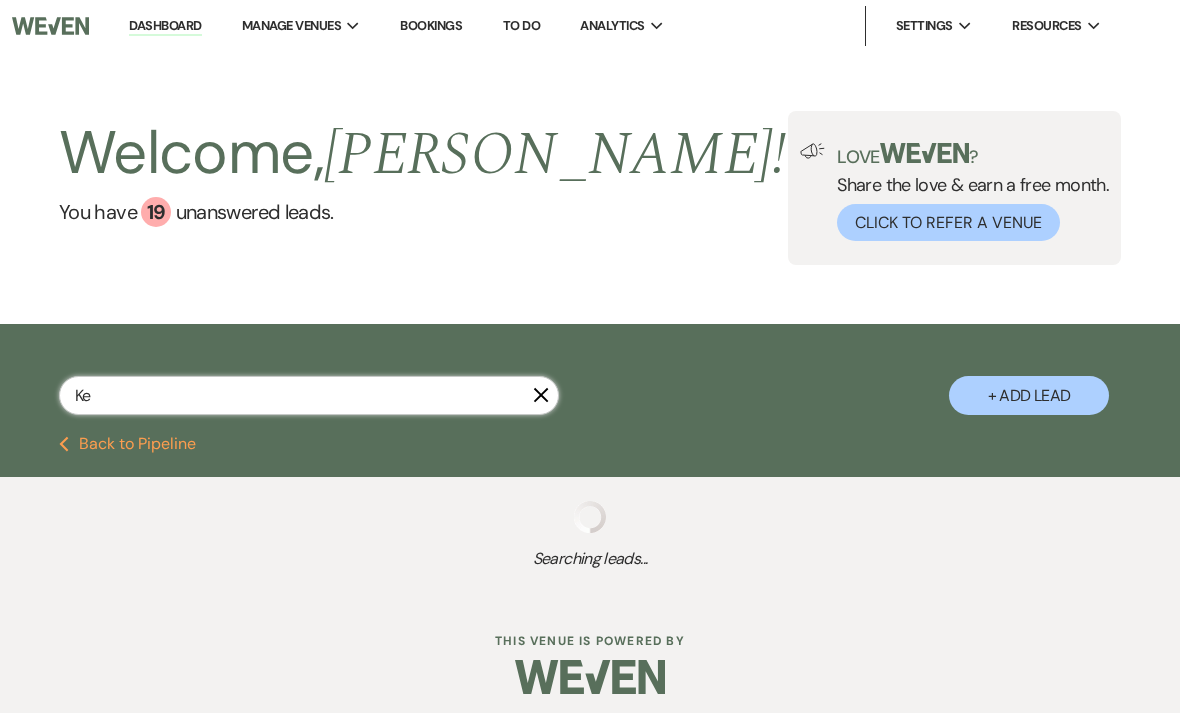 select on "2" 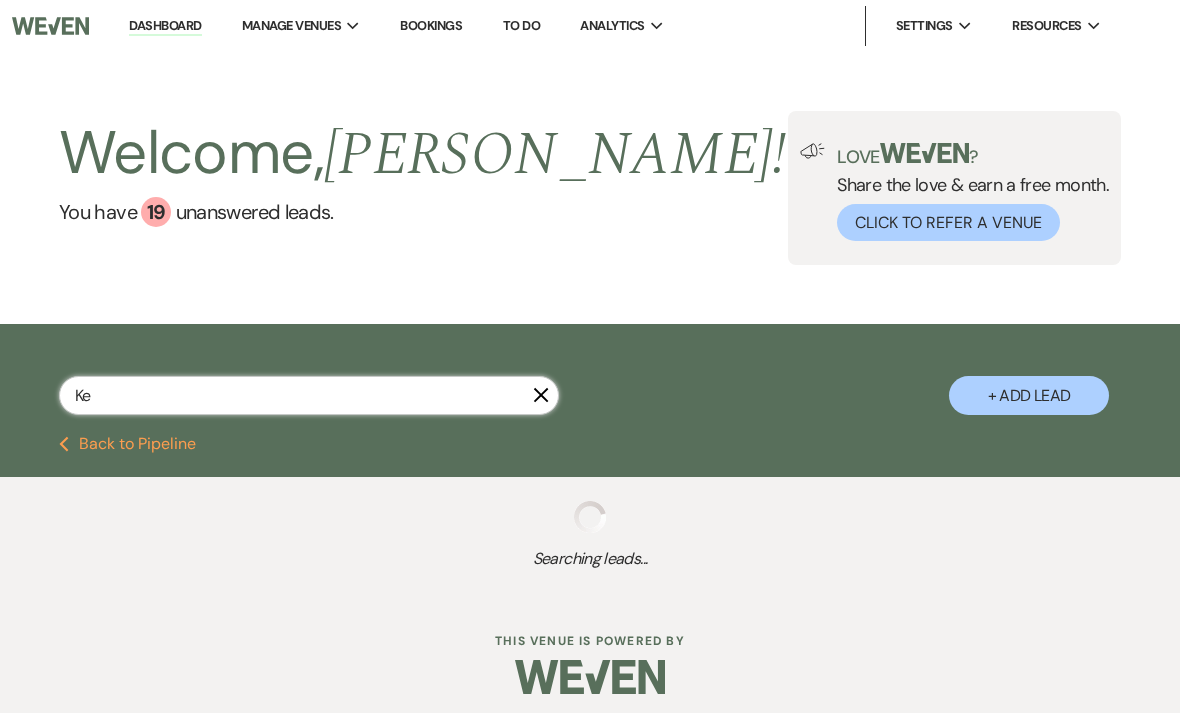 select on "2" 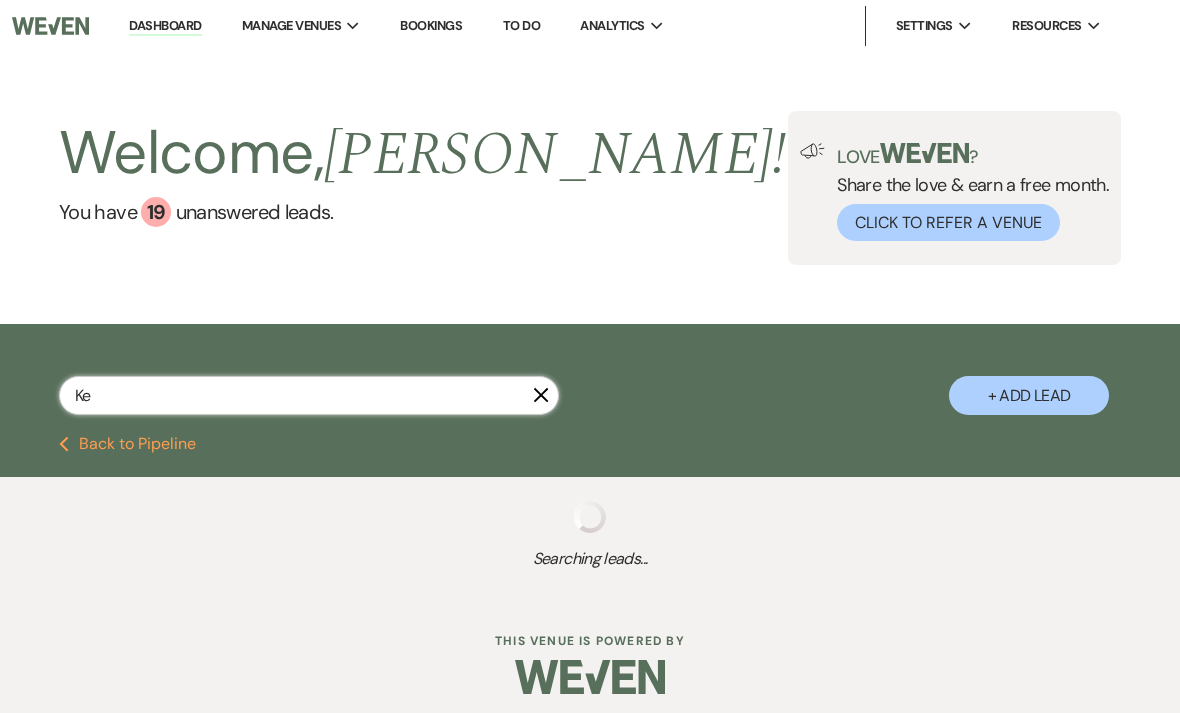select on "2" 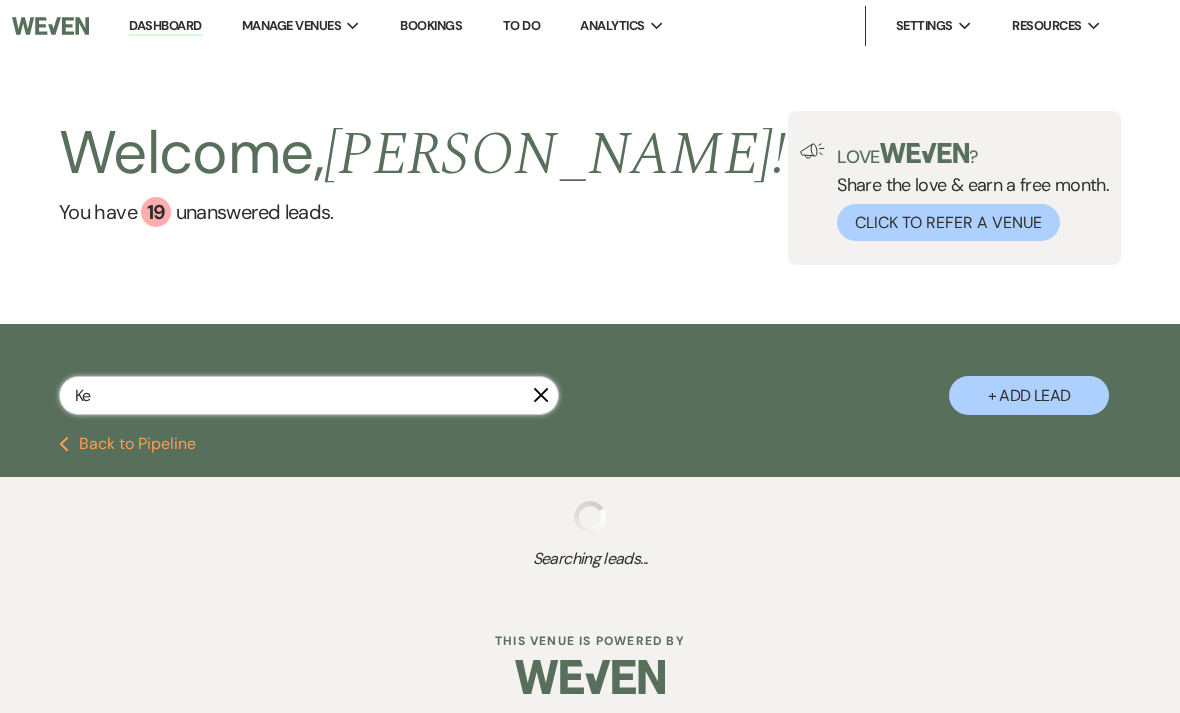 select on "2" 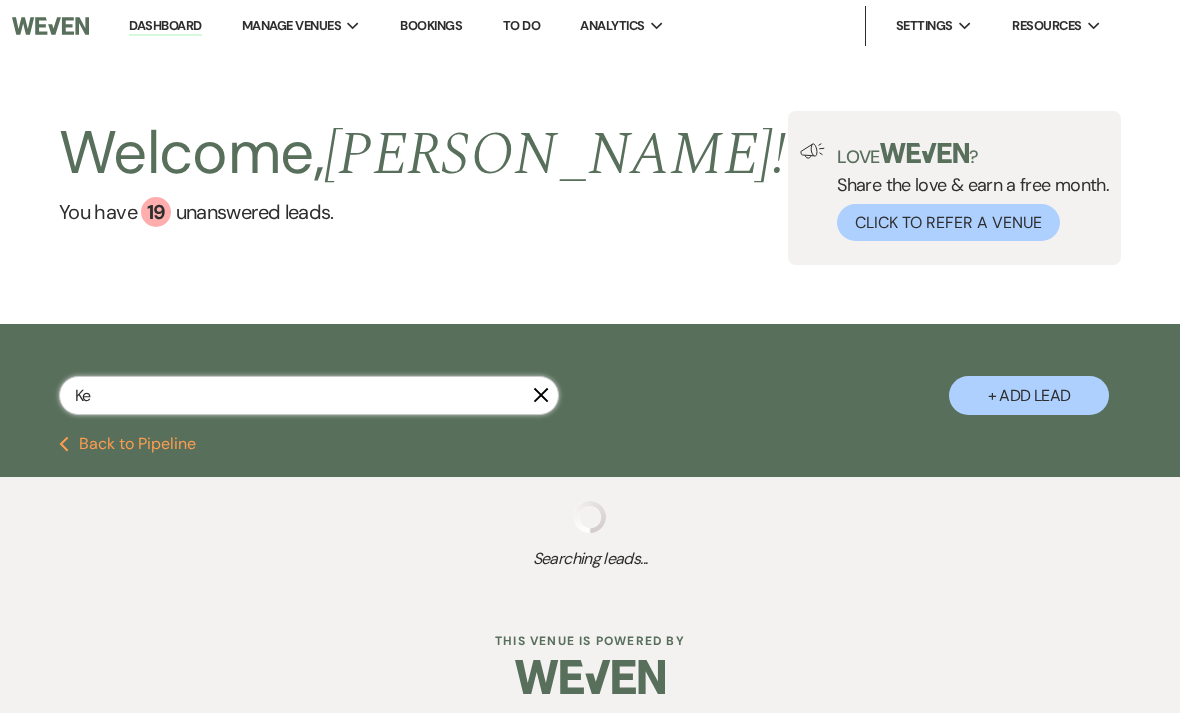 select on "2" 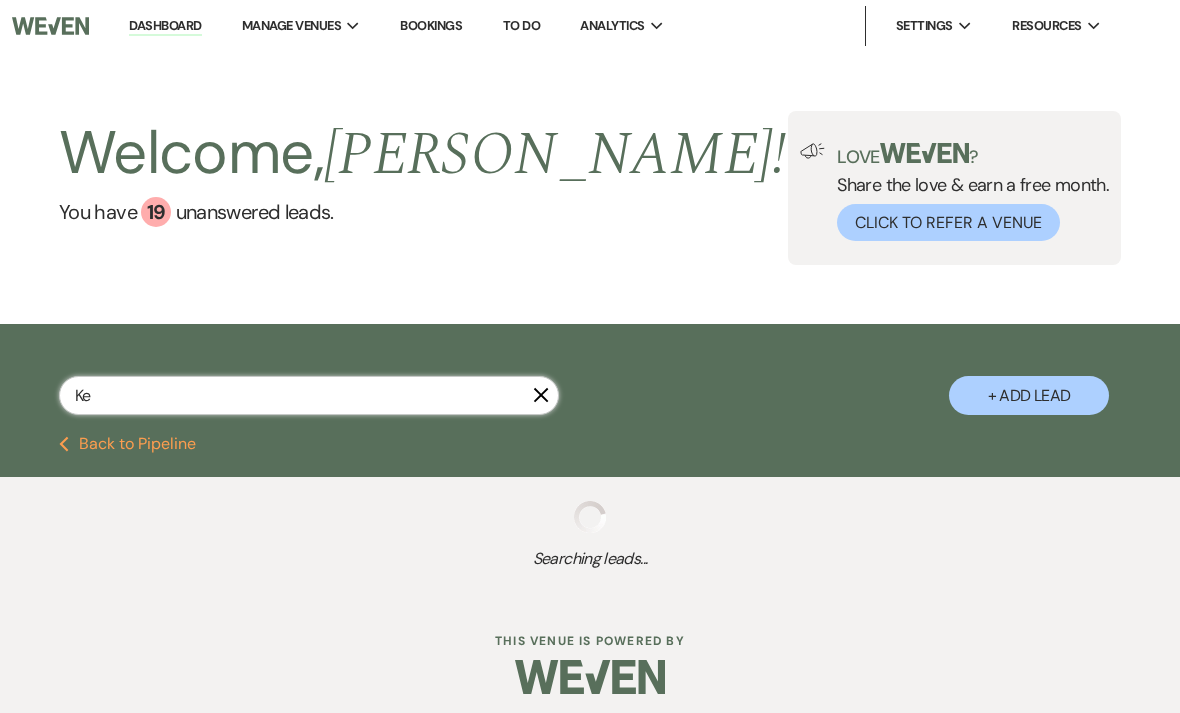 select on "2" 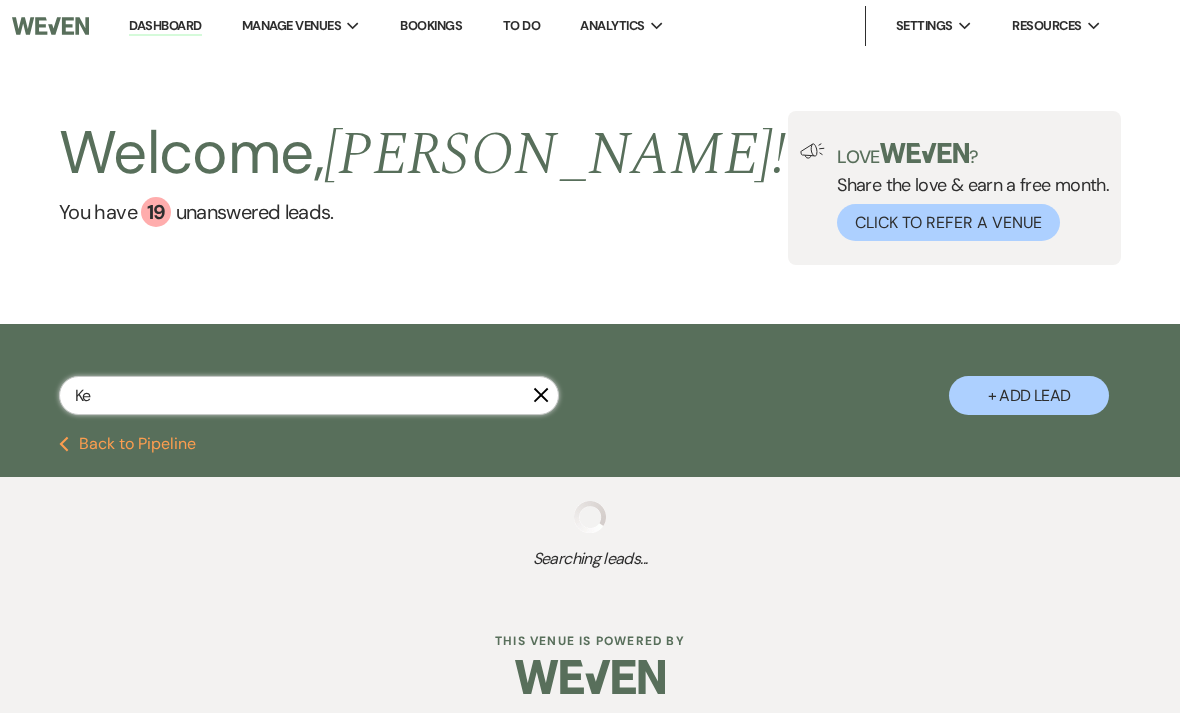 select on "2" 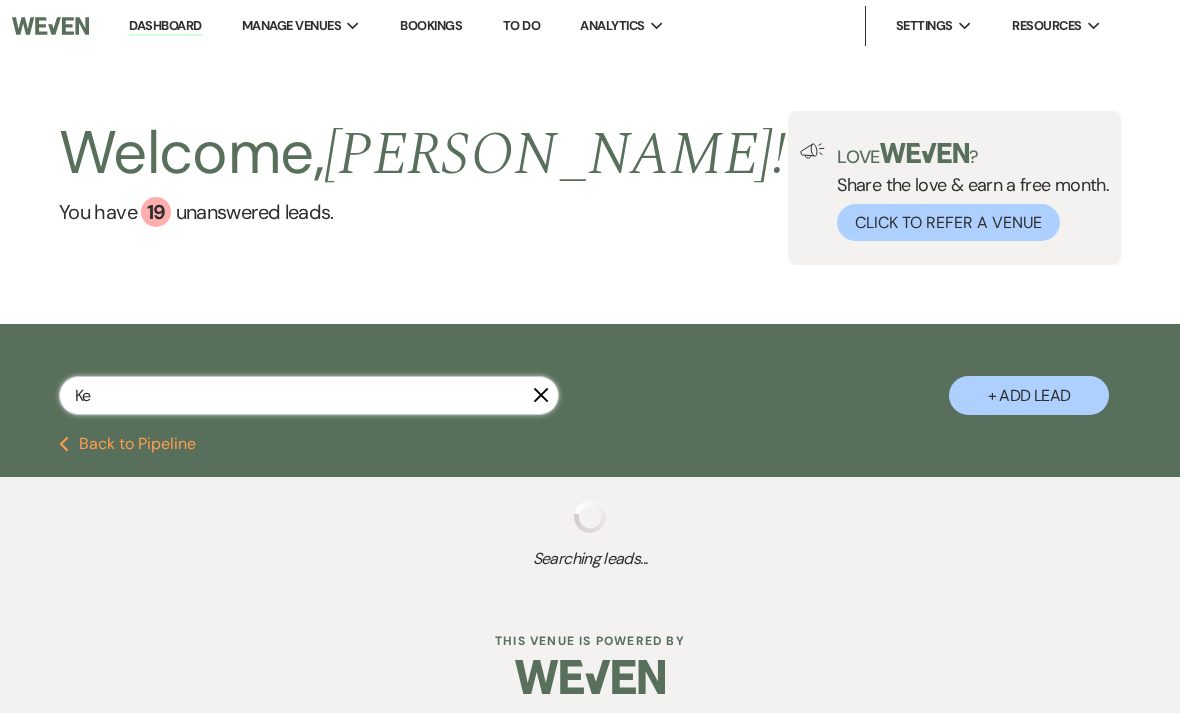 select on "2" 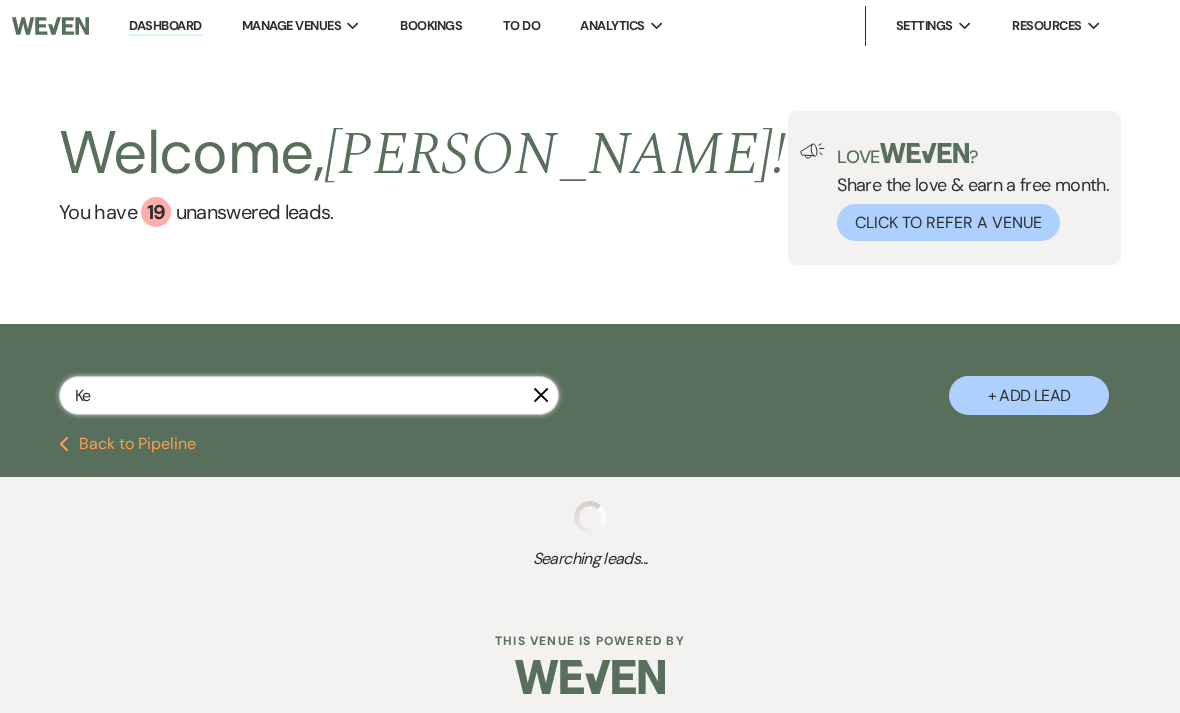 select on "2" 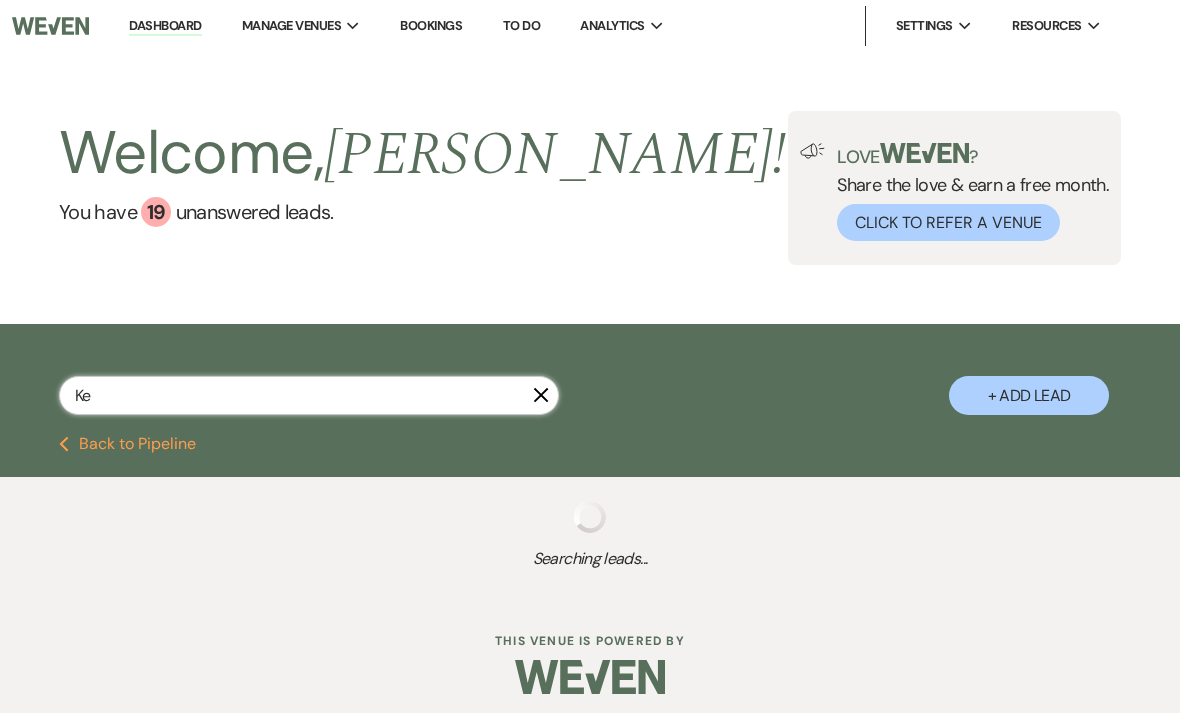 select on "2" 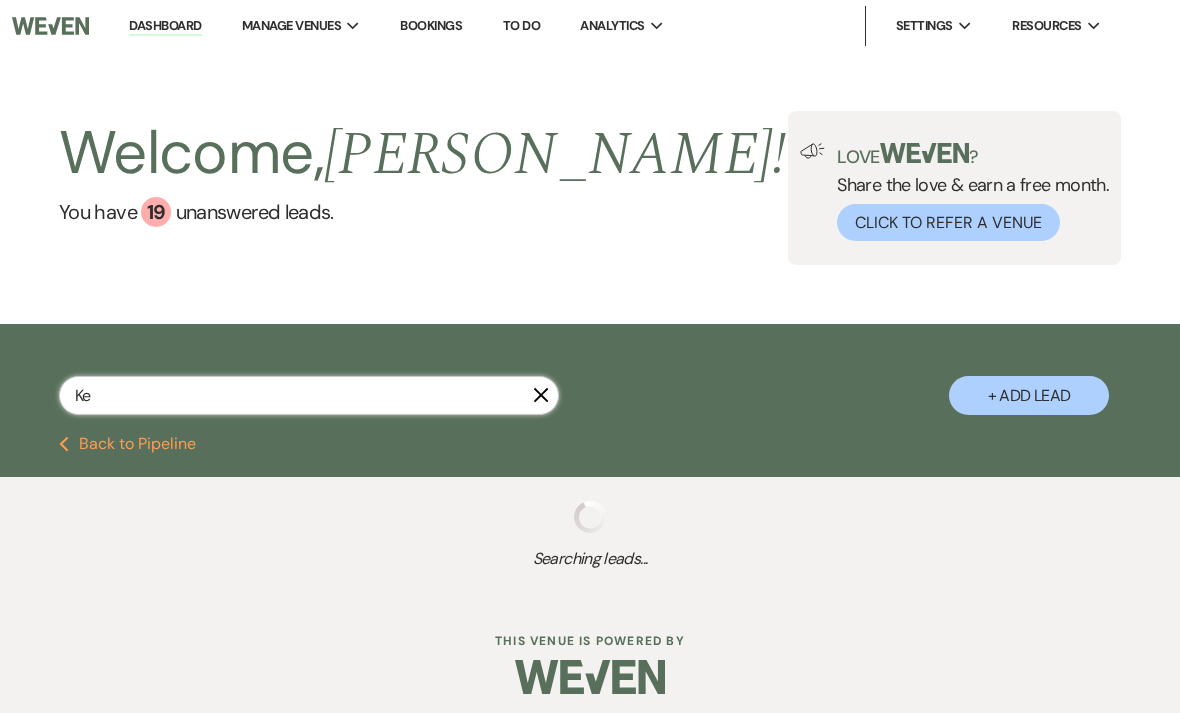 select on "4" 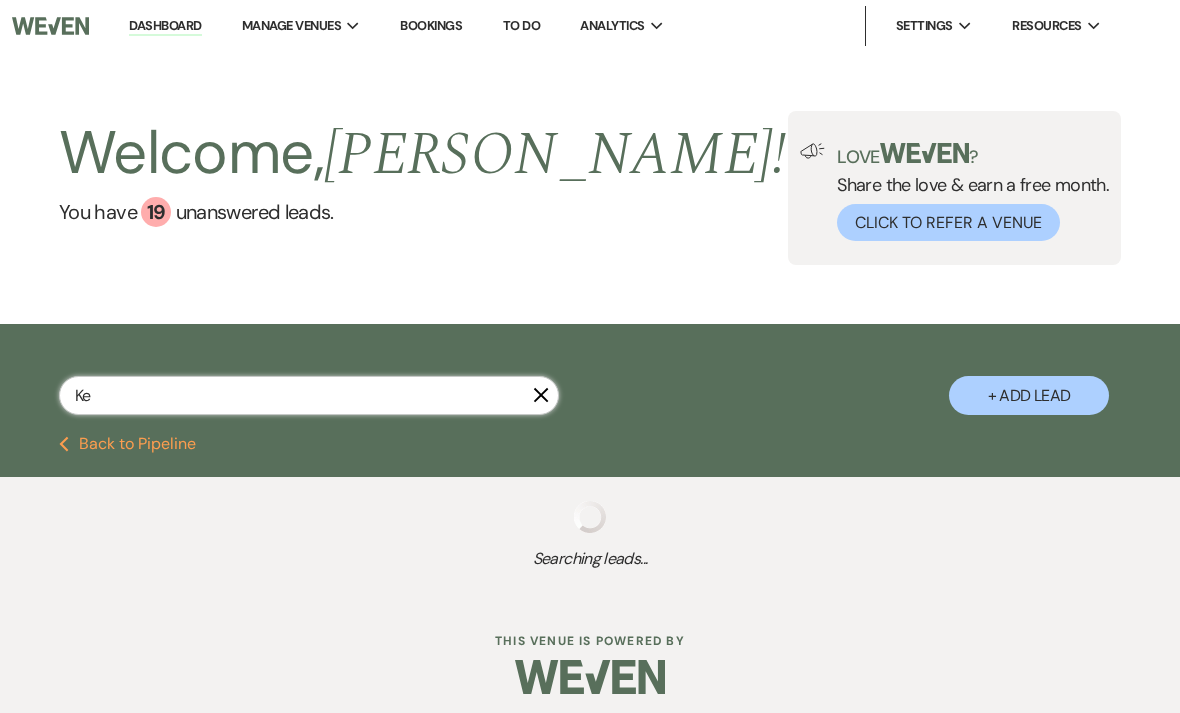 select on "2" 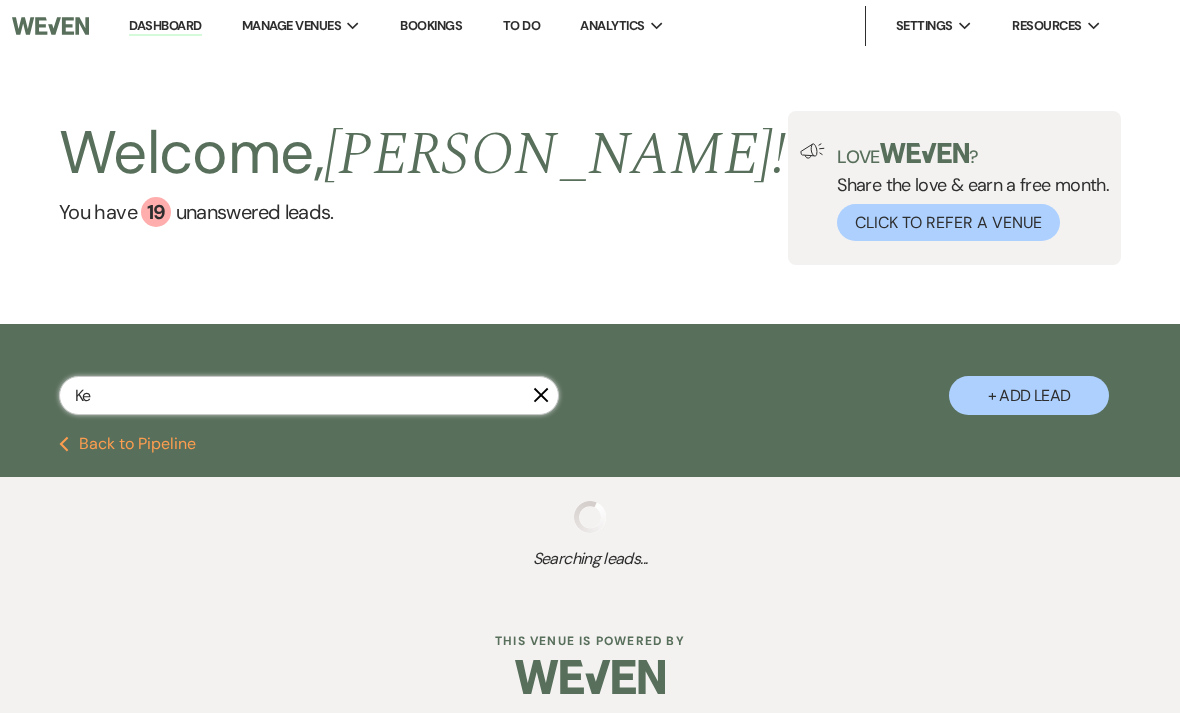 select on "2" 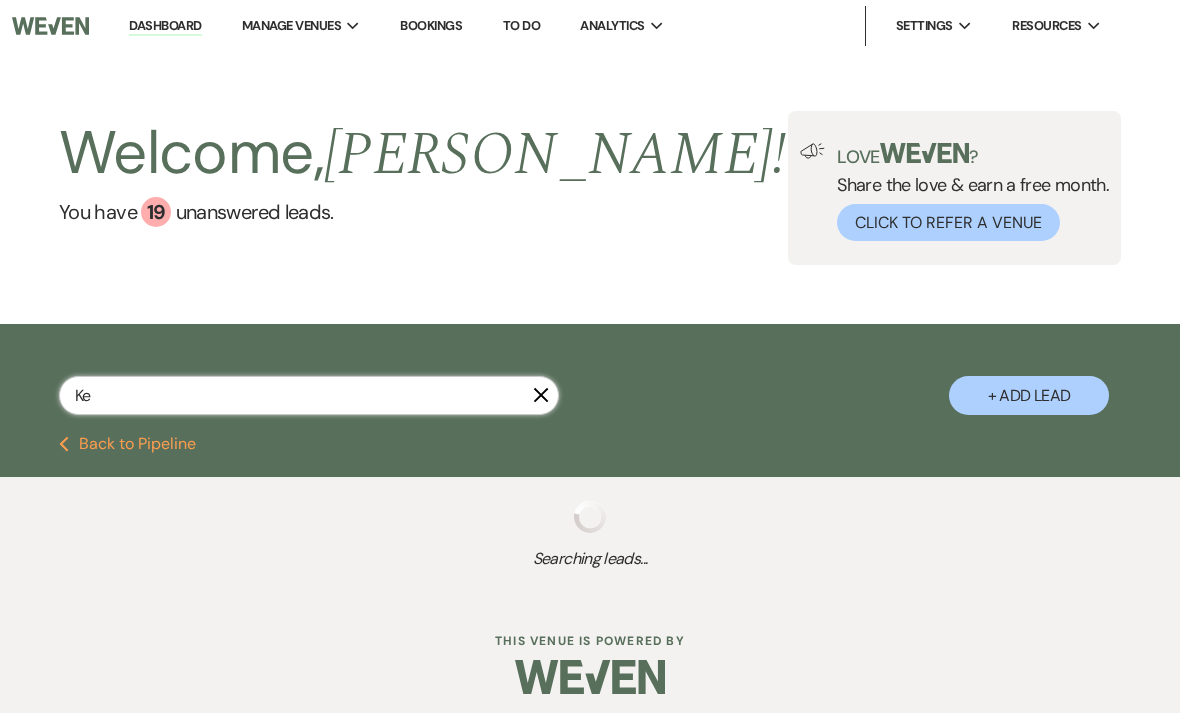 select on "2" 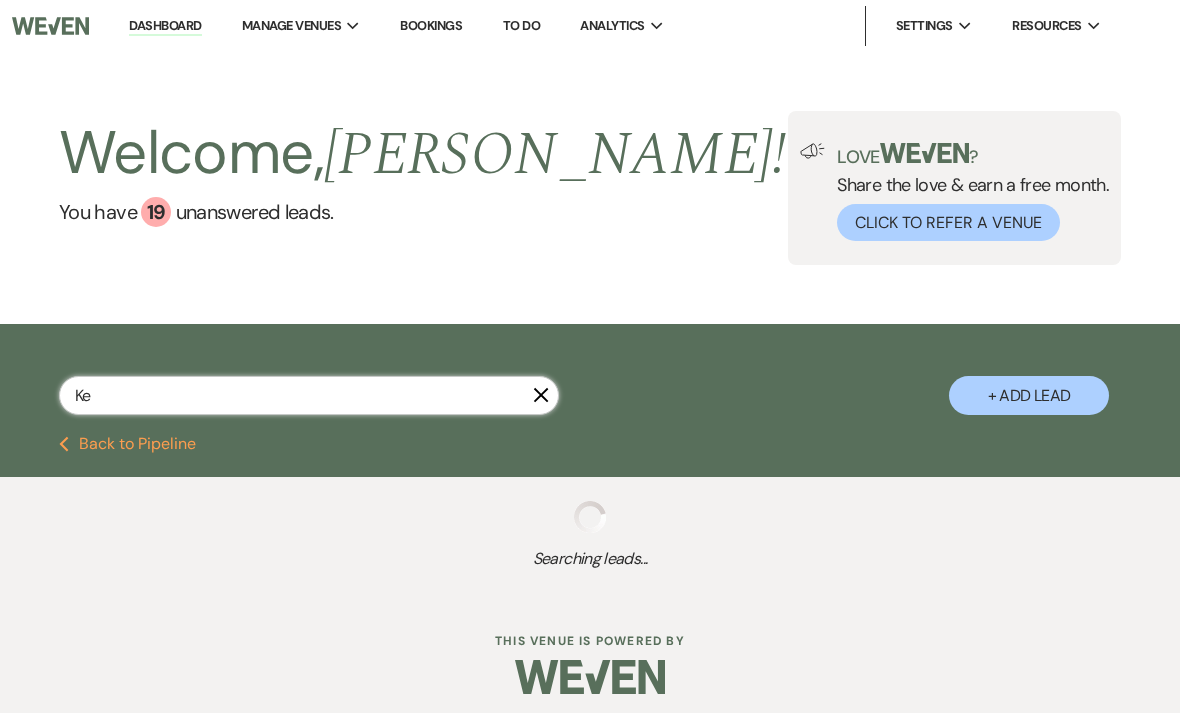 select on "2" 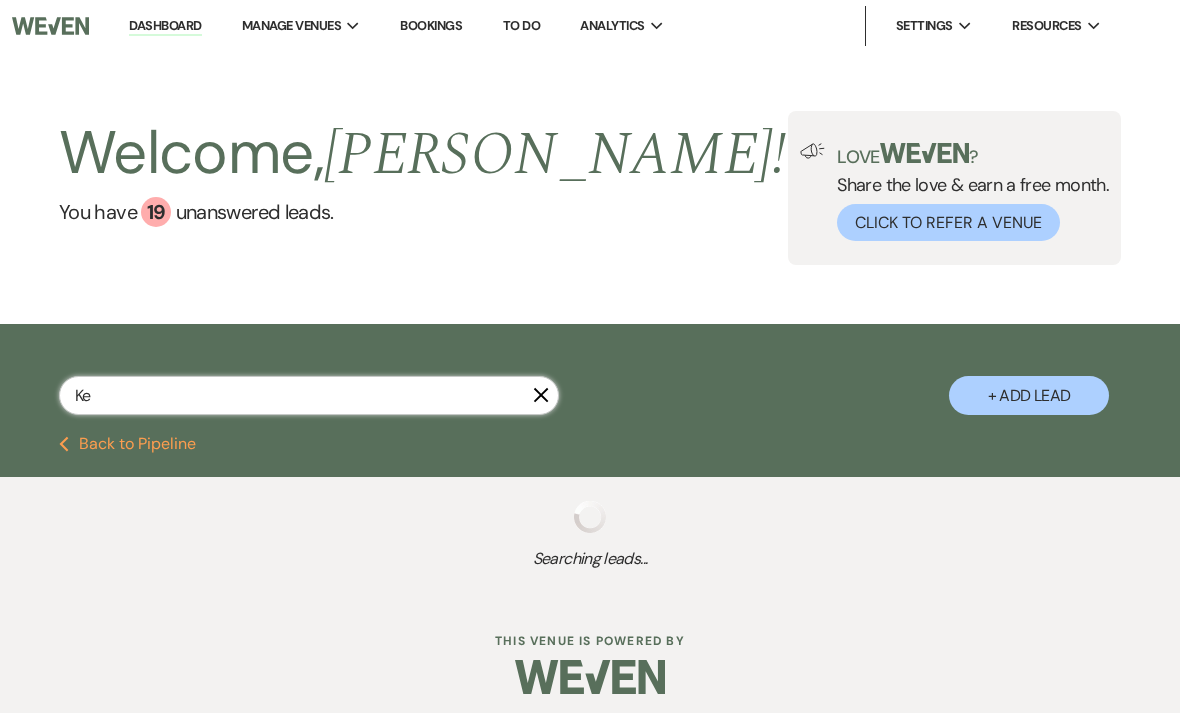 select on "2" 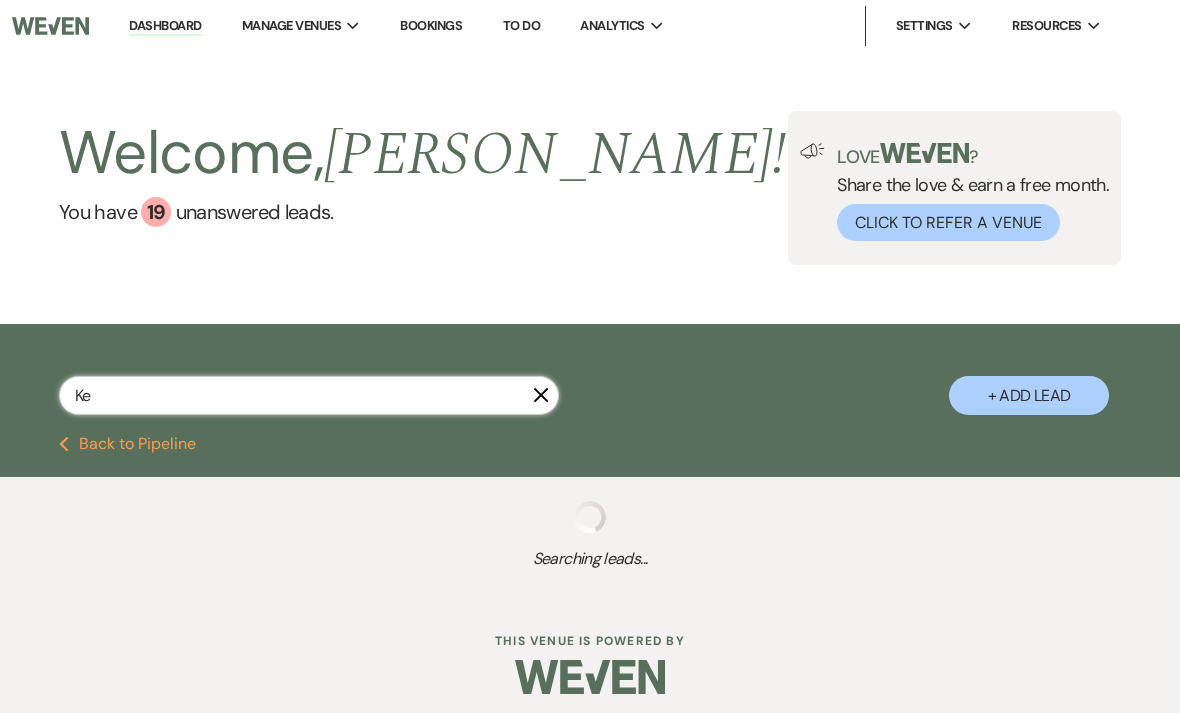 select on "2" 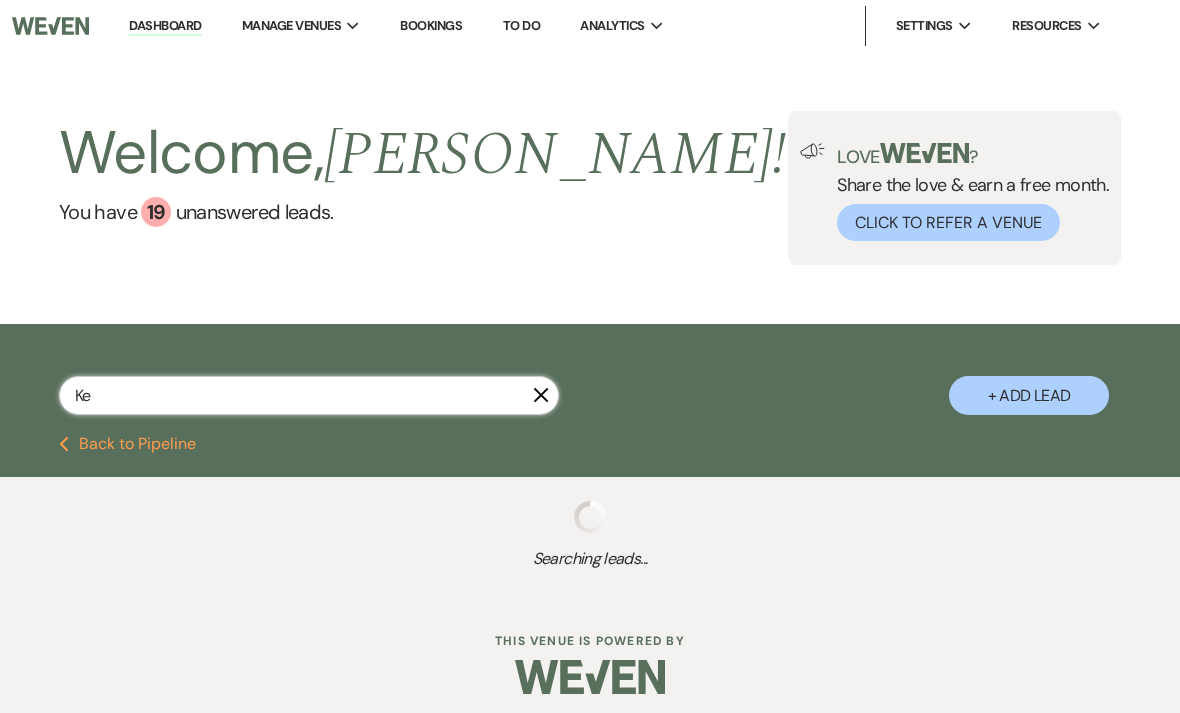 select on "2" 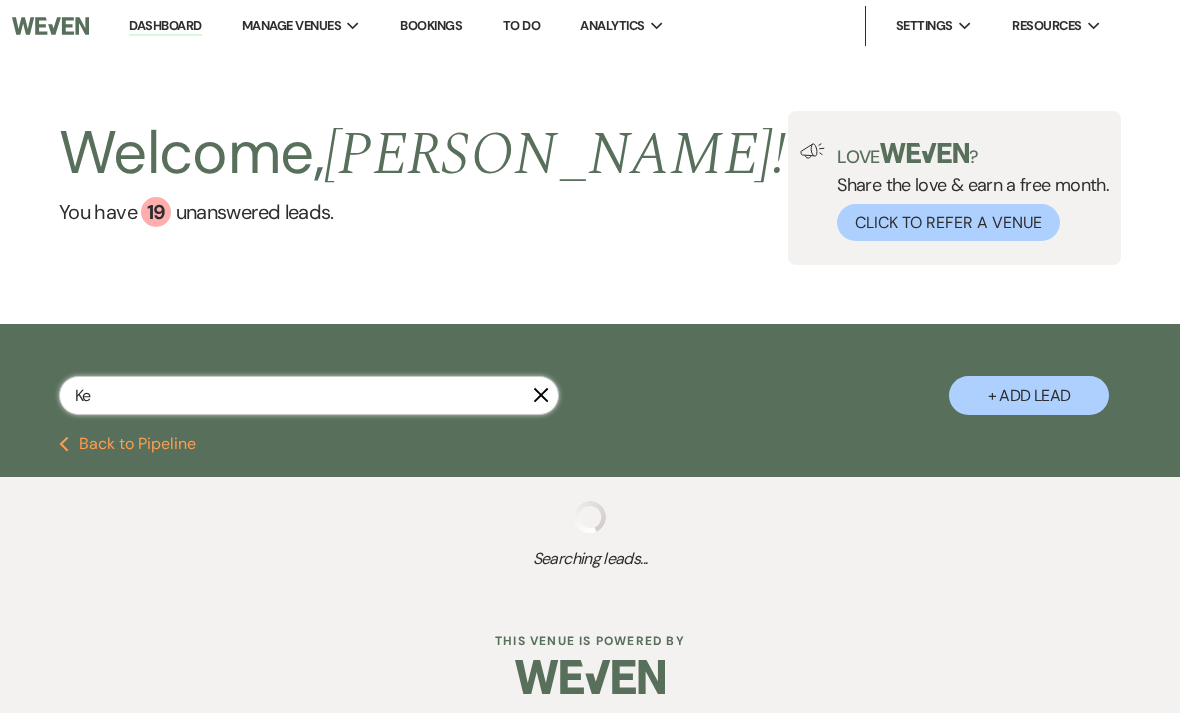 select on "2" 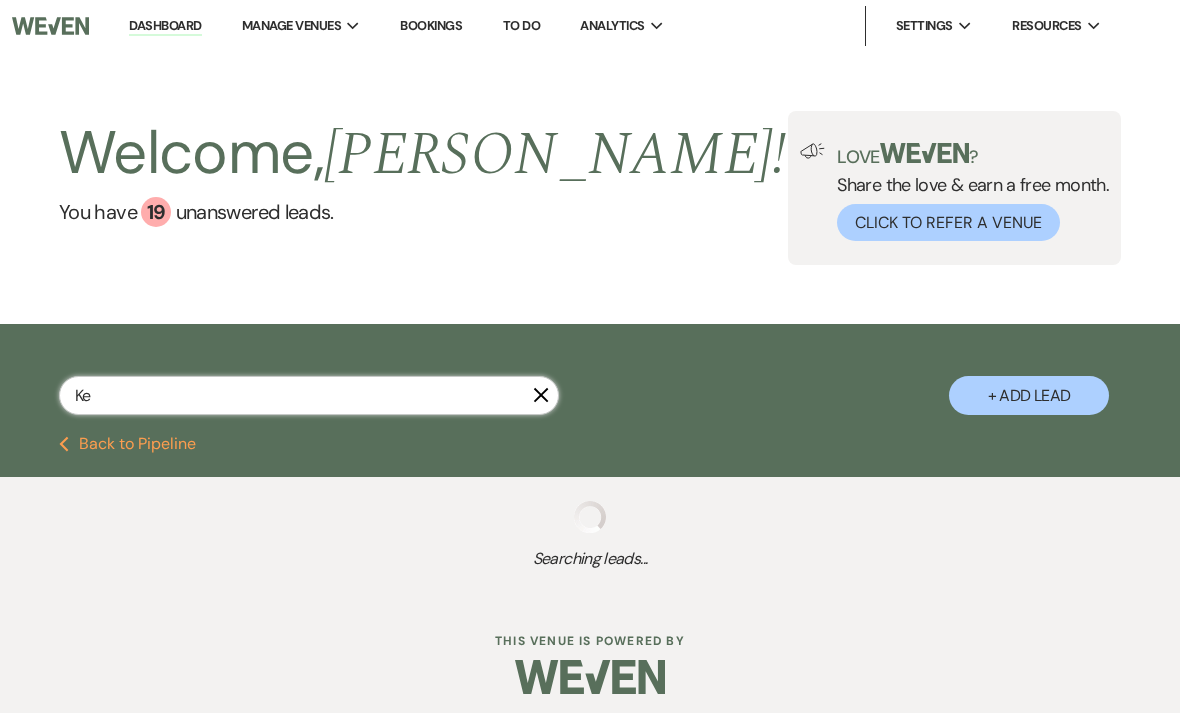 select on "2" 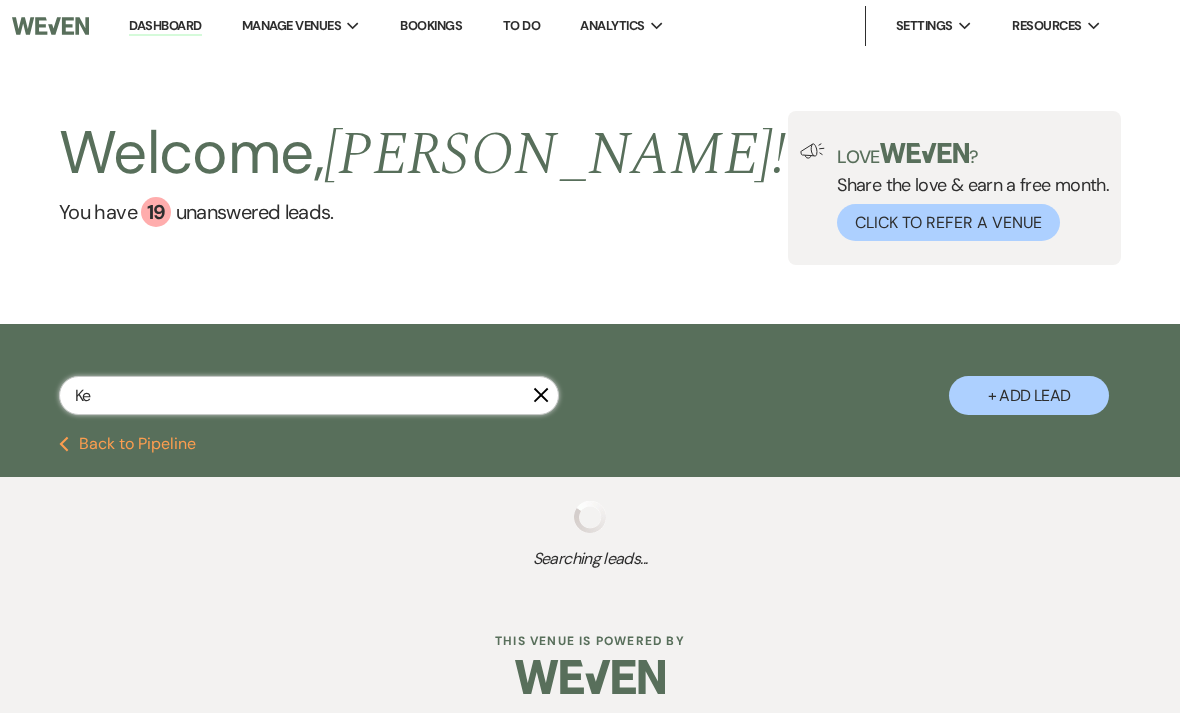 select on "2" 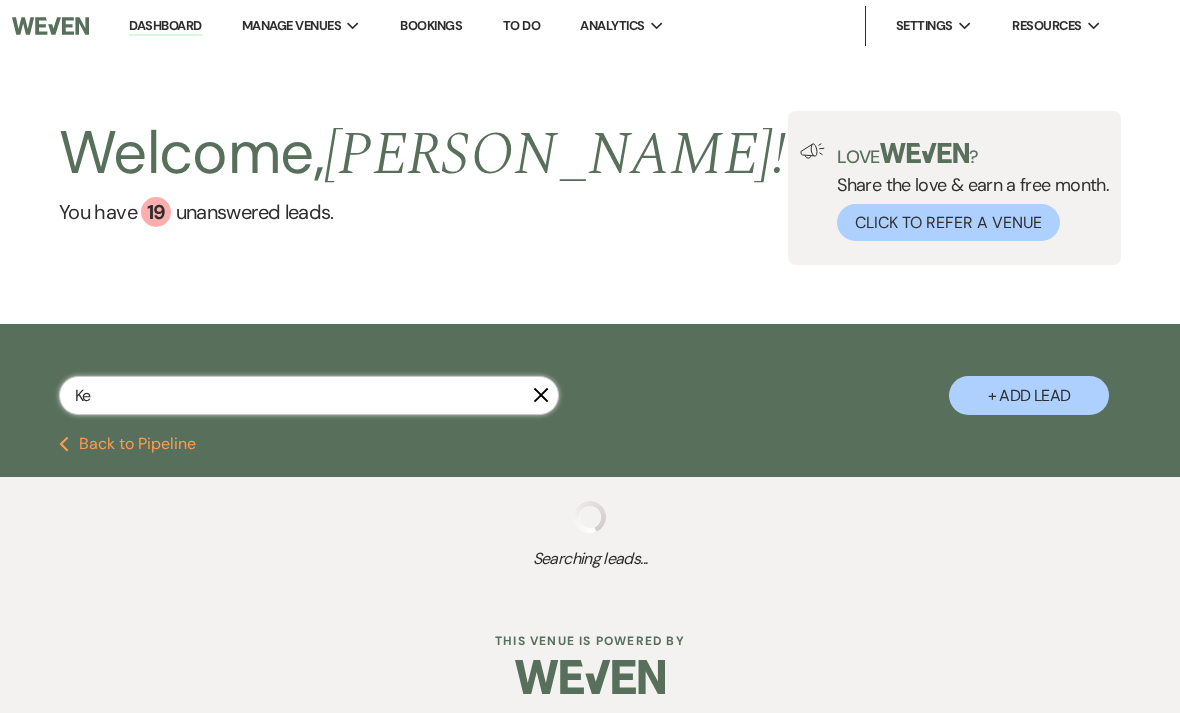 select on "2" 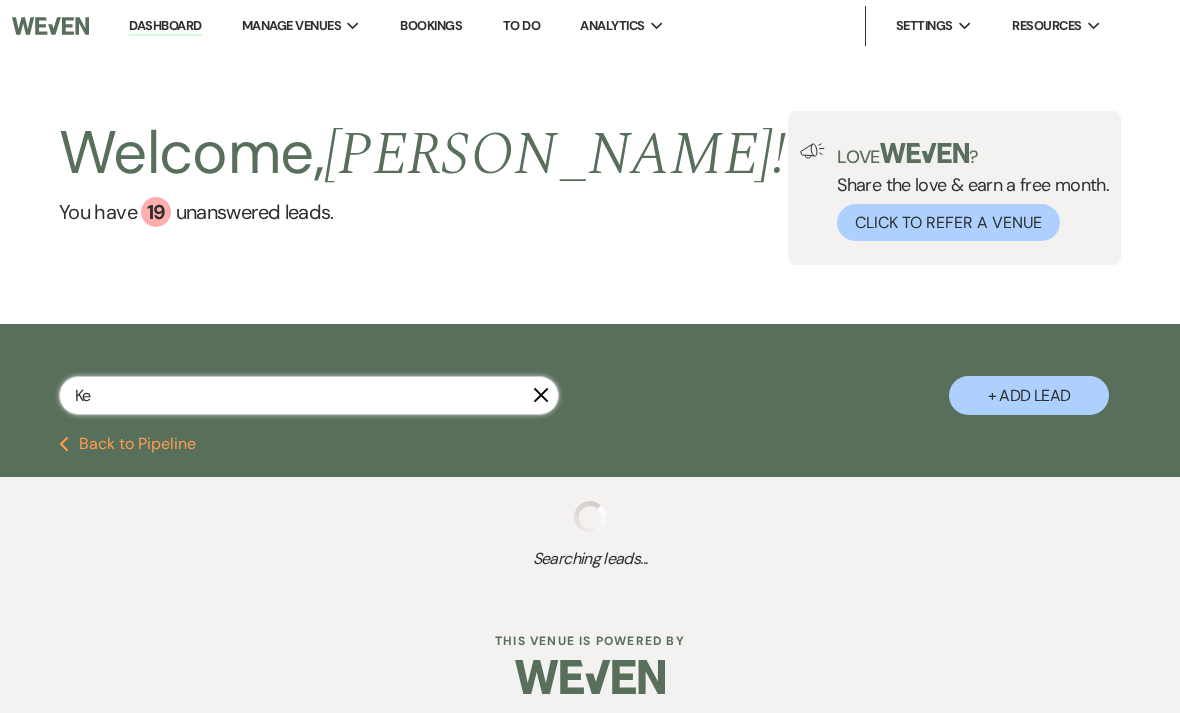 select on "2" 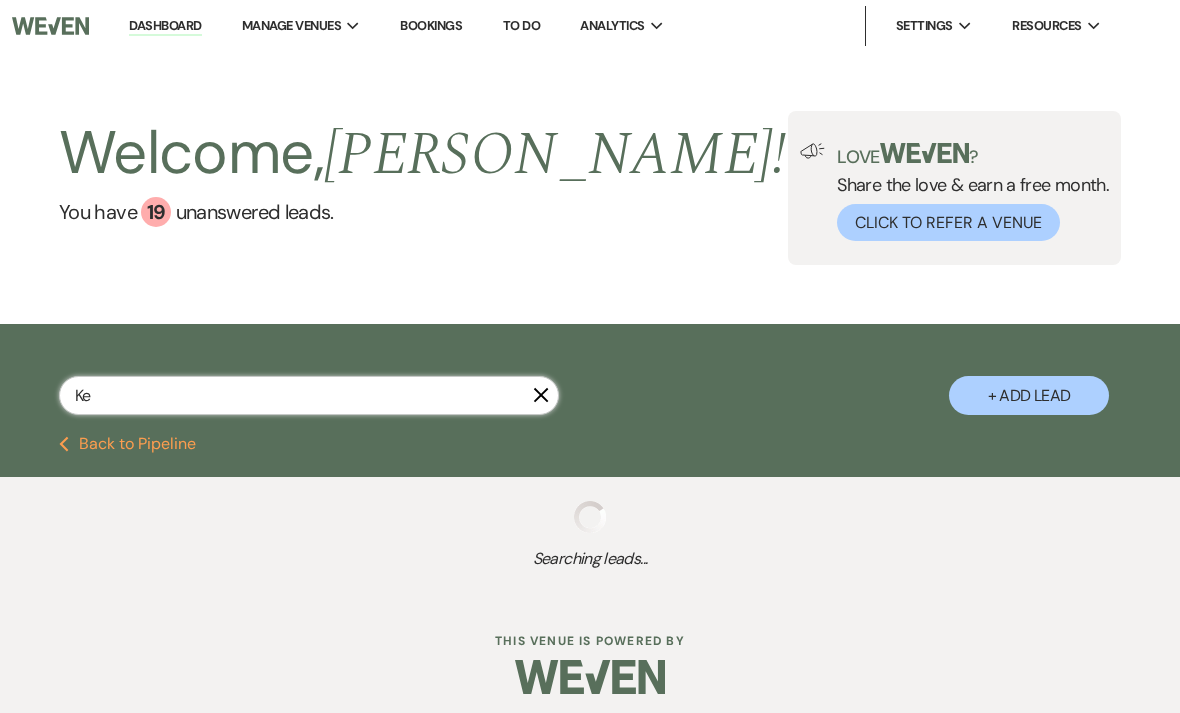 select on "2" 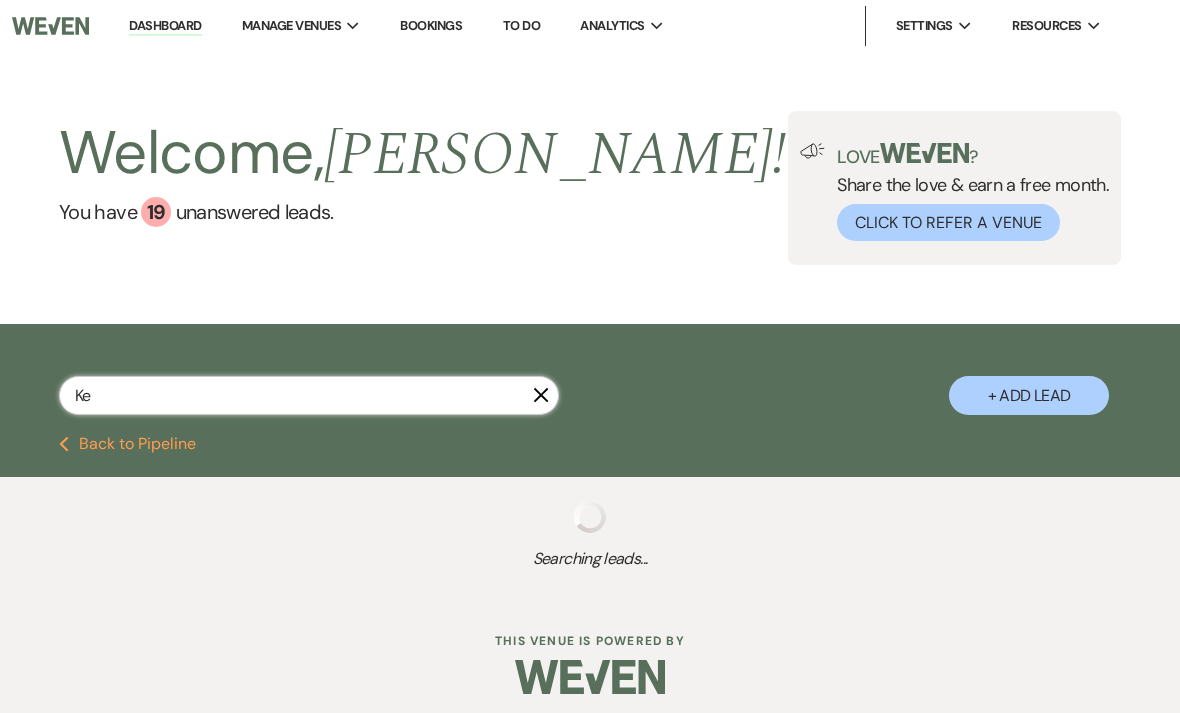 select on "2" 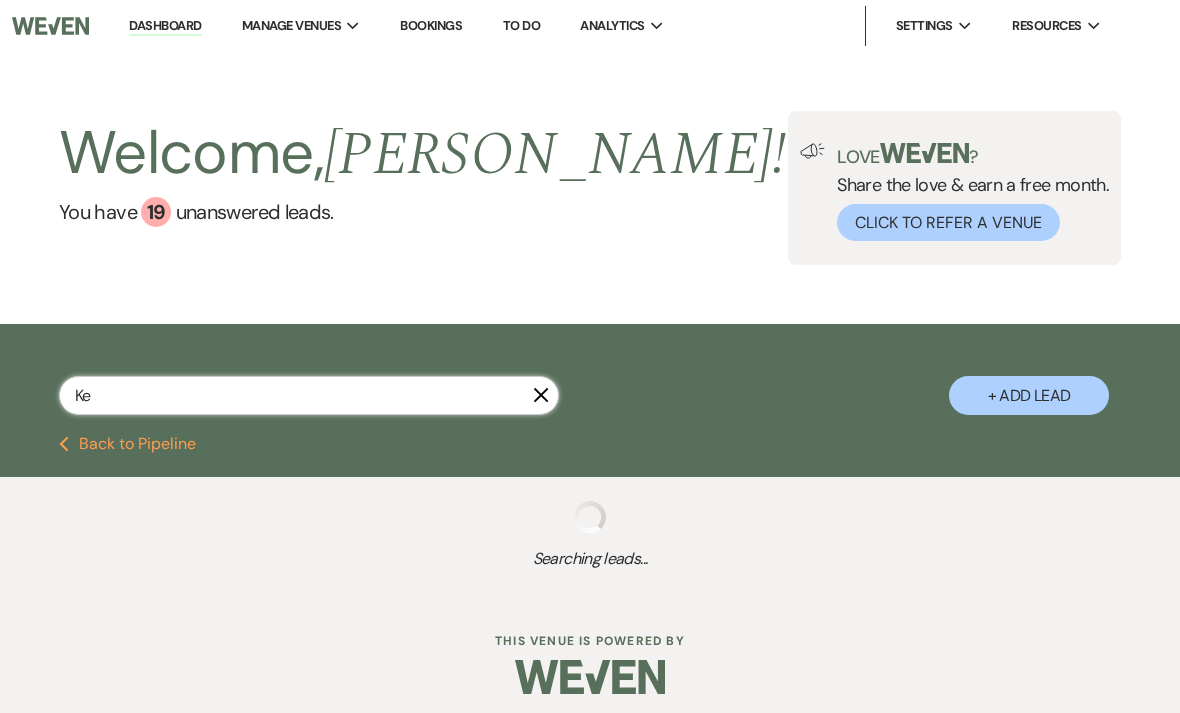 select on "2" 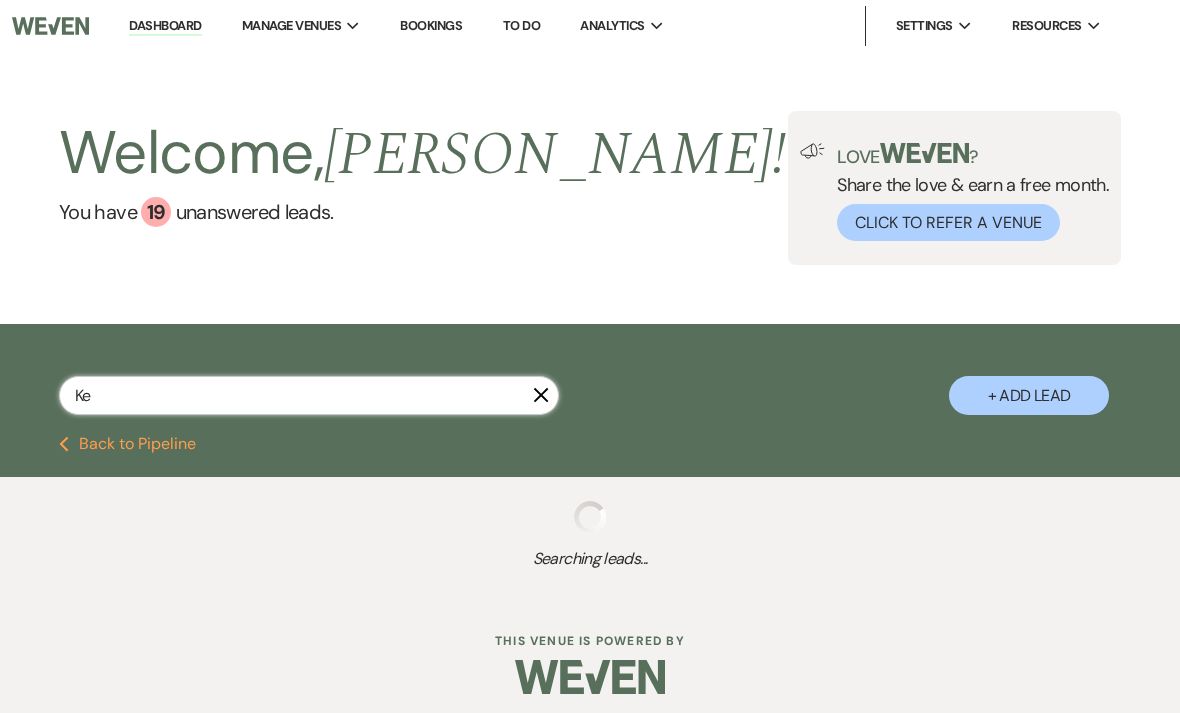 select on "2" 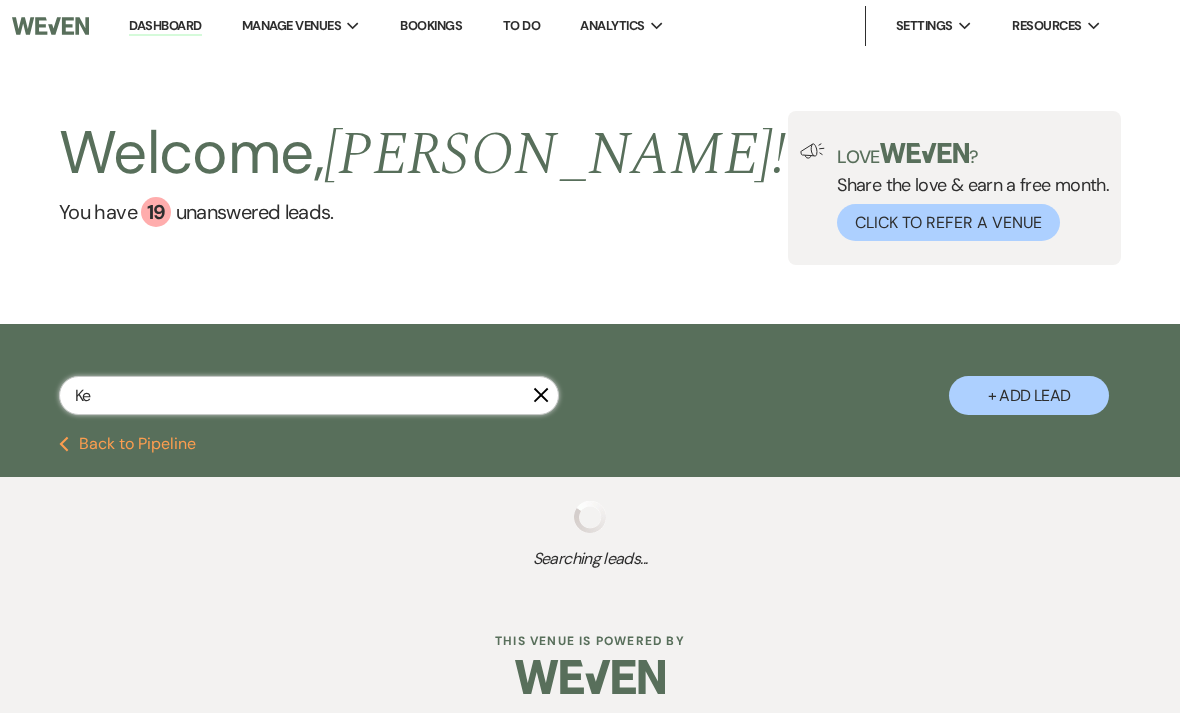 select on "2" 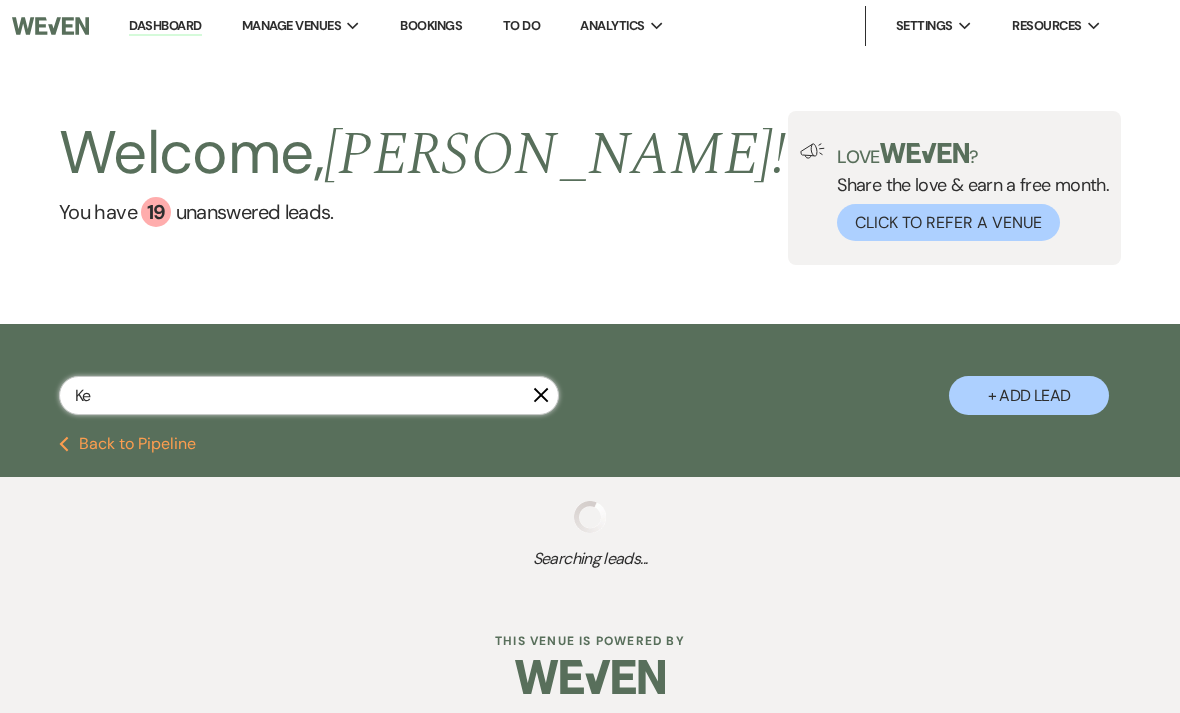 select on "2" 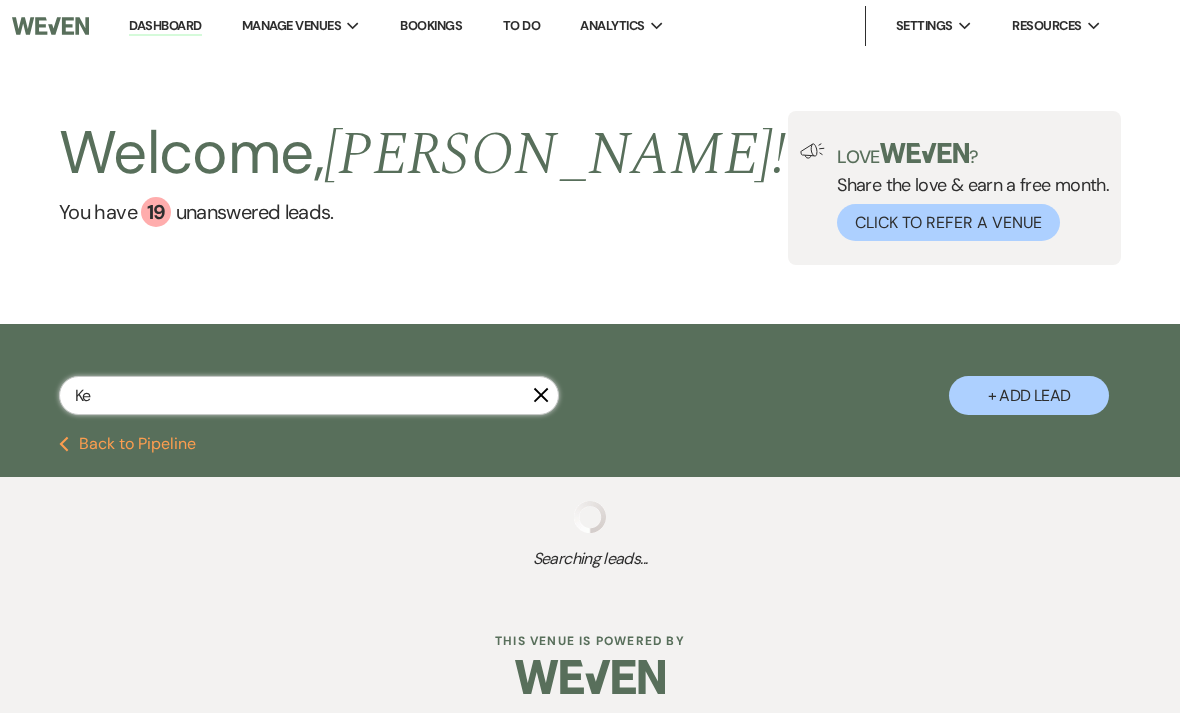 select on "2" 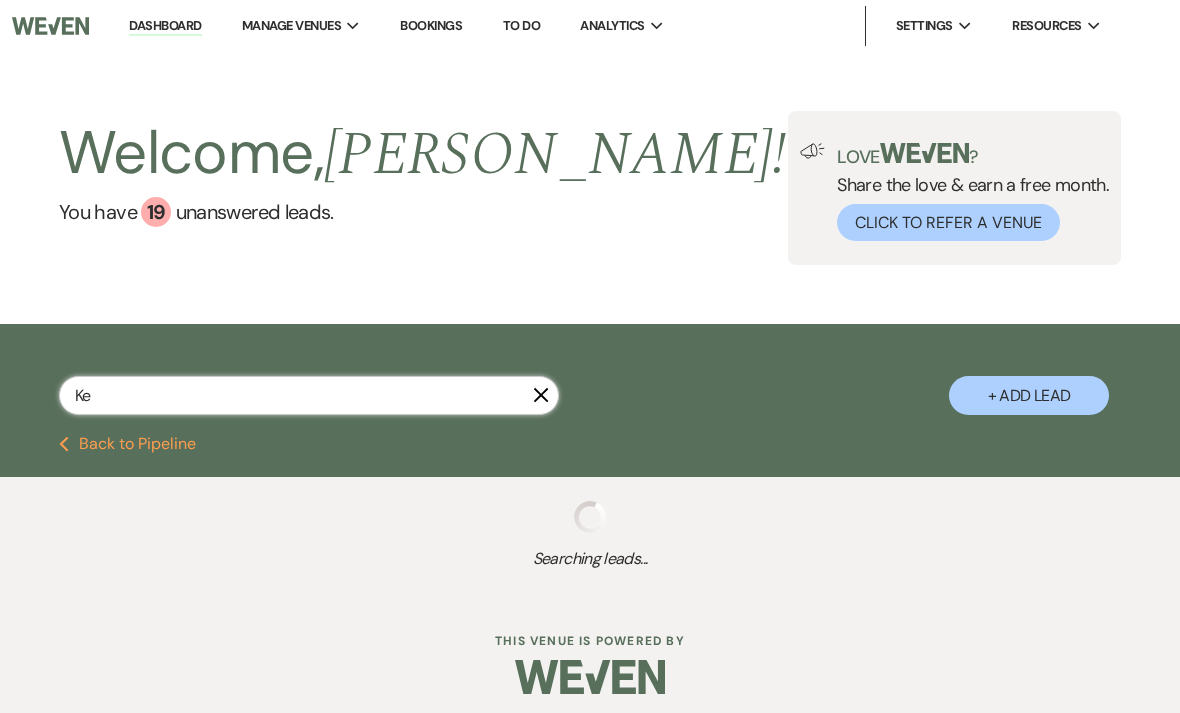 select on "2" 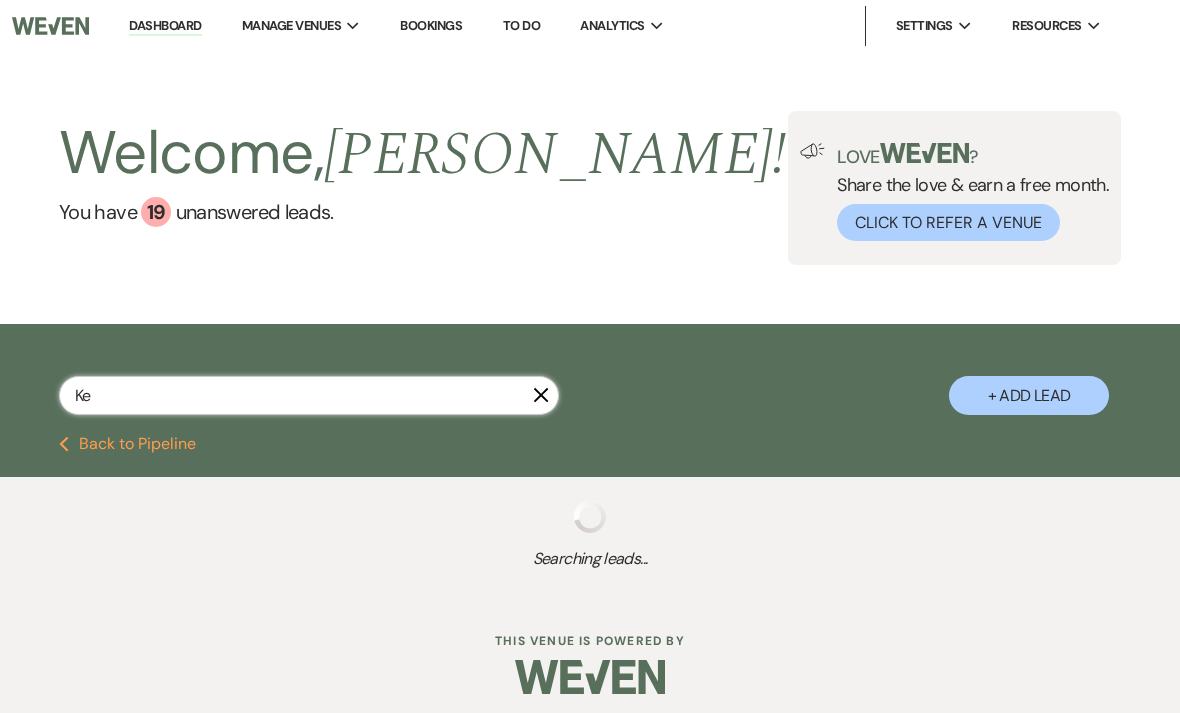 select on "8" 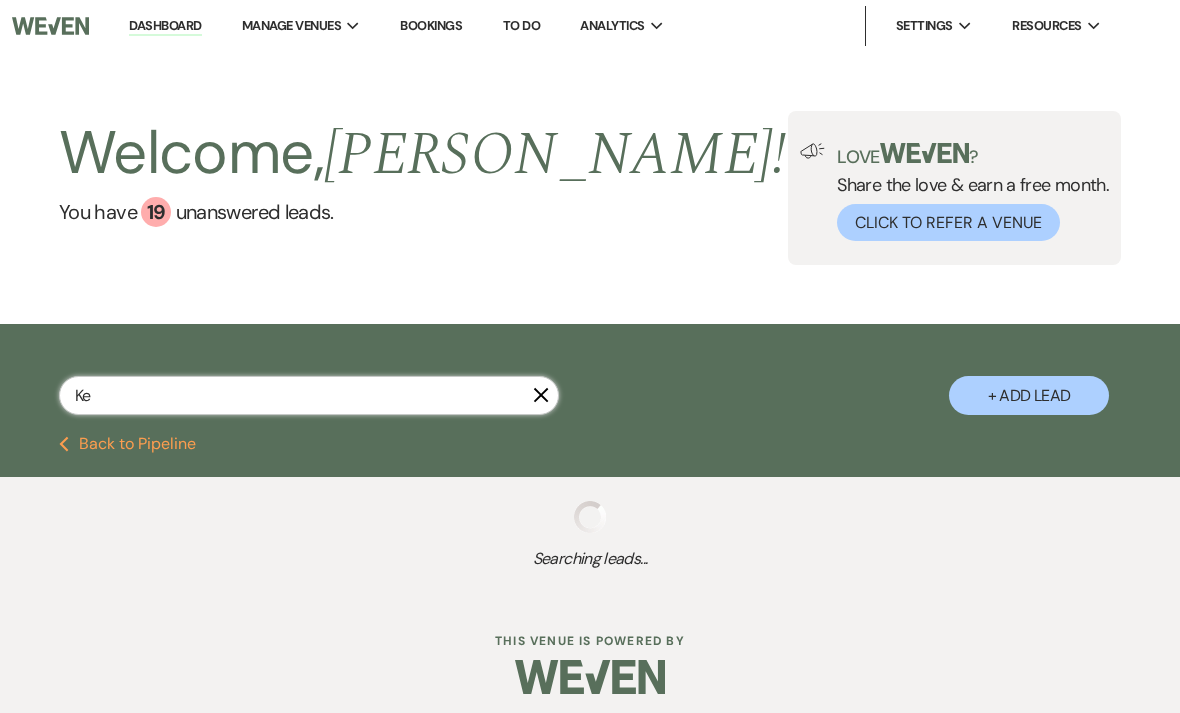 select on "5" 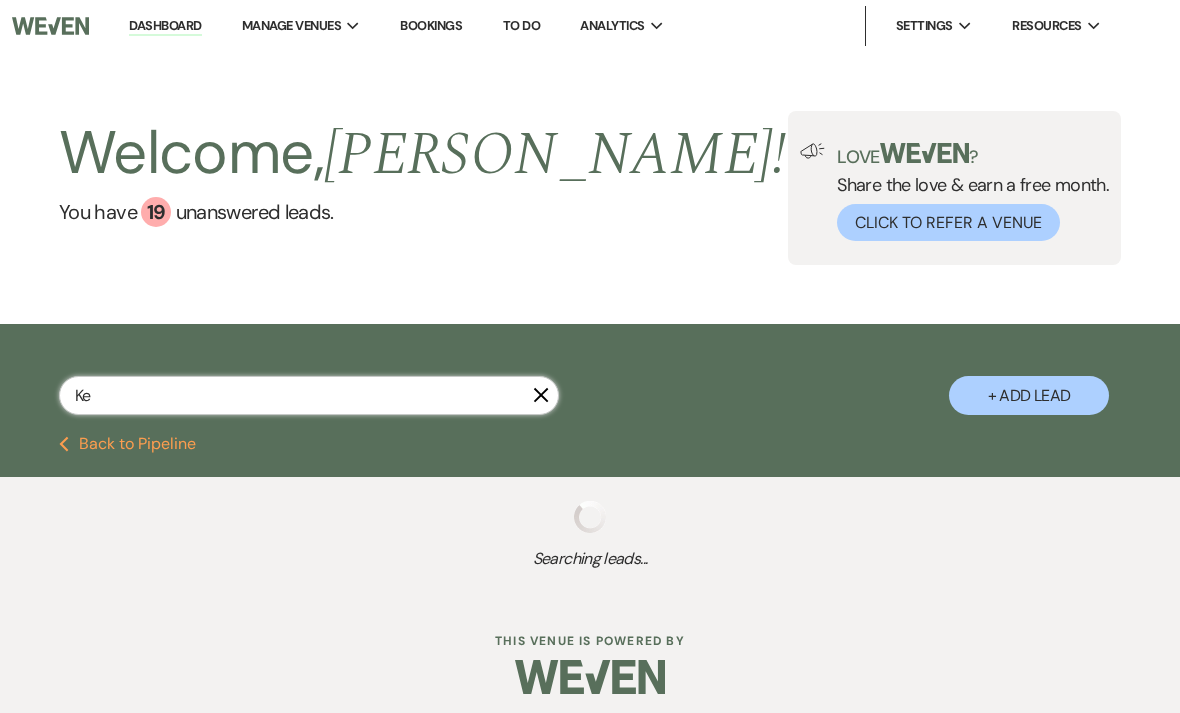 select on "2" 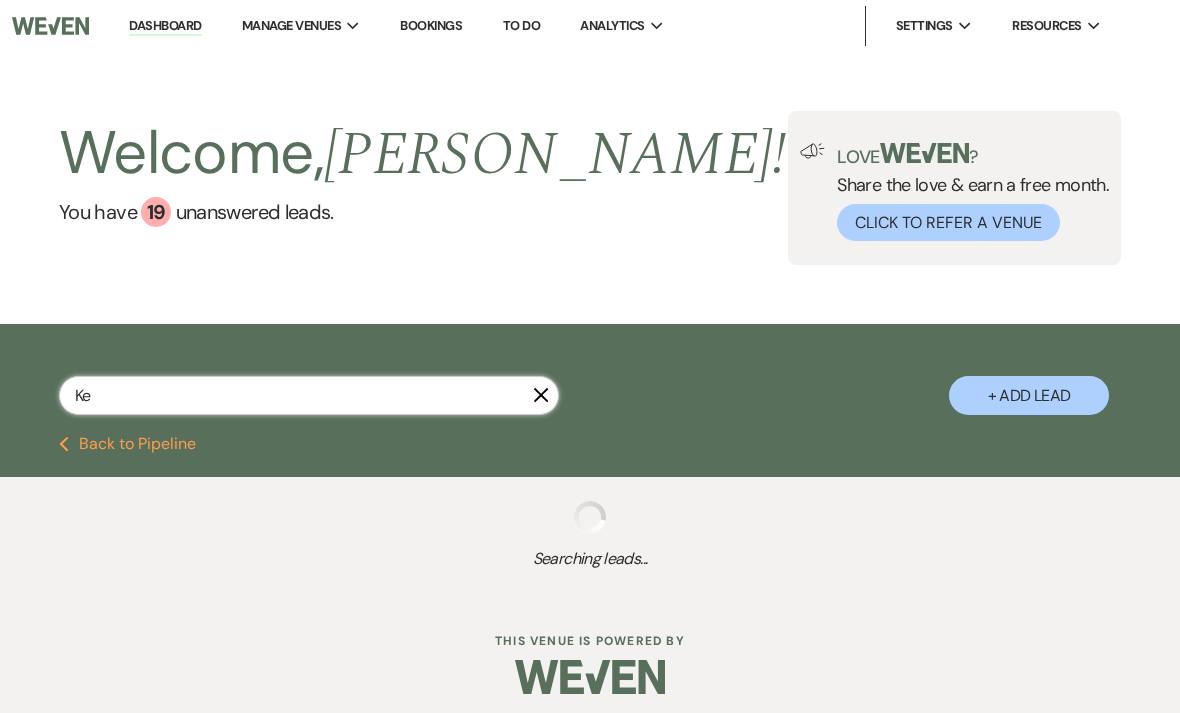 select on "2" 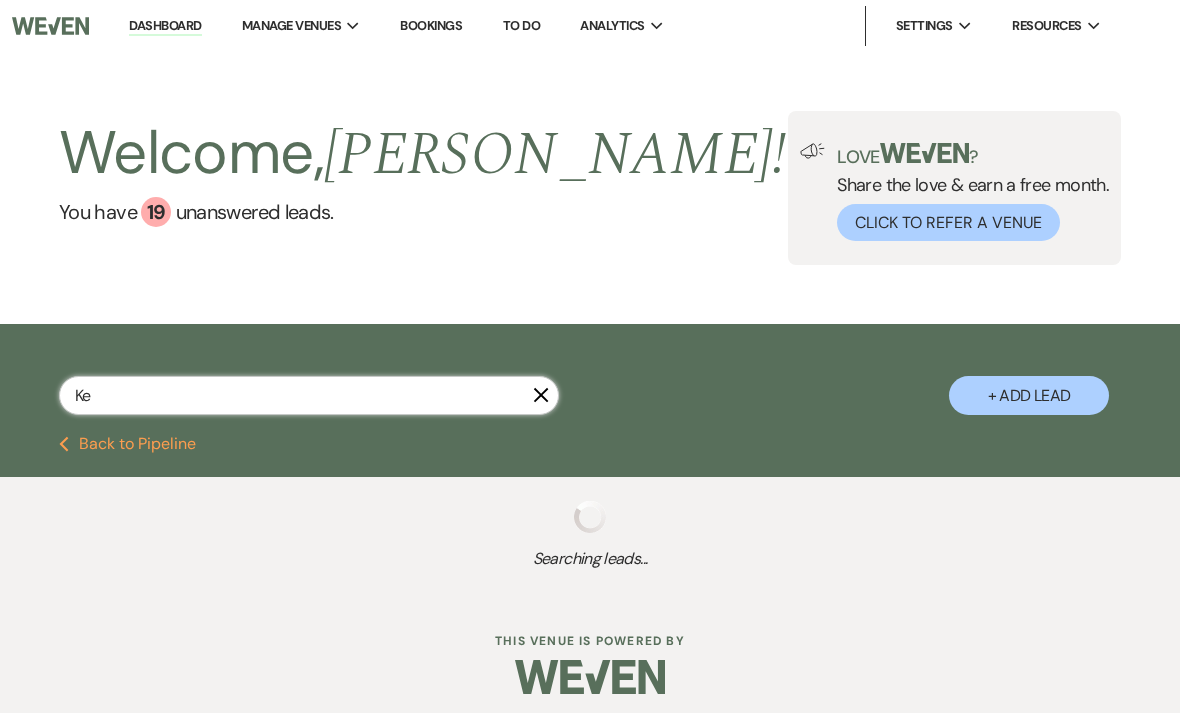 select on "2" 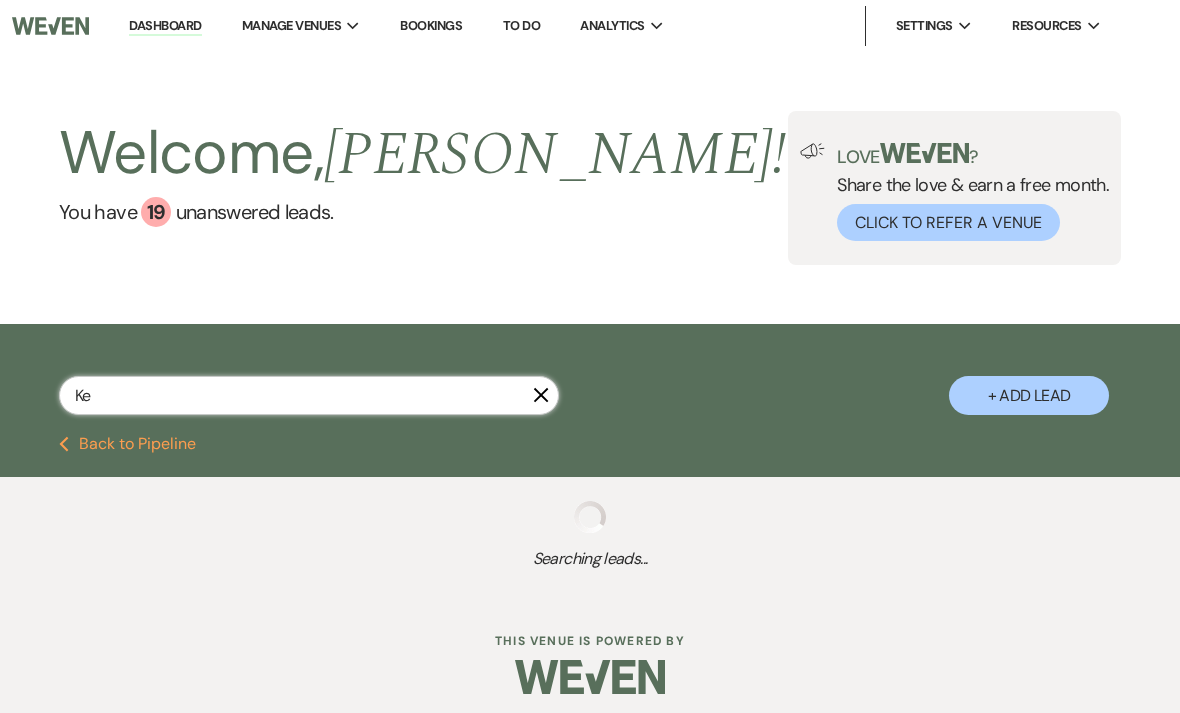 select on "2" 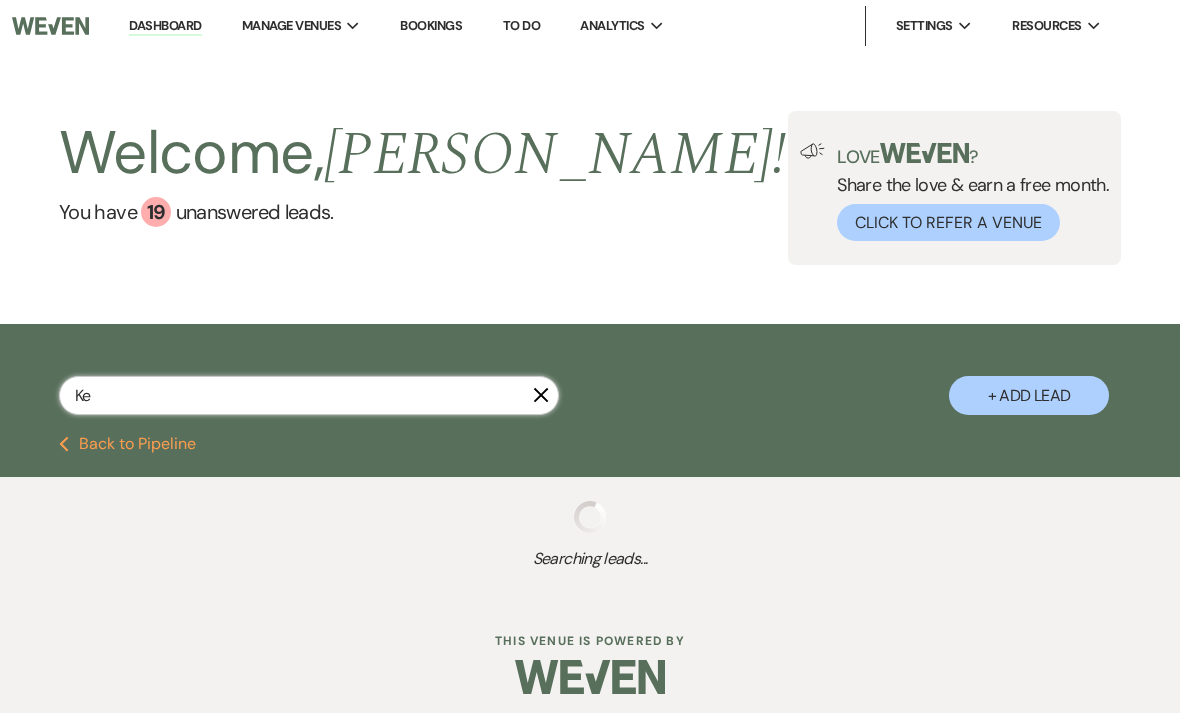 select on "2" 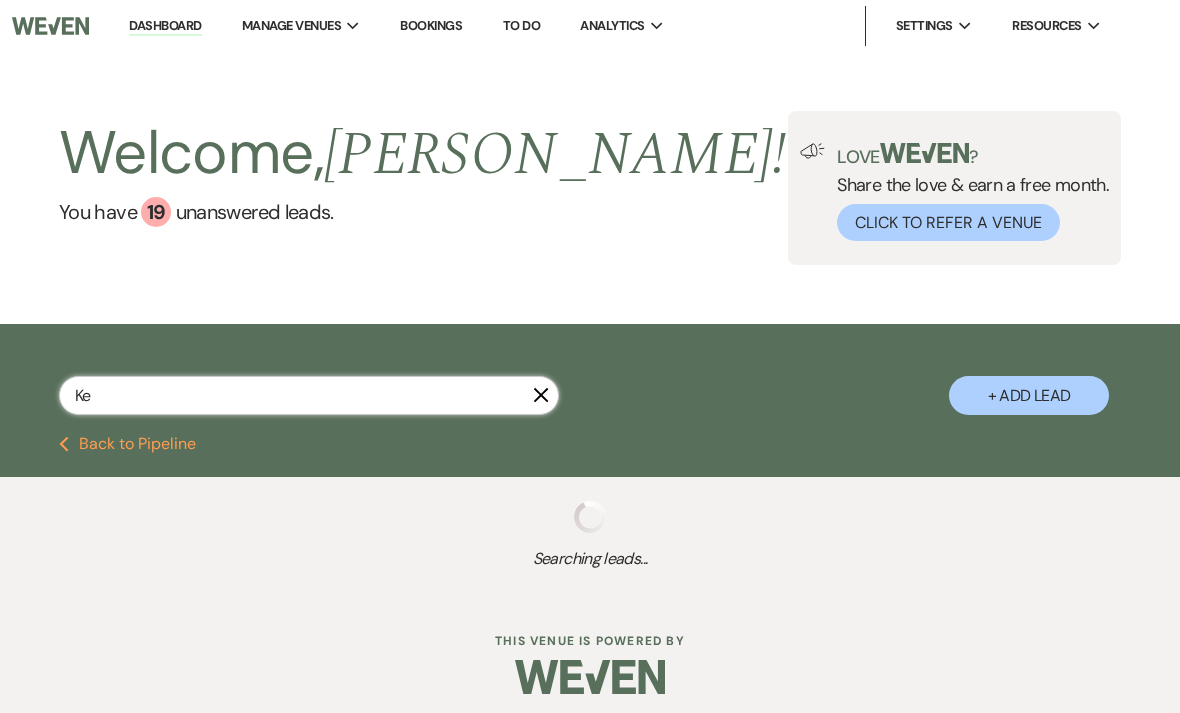 select on "2" 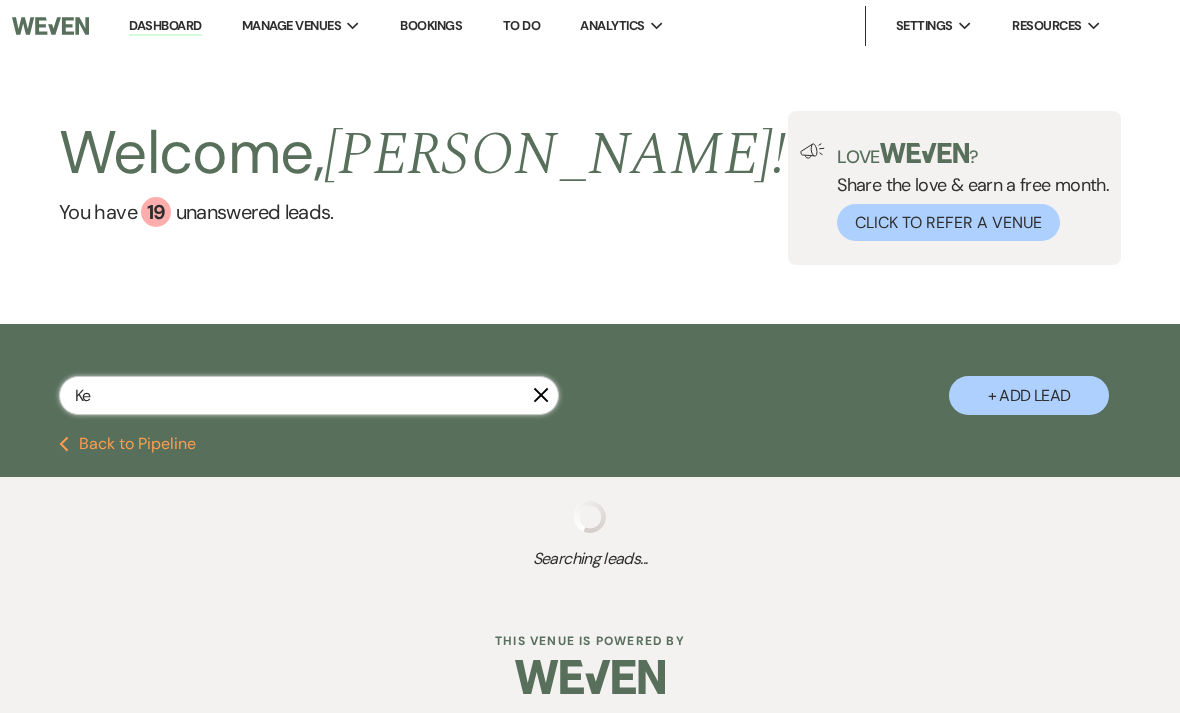 select on "2" 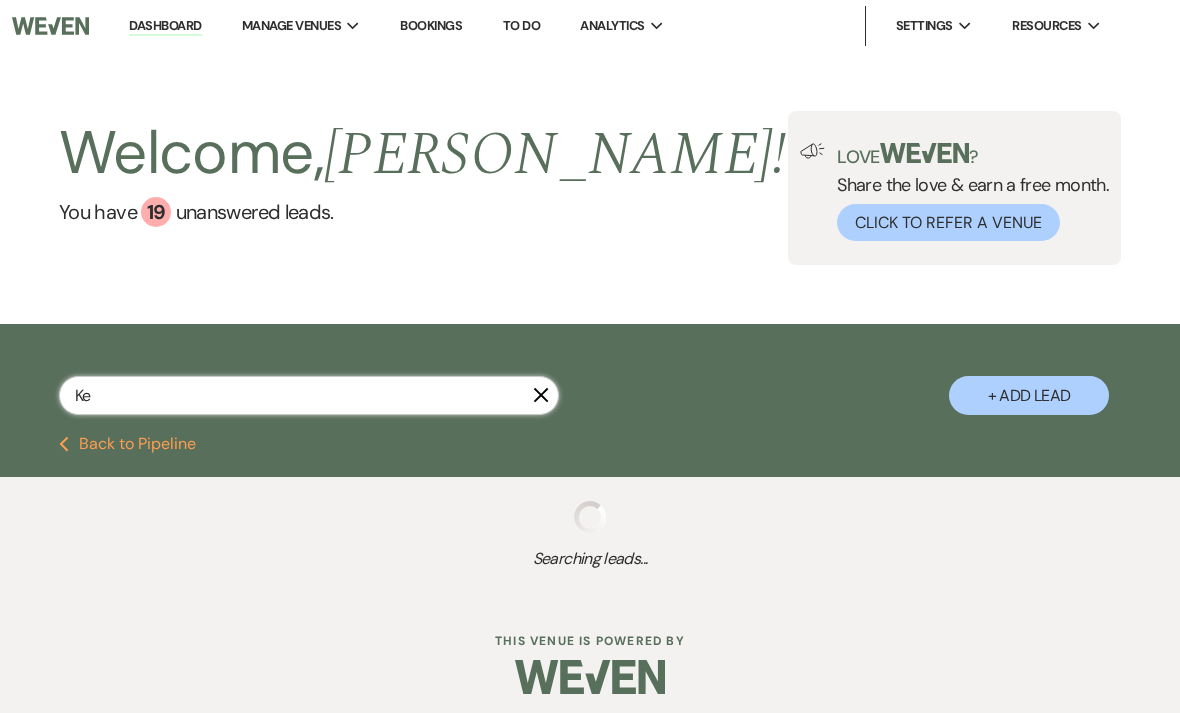 select on "8" 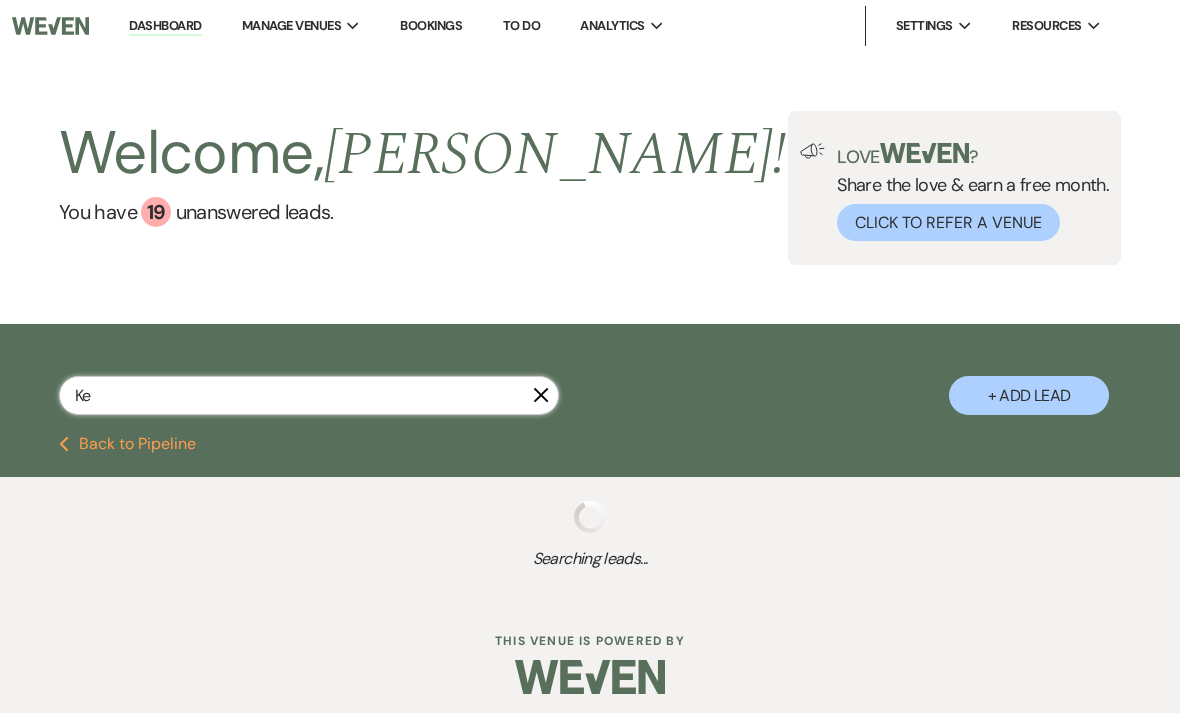 select on "6" 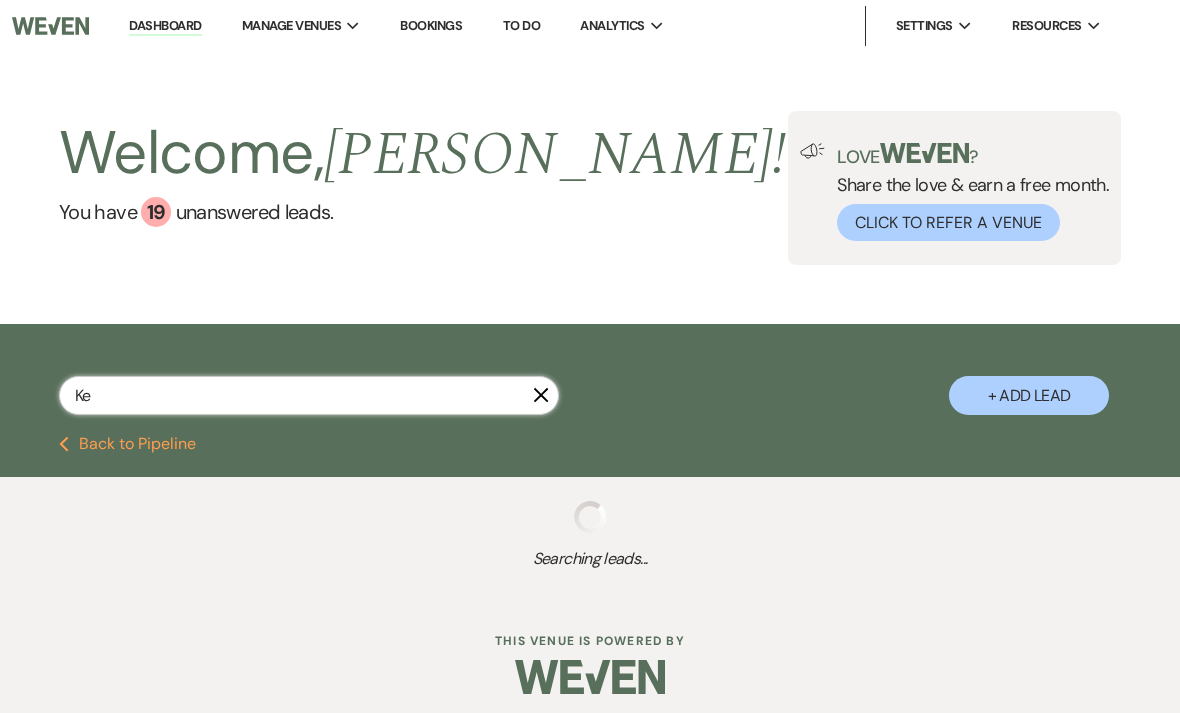 select on "2" 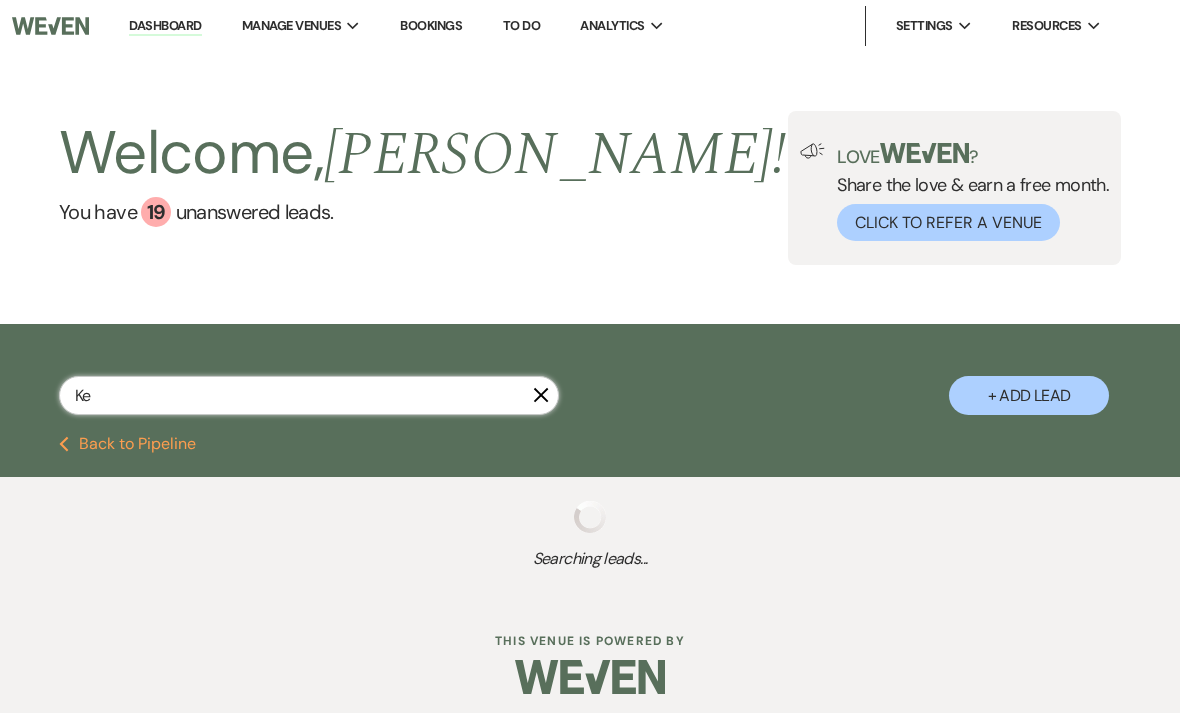 select on "2" 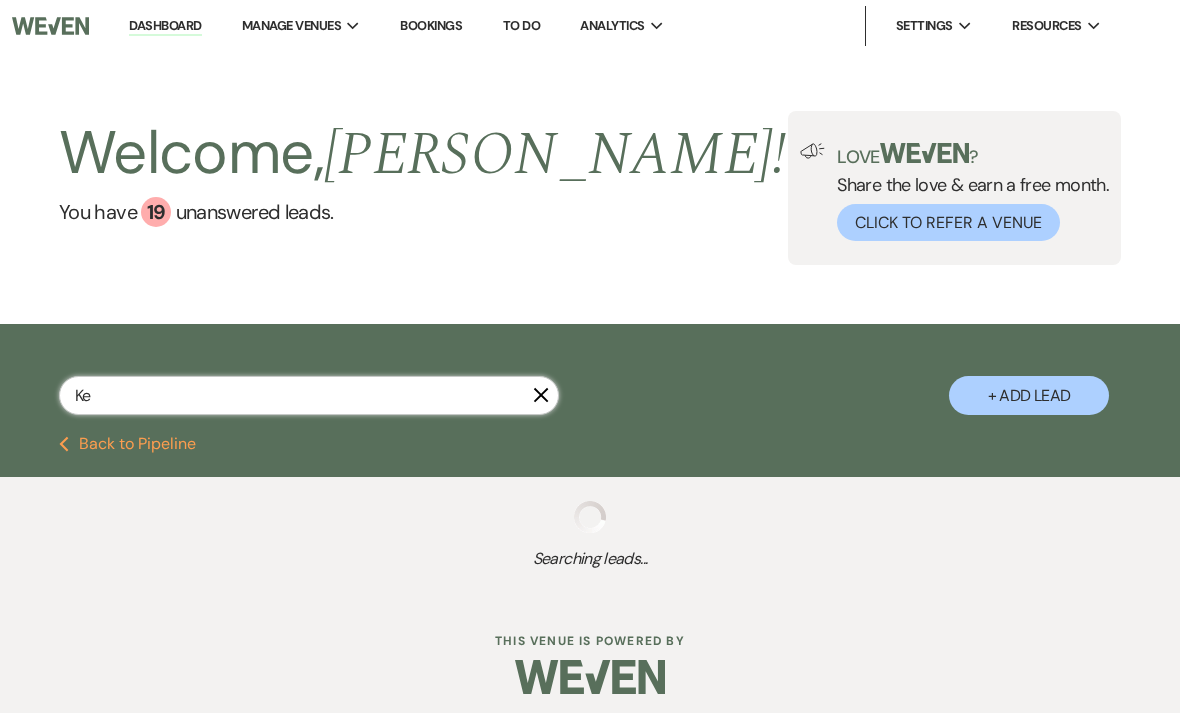 select on "8" 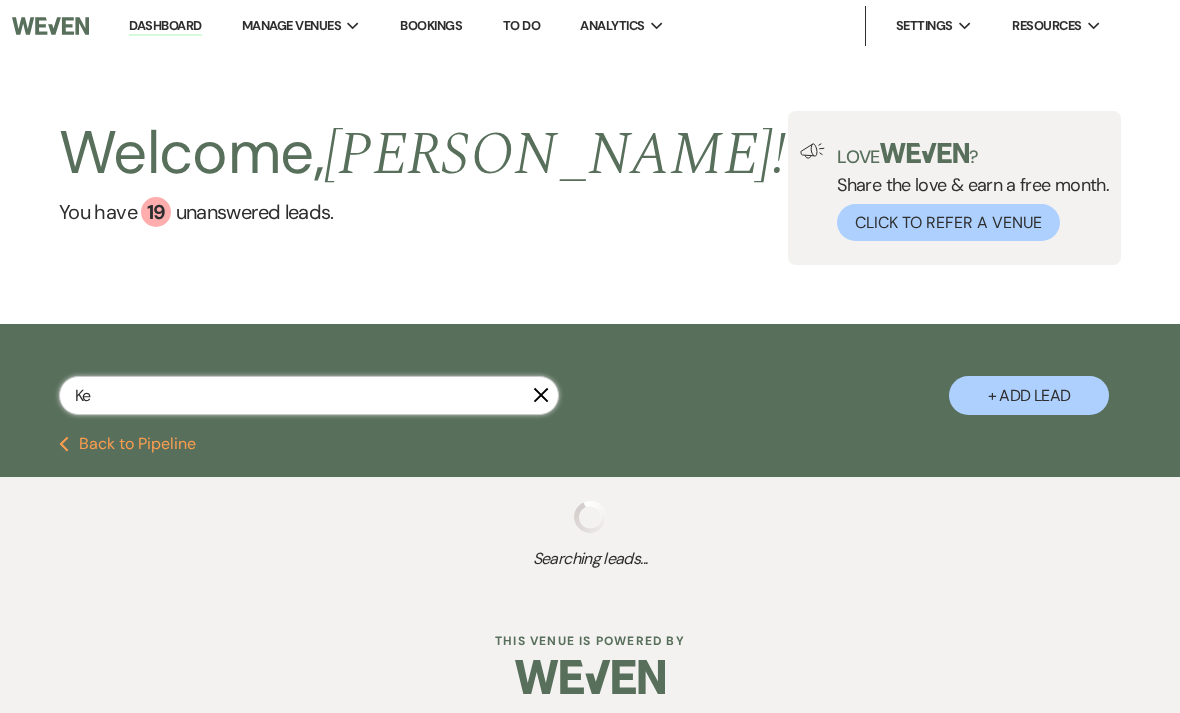 select on "11" 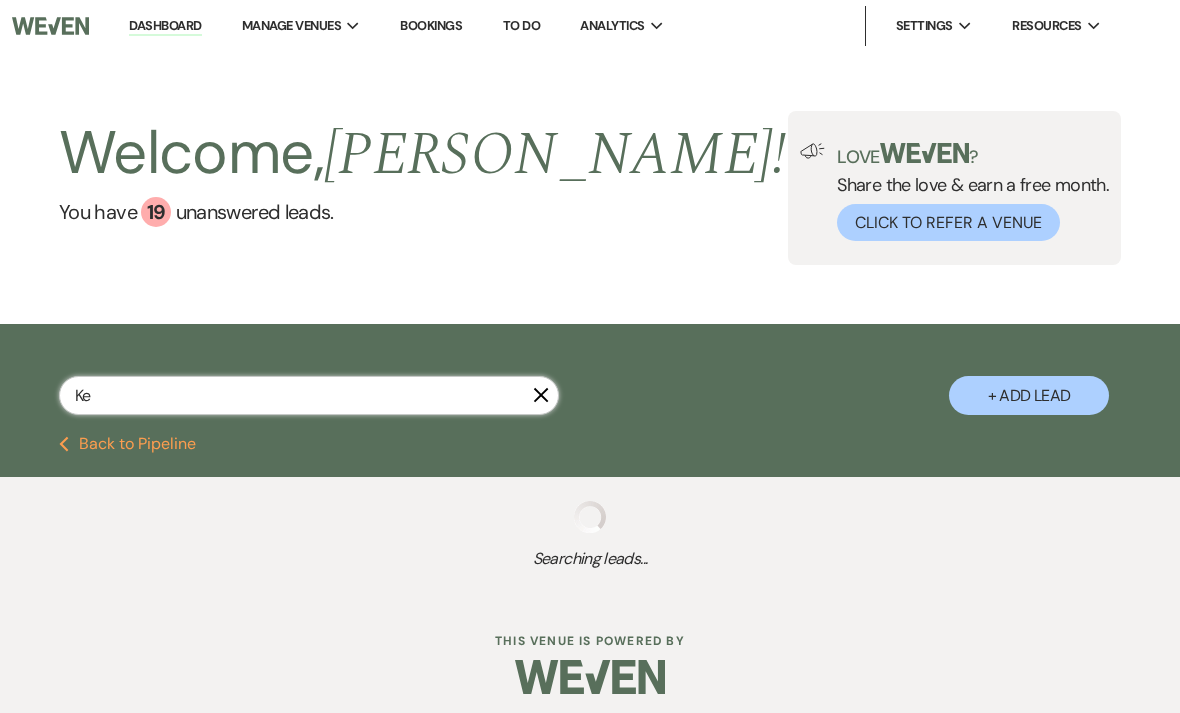 select on "2" 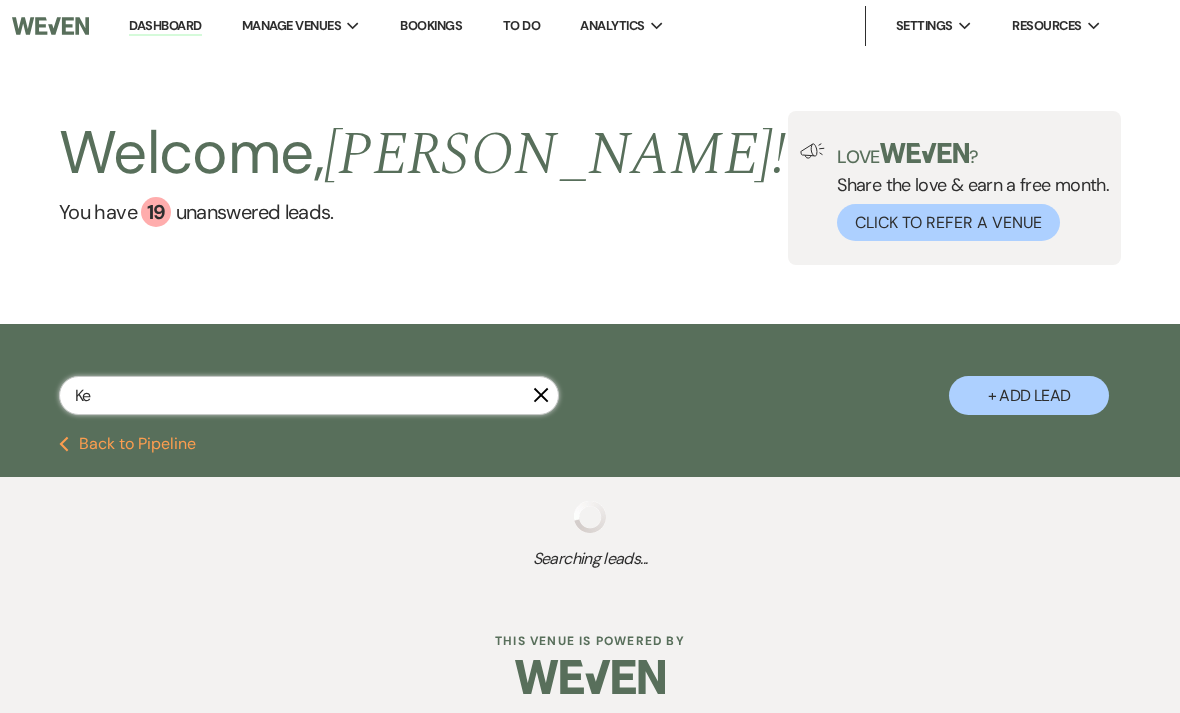 select on "2" 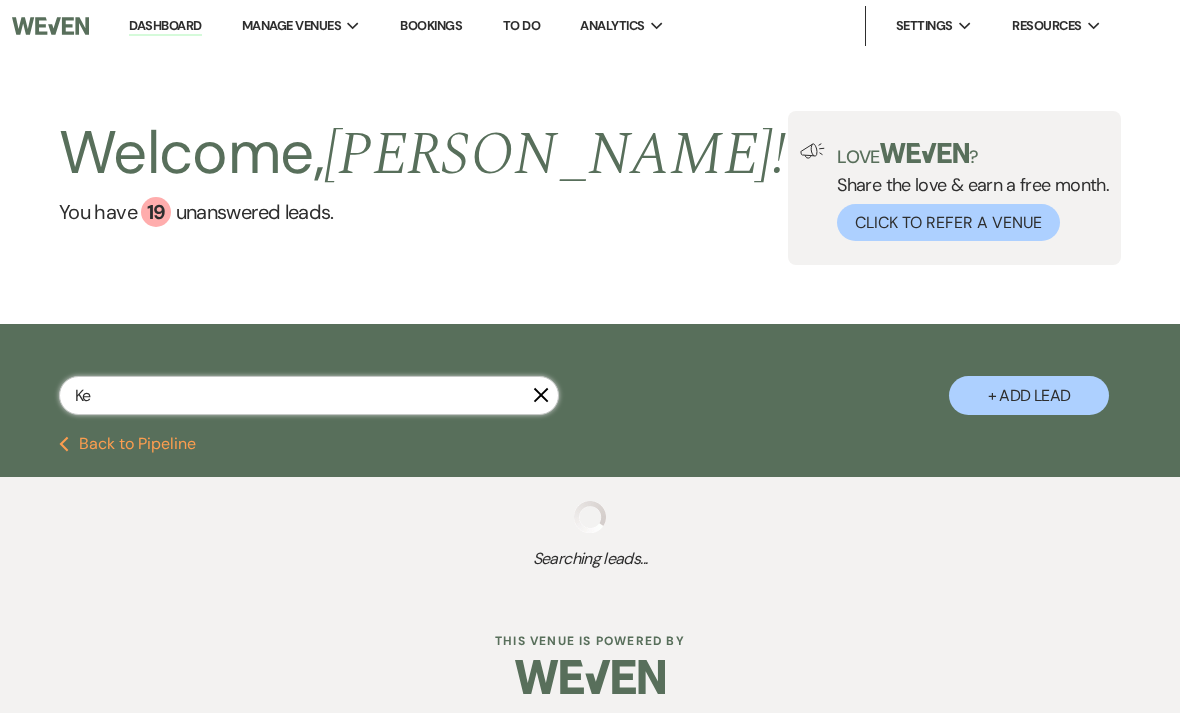 select on "2" 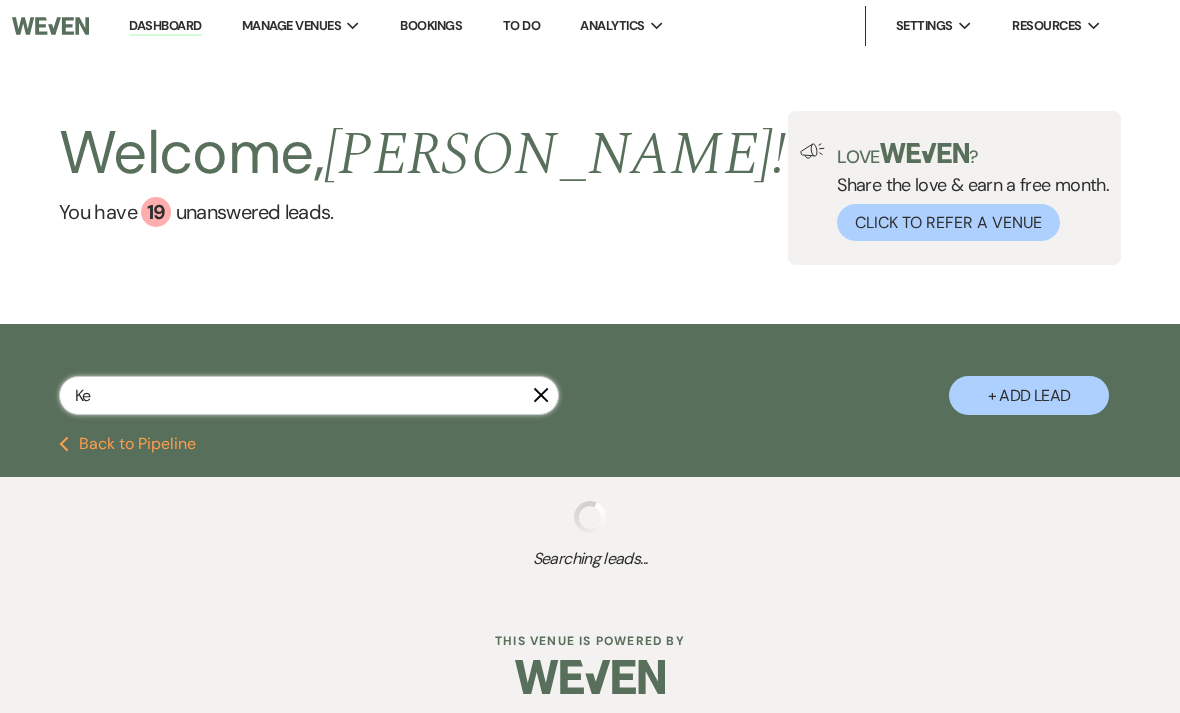 select on "4" 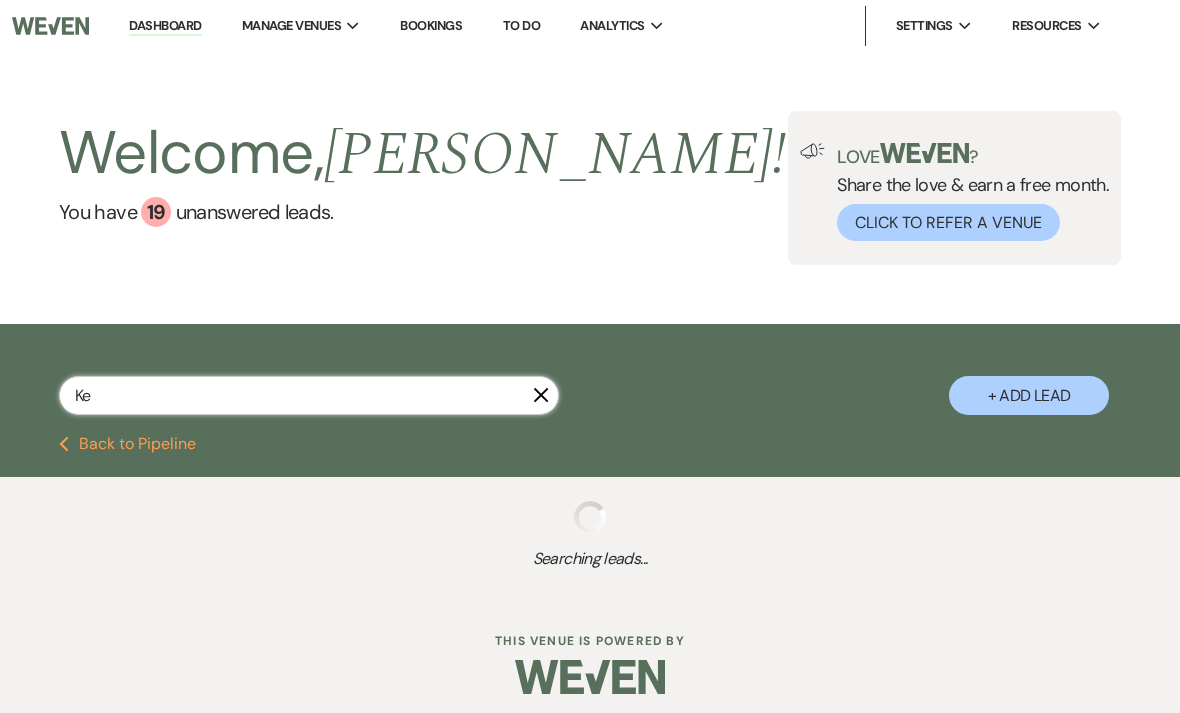 select on "5" 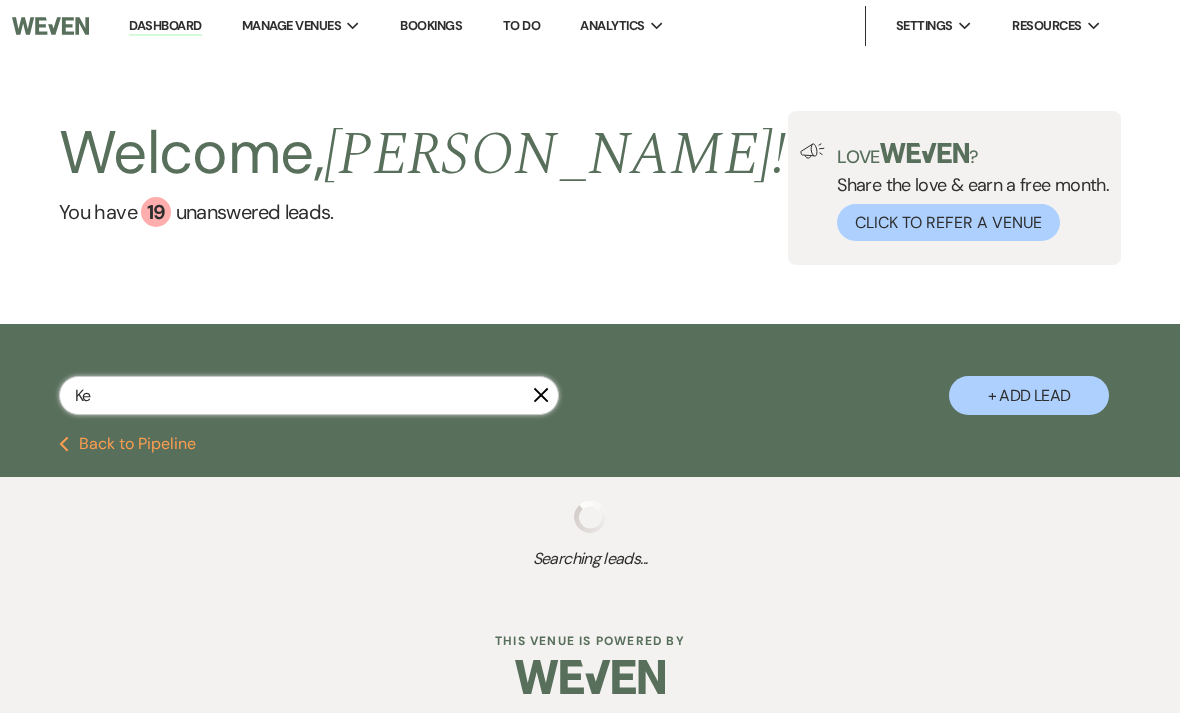 select on "2" 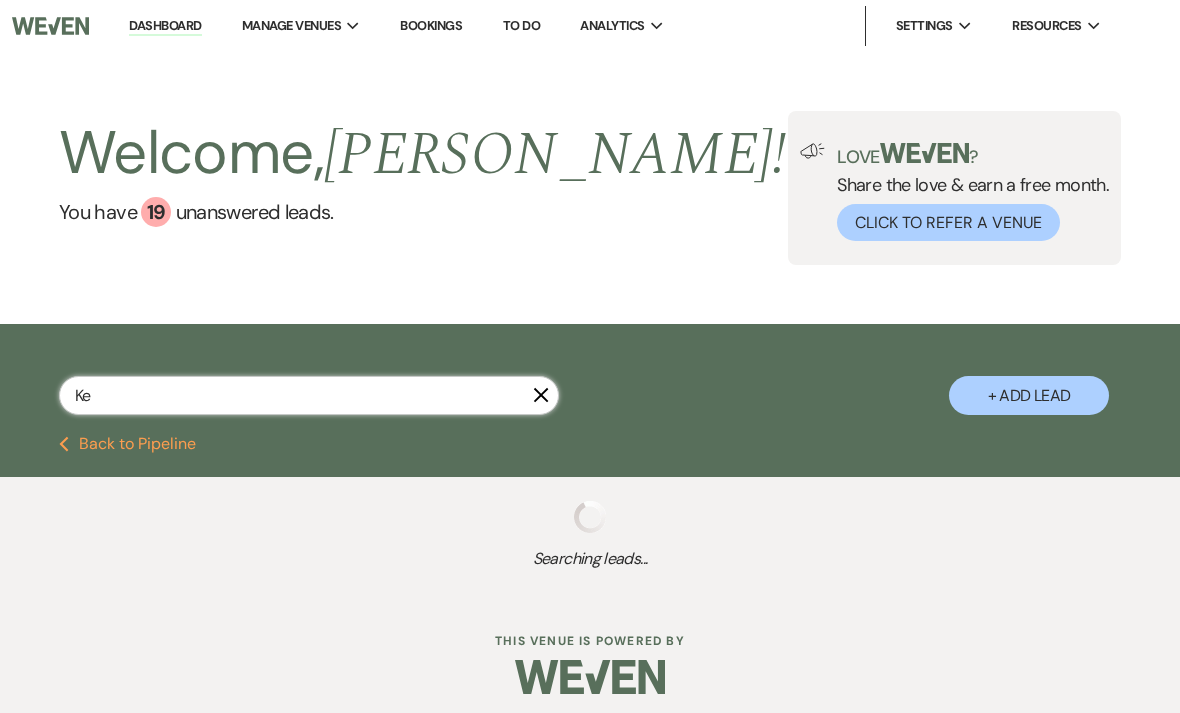 select on "2" 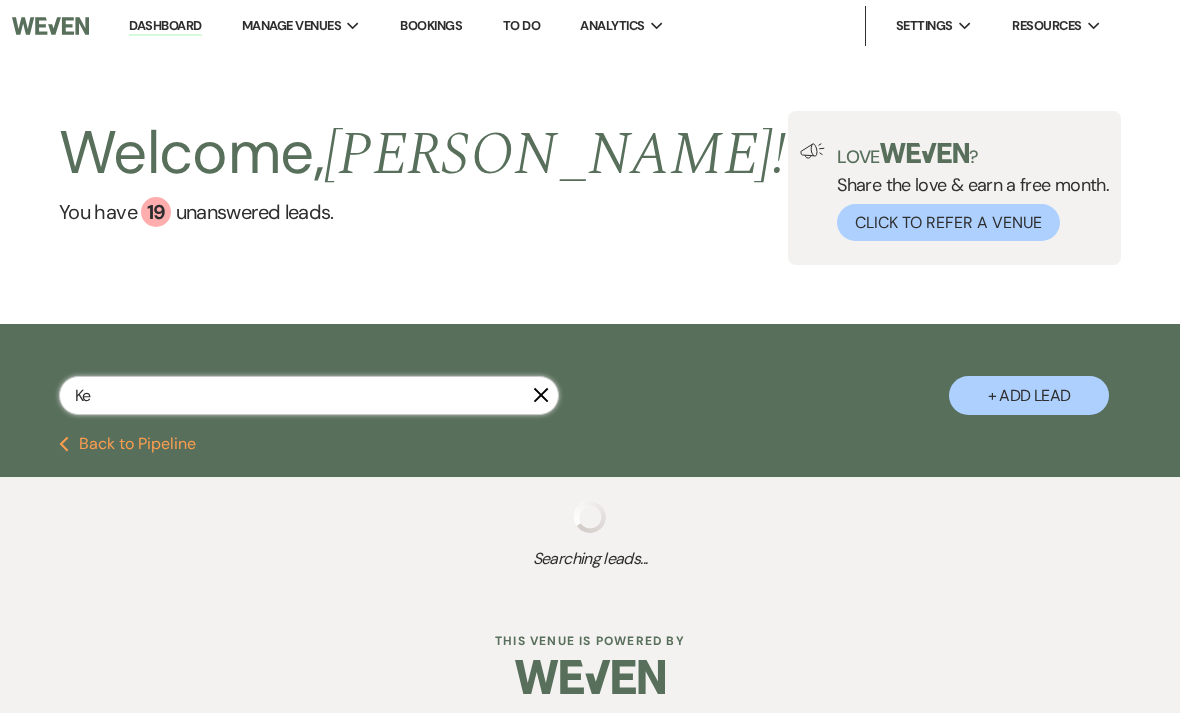 select on "2" 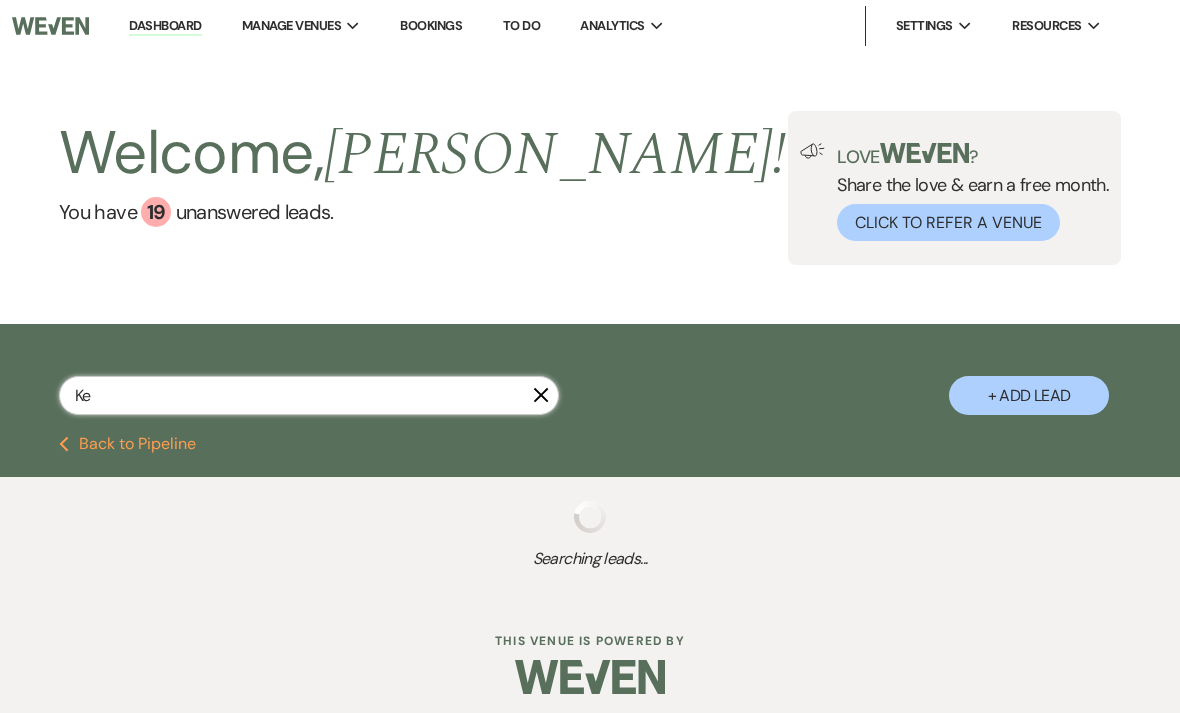select on "2" 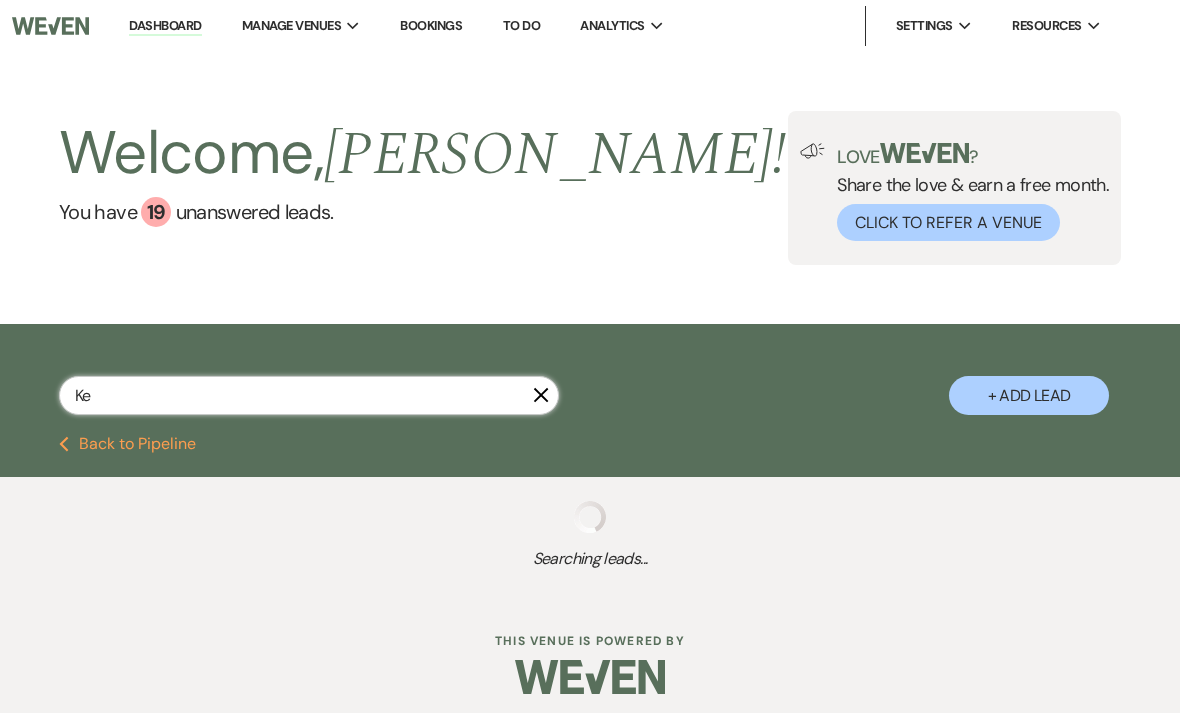 select on "4" 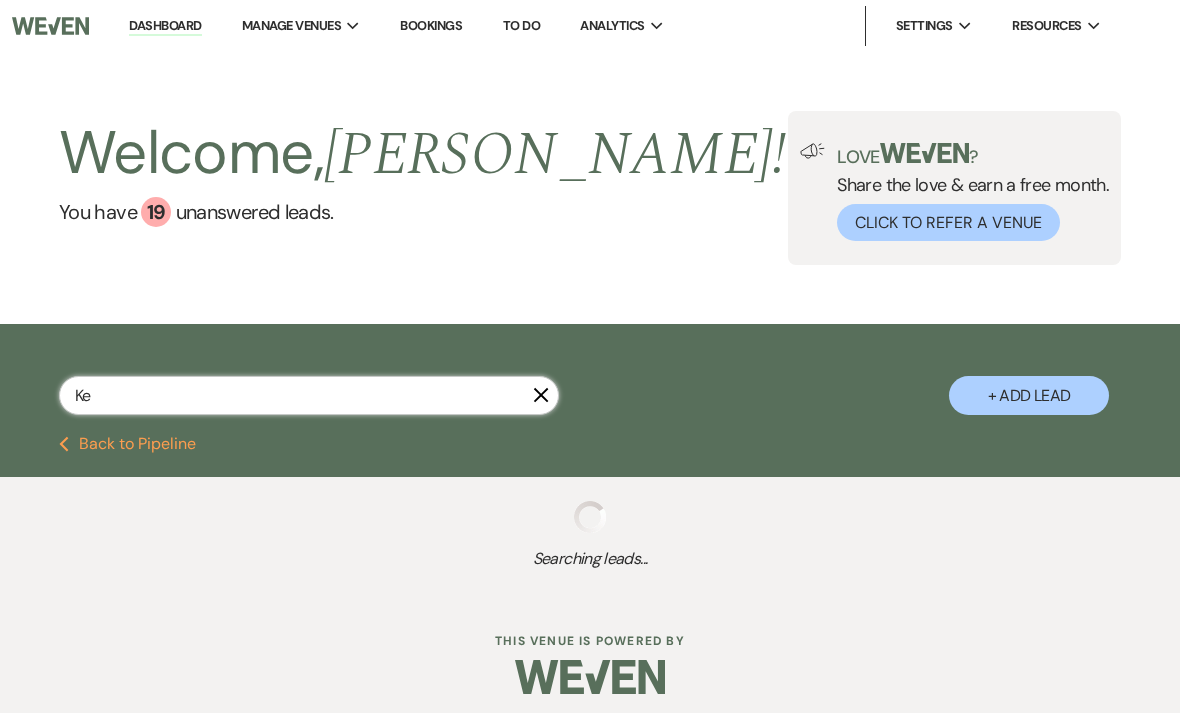 select on "4" 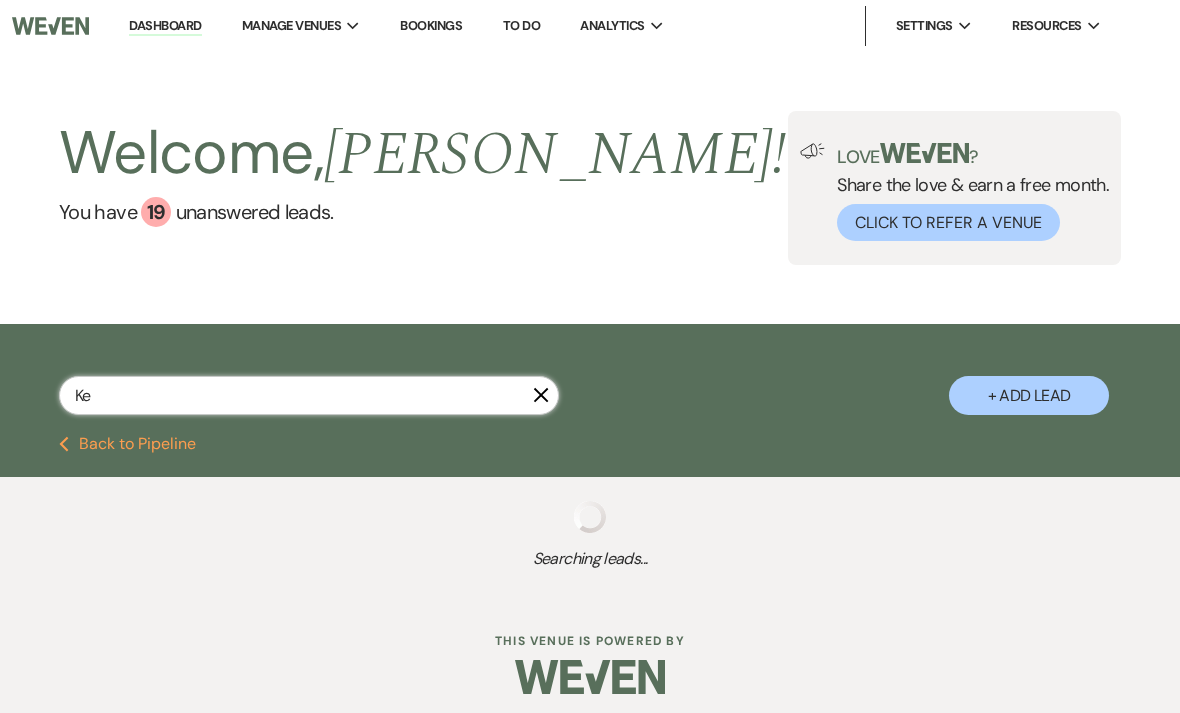 select on "2" 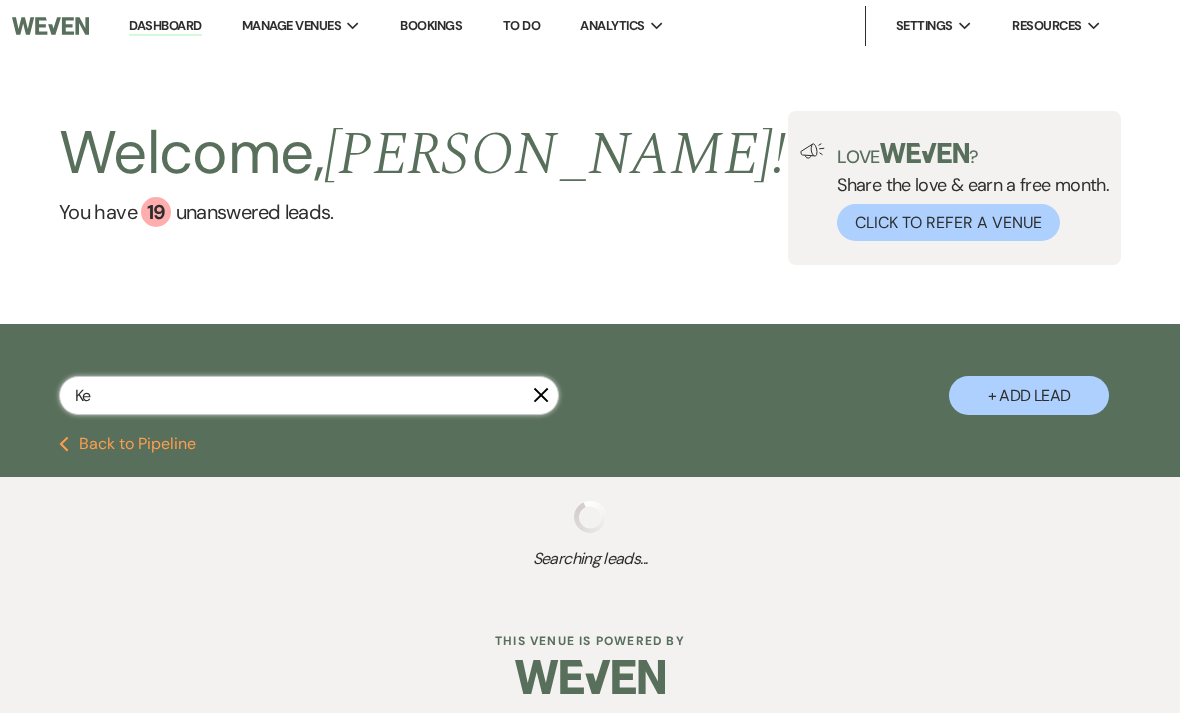 select on "2" 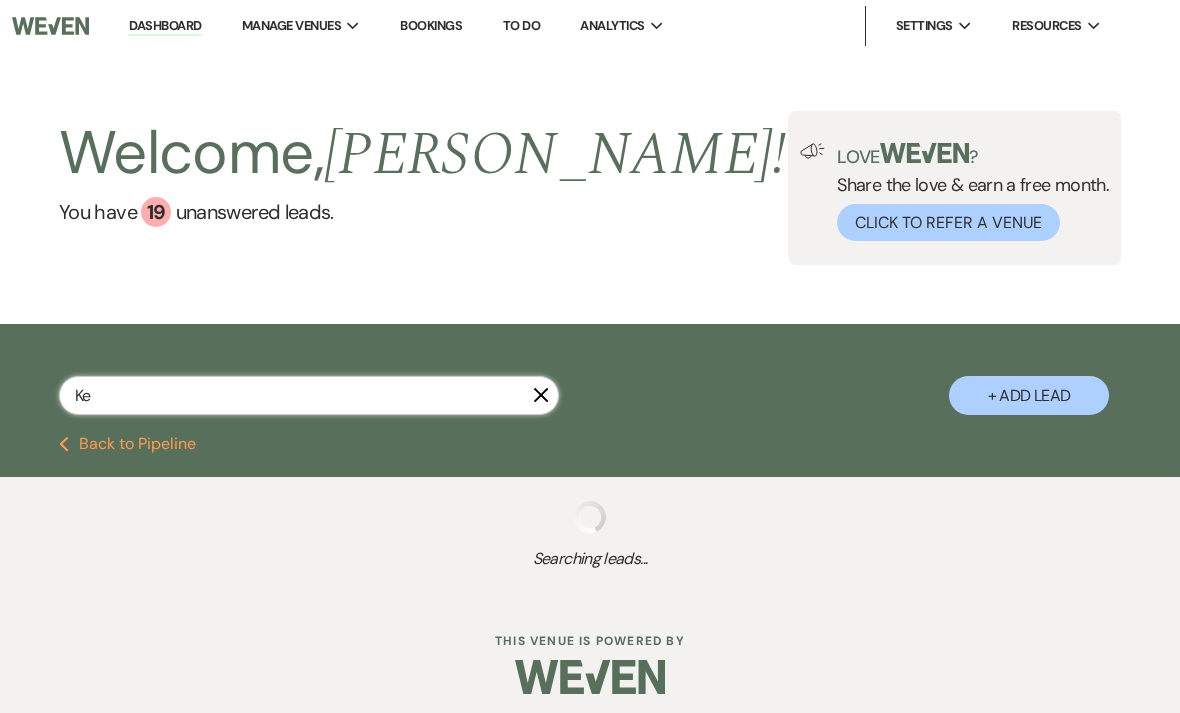 select on "2" 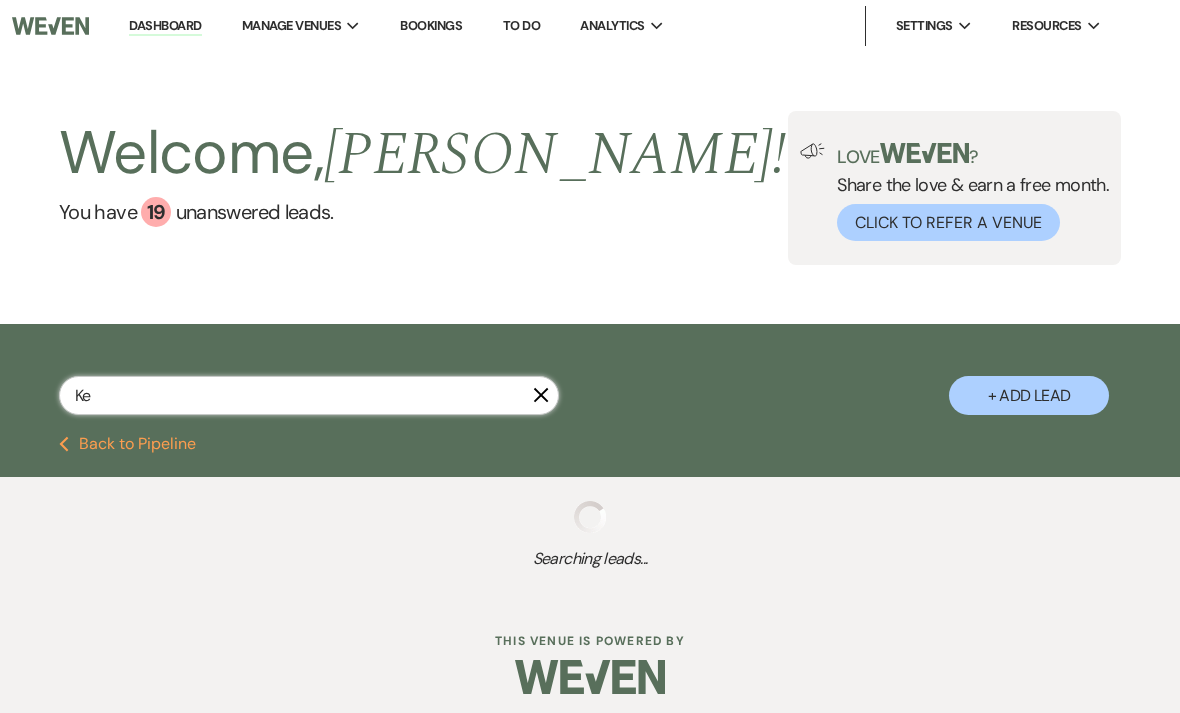 select on "4" 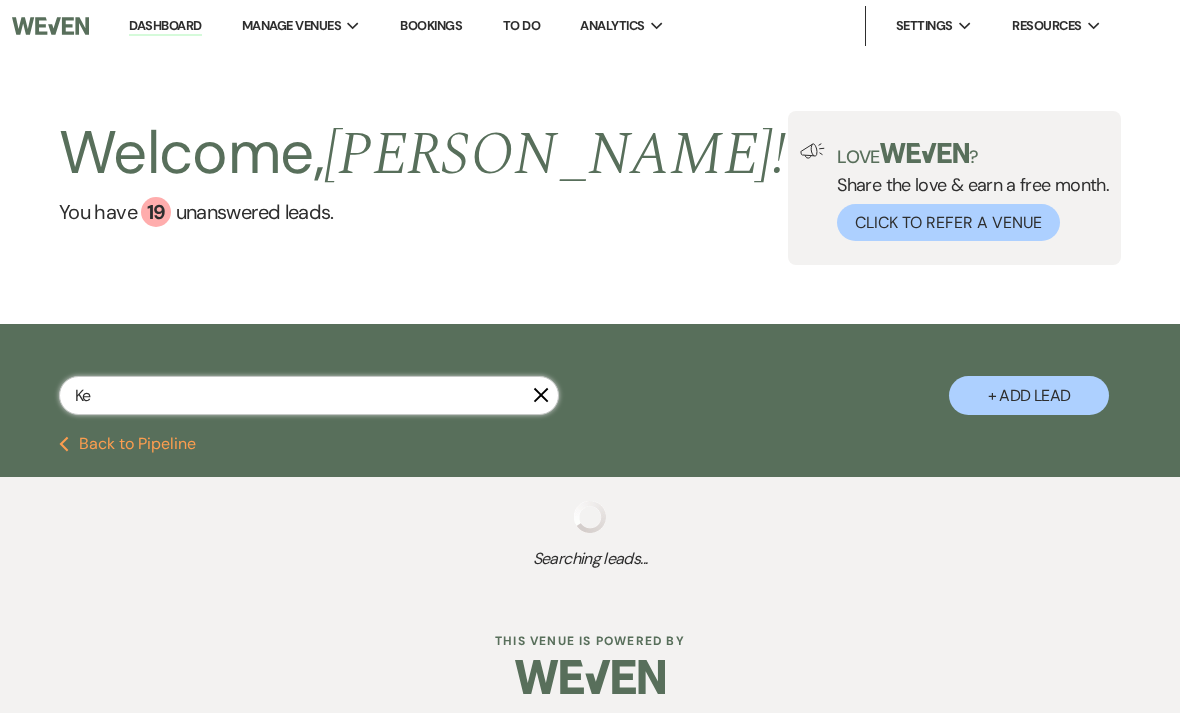 select on "2" 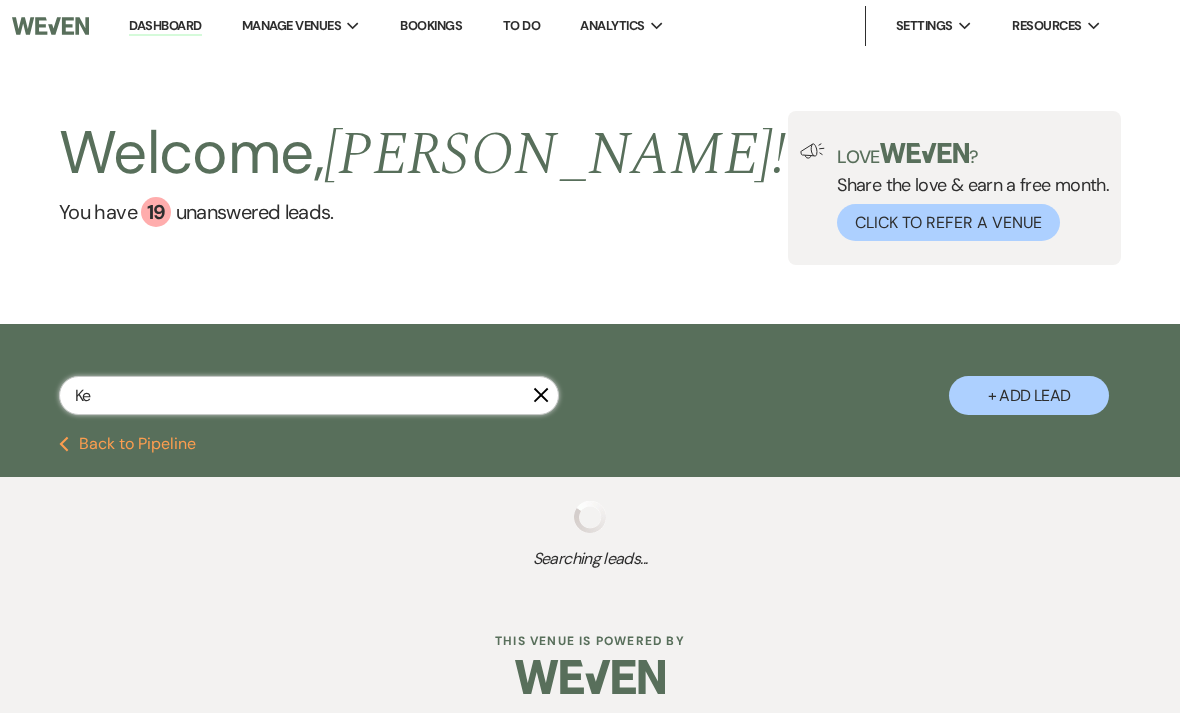 select on "2" 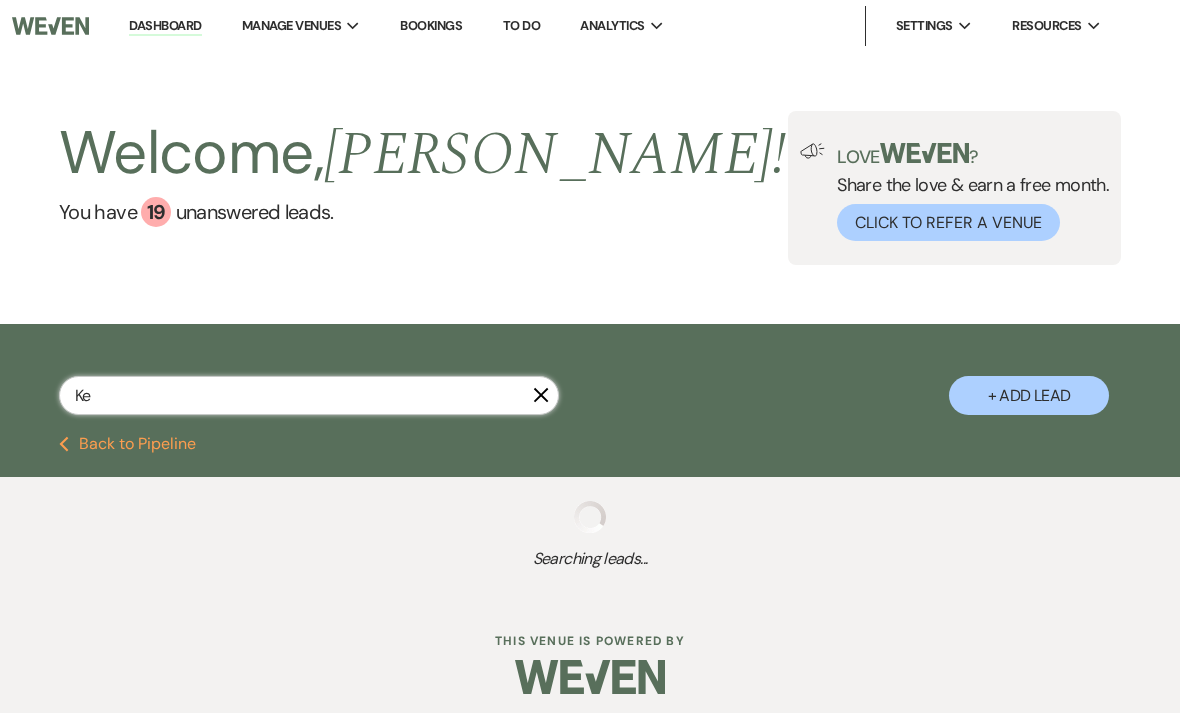 select on "2" 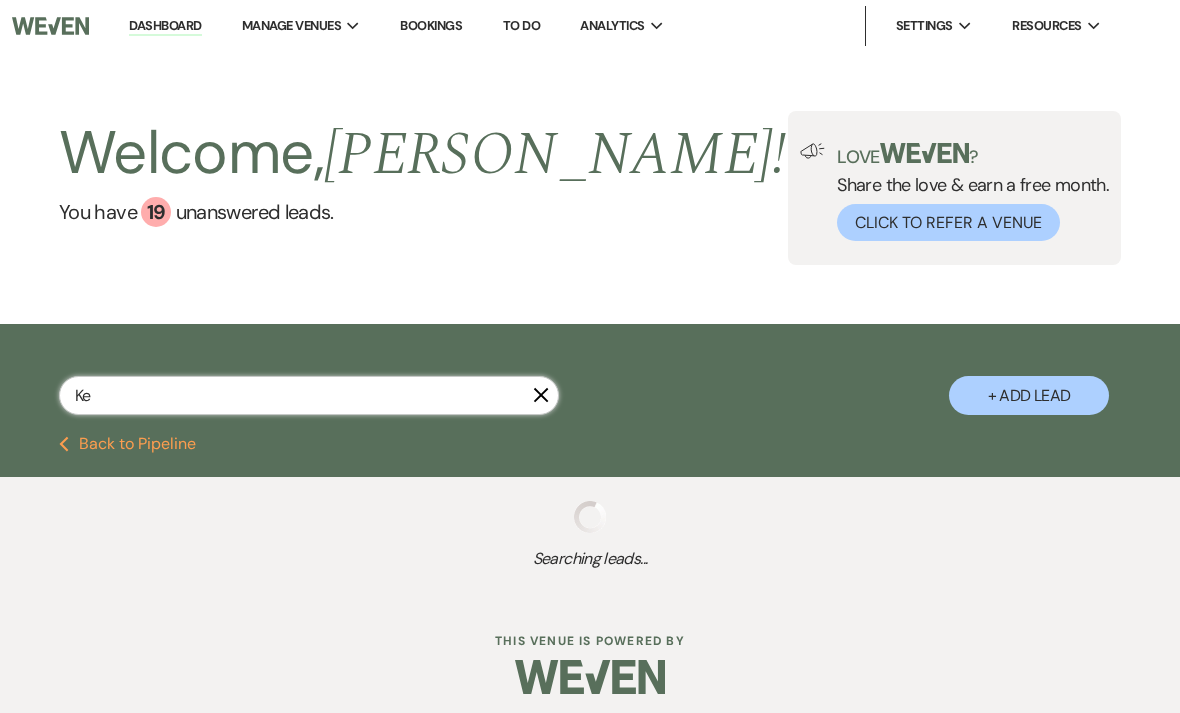 select on "2" 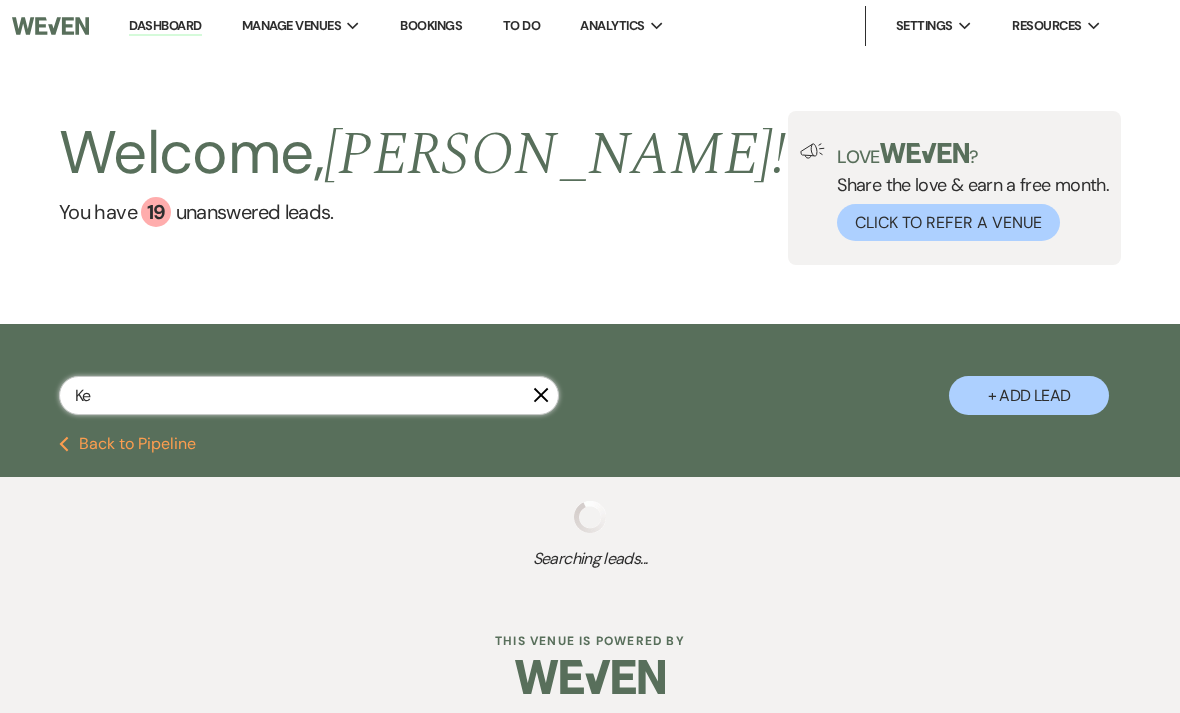 select on "5" 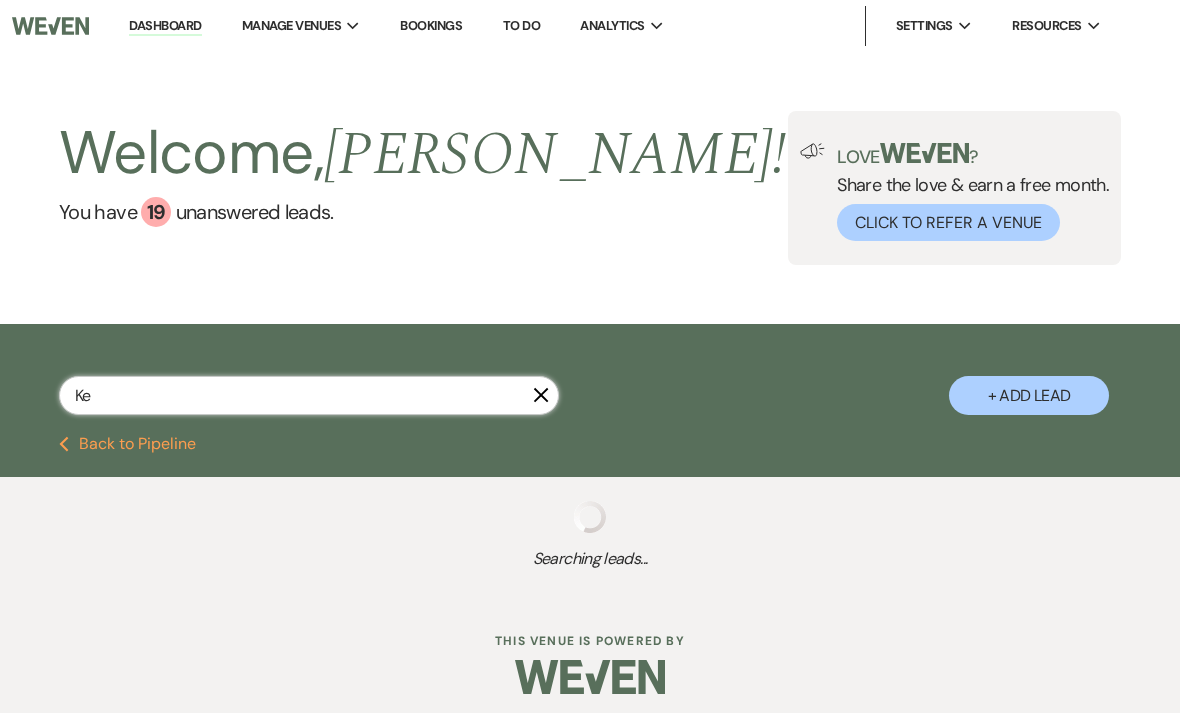 select on "2" 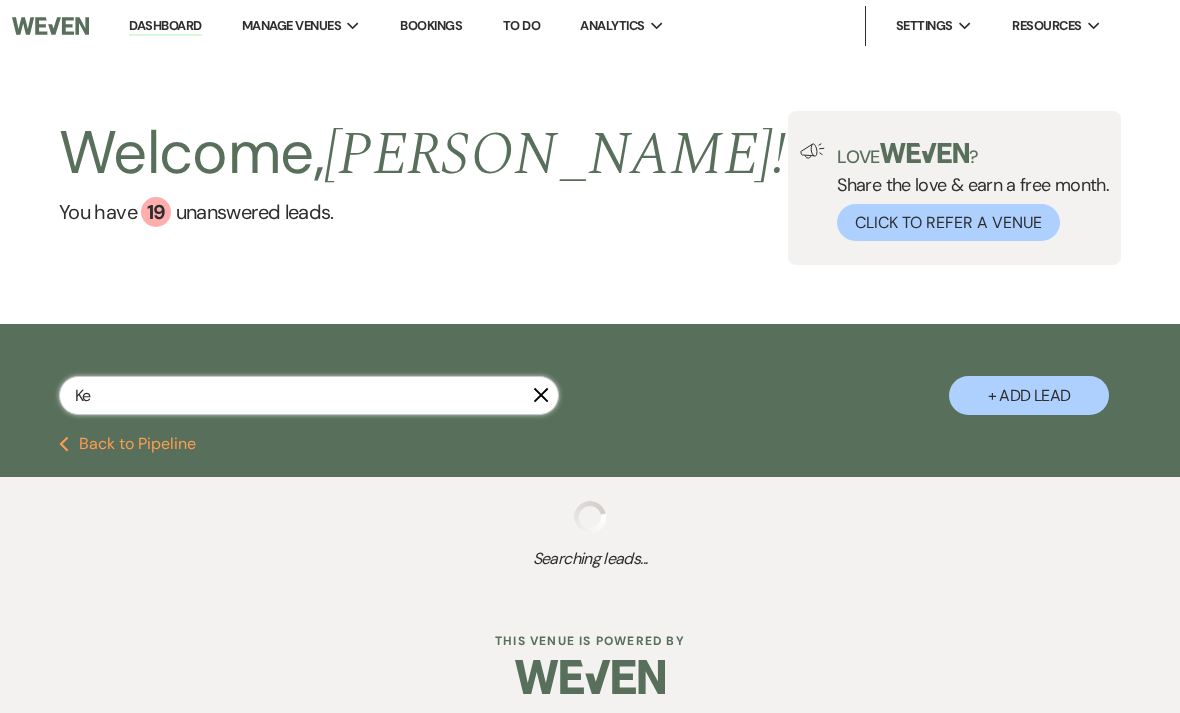 select on "5" 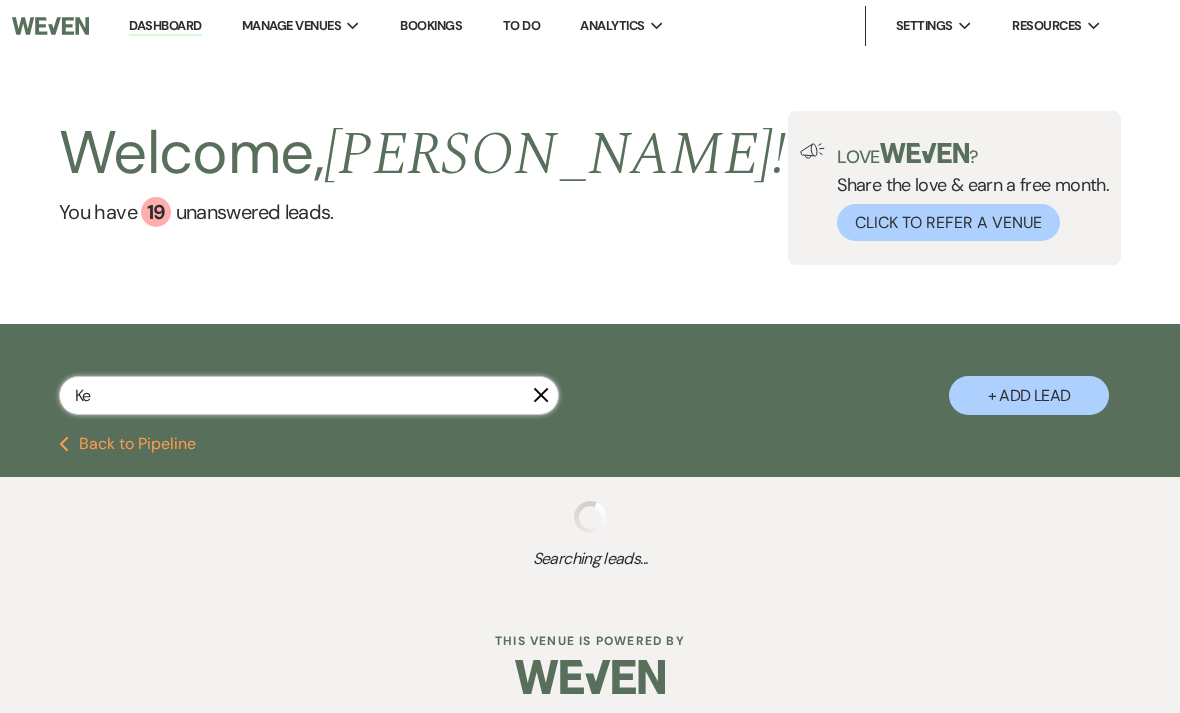 select on "5" 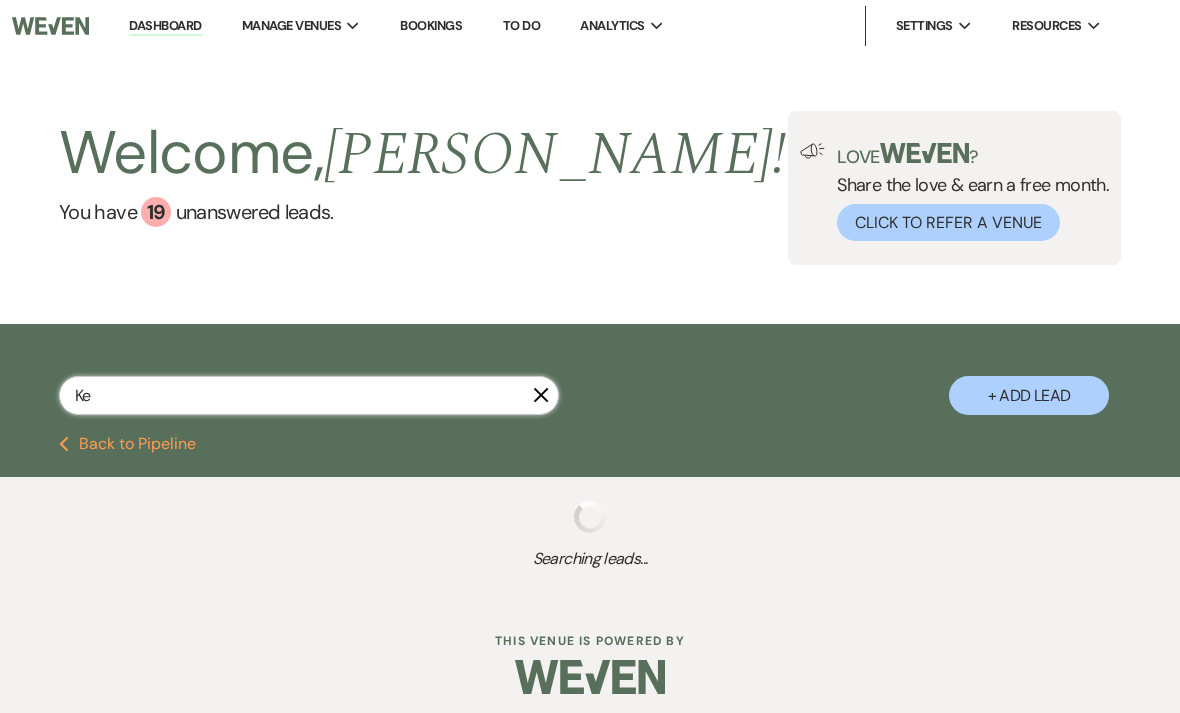 select on "2" 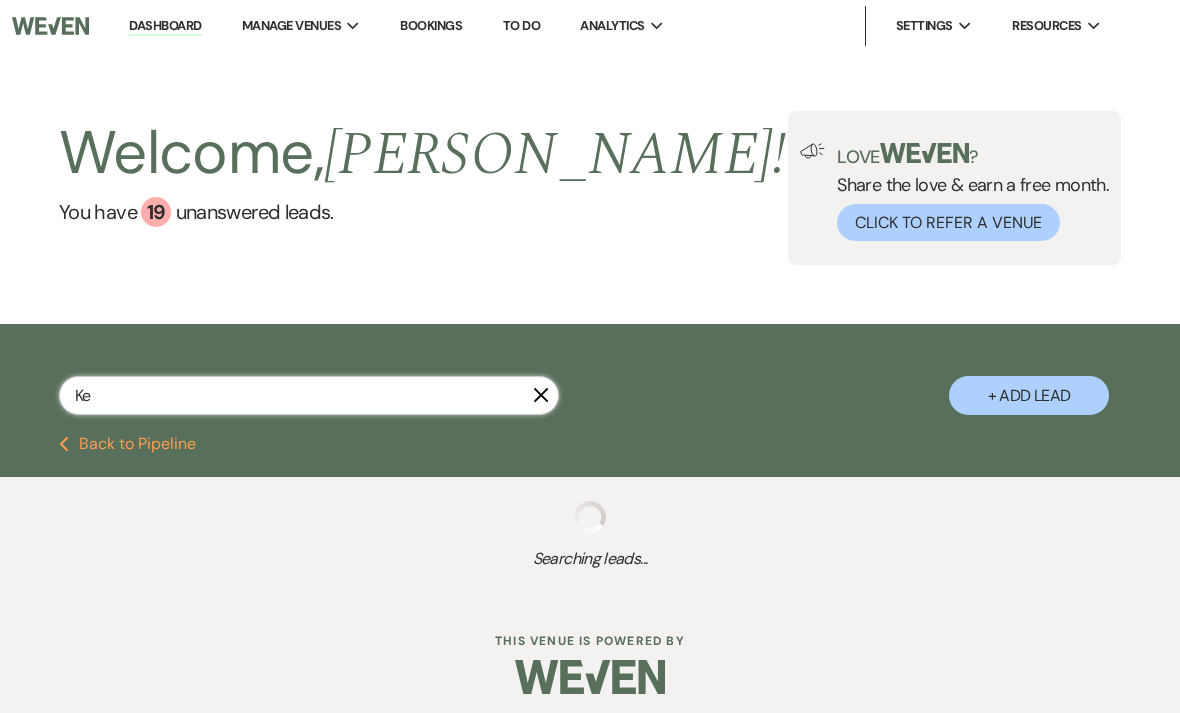 select on "2" 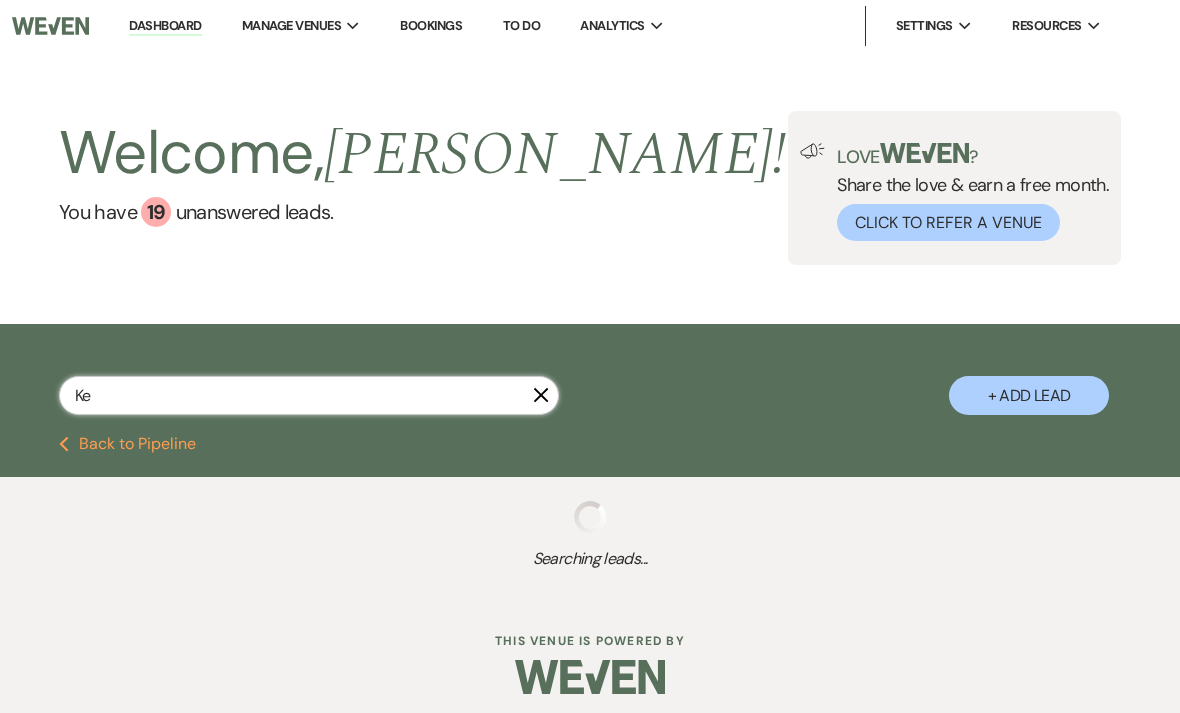 select on "2" 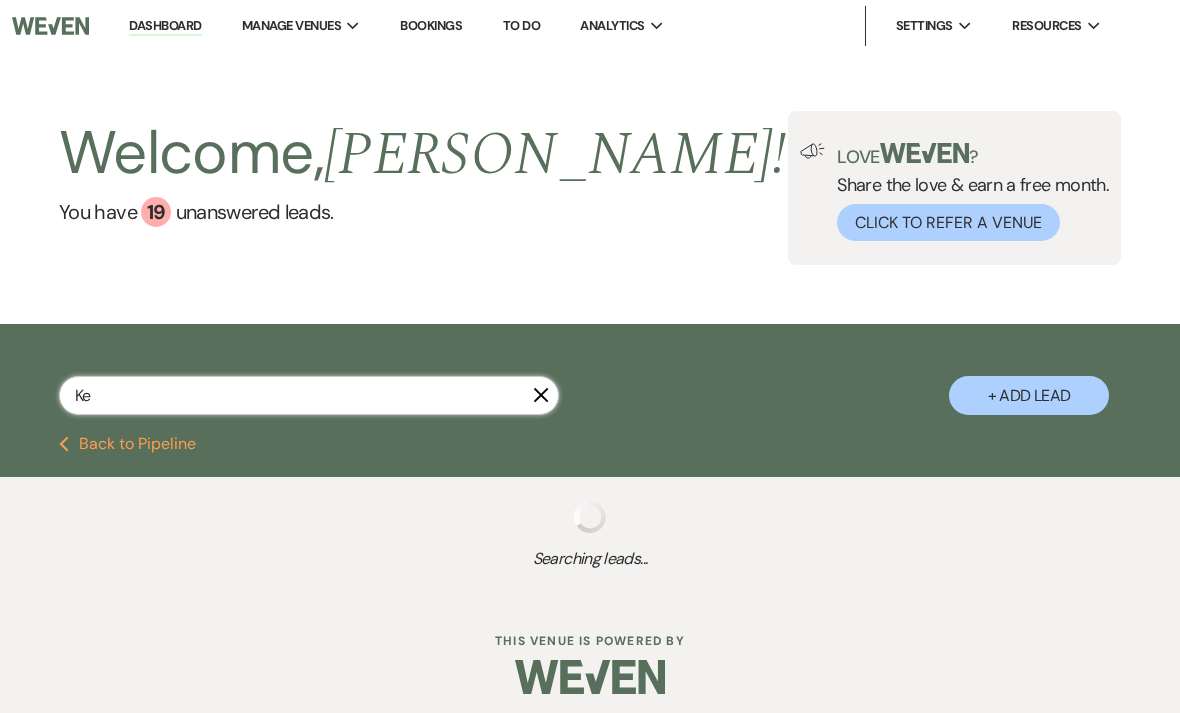 select on "8" 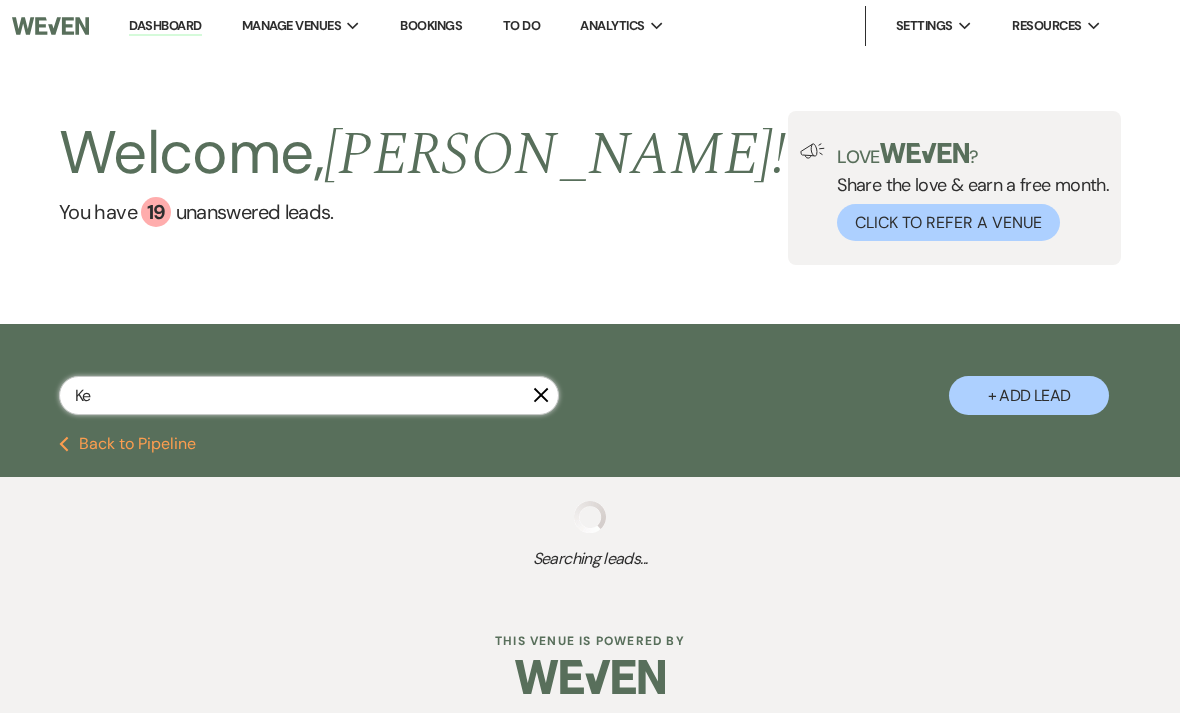 select on "5" 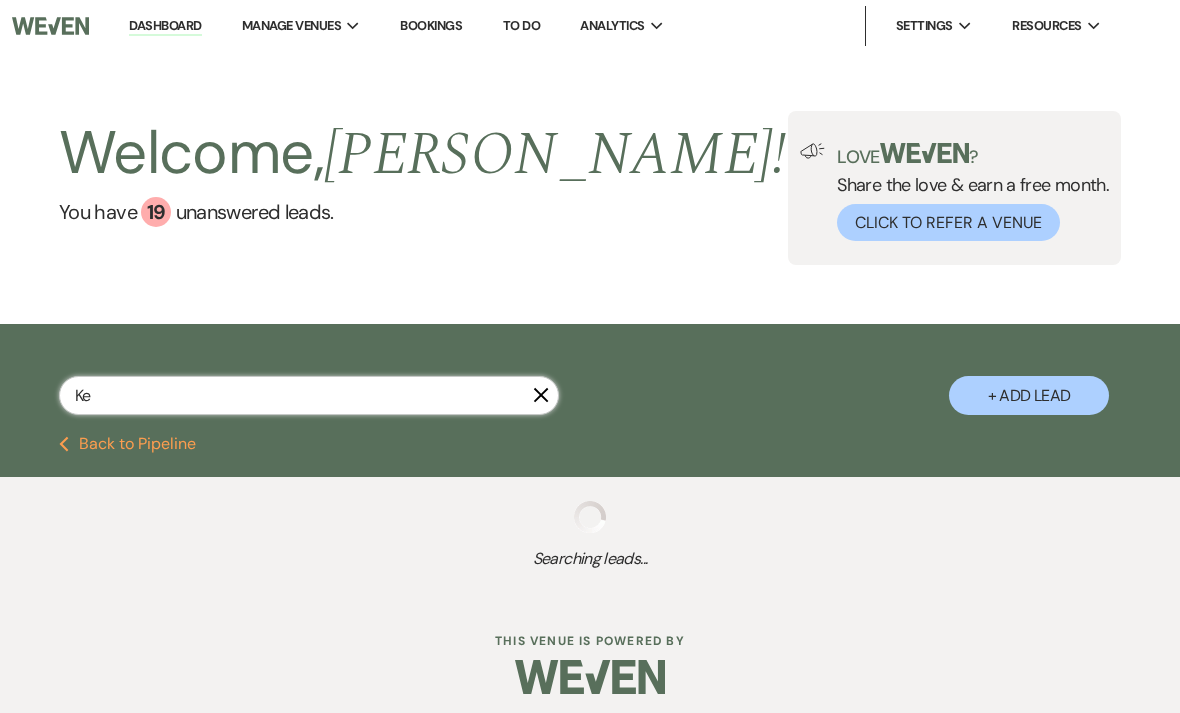select on "2" 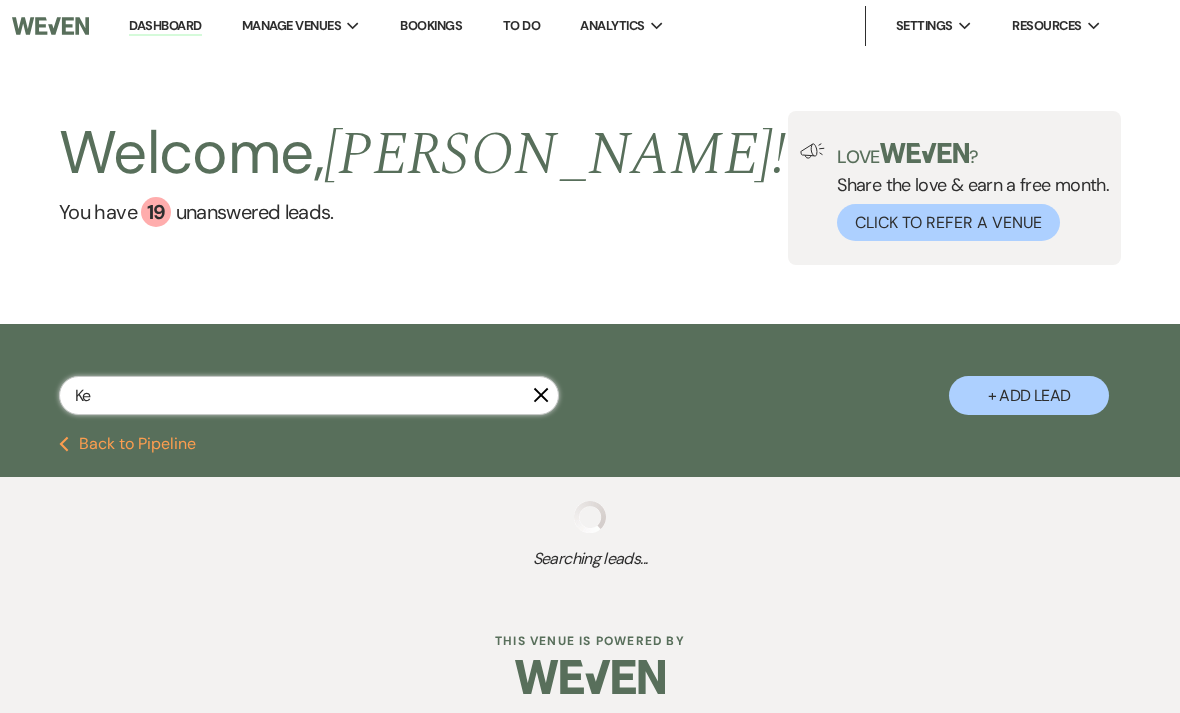 select on "2" 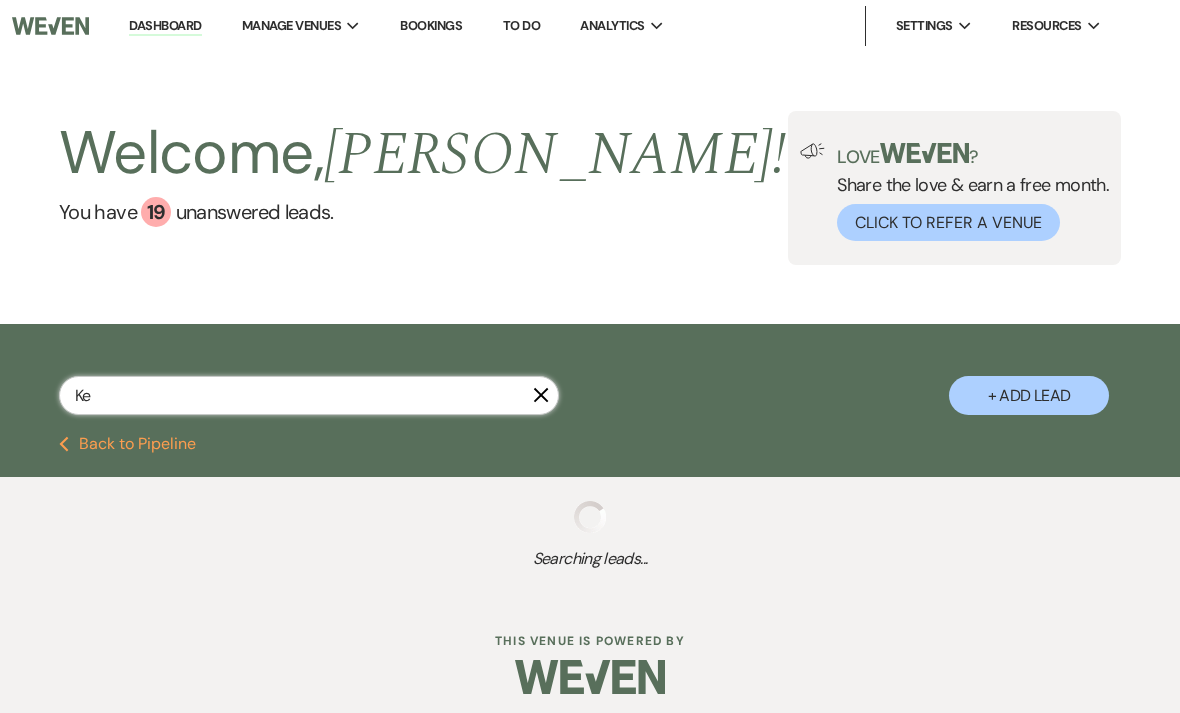 select on "2" 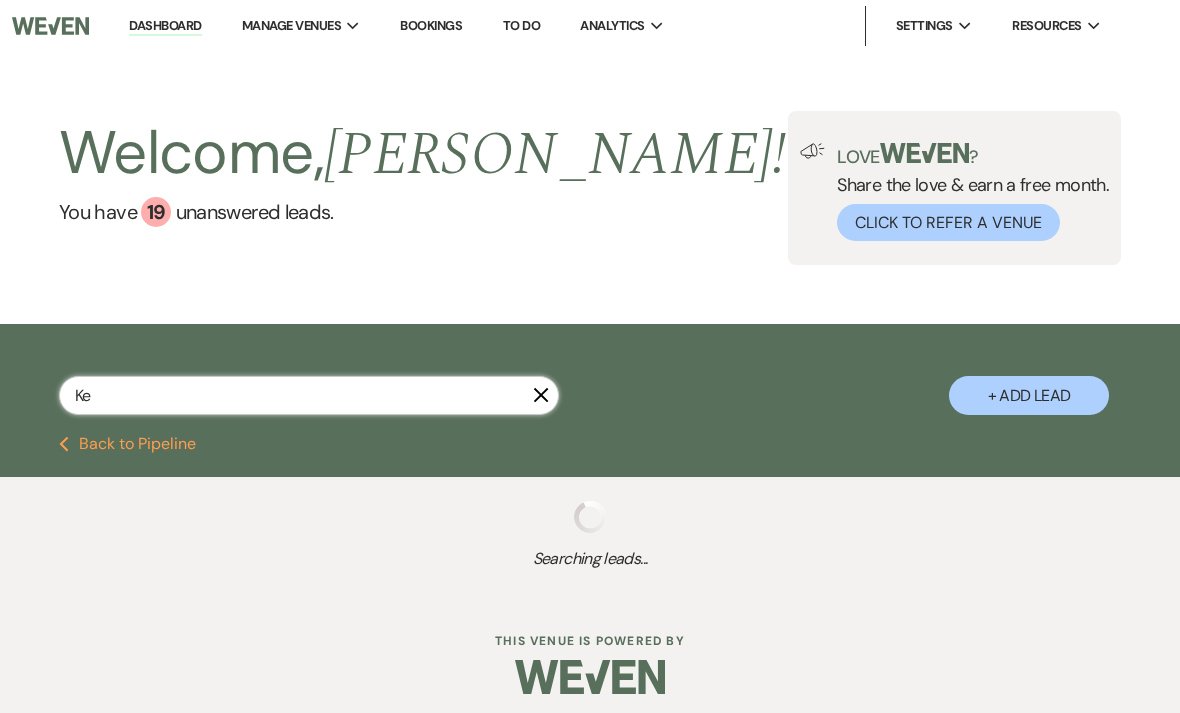 select on "2" 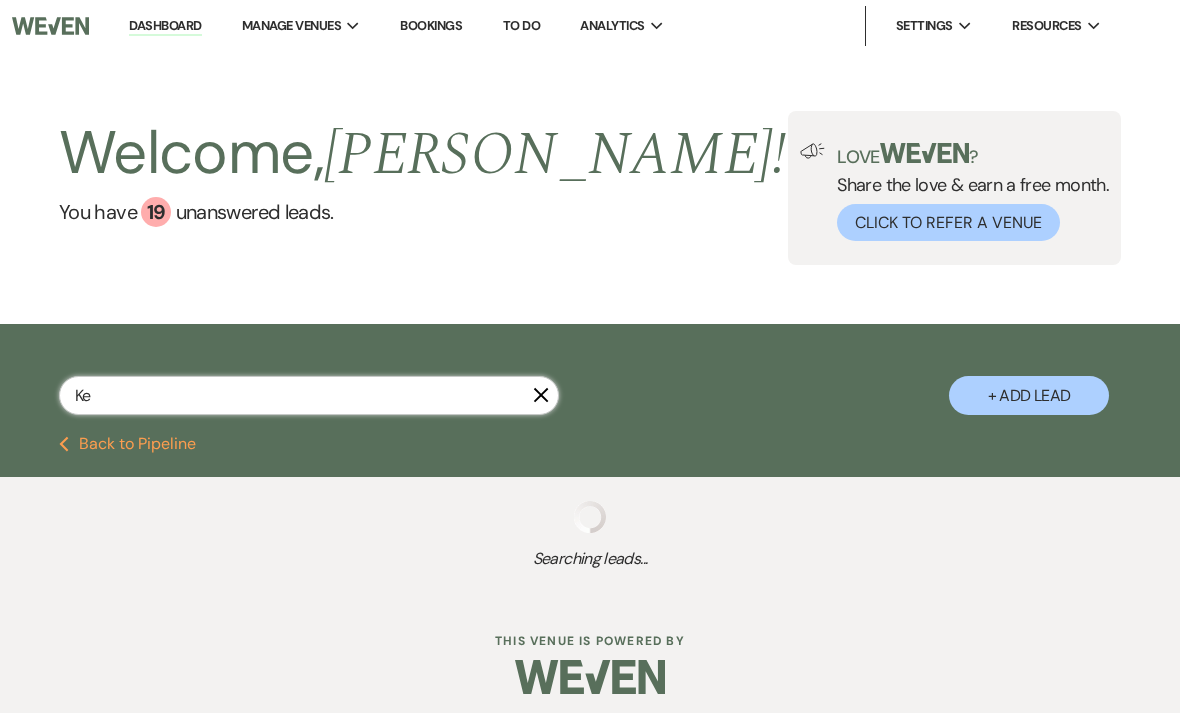 select on "2" 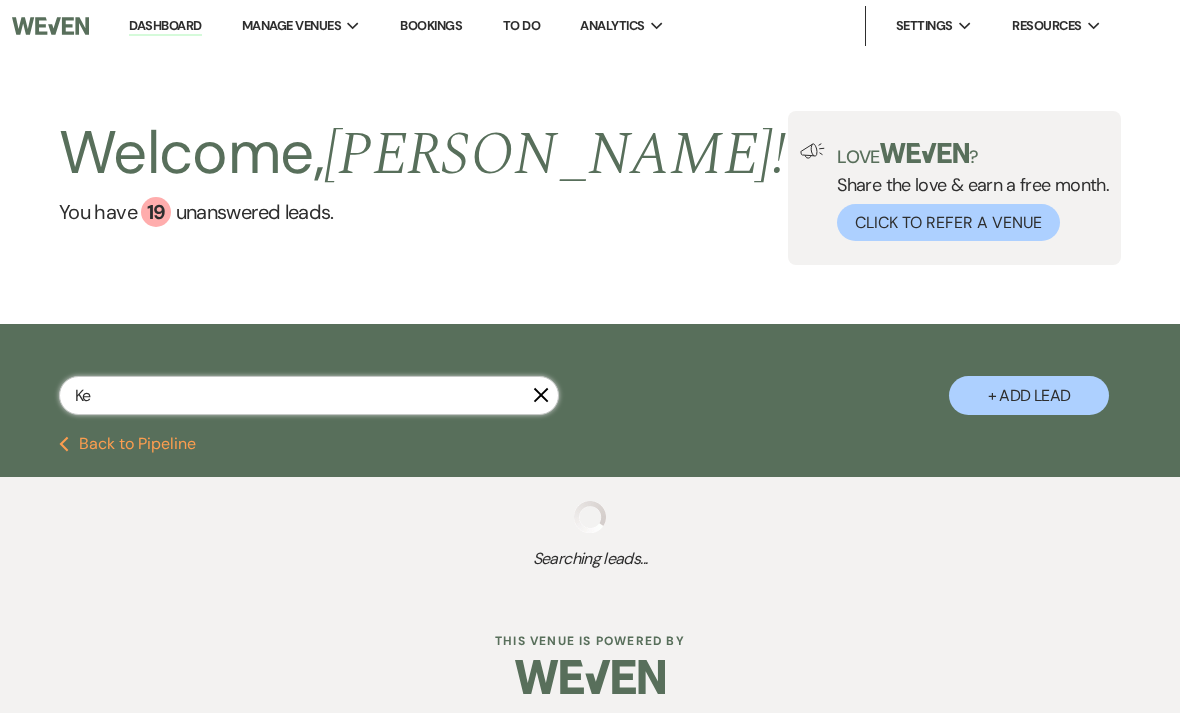select on "2" 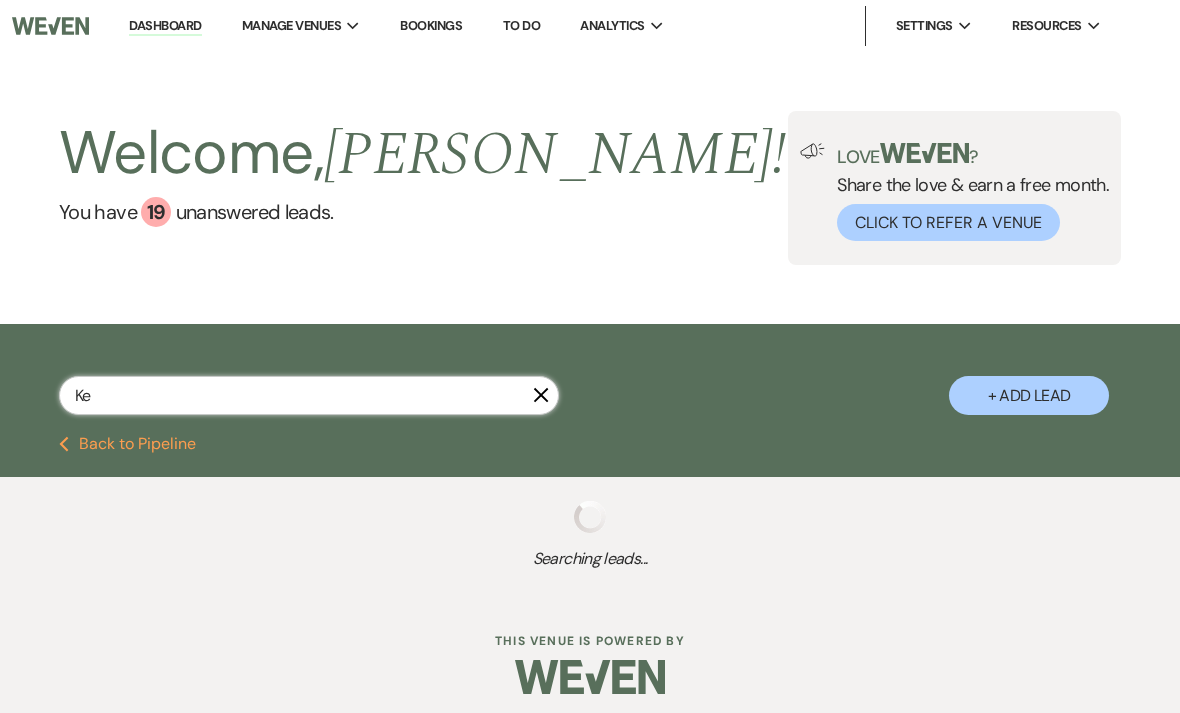 select on "5" 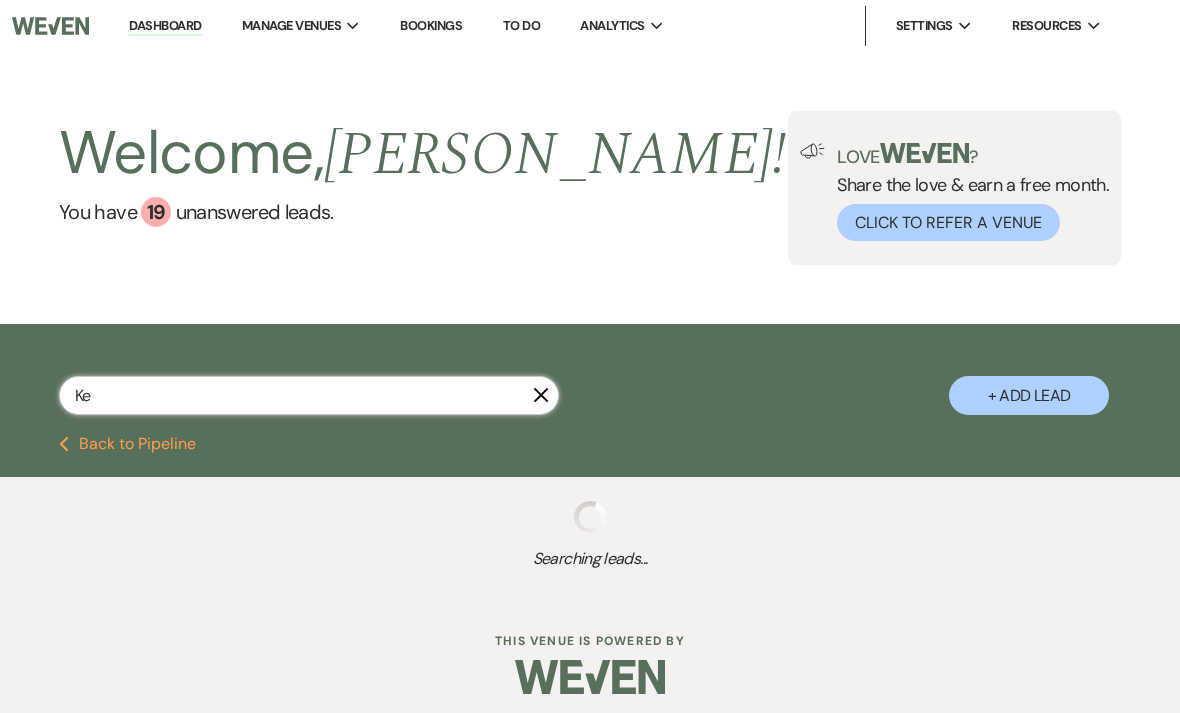 select on "8" 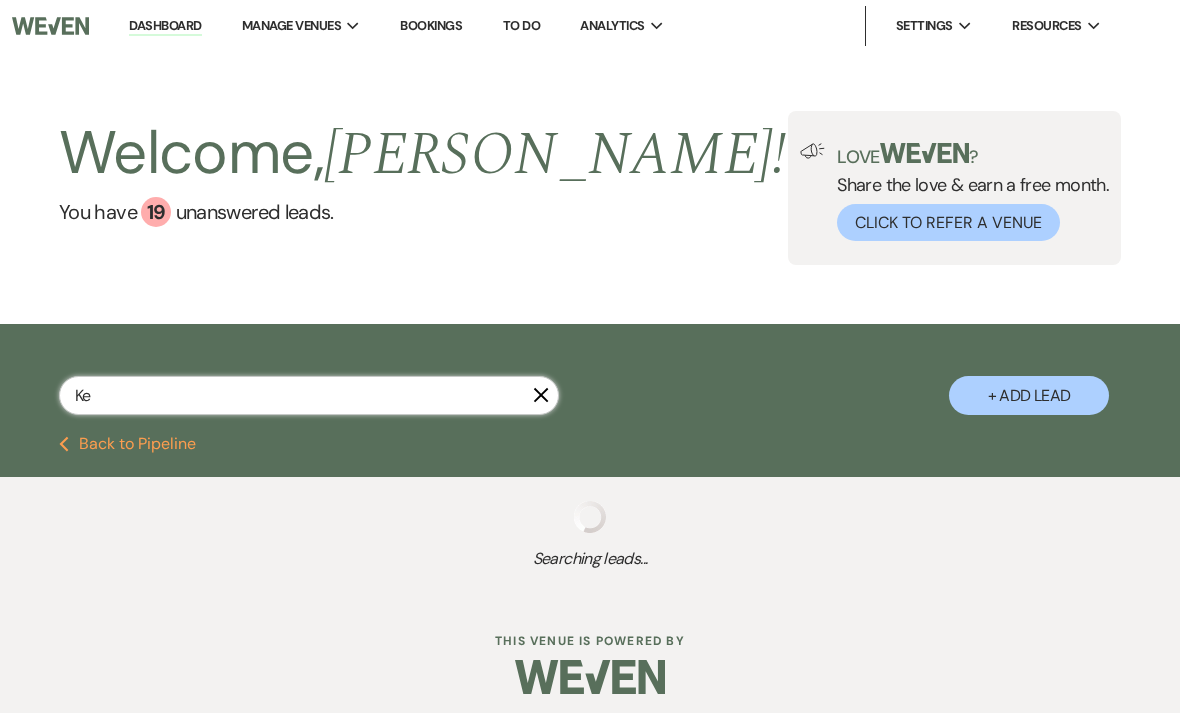 select on "11" 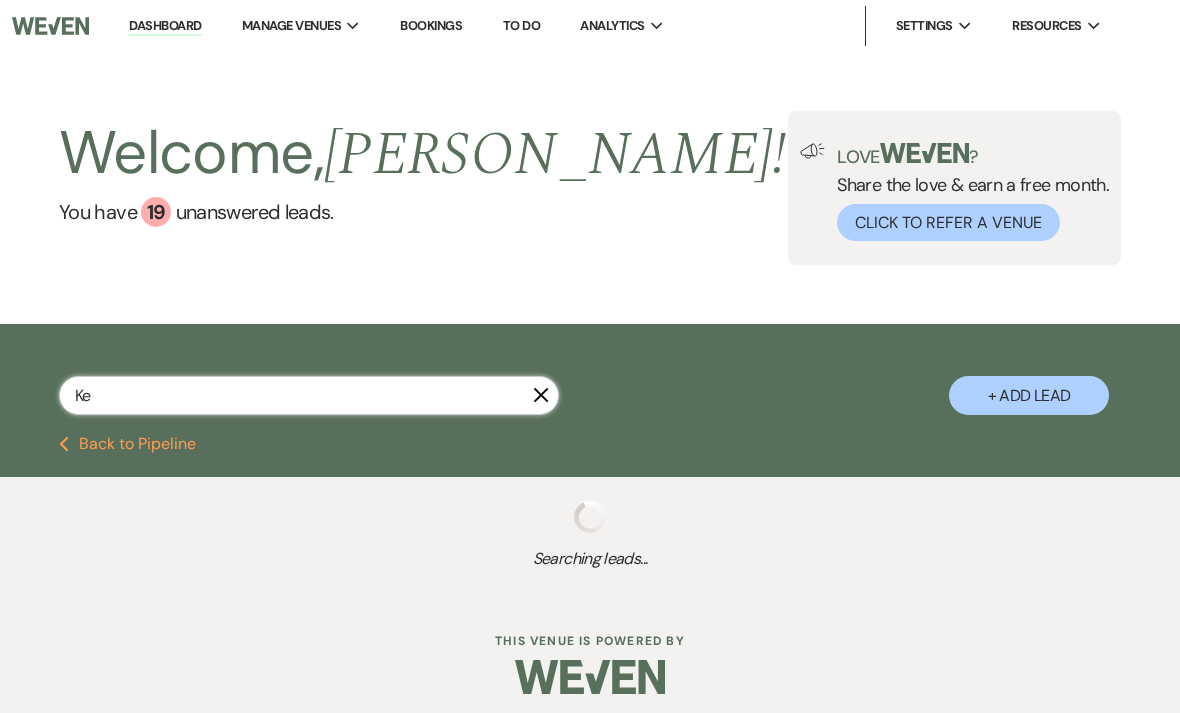 select on "2" 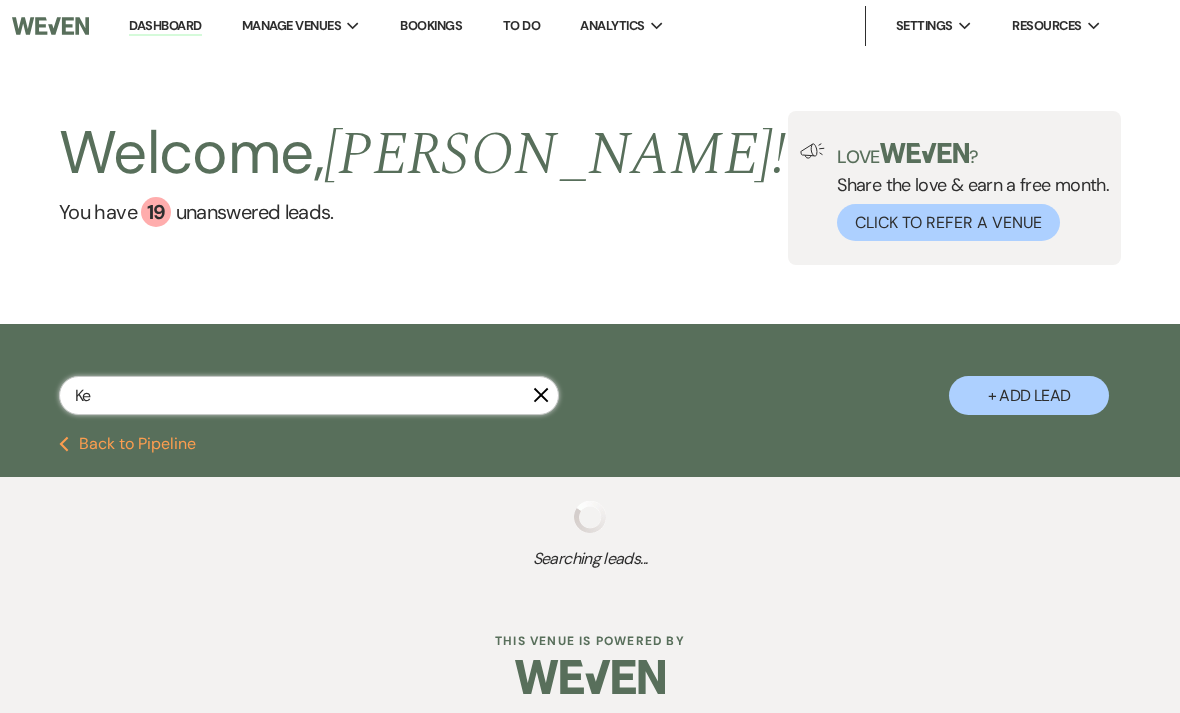 select on "2" 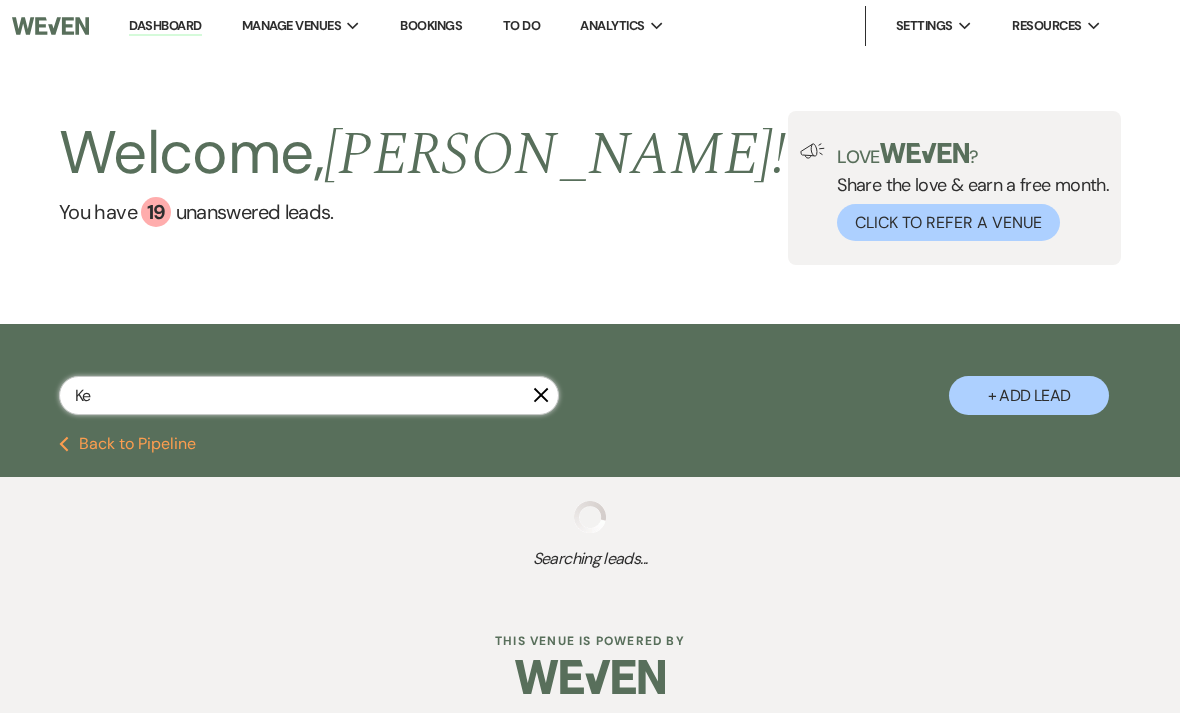 select on "2" 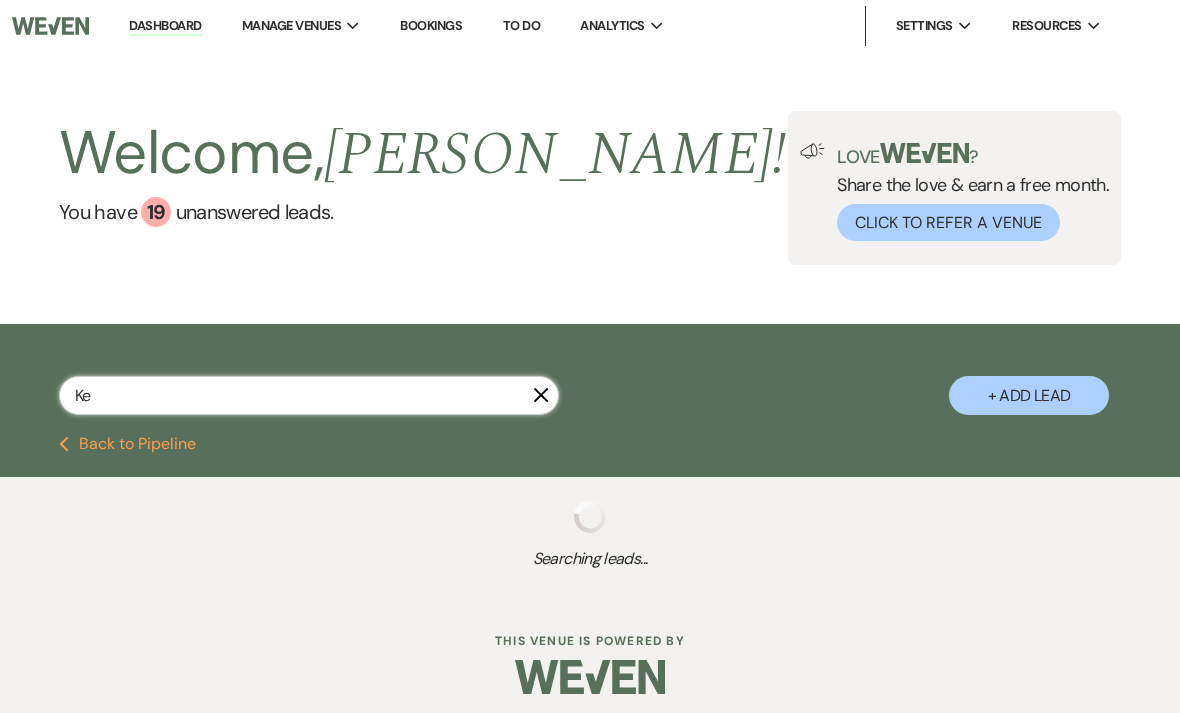 select on "2" 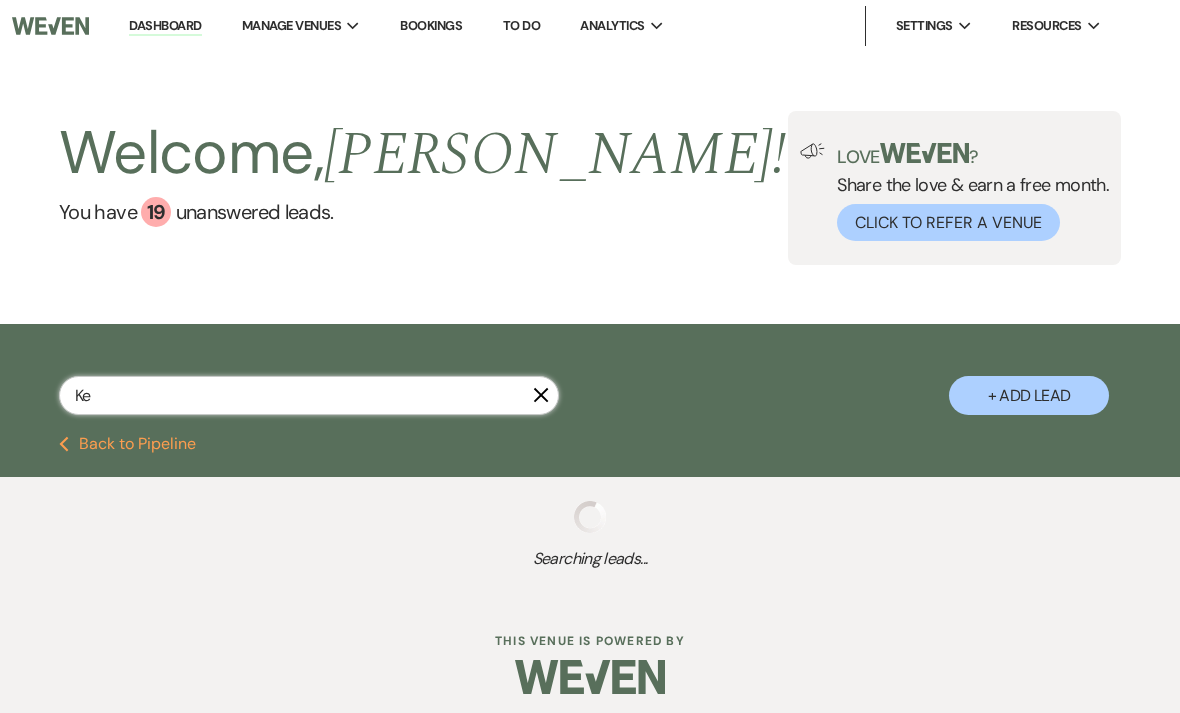 select on "2" 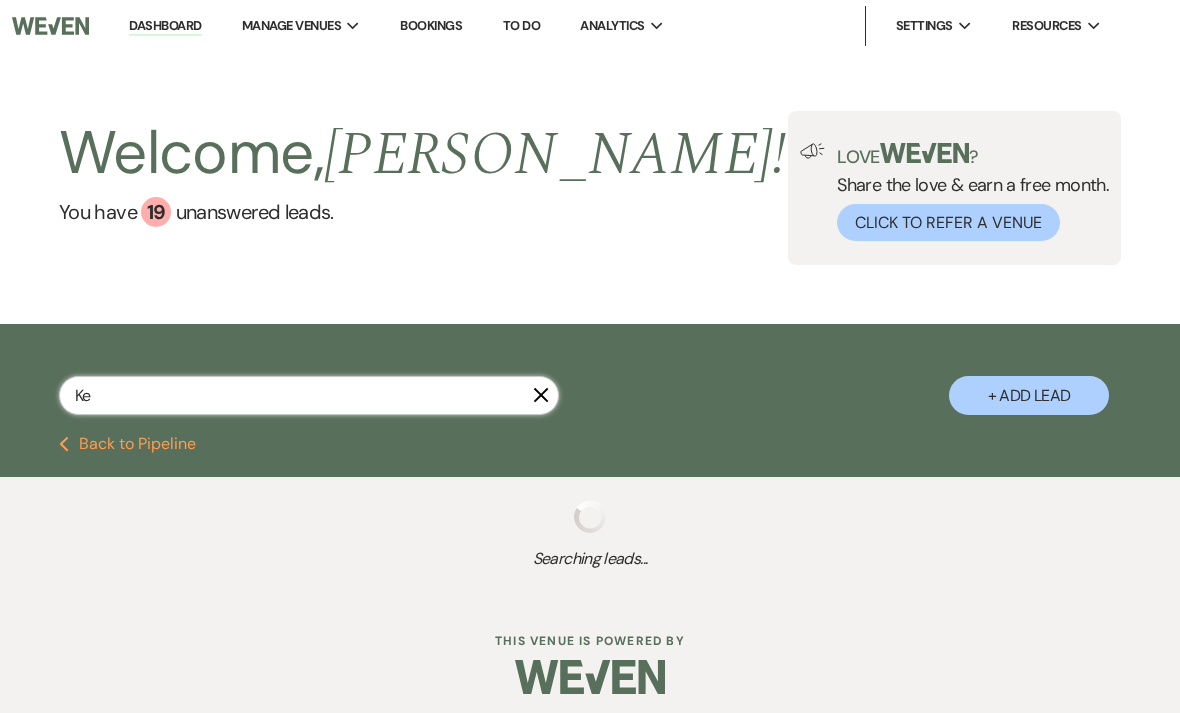 select on "5" 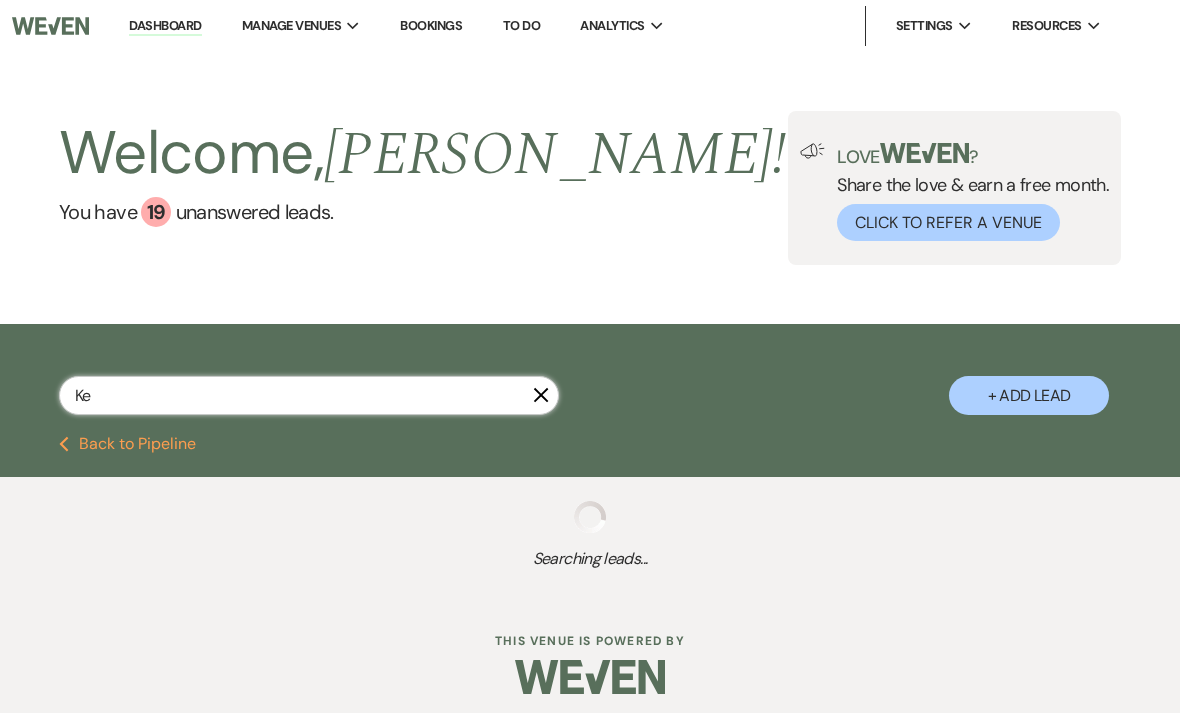select on "2" 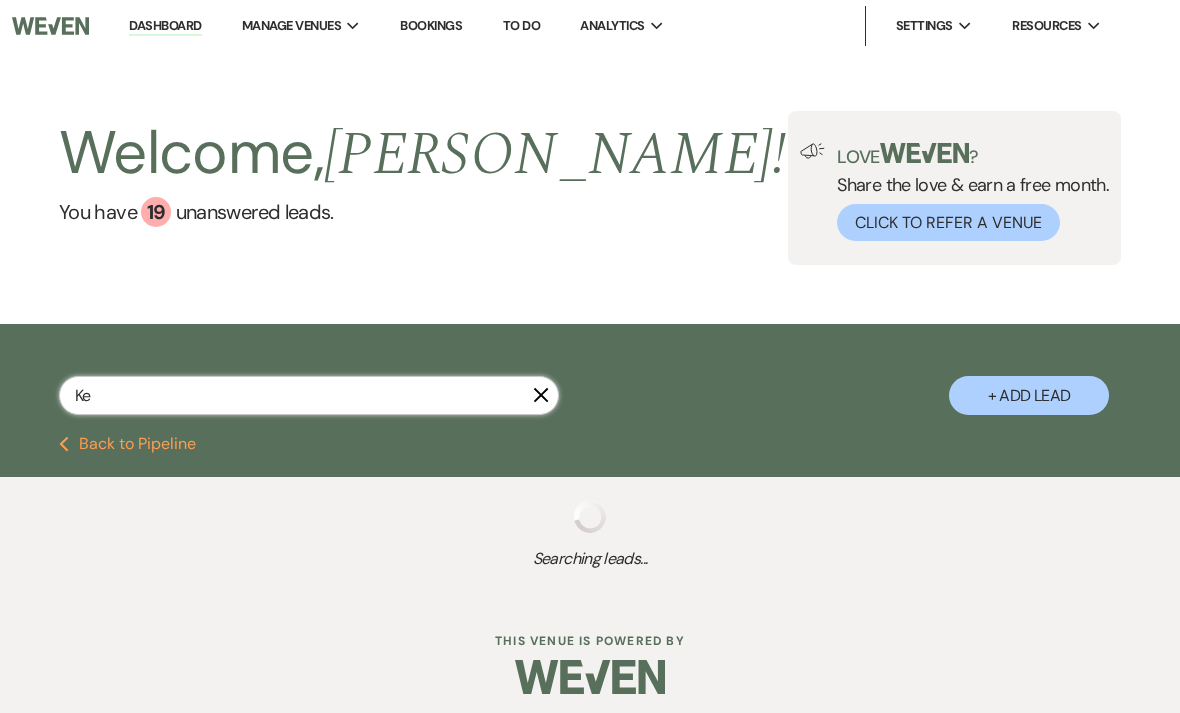 select on "2" 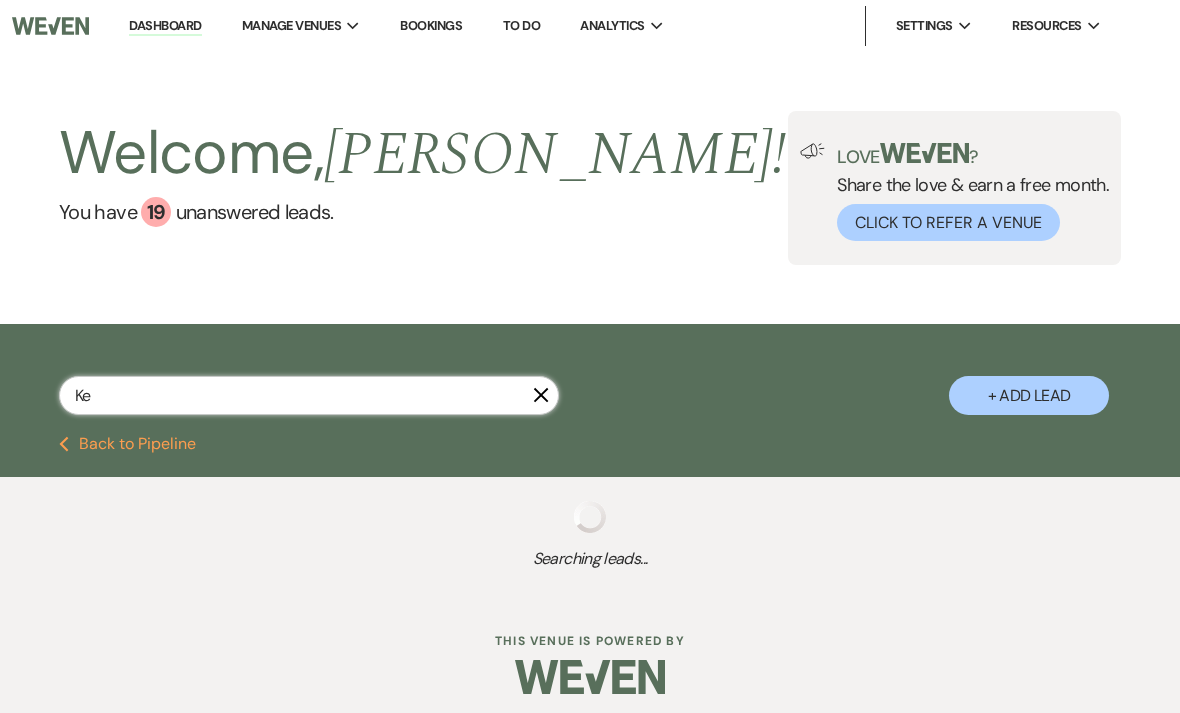 select on "5" 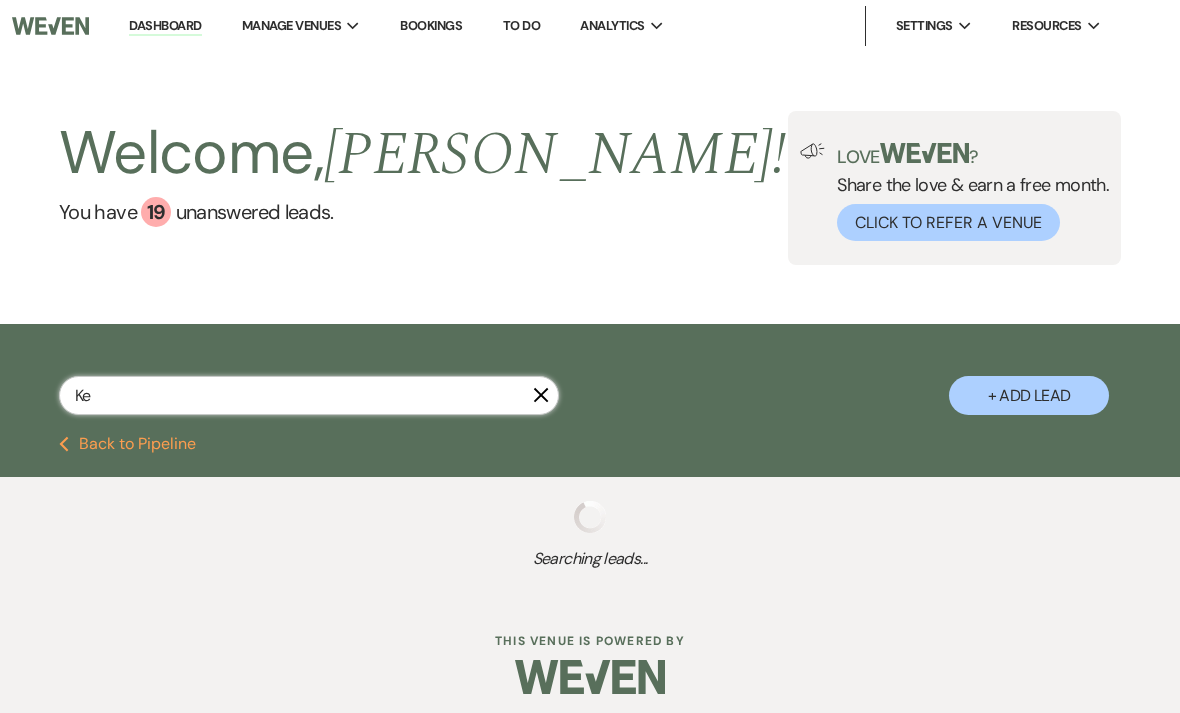 select on "2" 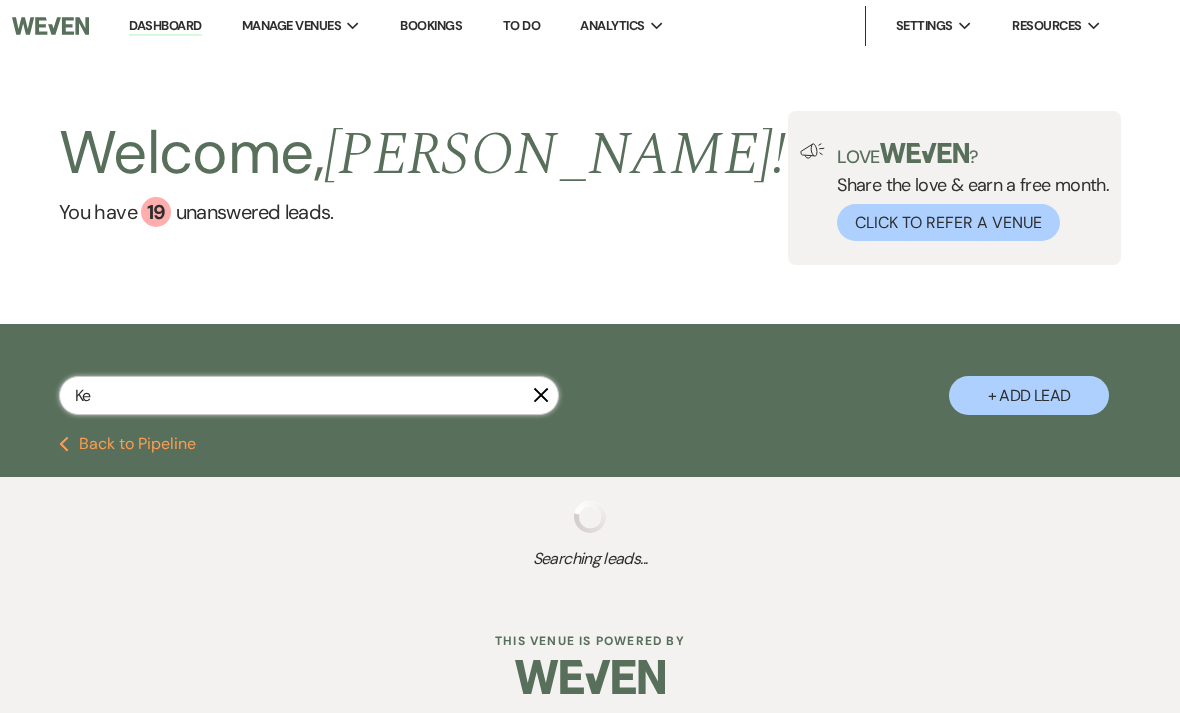 select on "2" 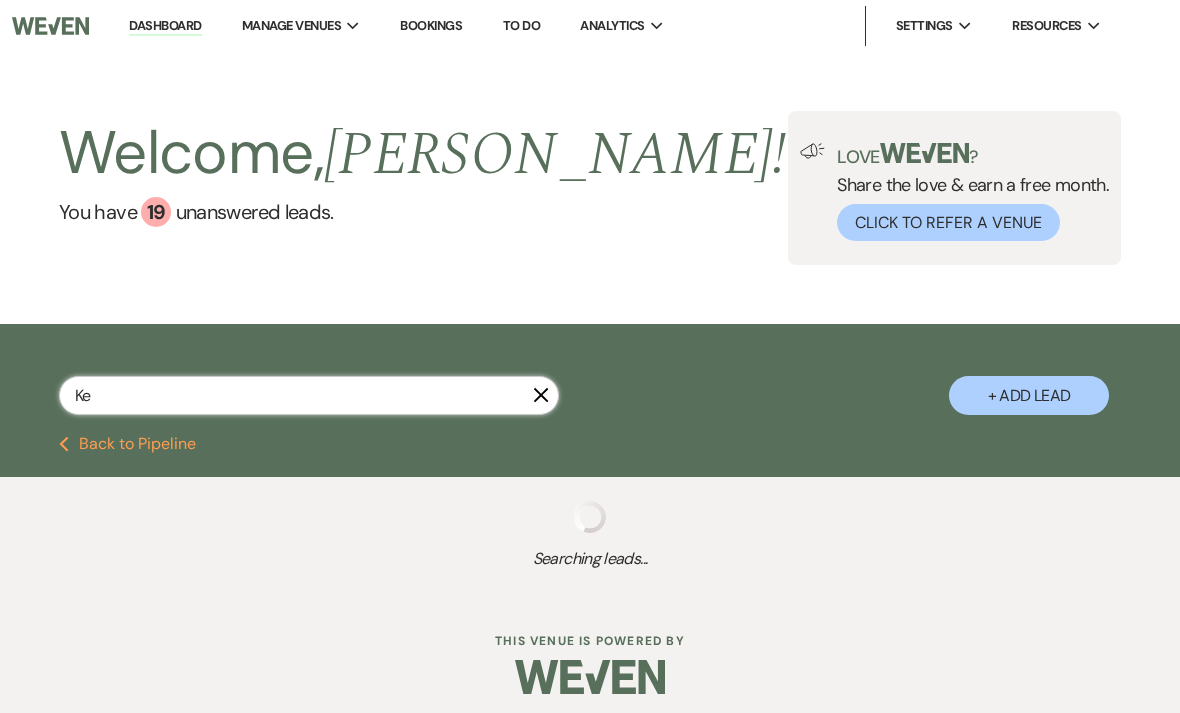 select on "5" 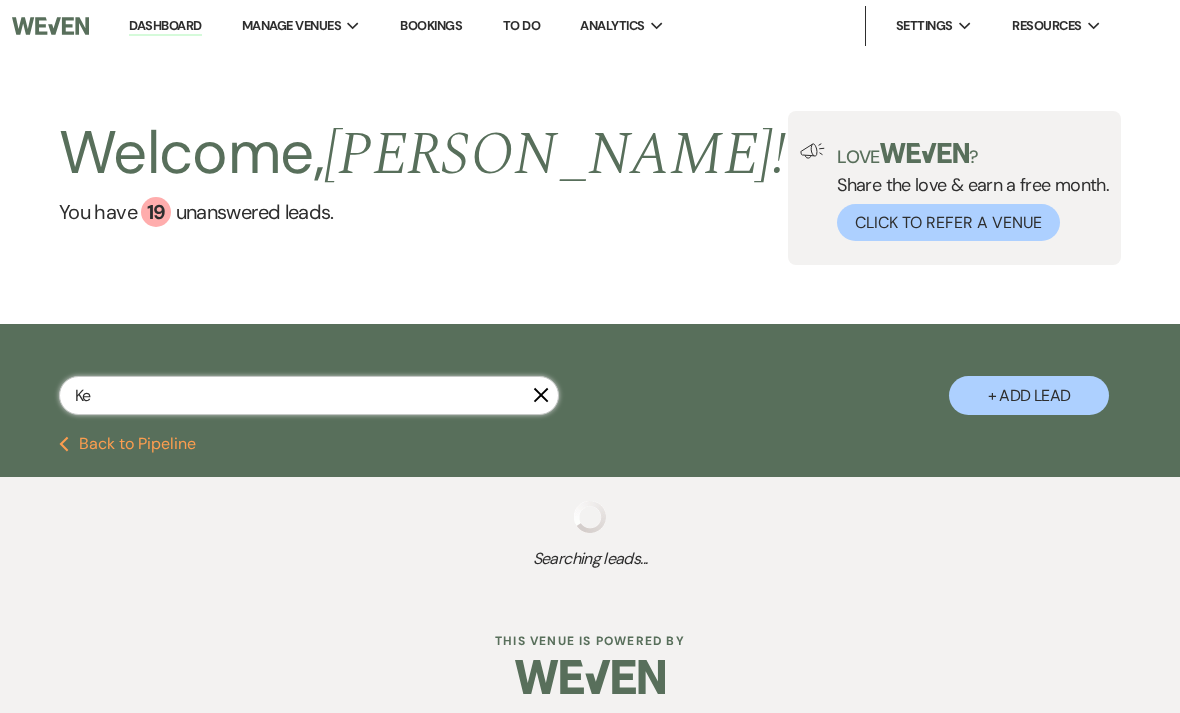 select on "5" 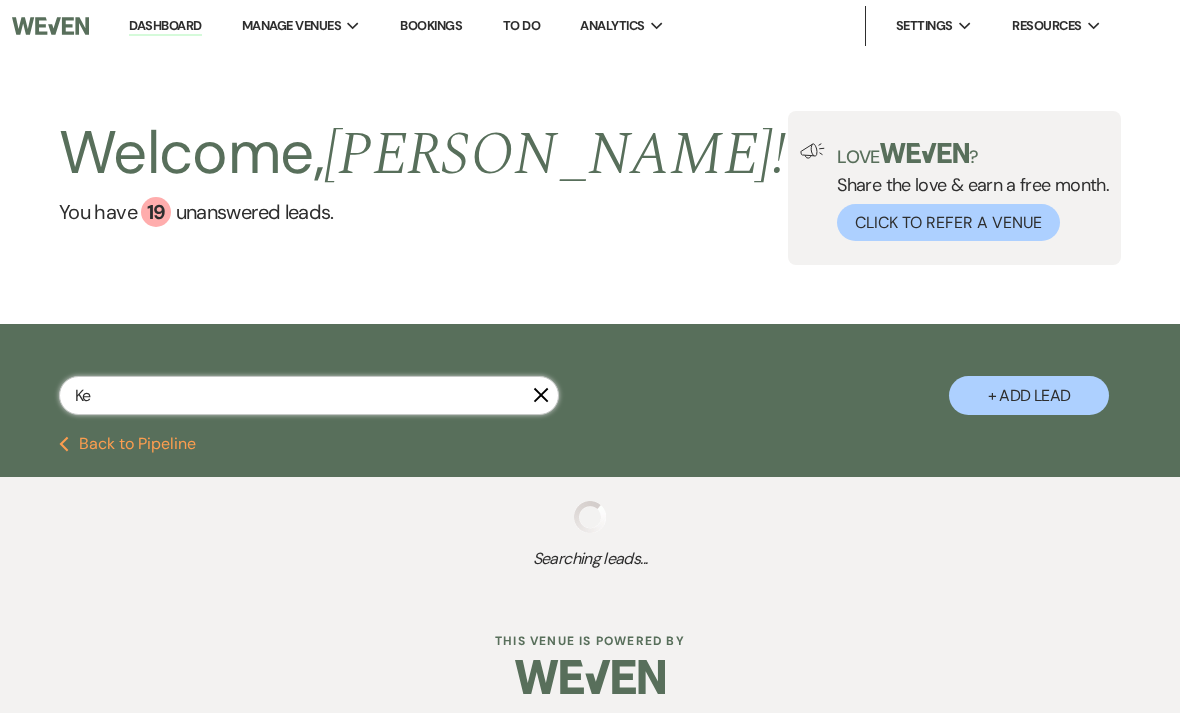 select on "2" 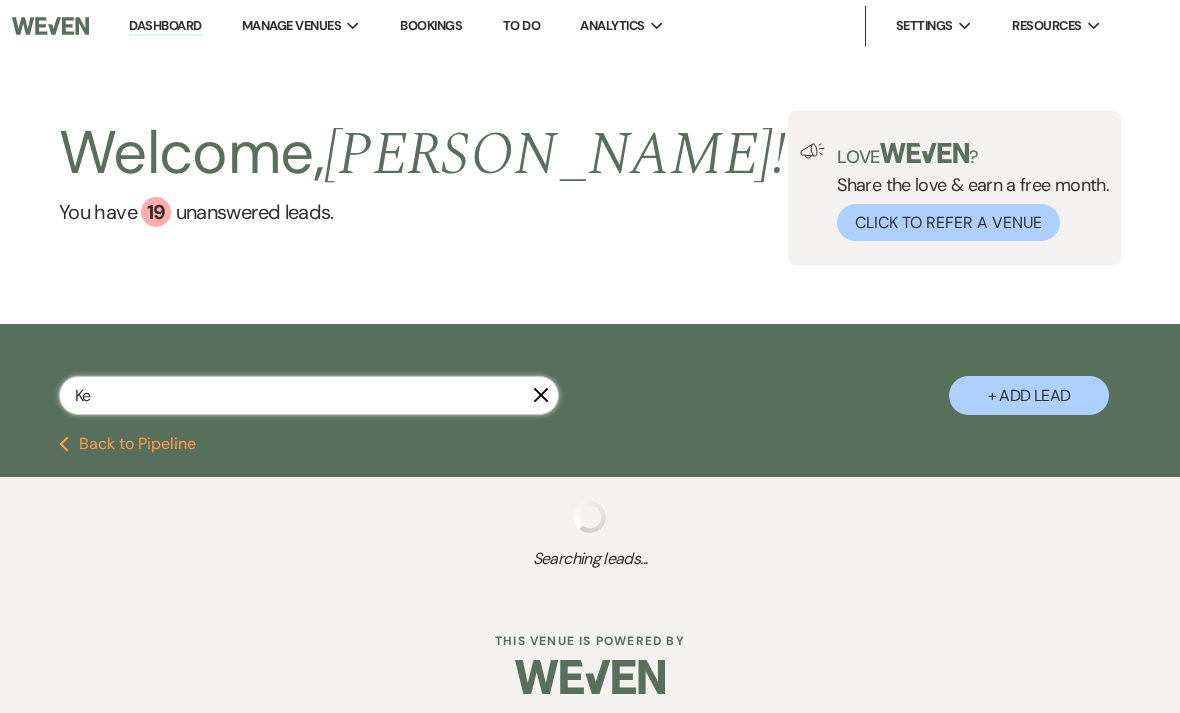 select on "5" 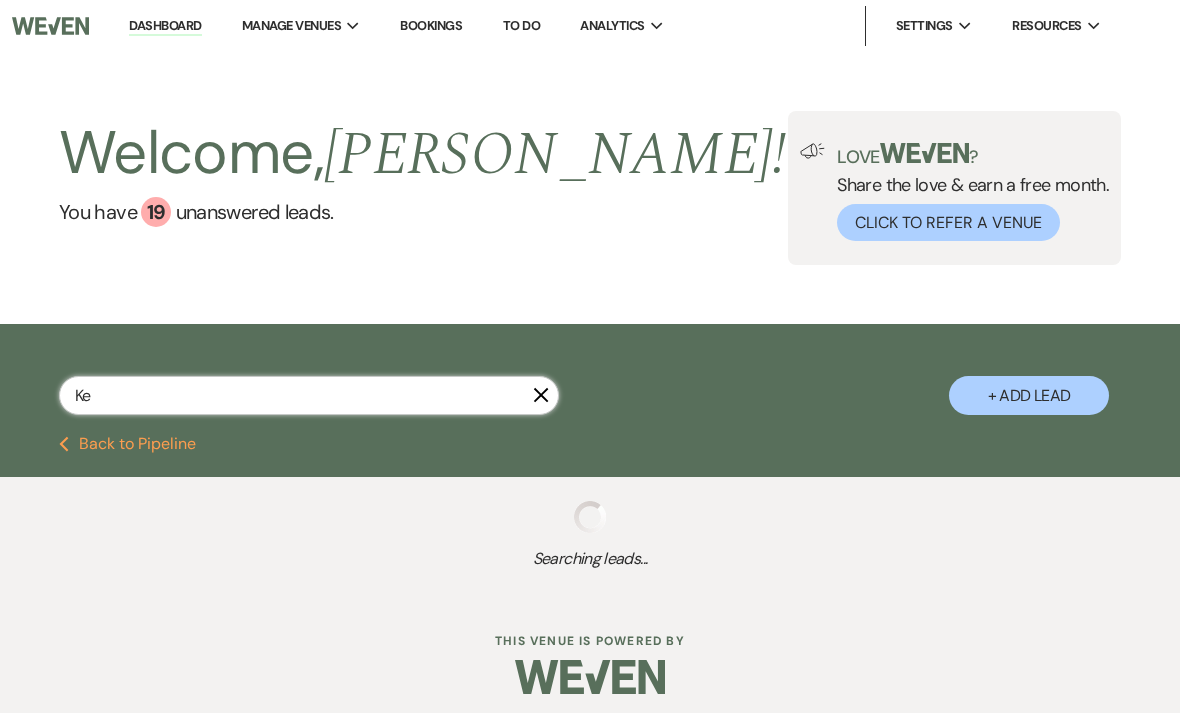 select on "2" 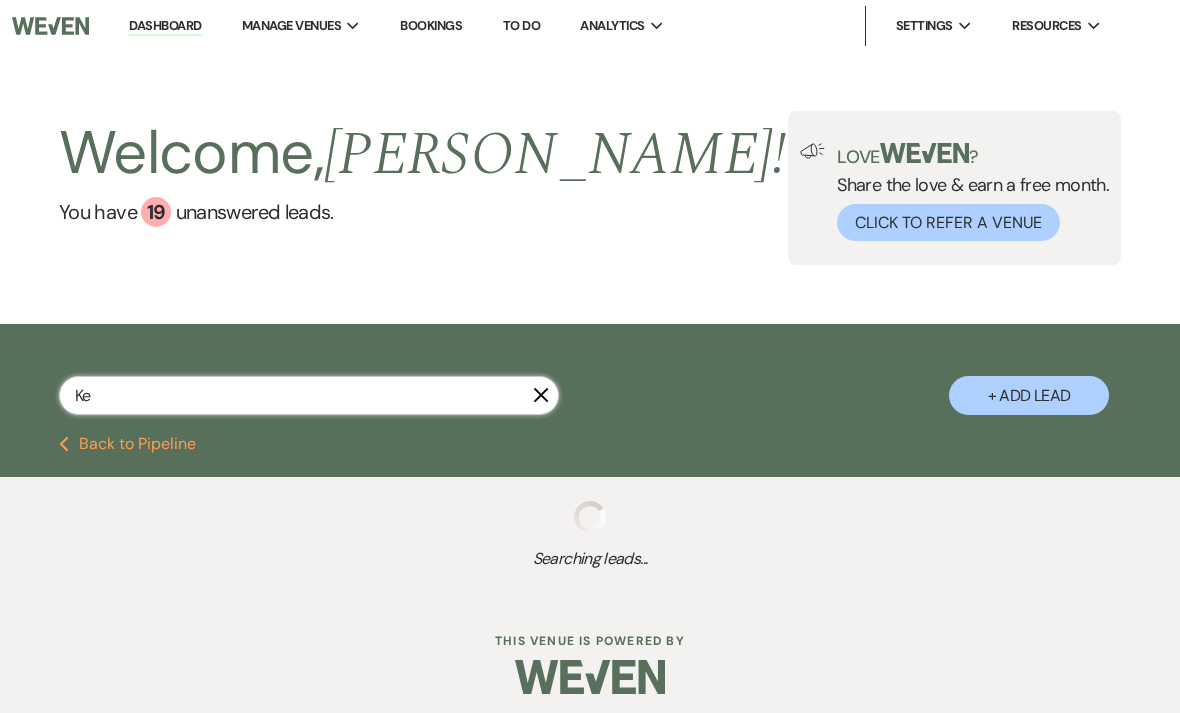 select on "5" 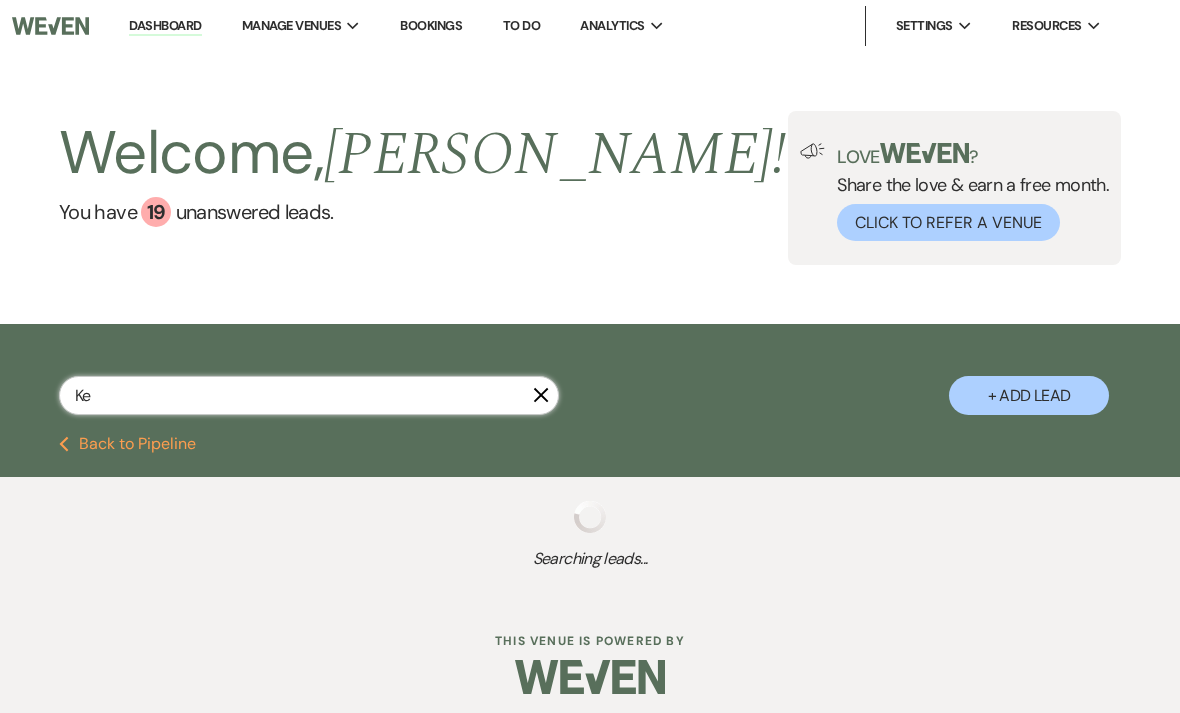 select on "2" 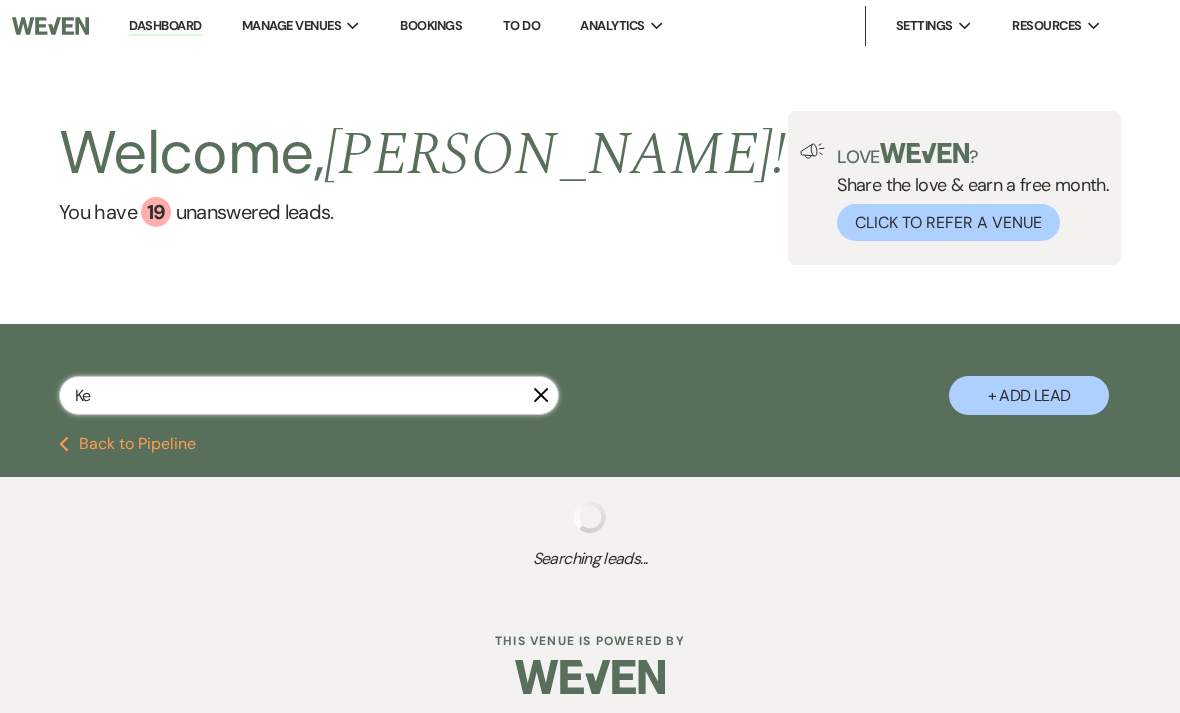 select on "8" 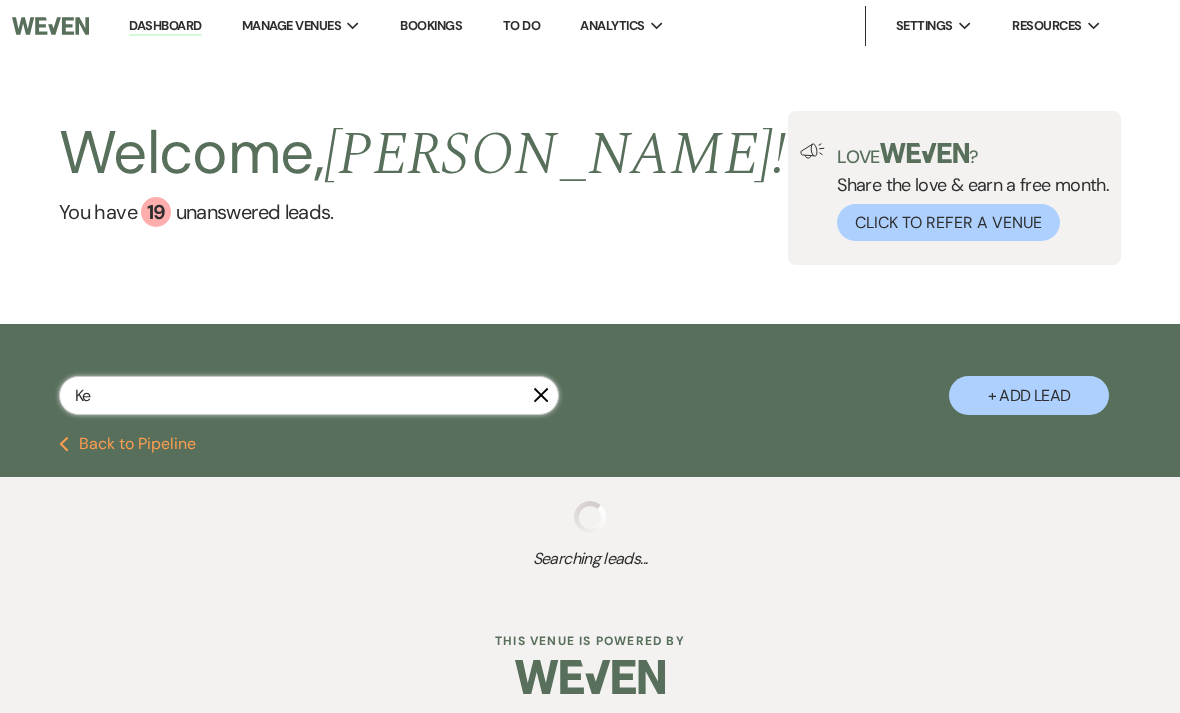 select on "1" 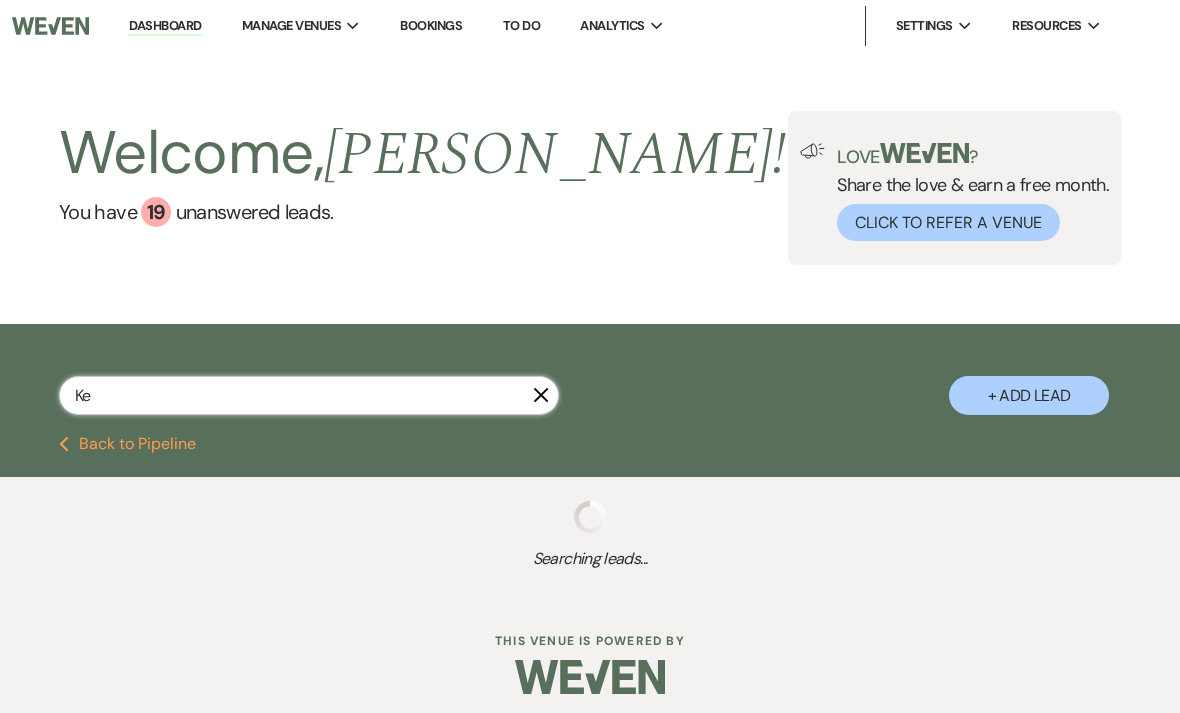 select on "2" 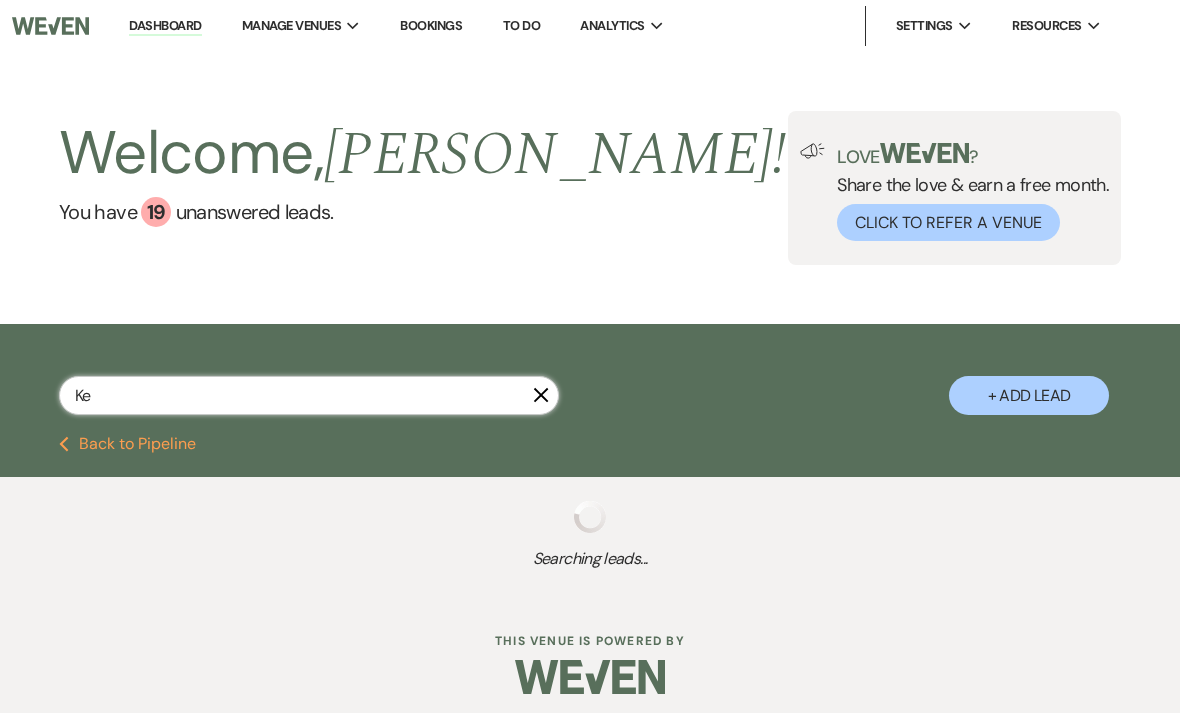 select on "5" 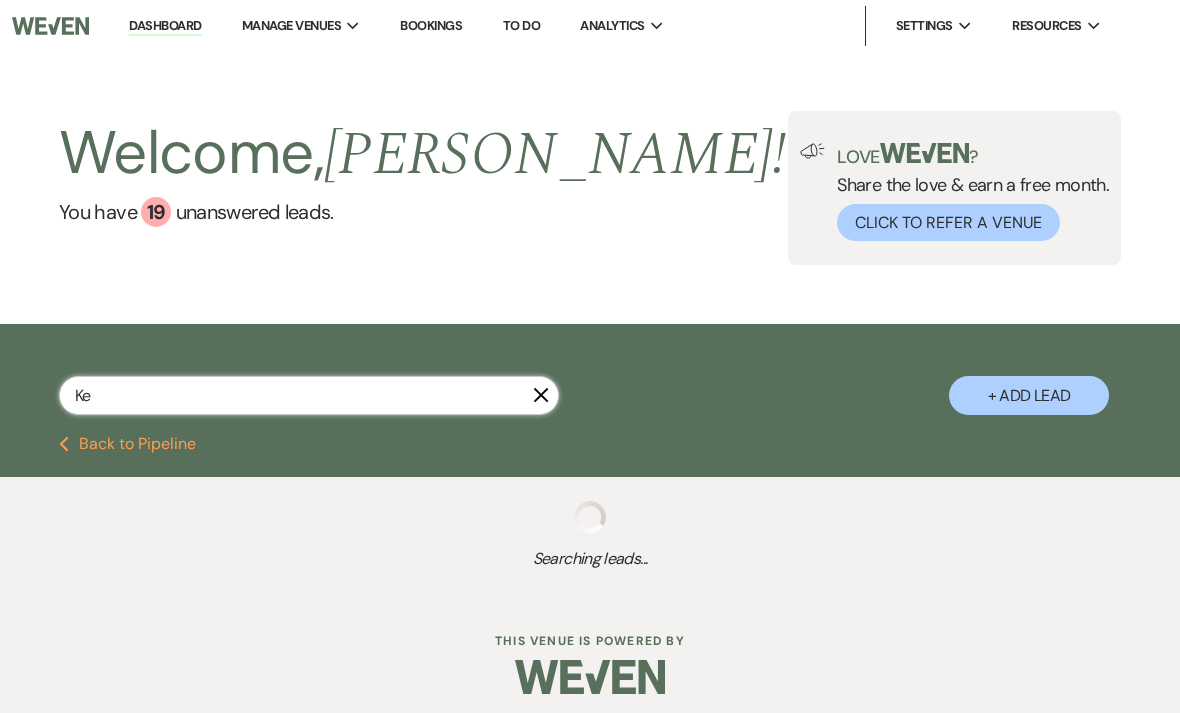 select on "5" 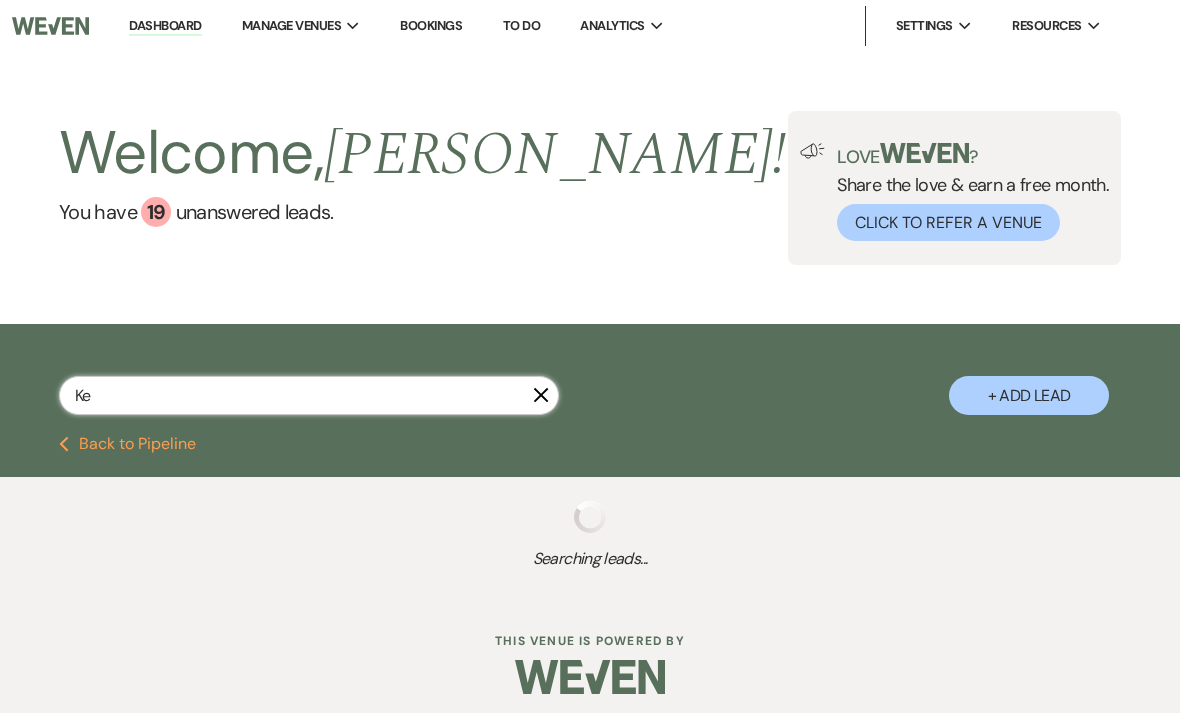 select on "8" 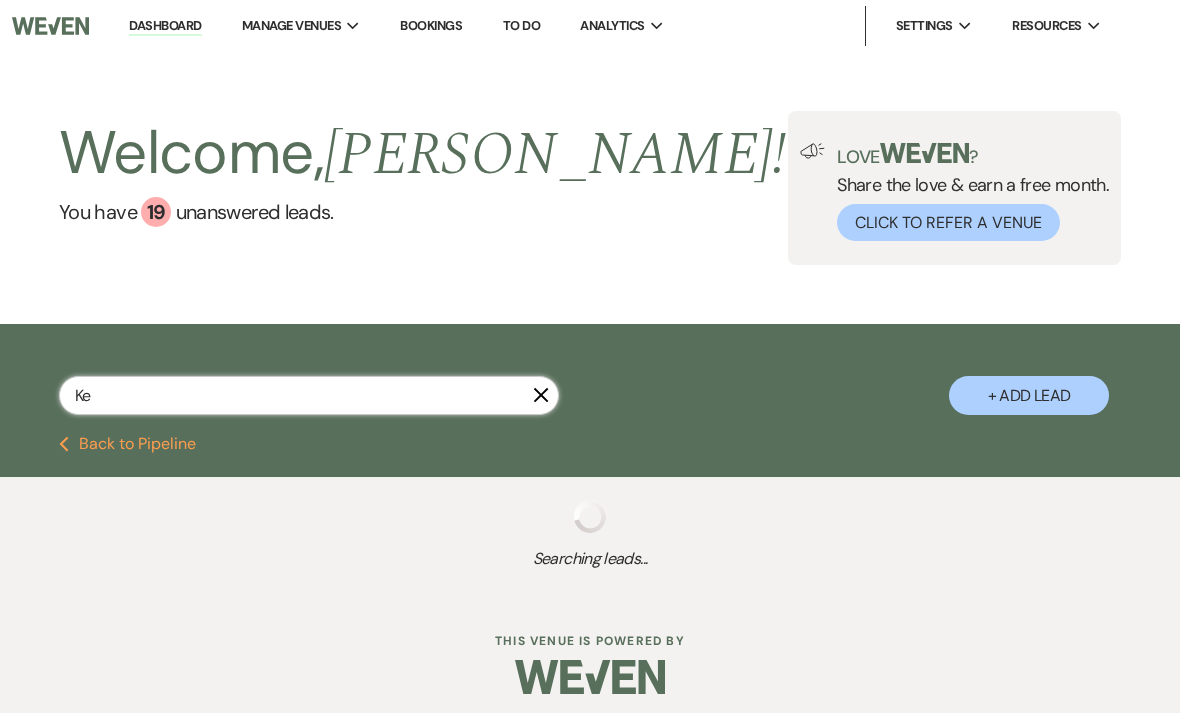select on "10" 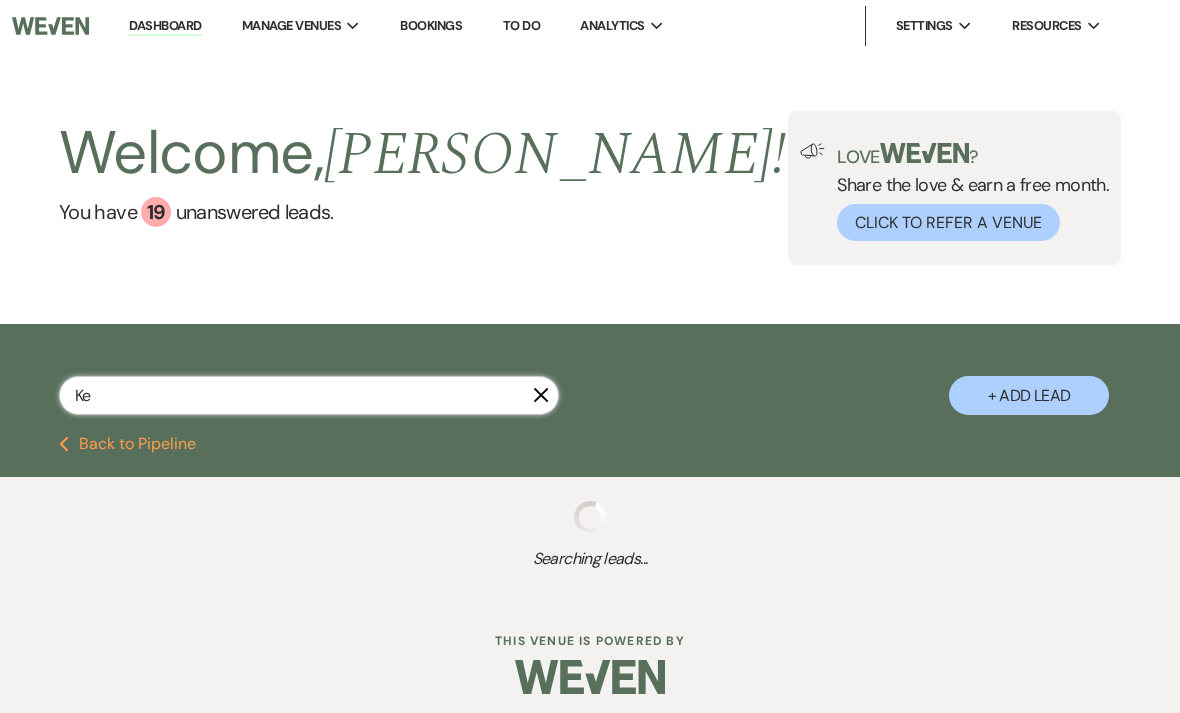 select on "5" 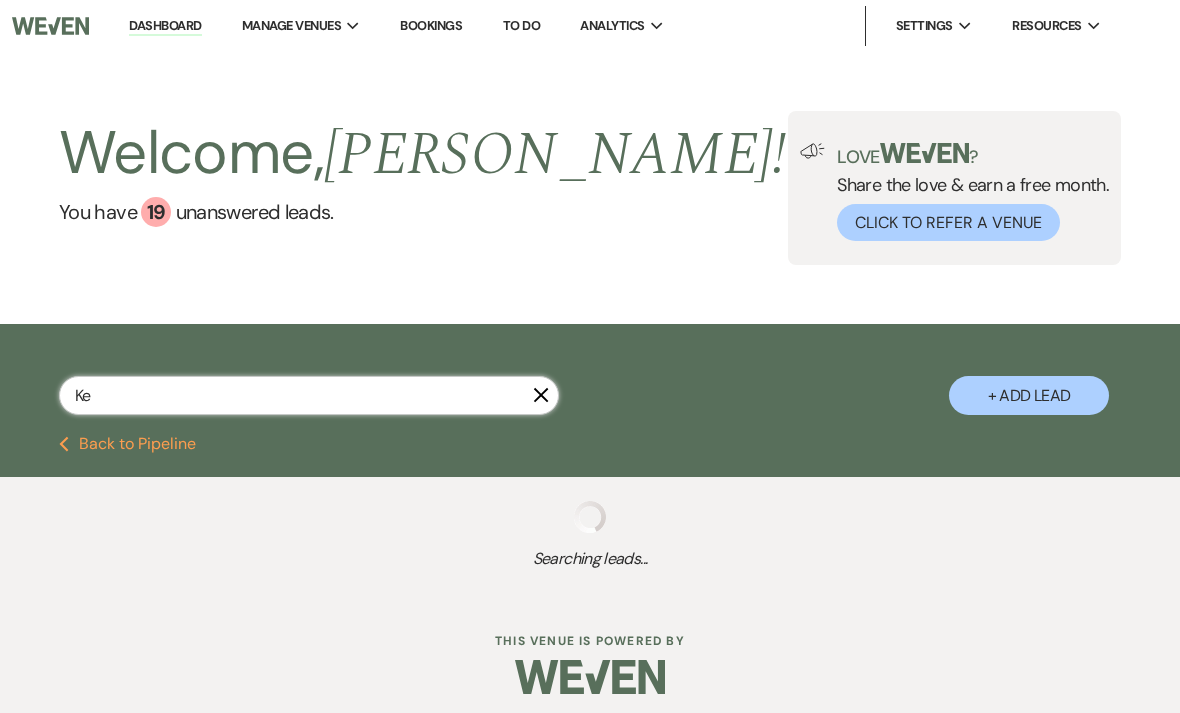 select on "5" 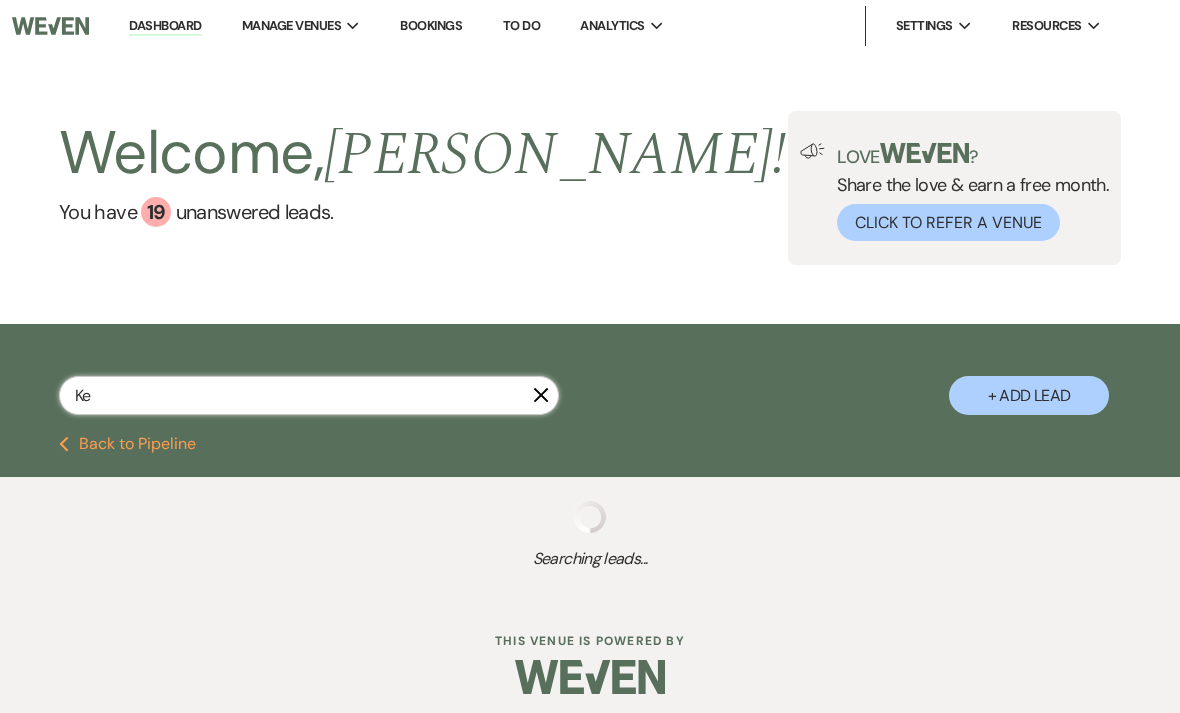 select on "8" 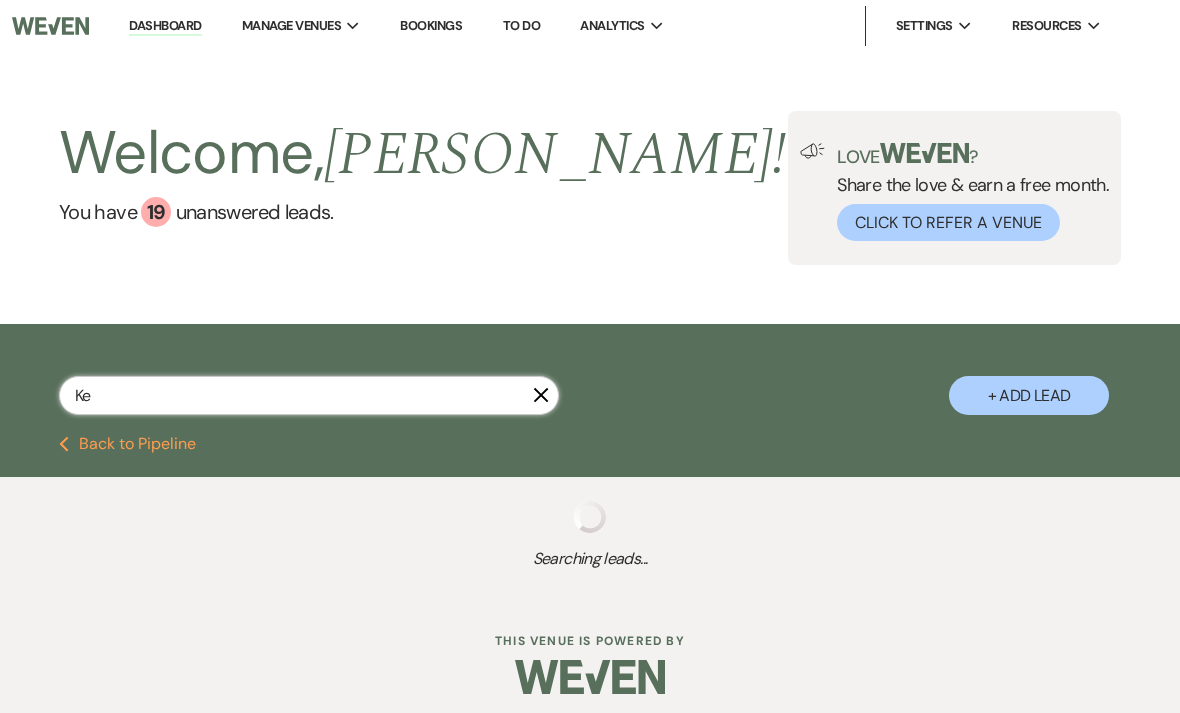 select on "6" 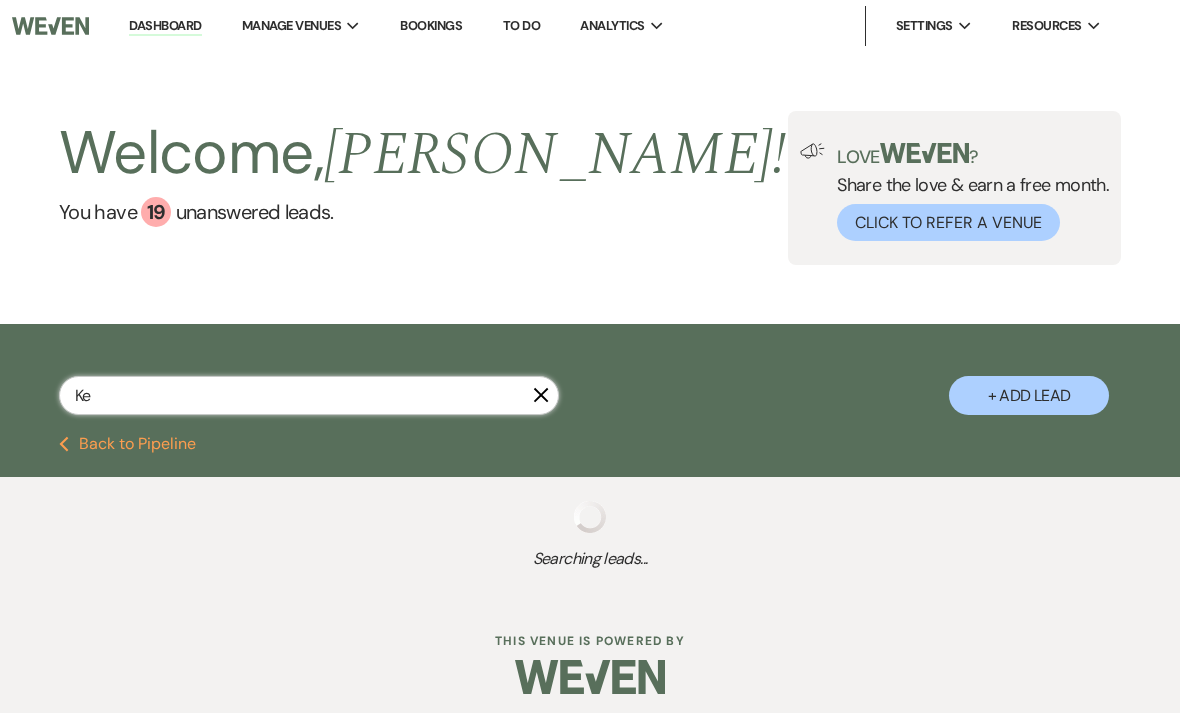 select on "2" 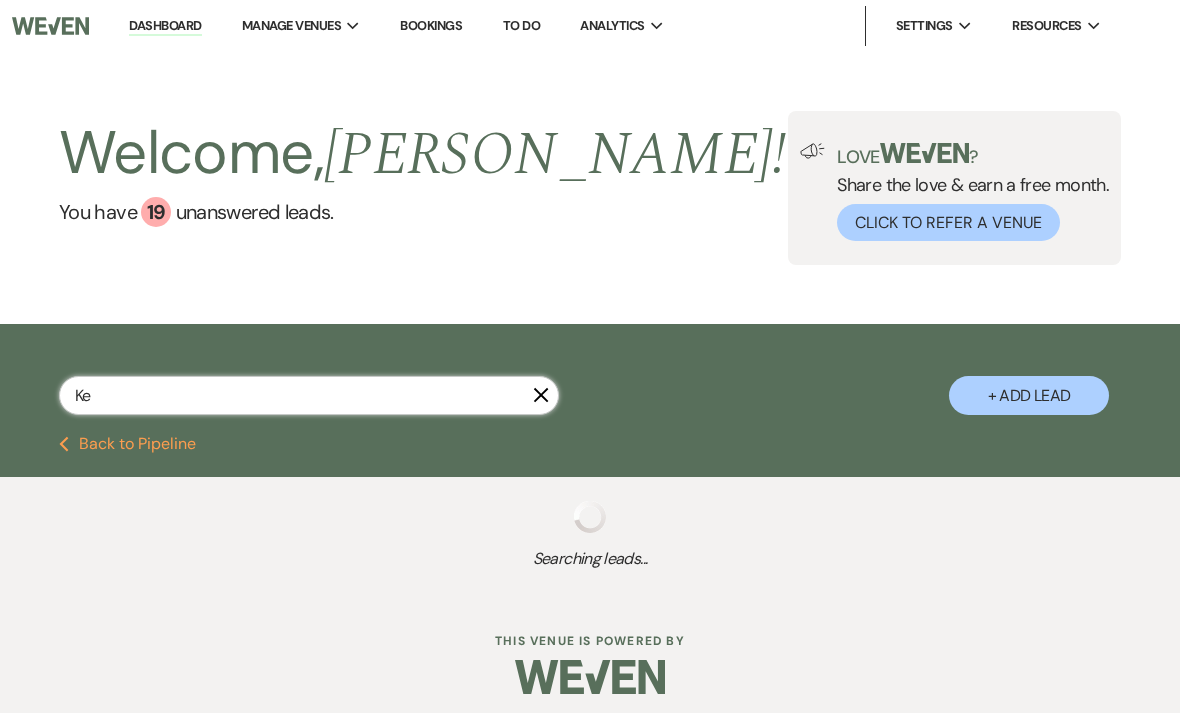 select on "2" 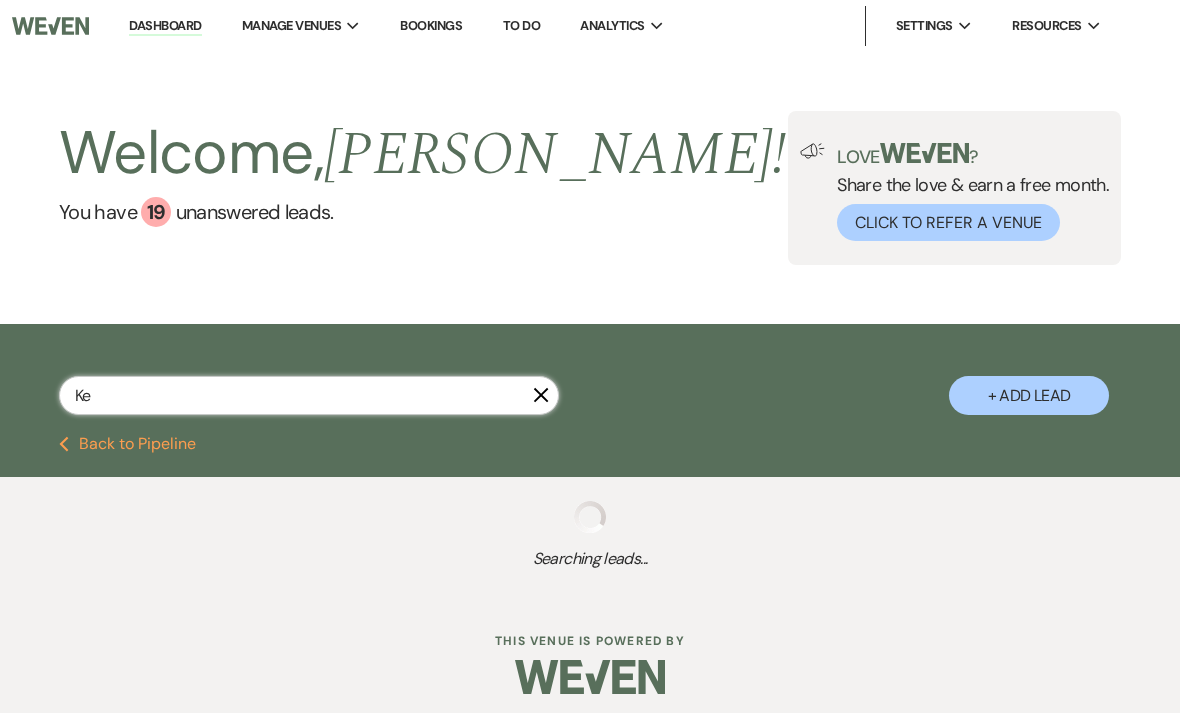 select on "8" 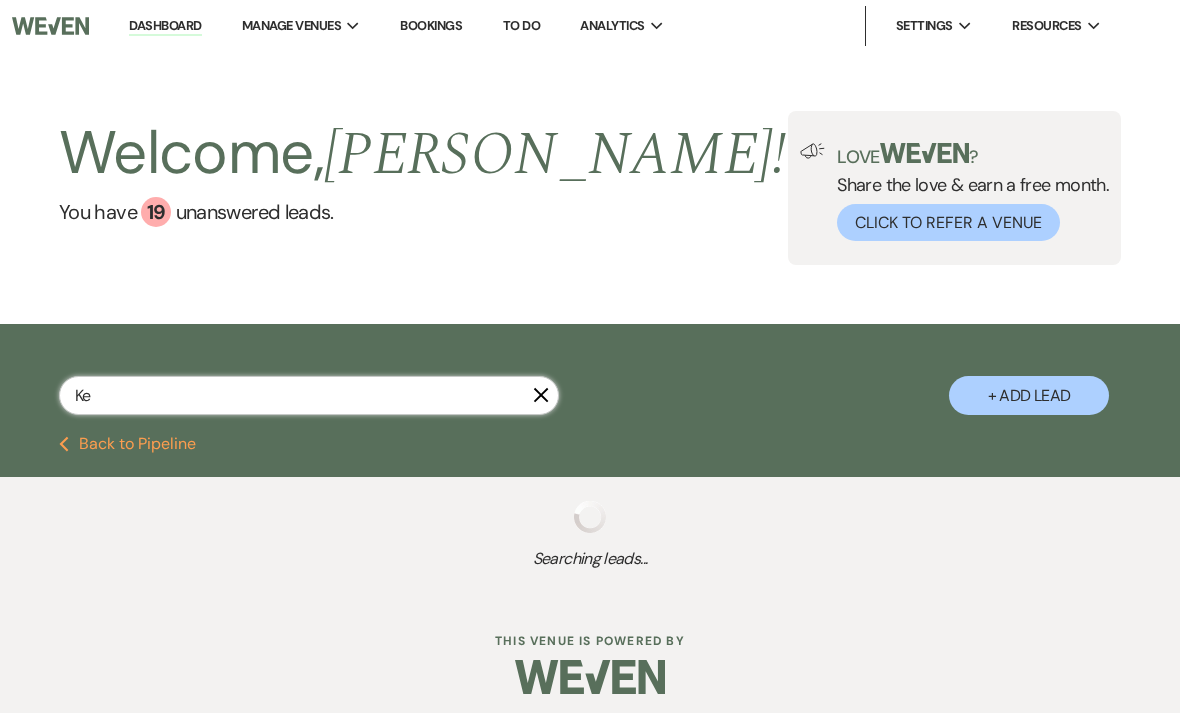 select on "5" 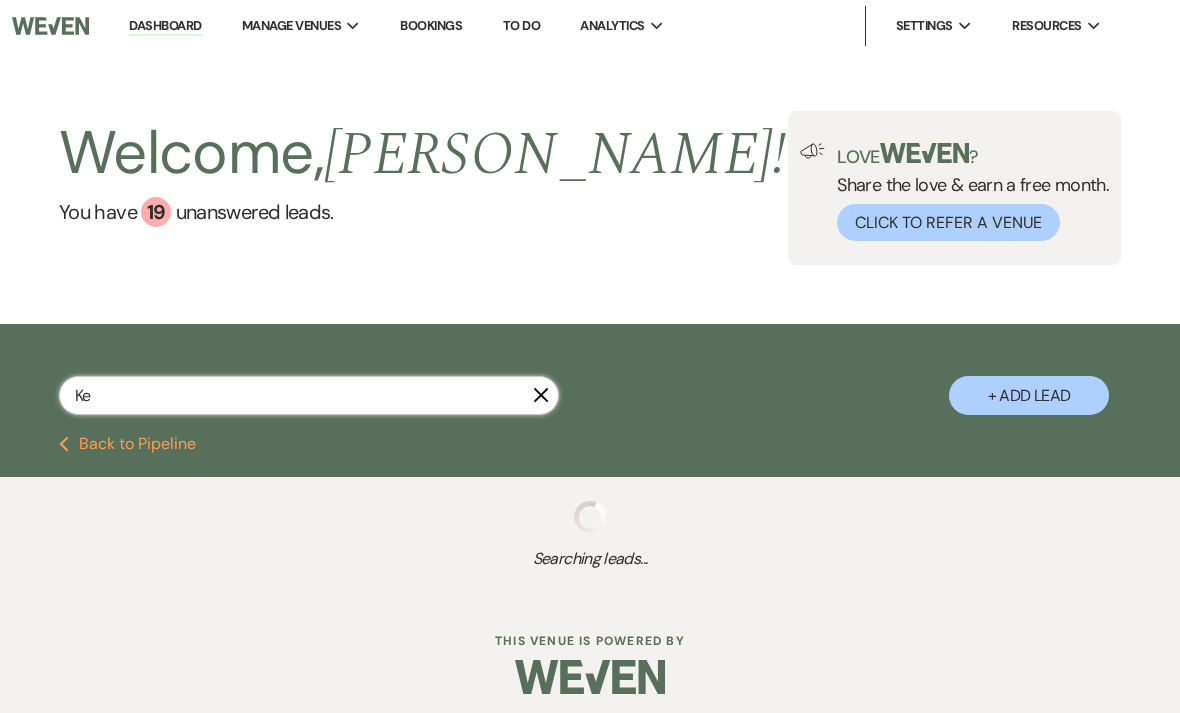 select on "2" 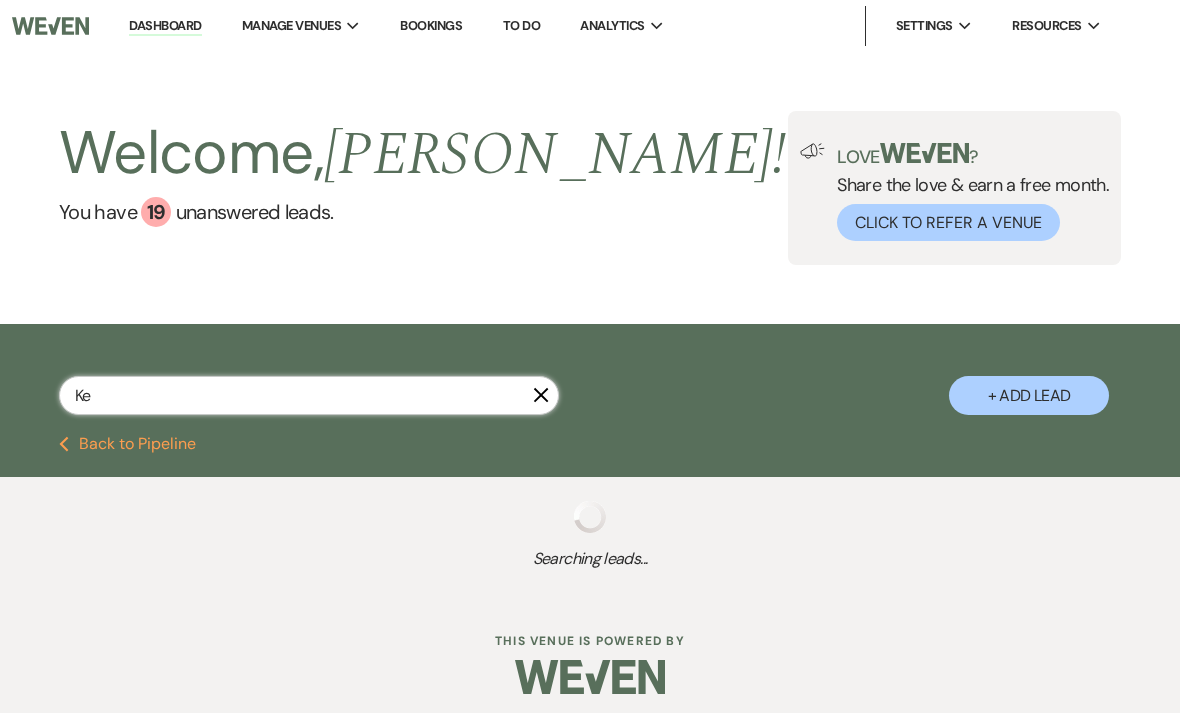 select on "2" 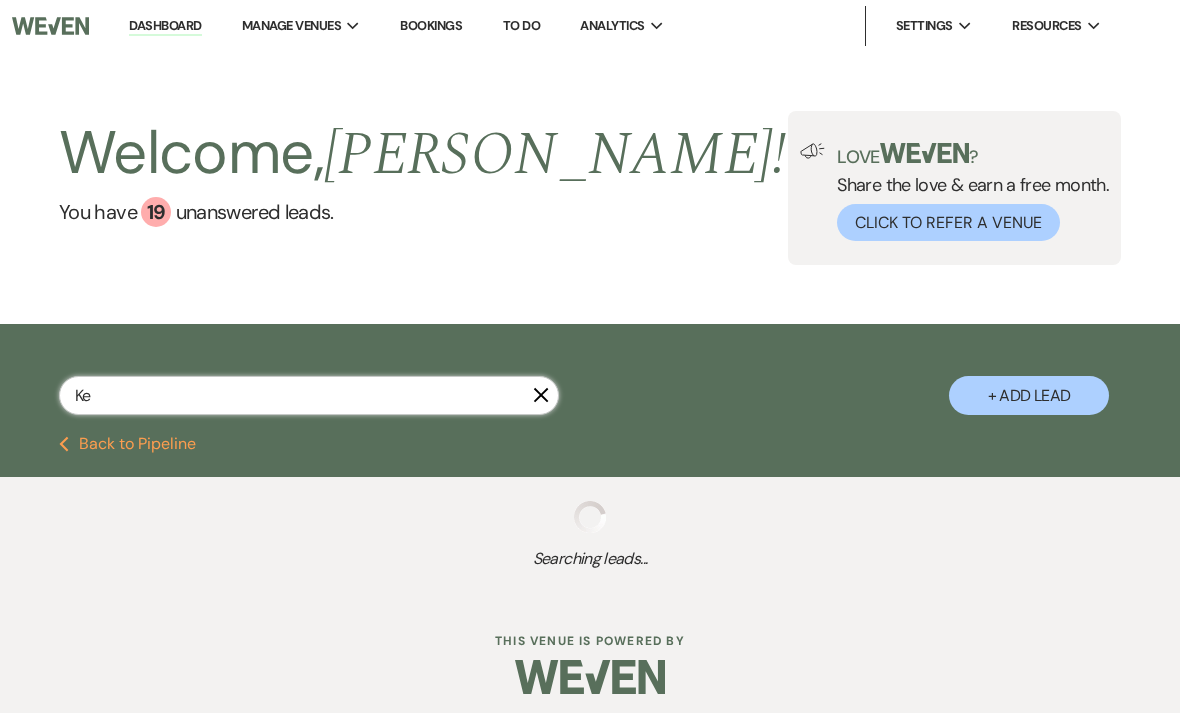 select on "8" 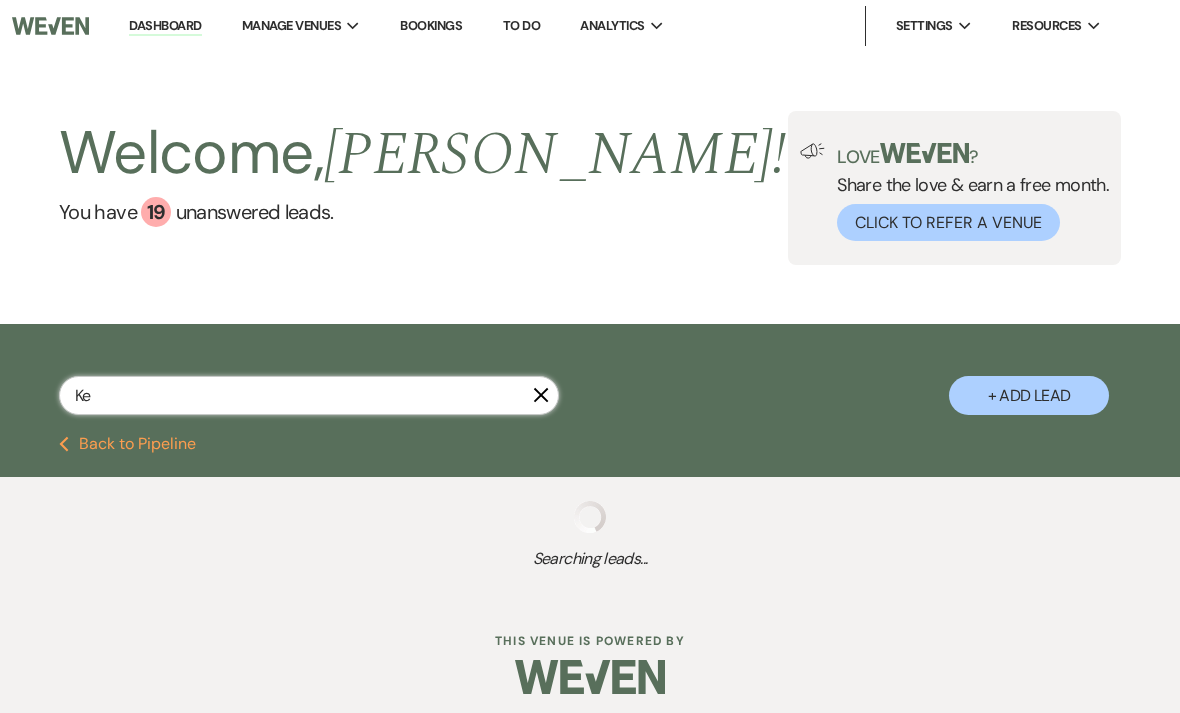 select on "5" 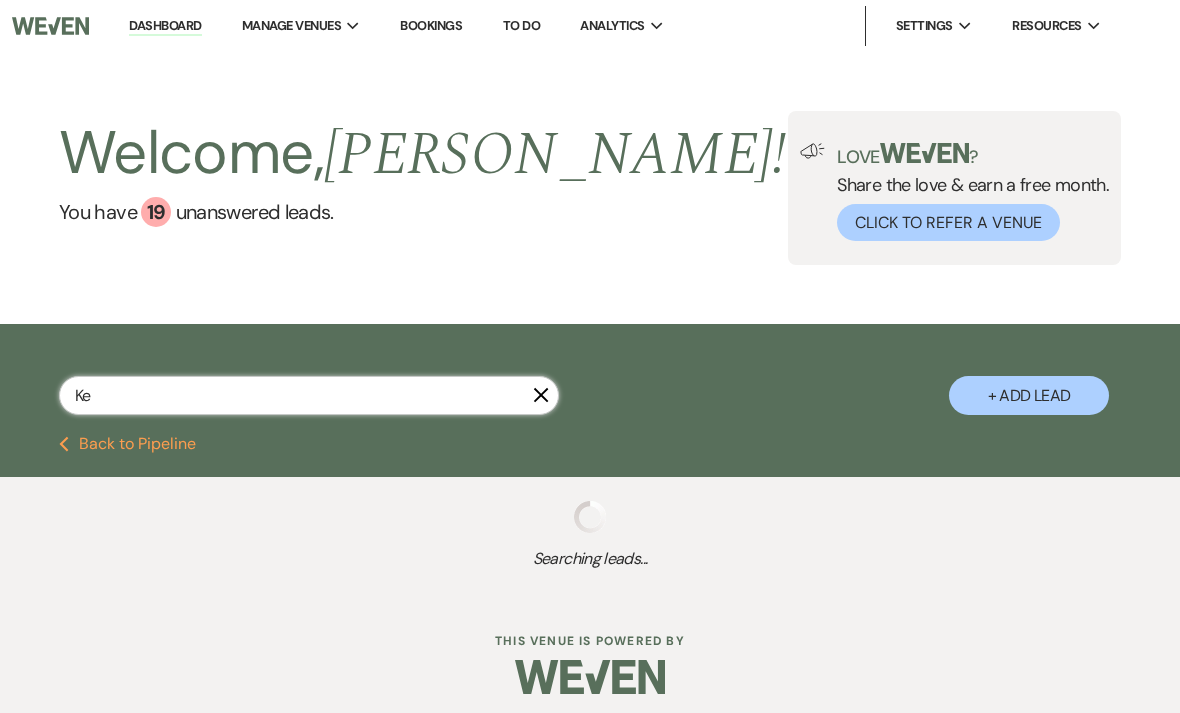 select on "8" 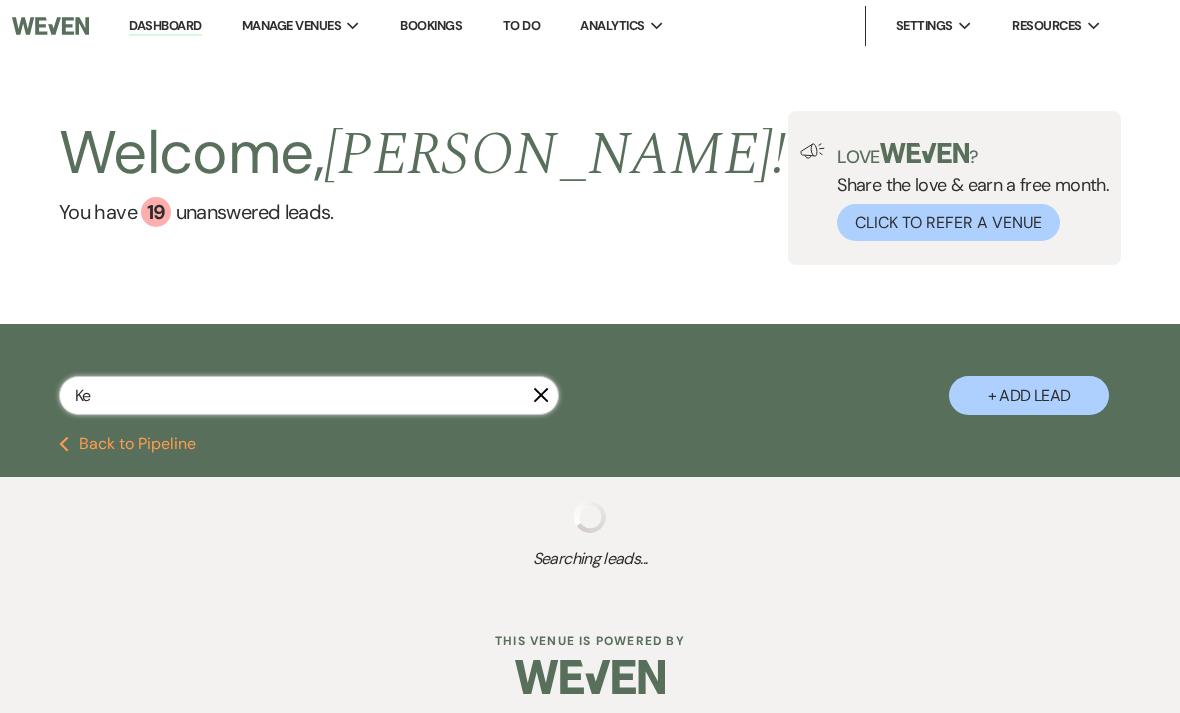 select on "11" 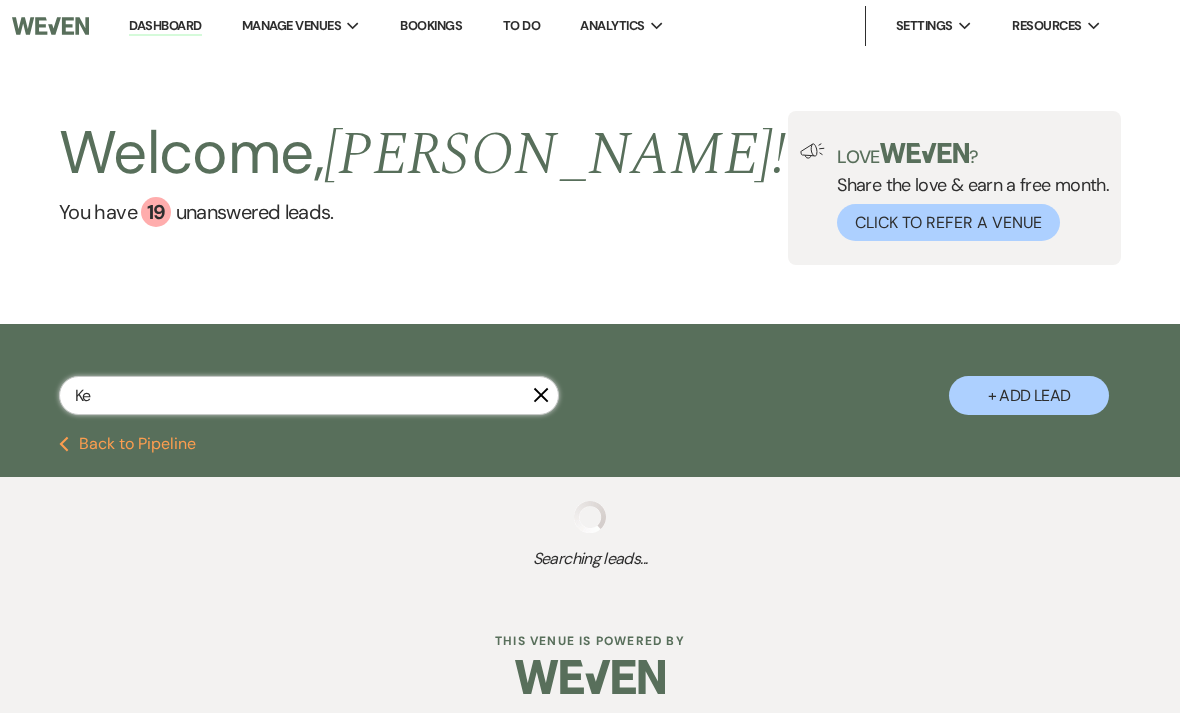select on "8" 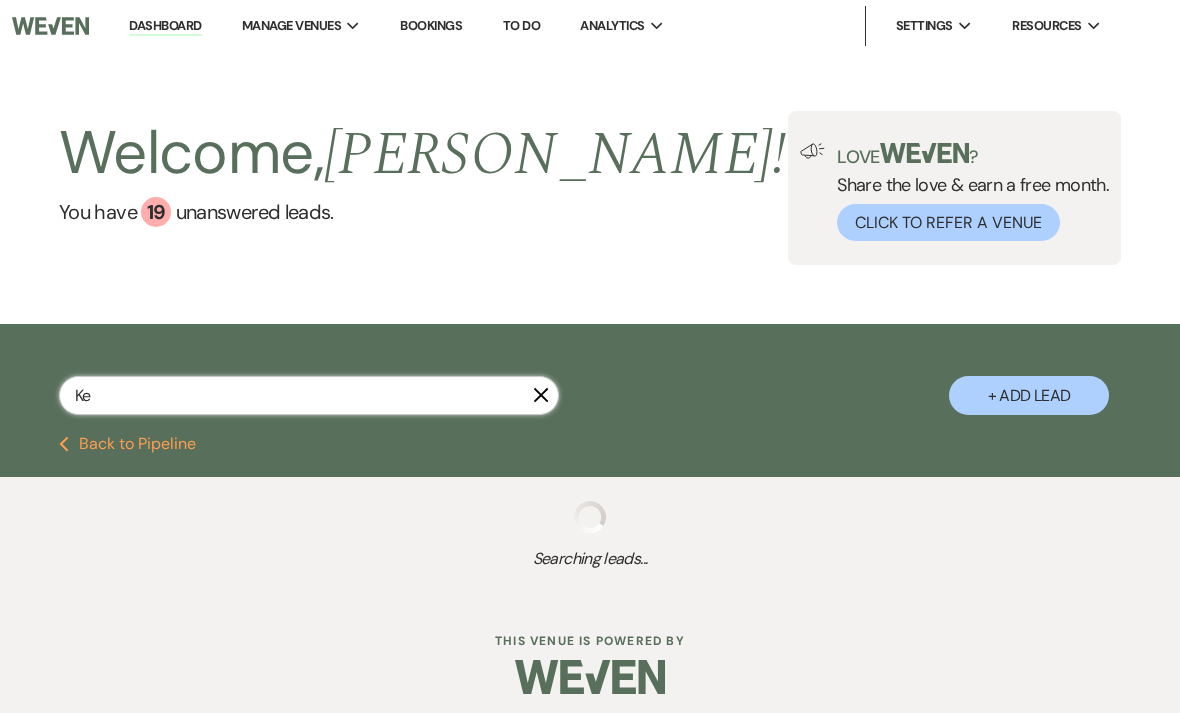 select on "8" 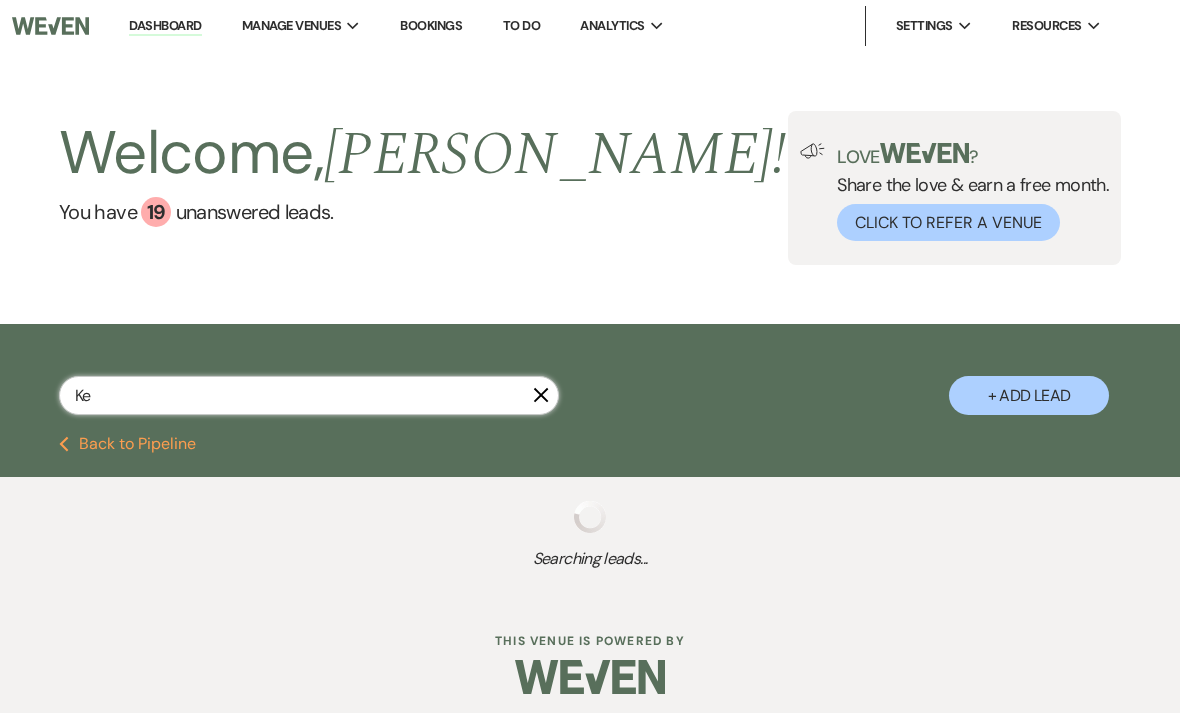 select on "8" 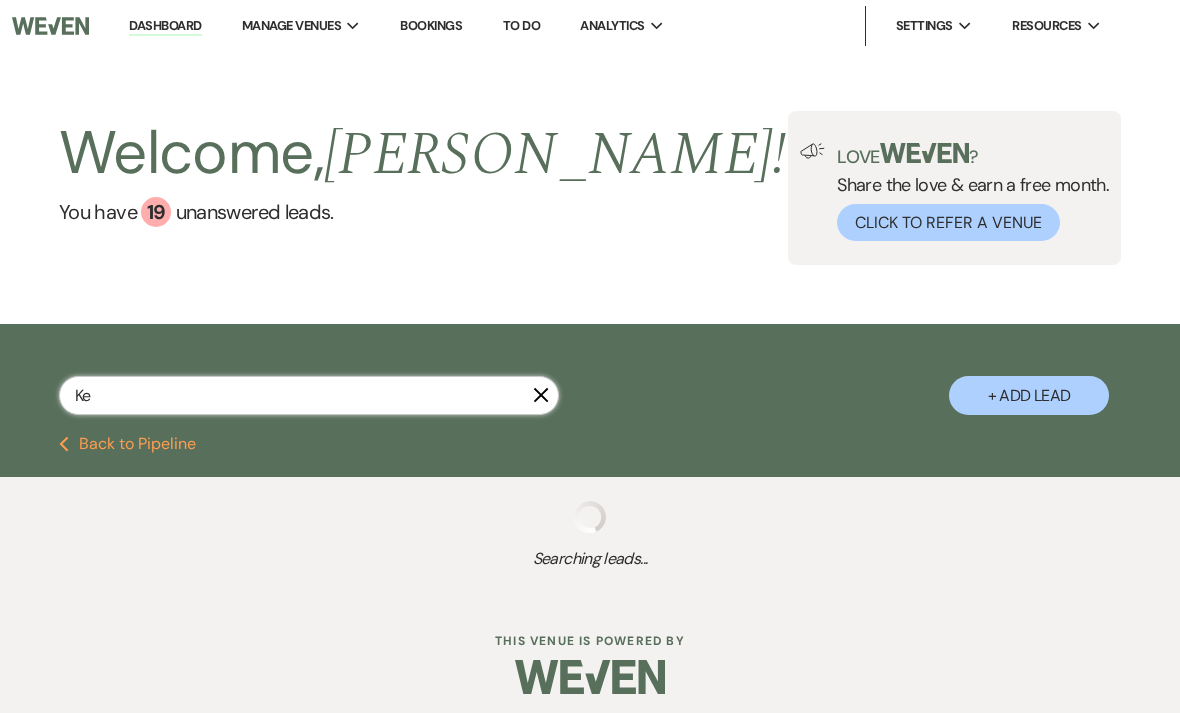 select on "5" 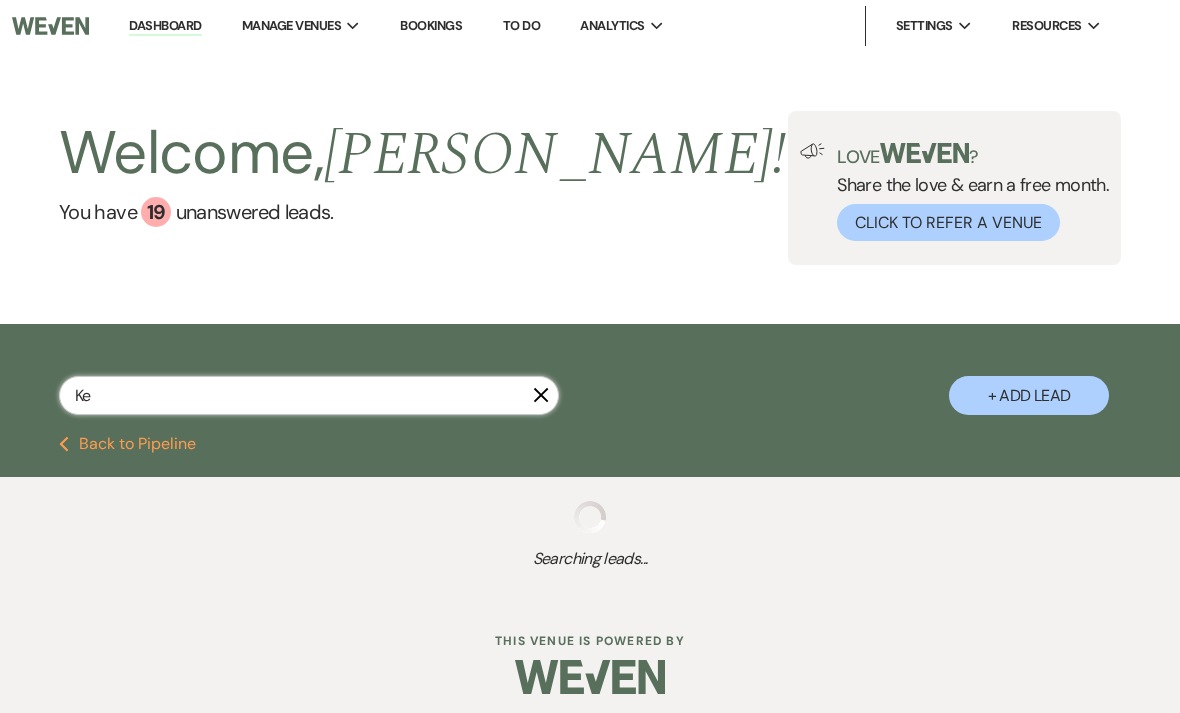 select on "2" 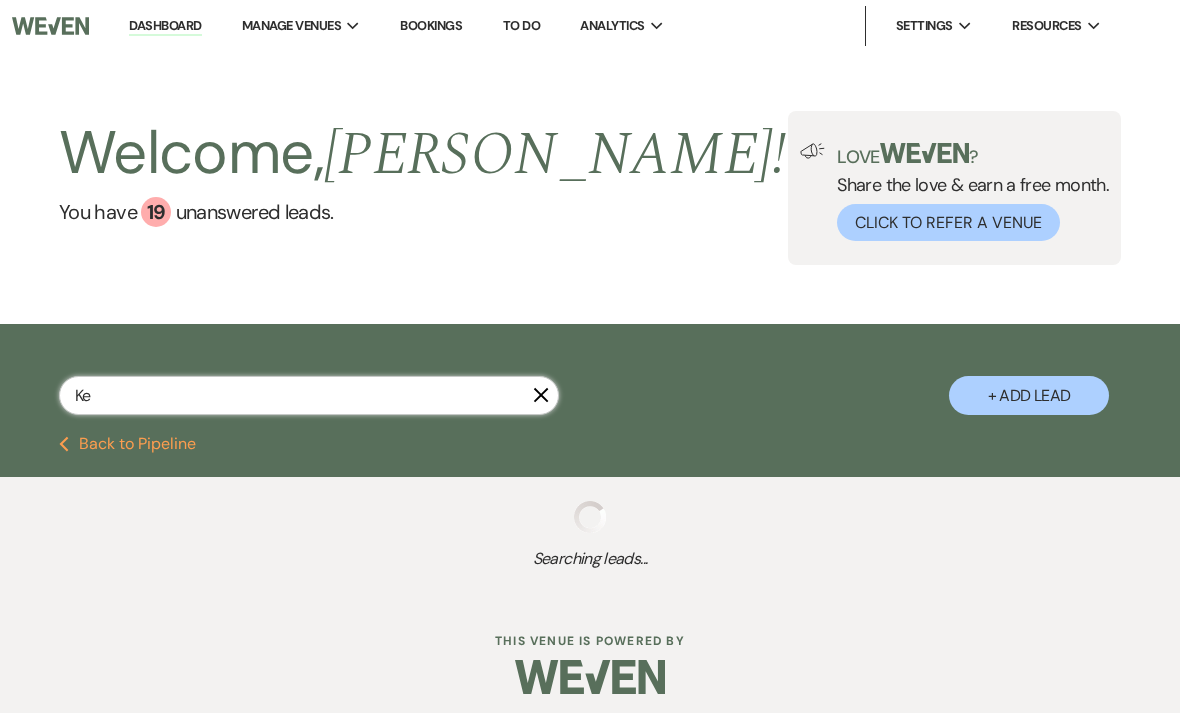 select on "8" 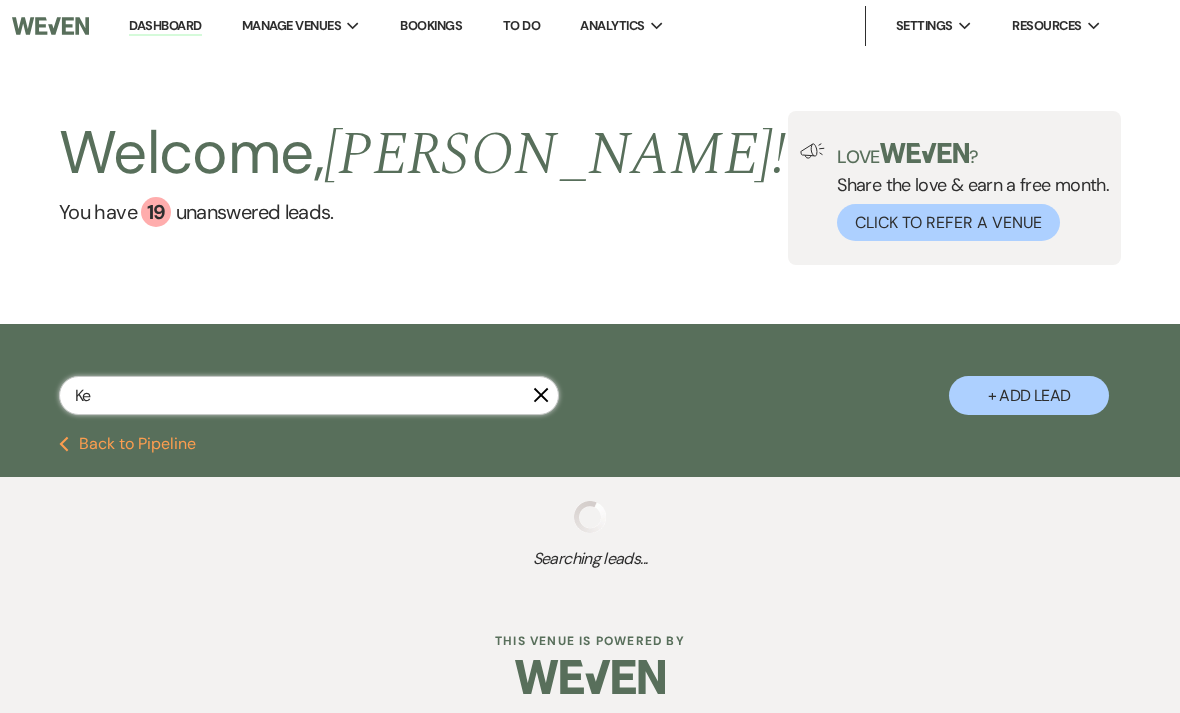 select on "5" 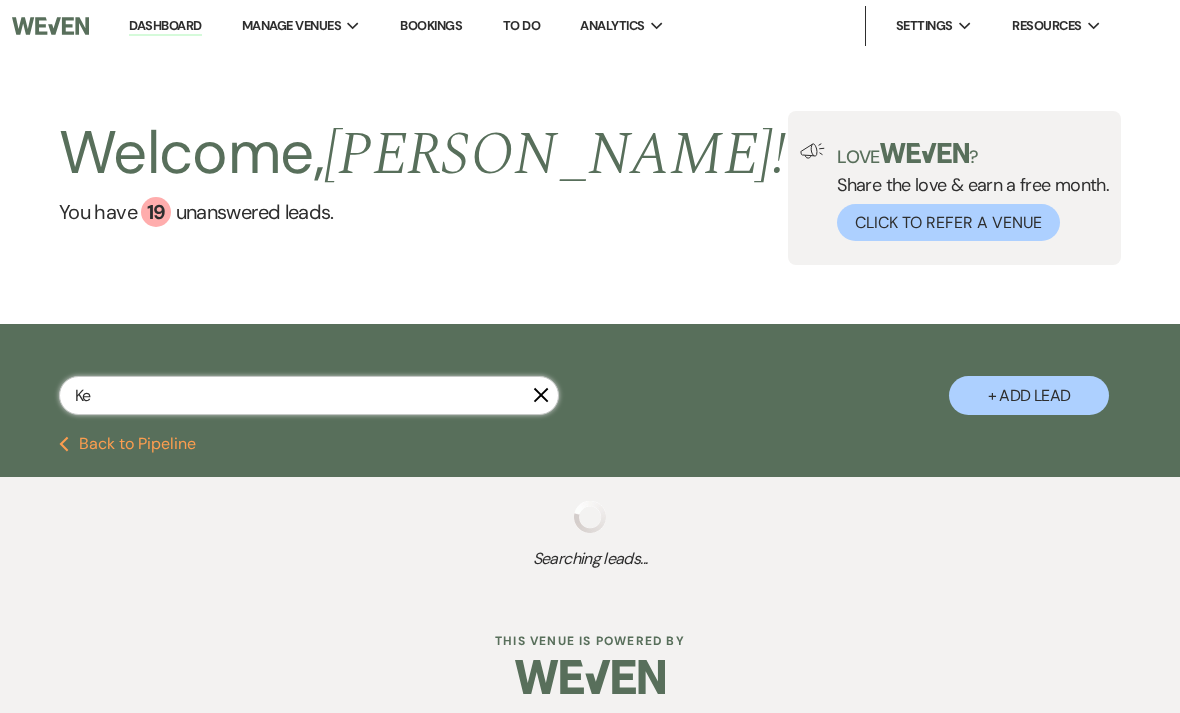 select on "8" 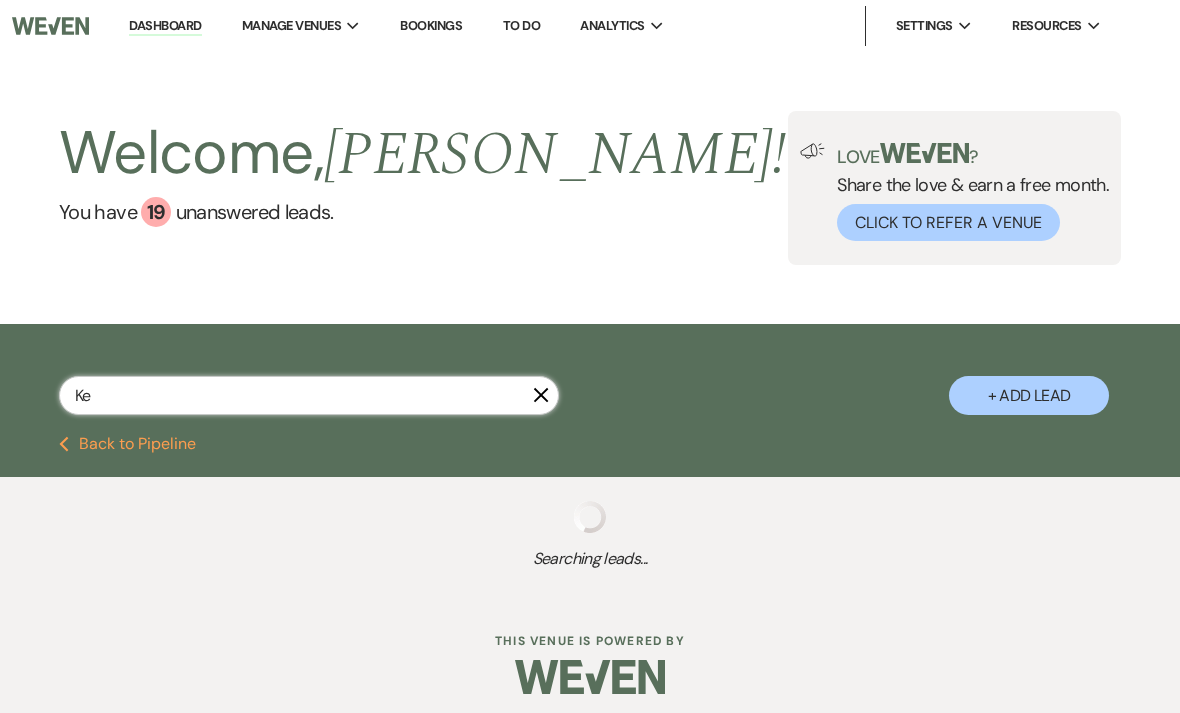 select on "5" 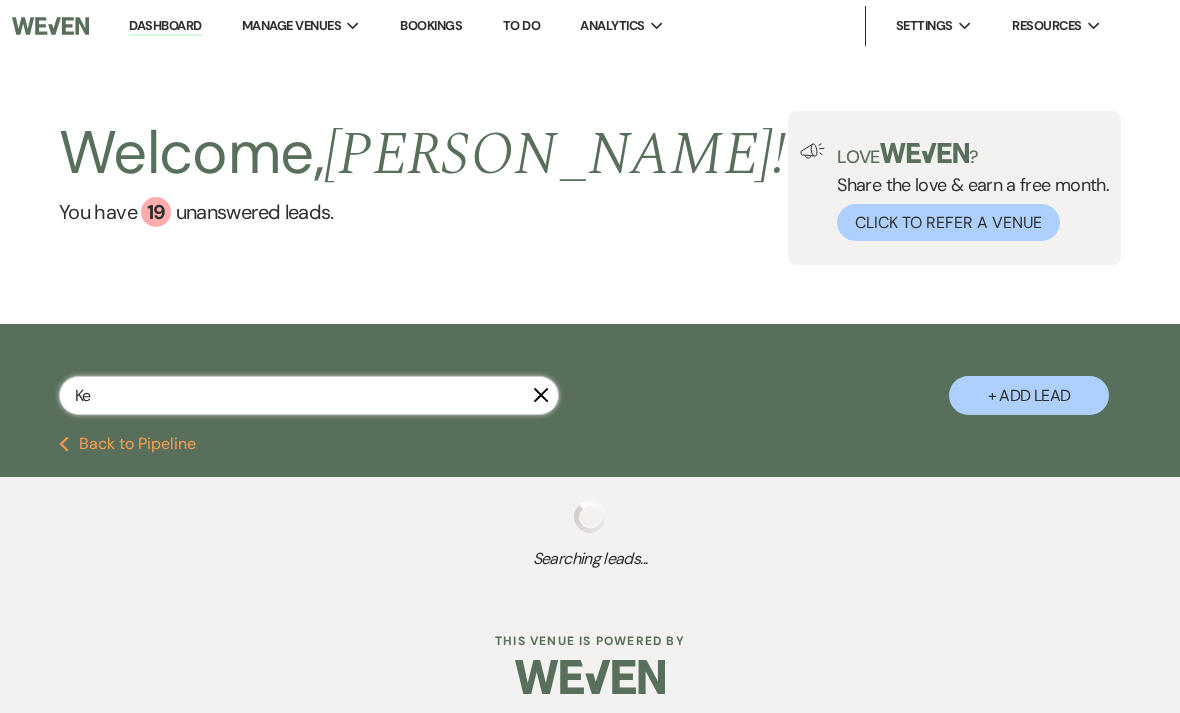 select on "8" 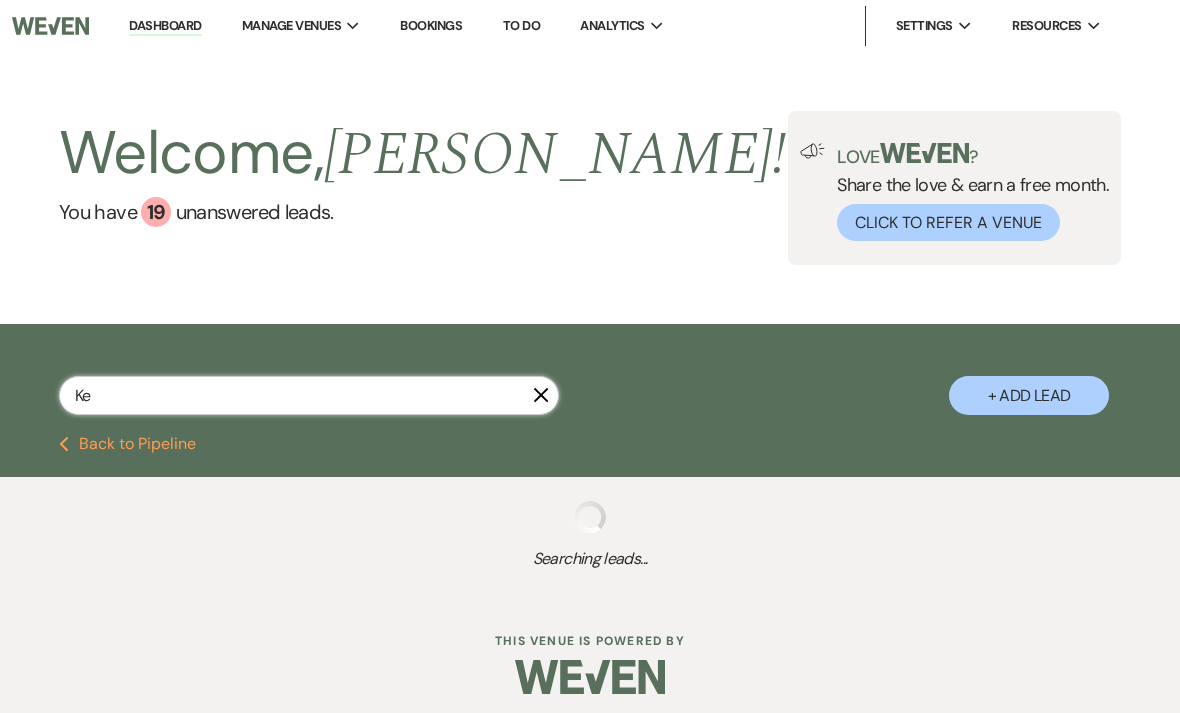 select on "5" 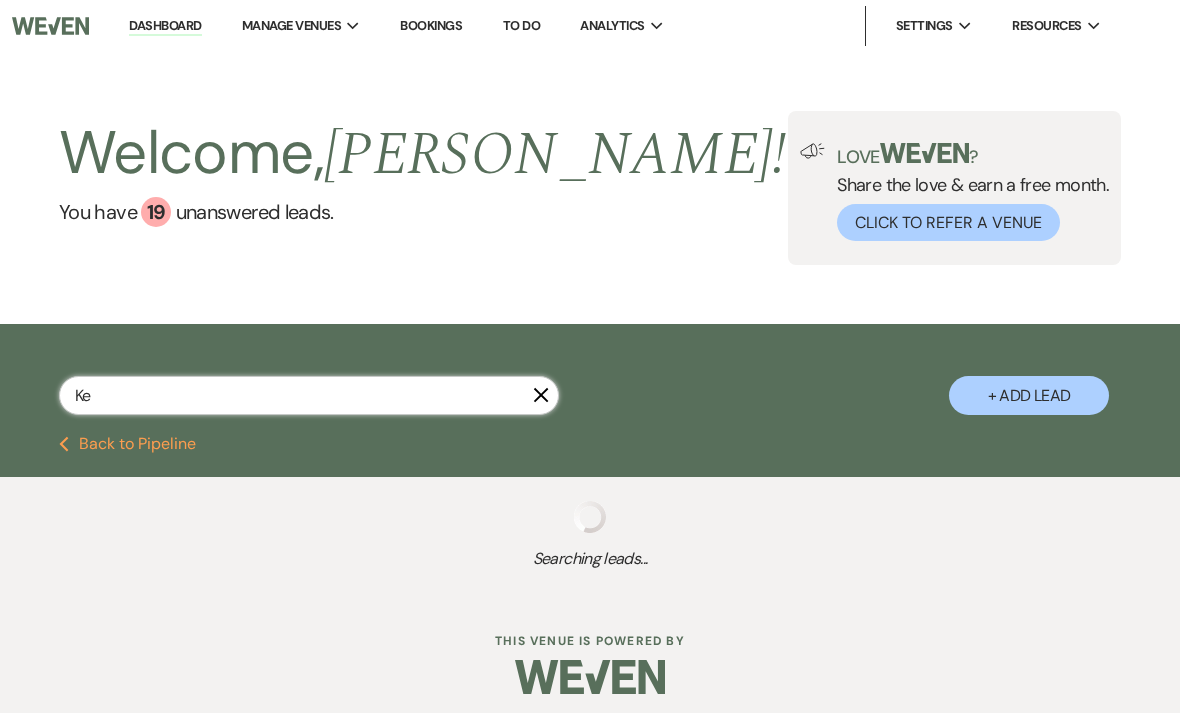 select on "2" 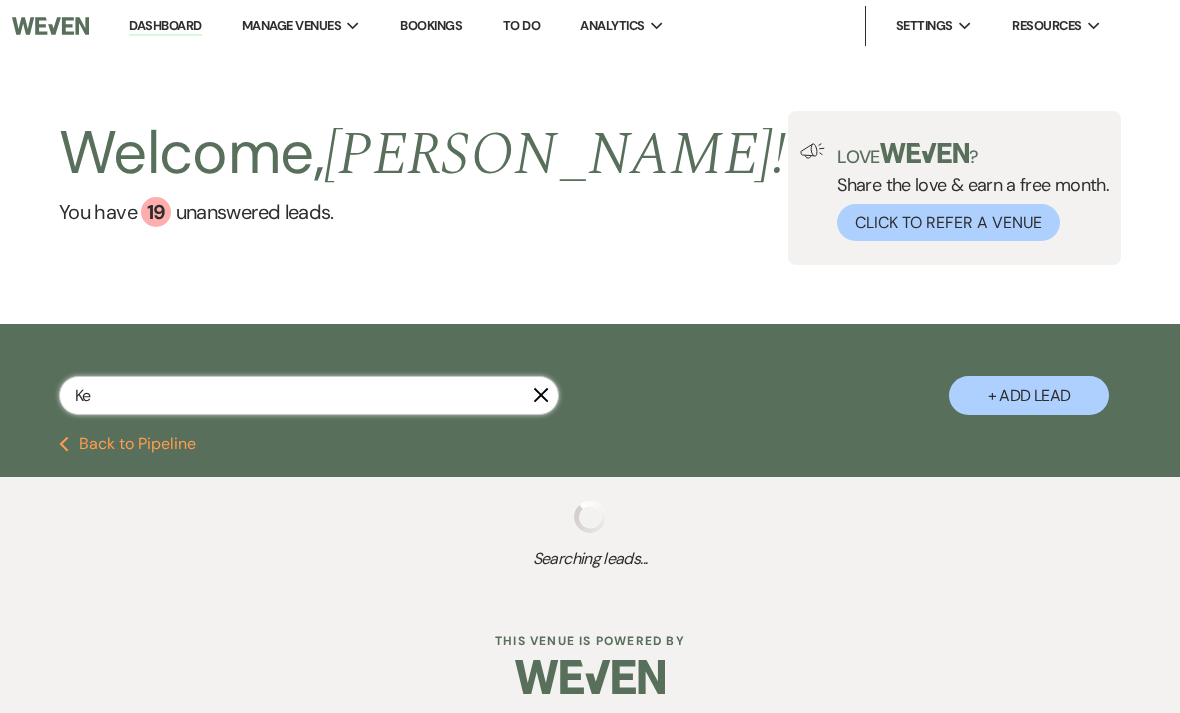 select on "8" 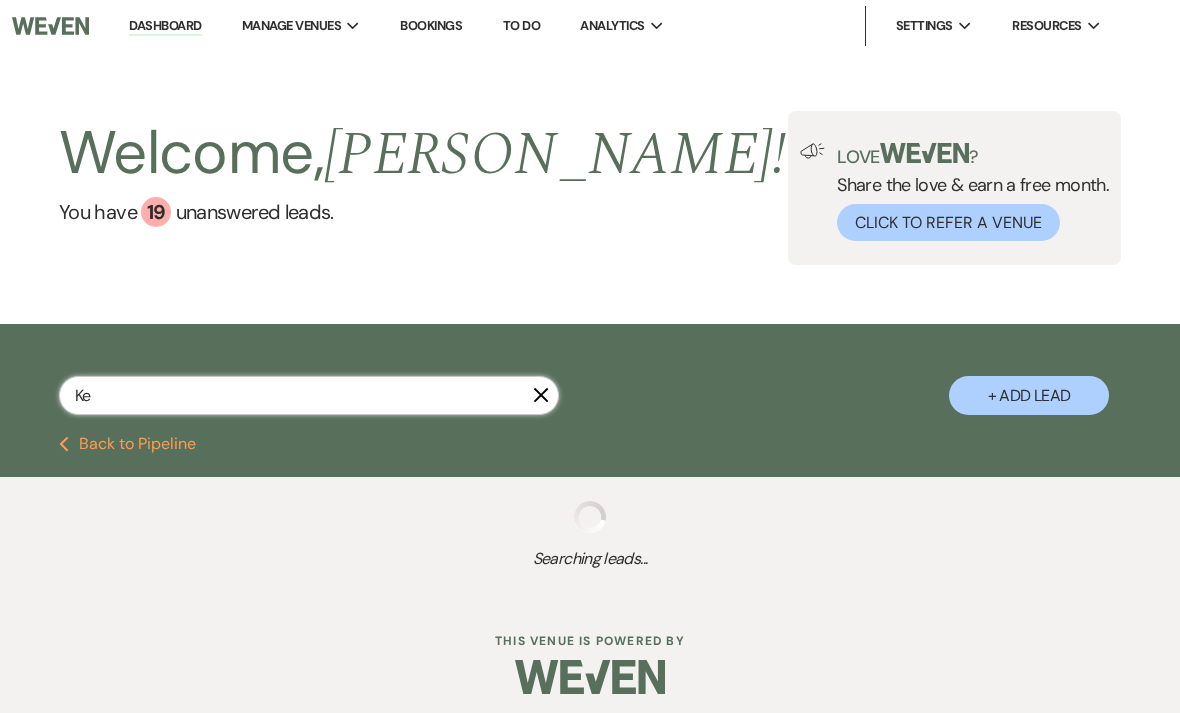 select on "5" 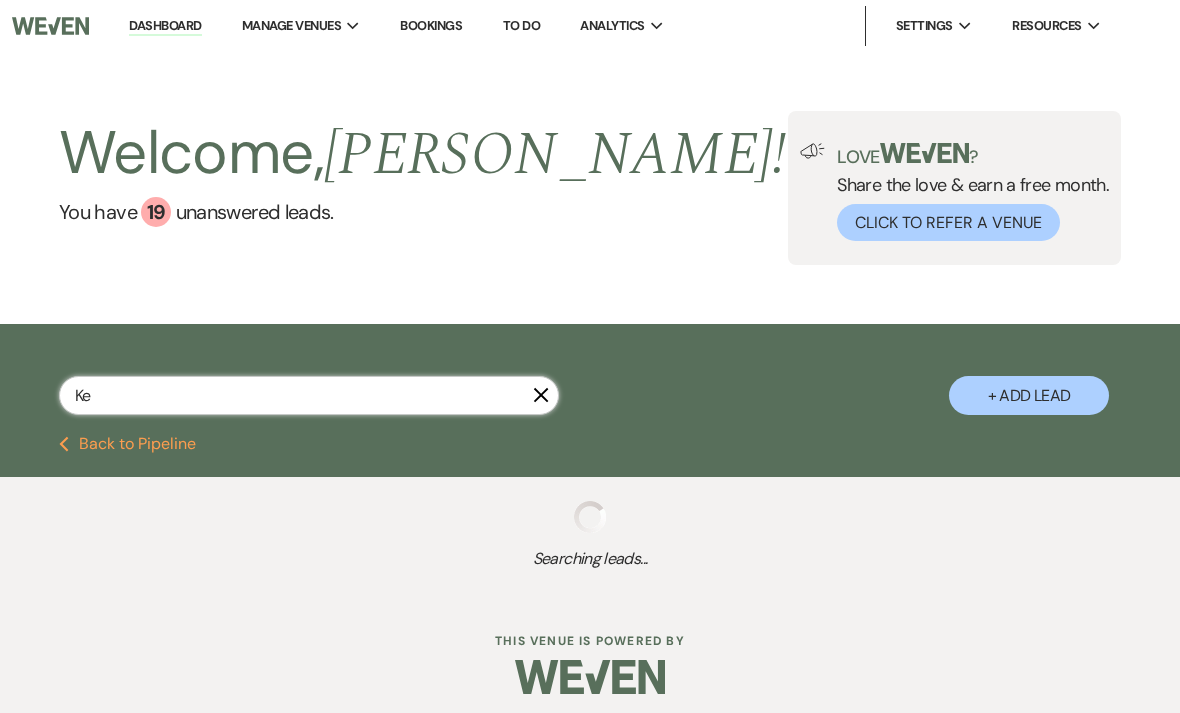 select on "8" 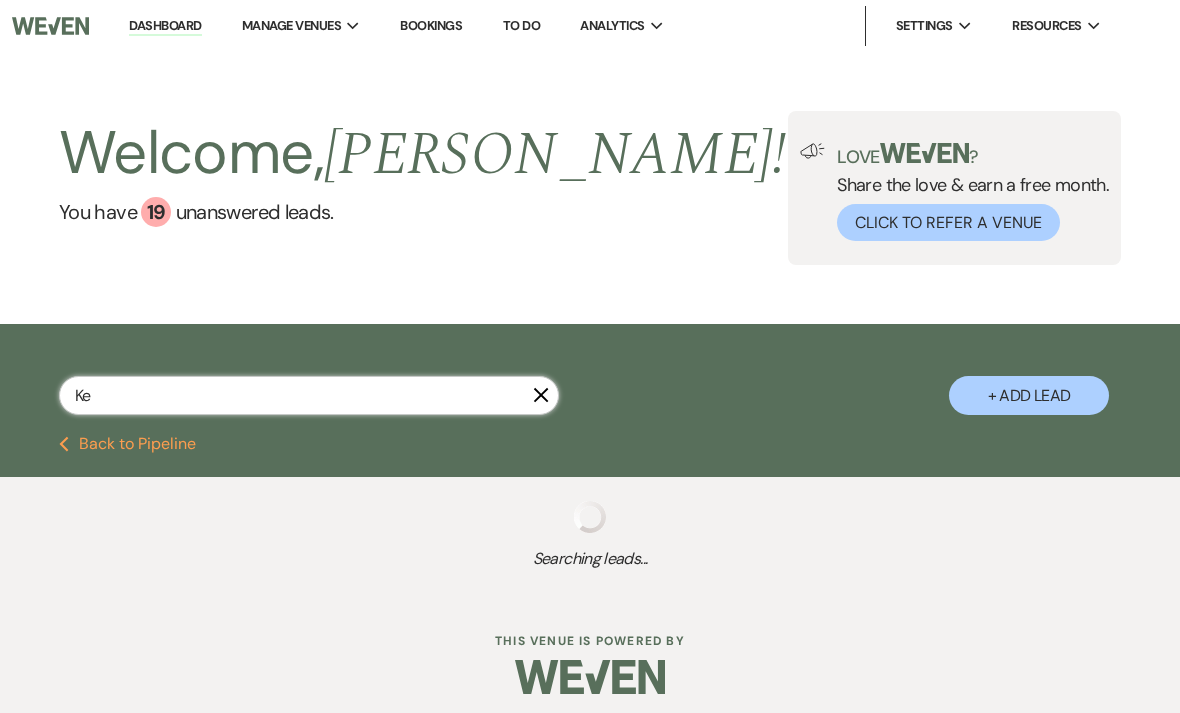 select on "5" 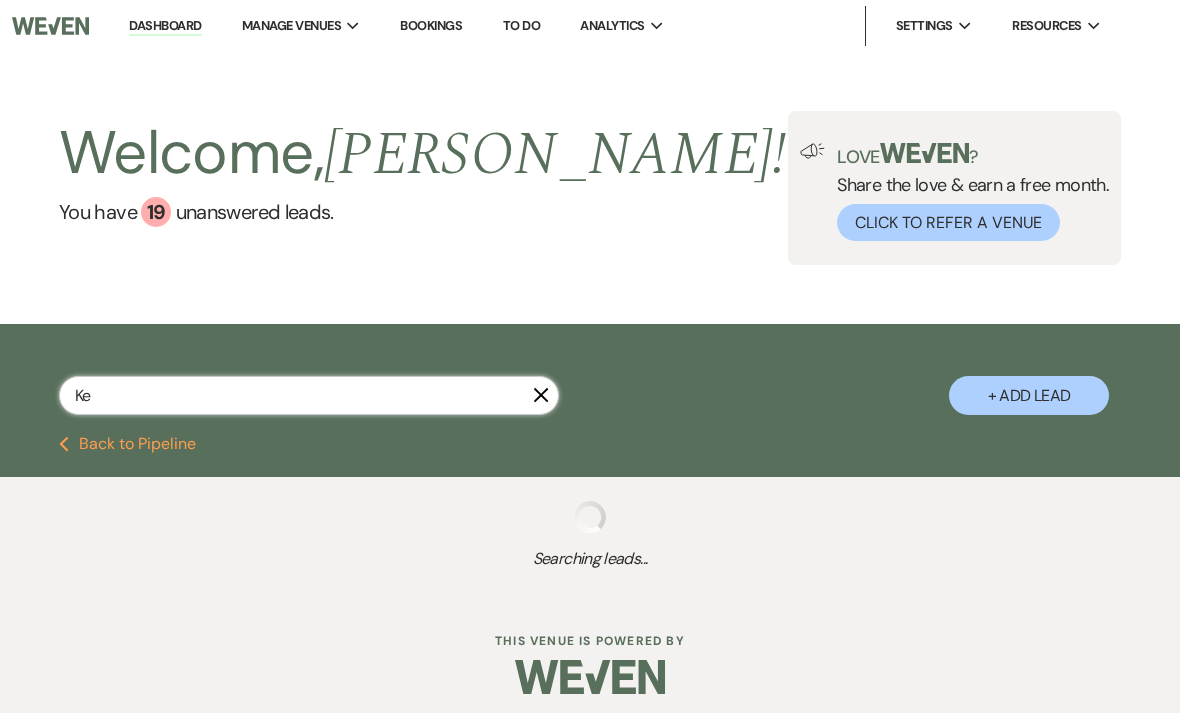 select on "2" 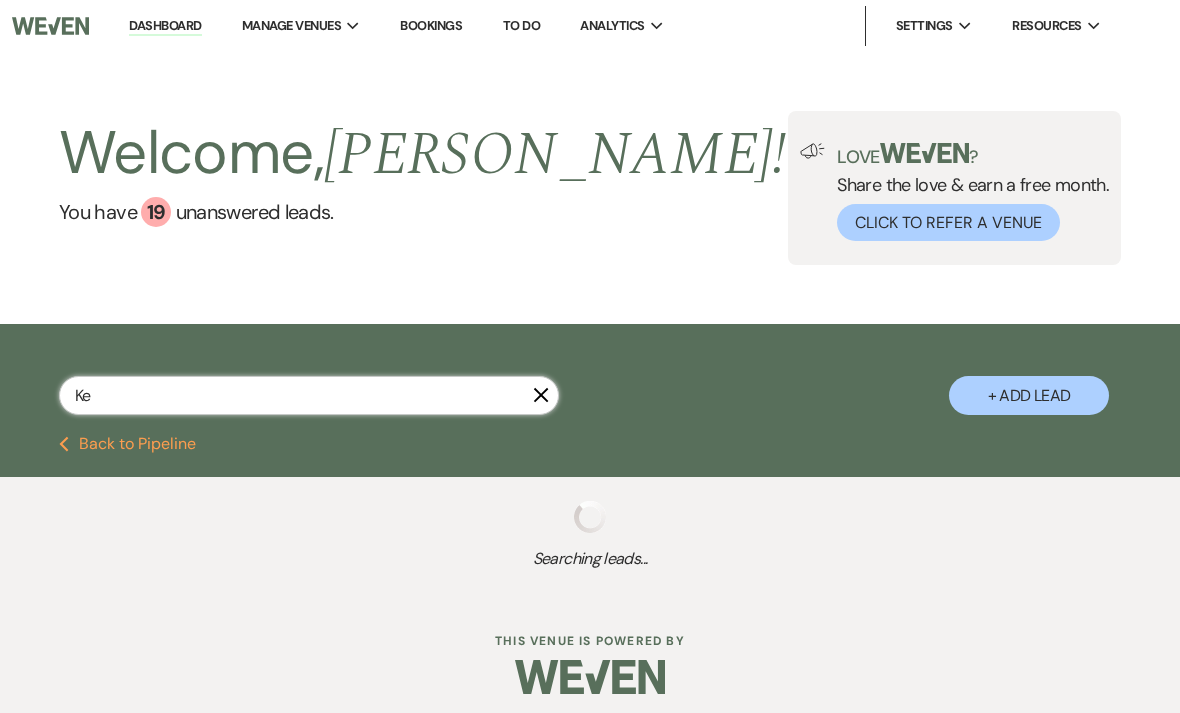 select on "8" 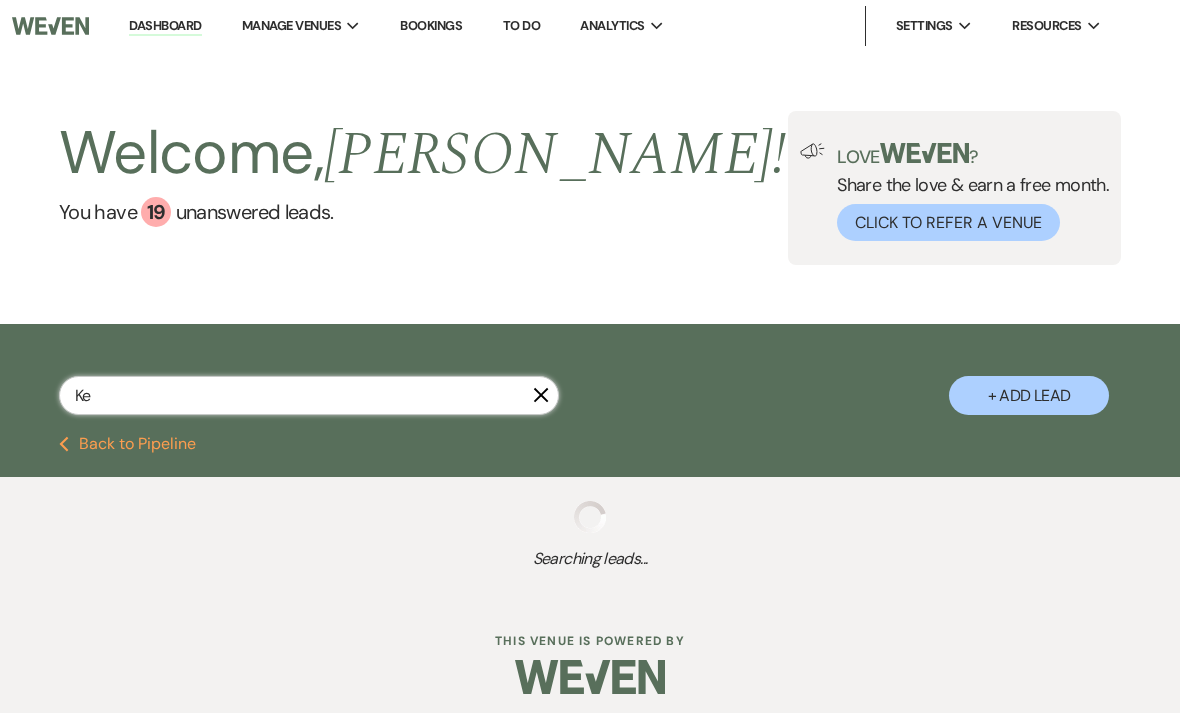 select on "5" 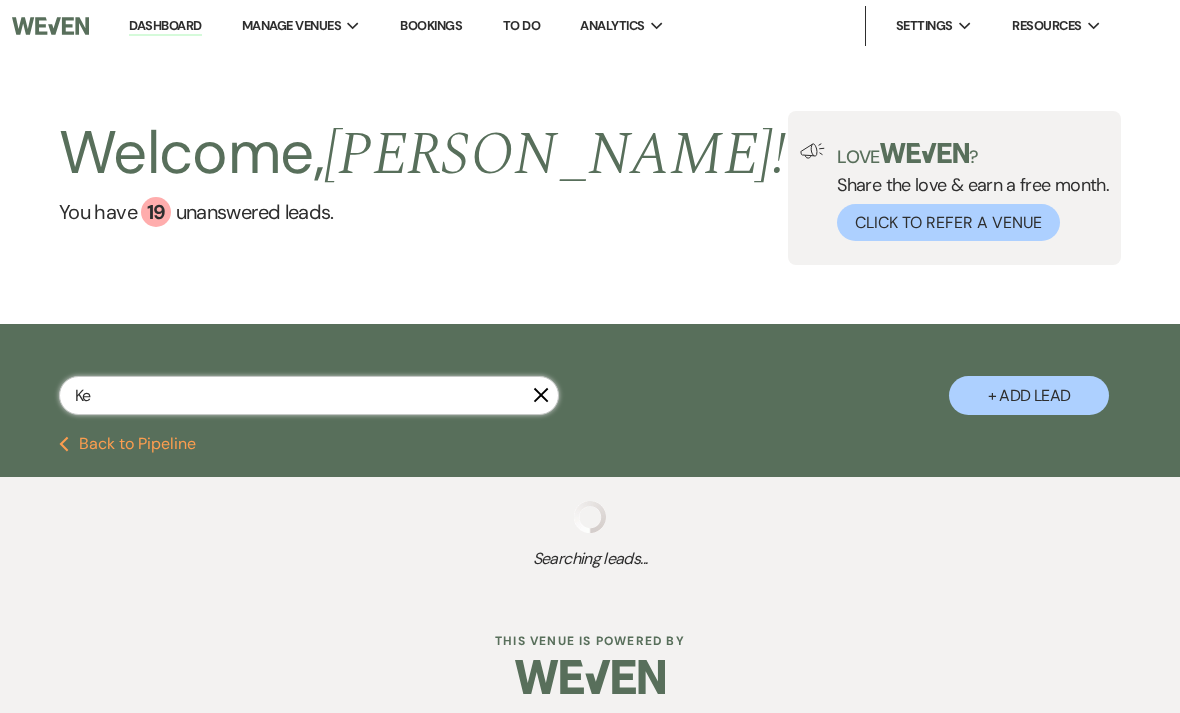 select on "8" 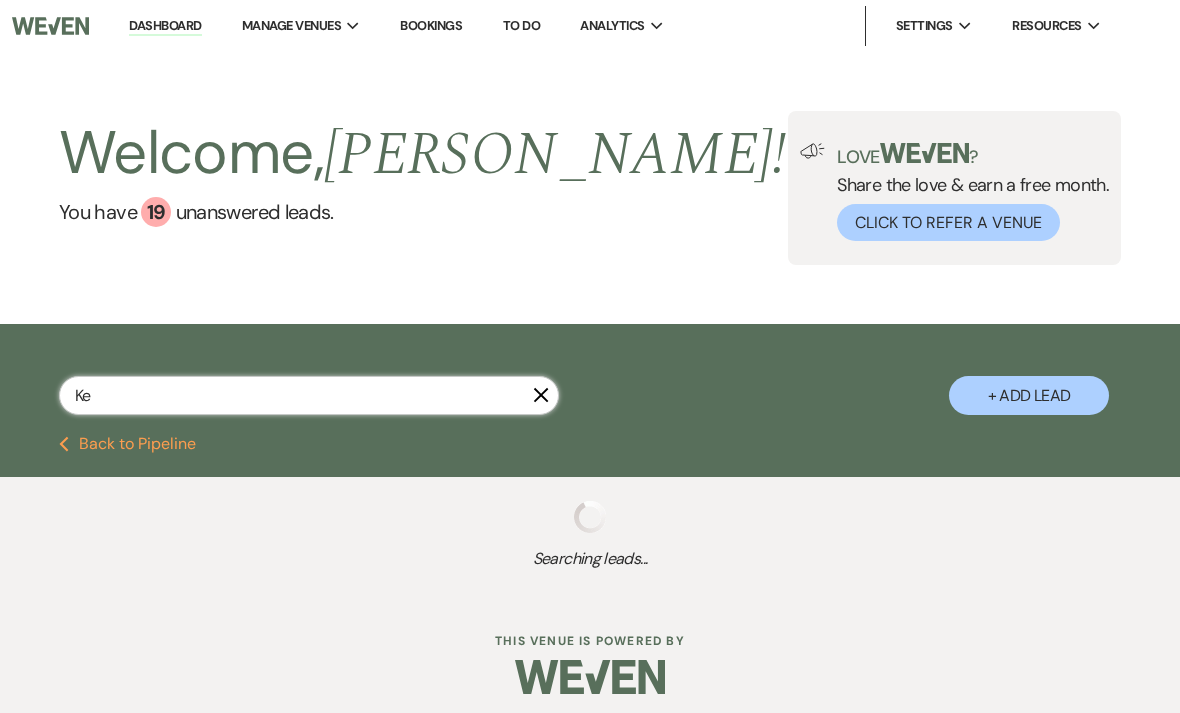 select on "5" 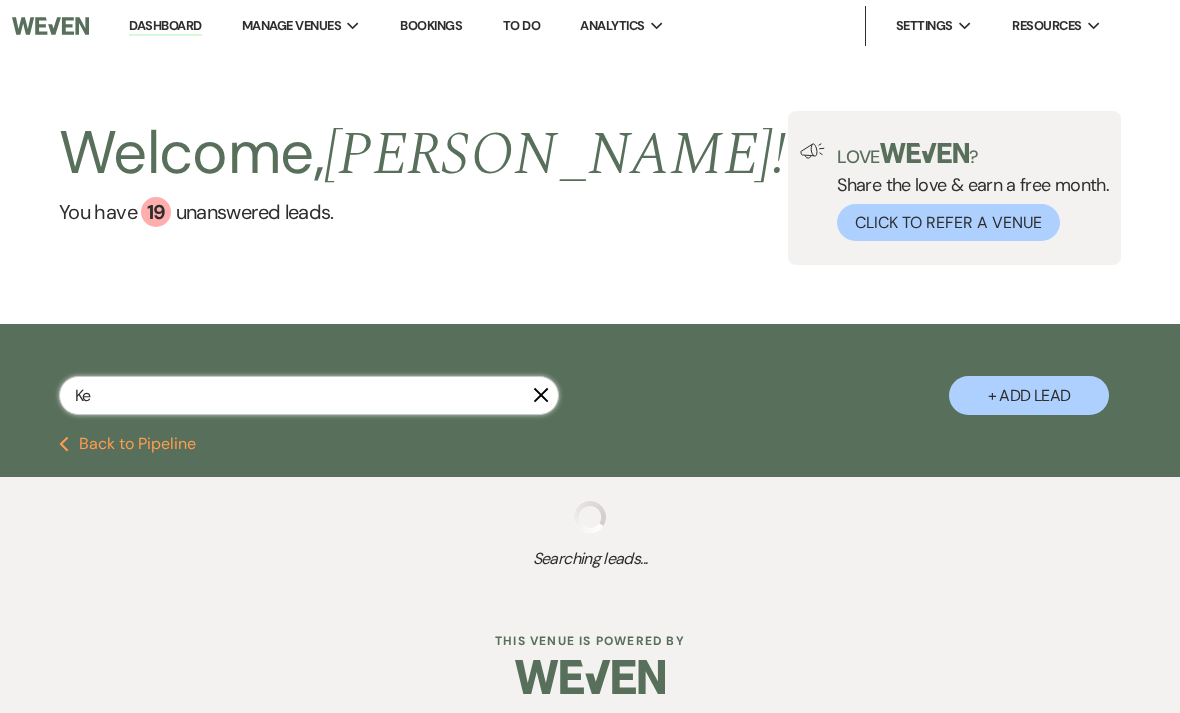 select on "8" 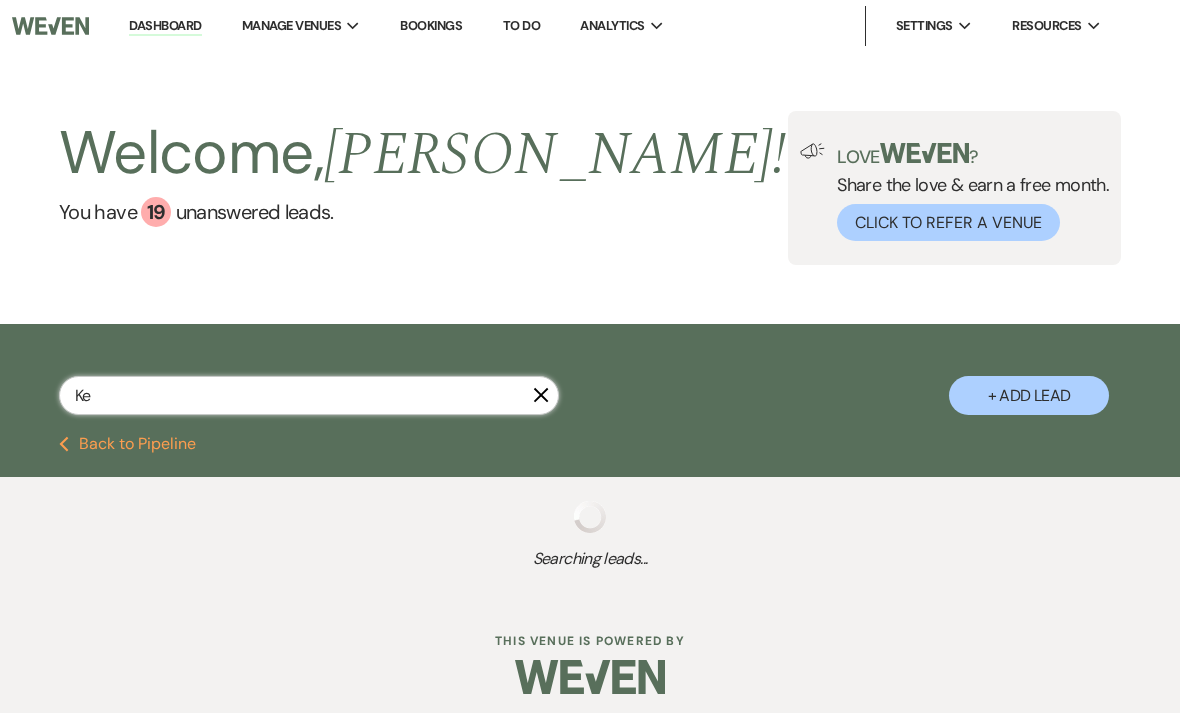 select on "6" 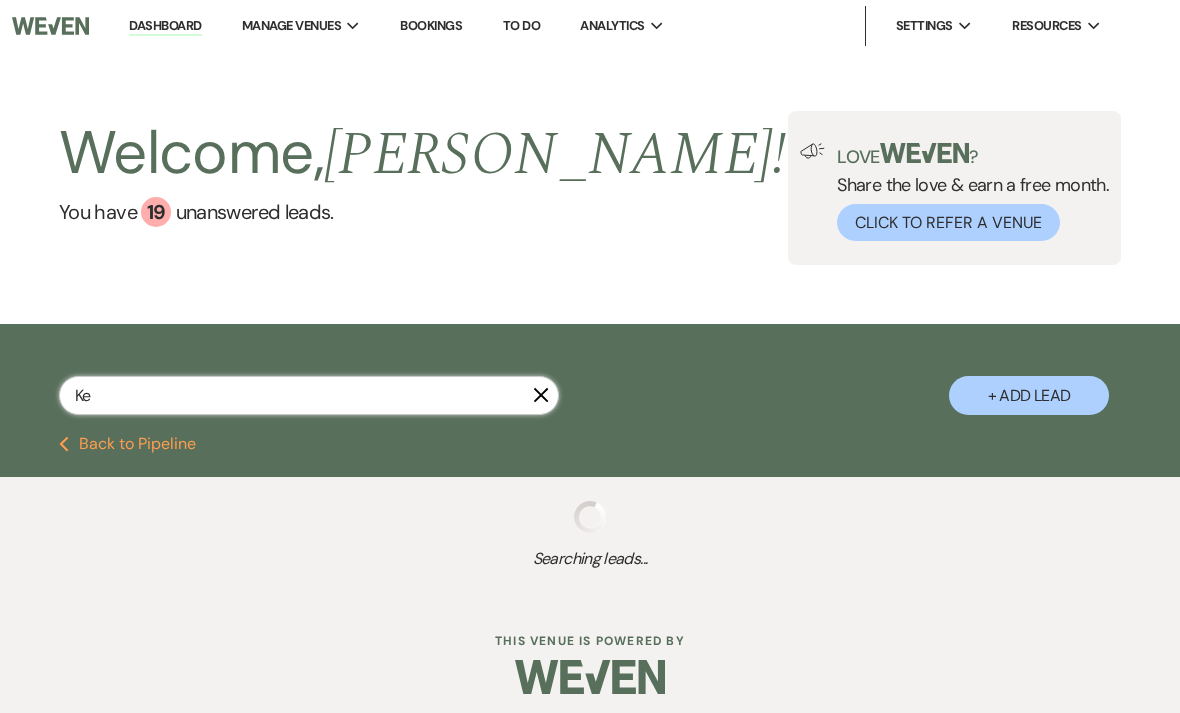 select on "2" 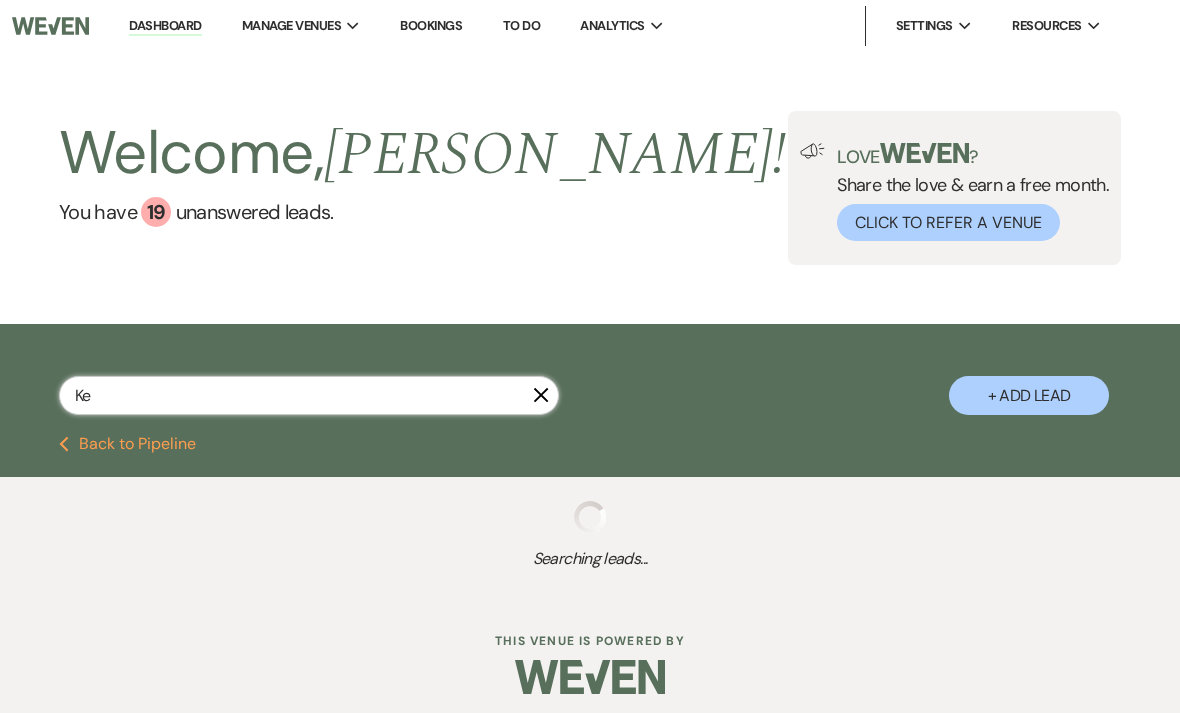 select on "2" 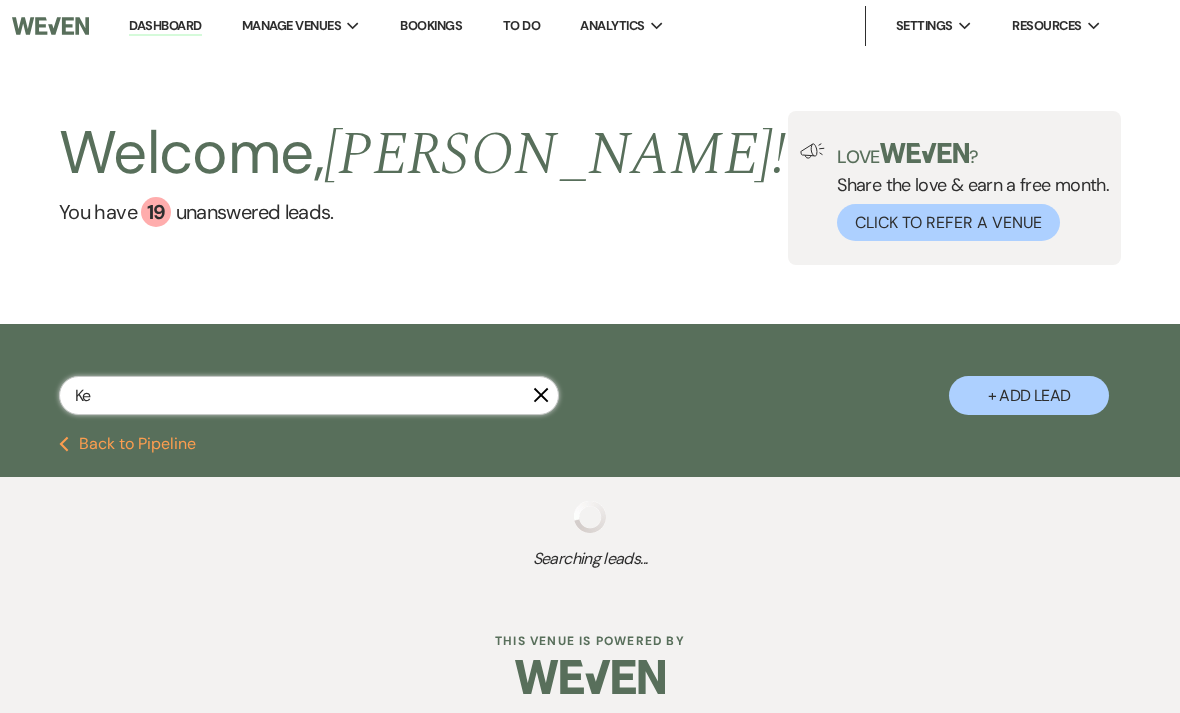 select on "2" 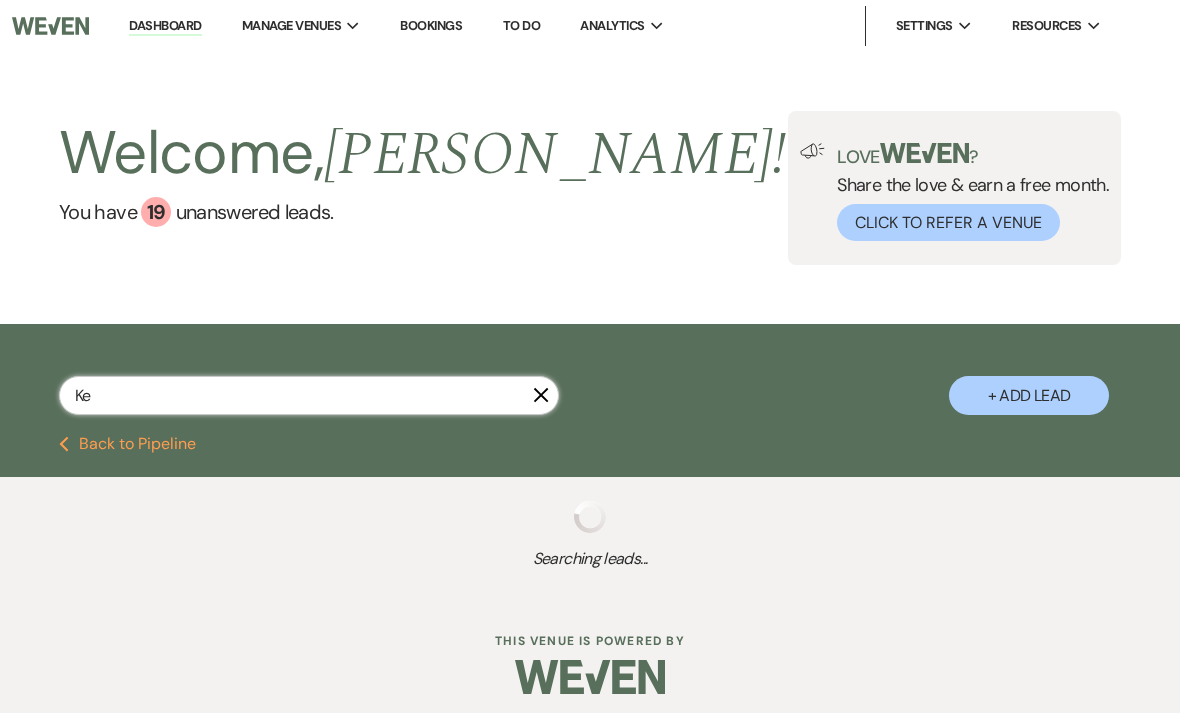 select on "2" 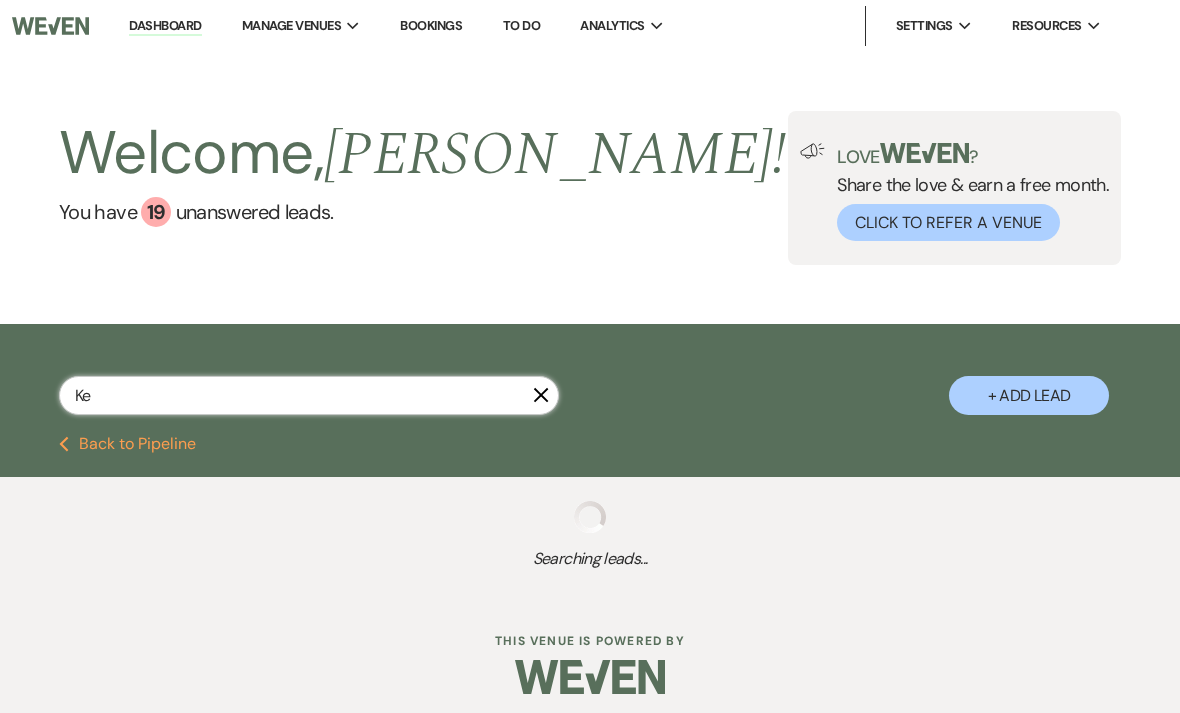 select on "5" 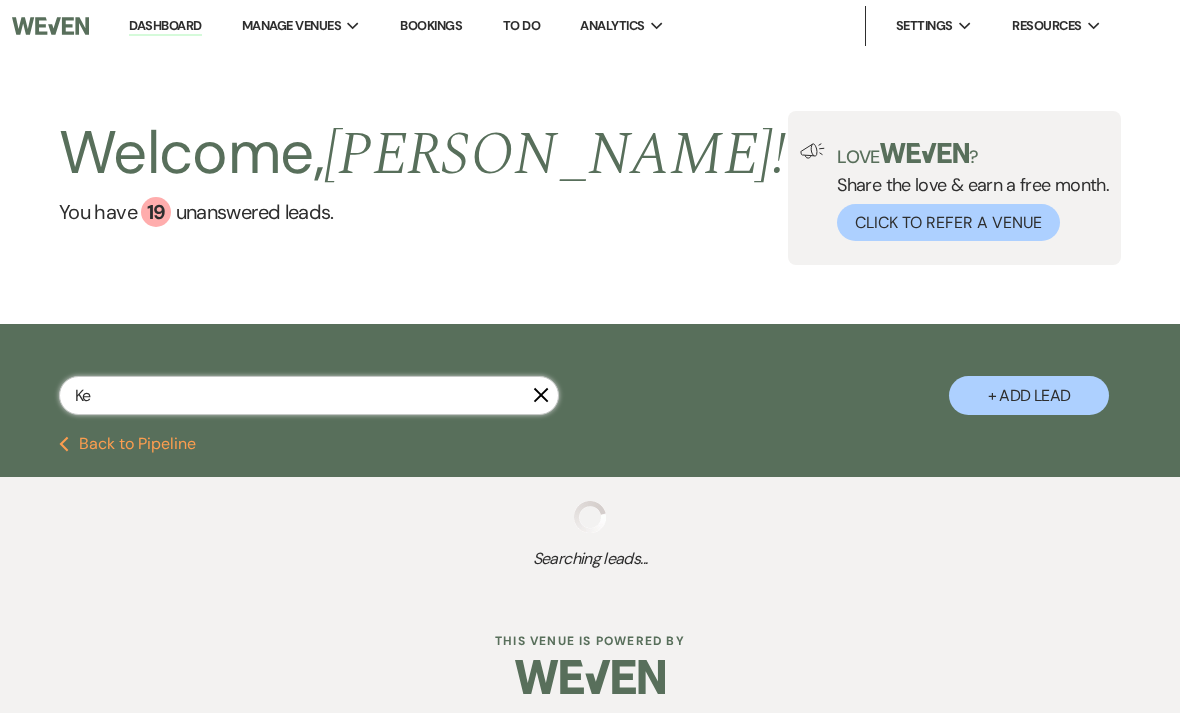 select on "2" 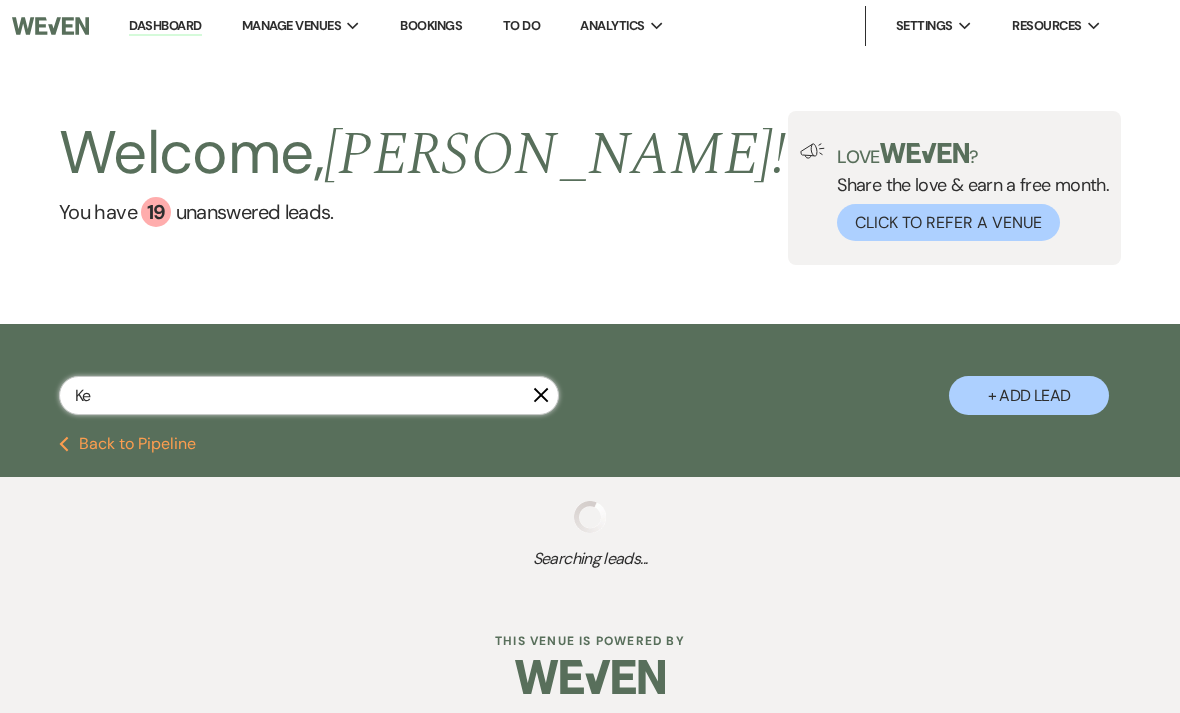 type 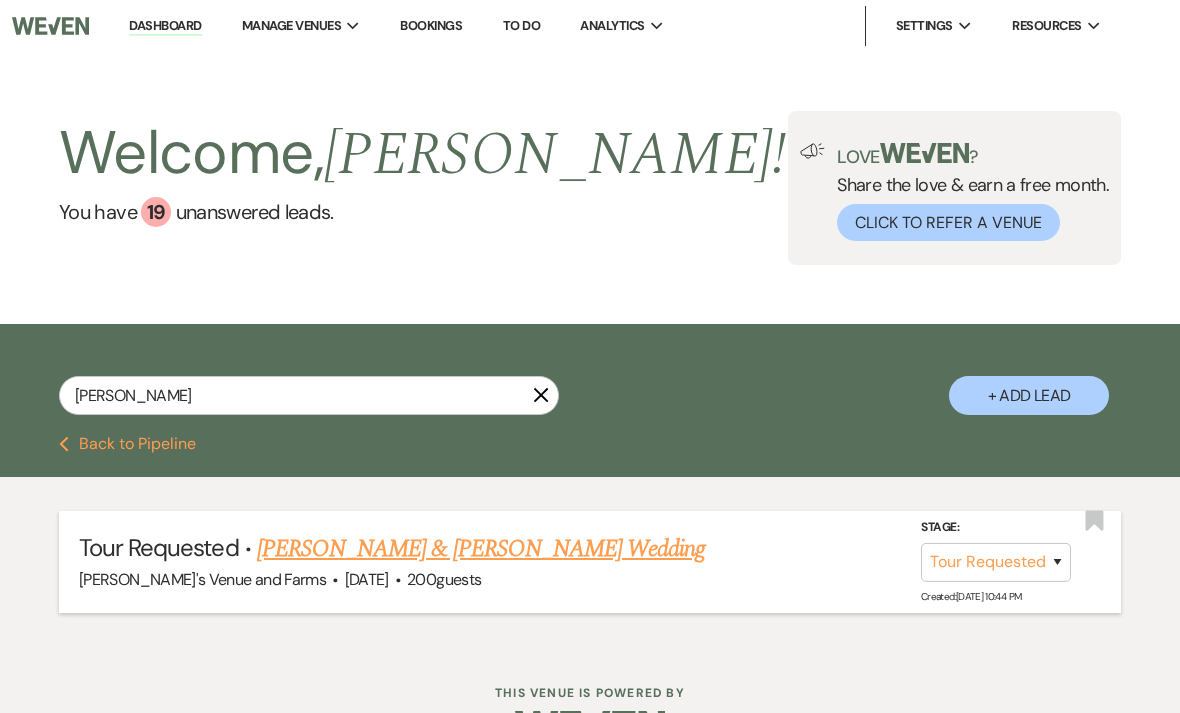 click on "[PERSON_NAME] & [PERSON_NAME] Wedding" at bounding box center (481, 549) 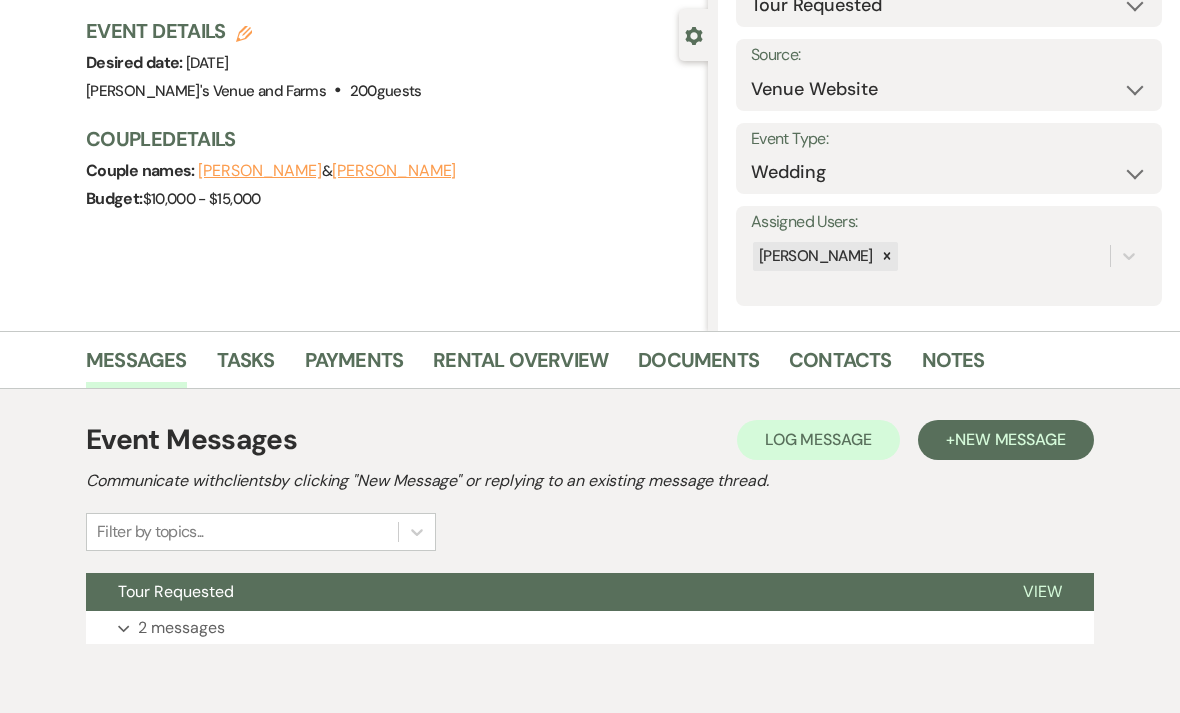 scroll, scrollTop: 196, scrollLeft: 0, axis: vertical 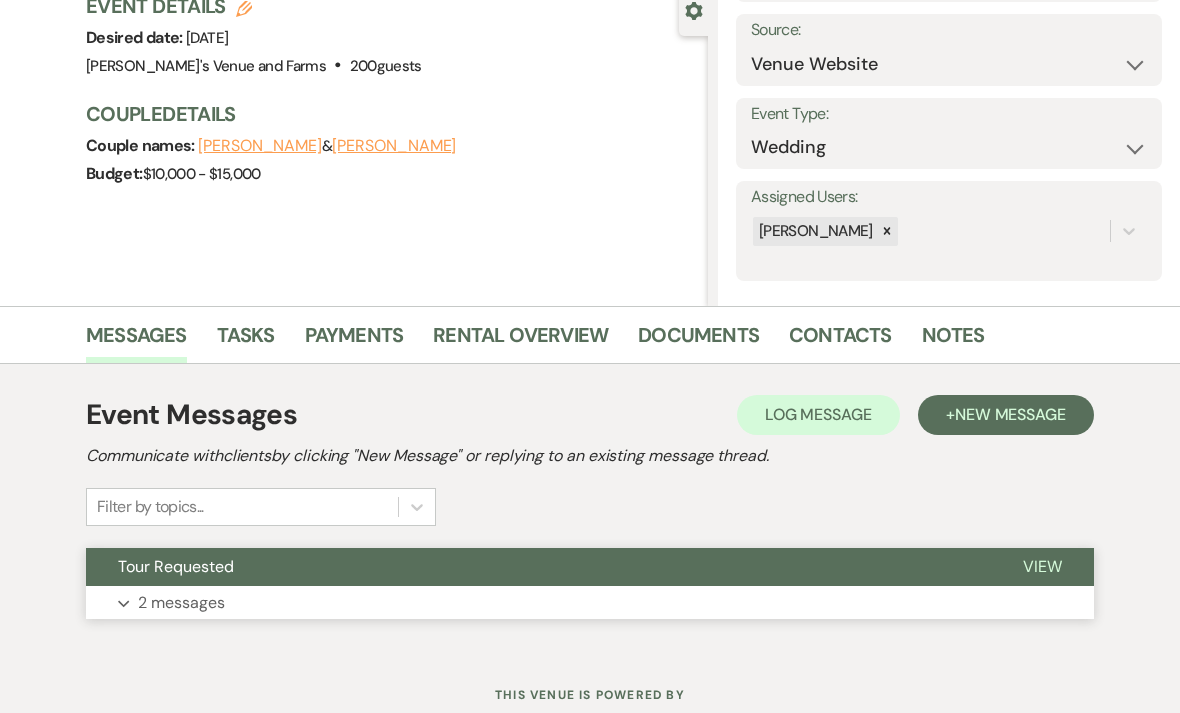 click on "Tour Requested" at bounding box center [538, 567] 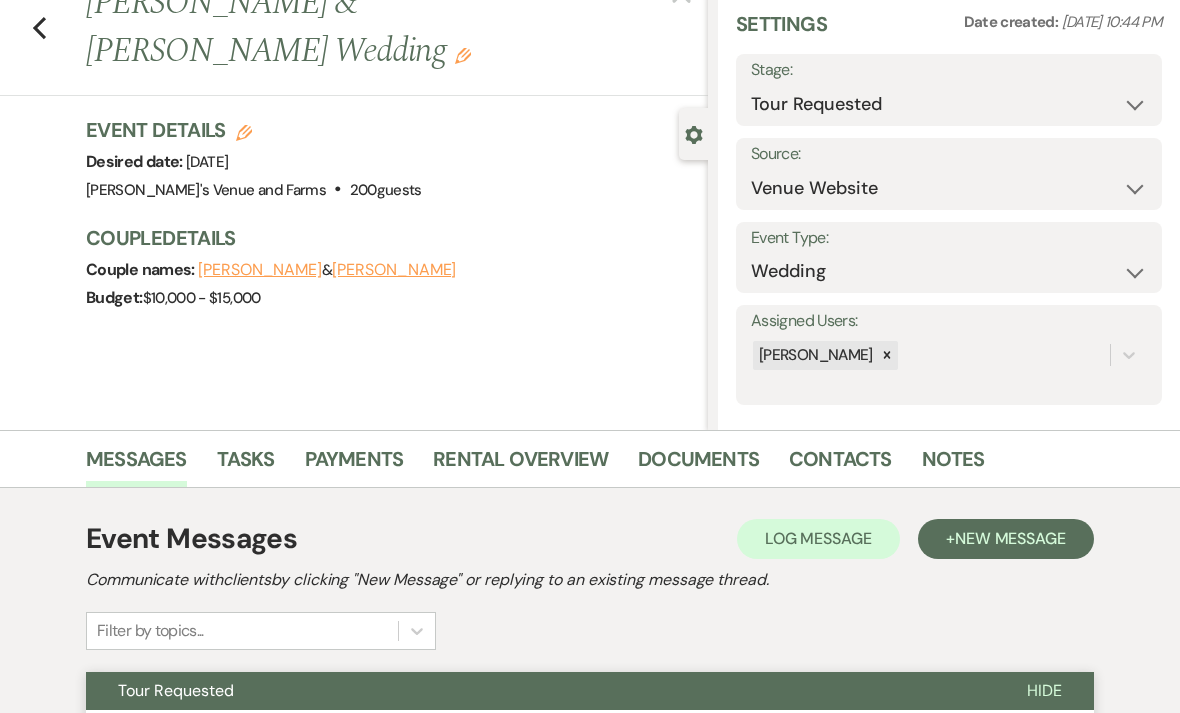 scroll, scrollTop: 71, scrollLeft: 0, axis: vertical 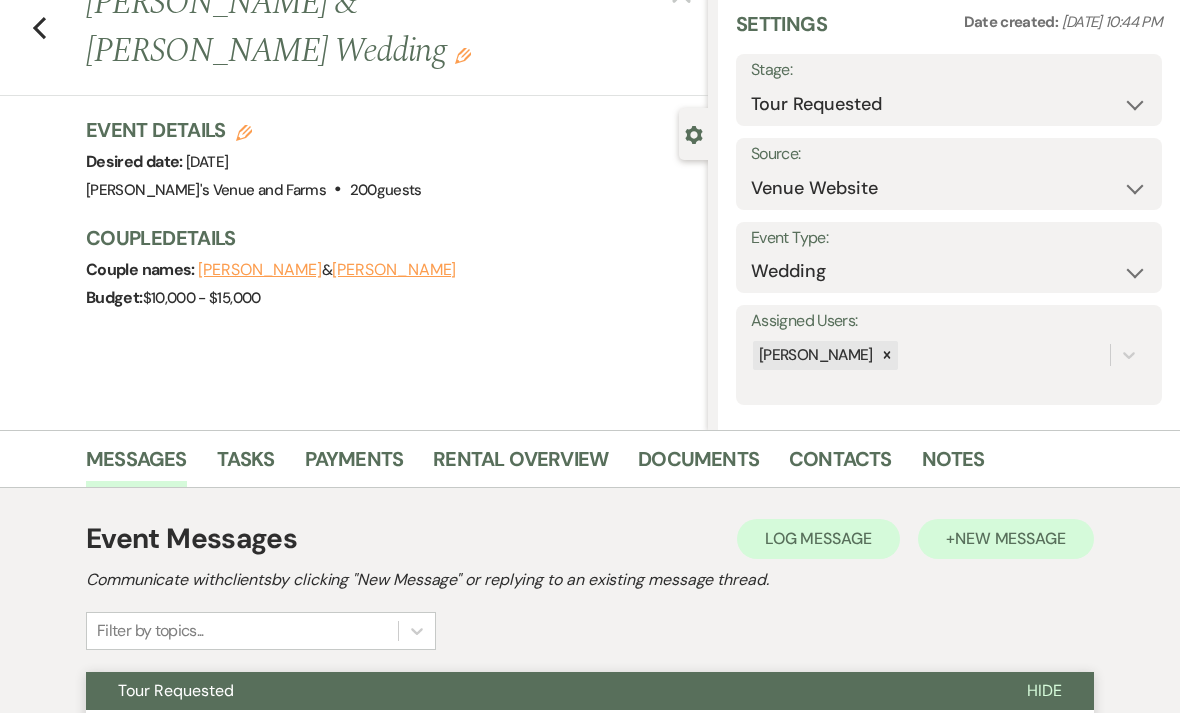 click on "New Message" at bounding box center (1010, 539) 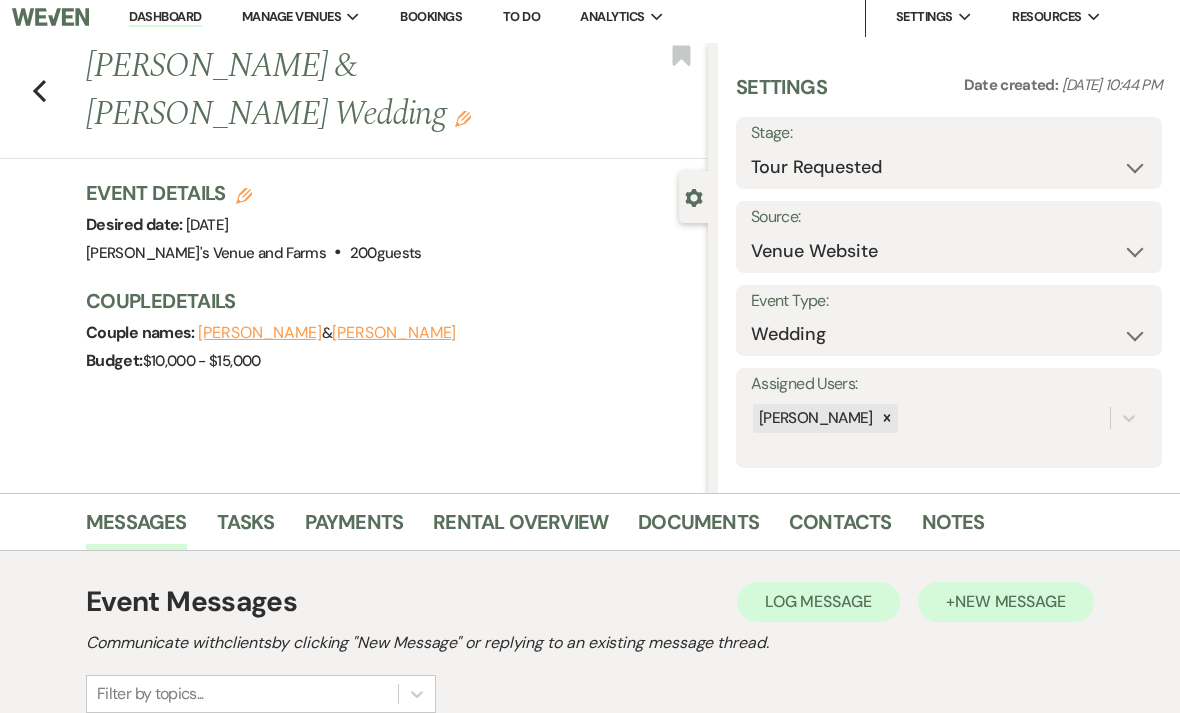 scroll, scrollTop: 8, scrollLeft: 0, axis: vertical 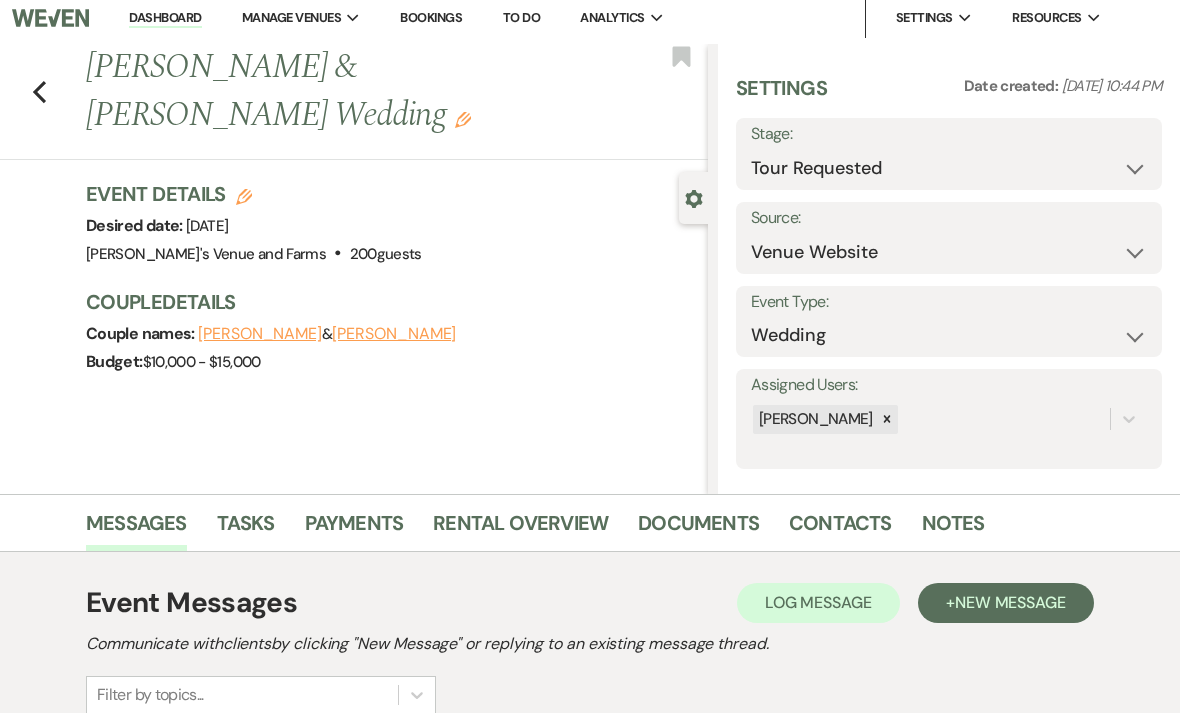 click on "Event Details Edit" at bounding box center [254, 194] 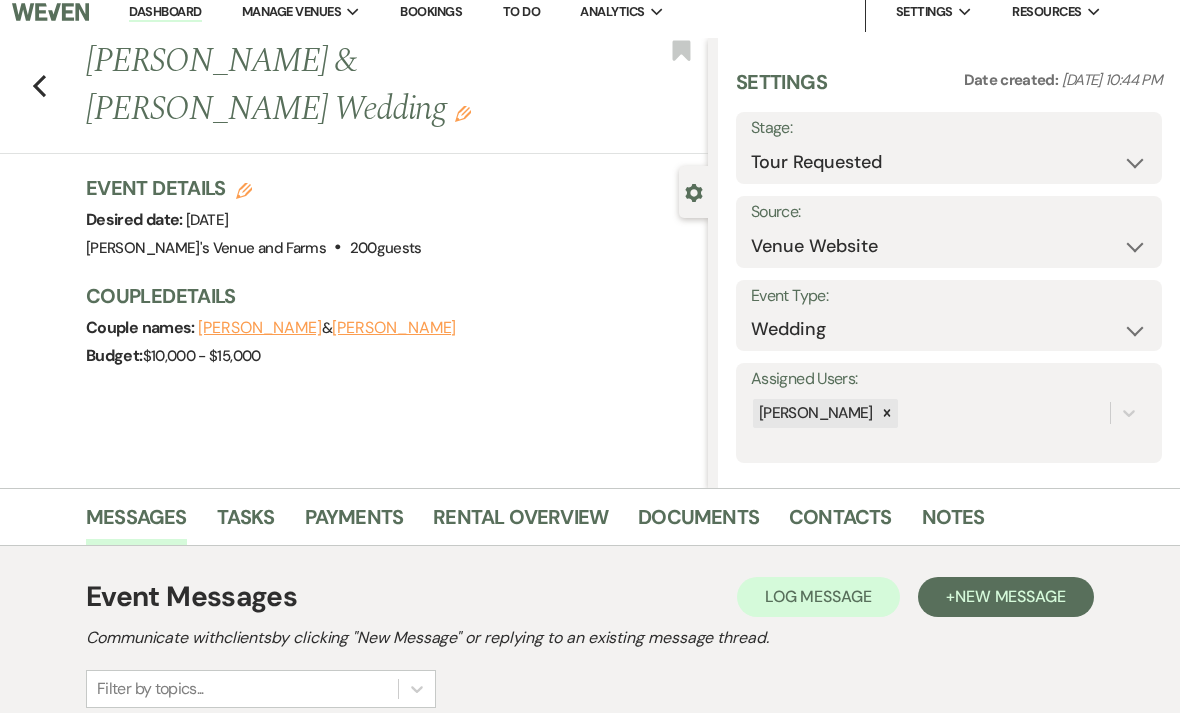 click on "Edit" 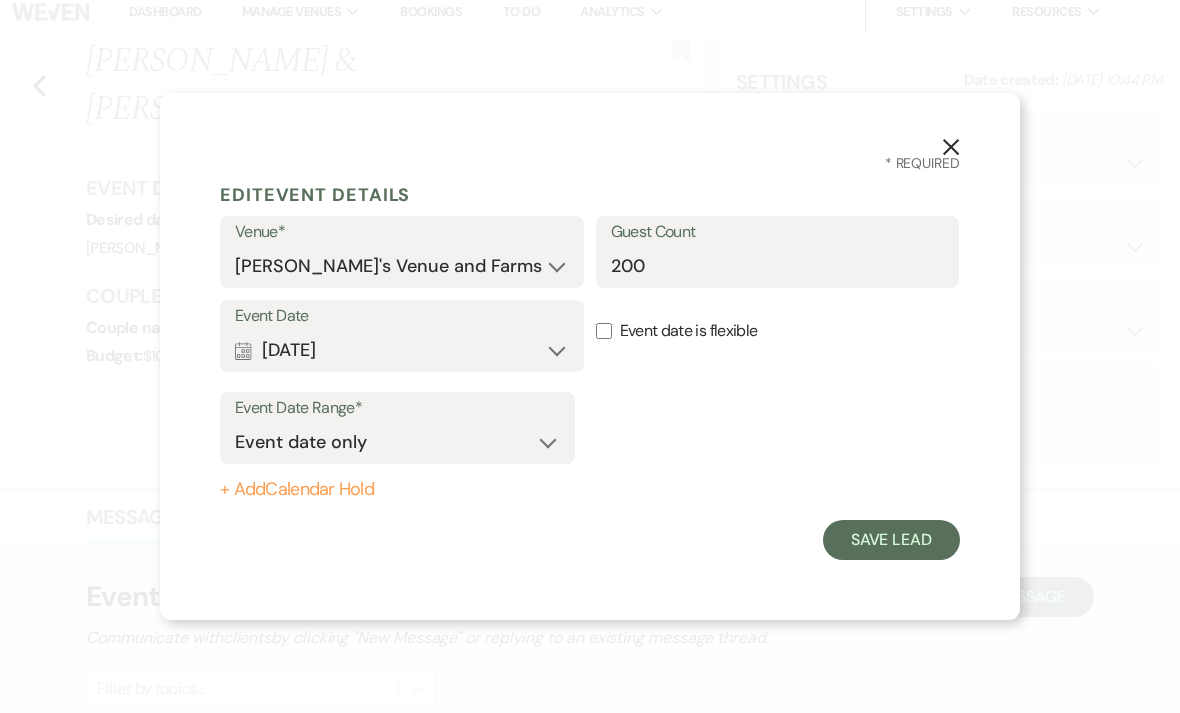 click on "Calendar [DATE] Expand" at bounding box center [402, 350] 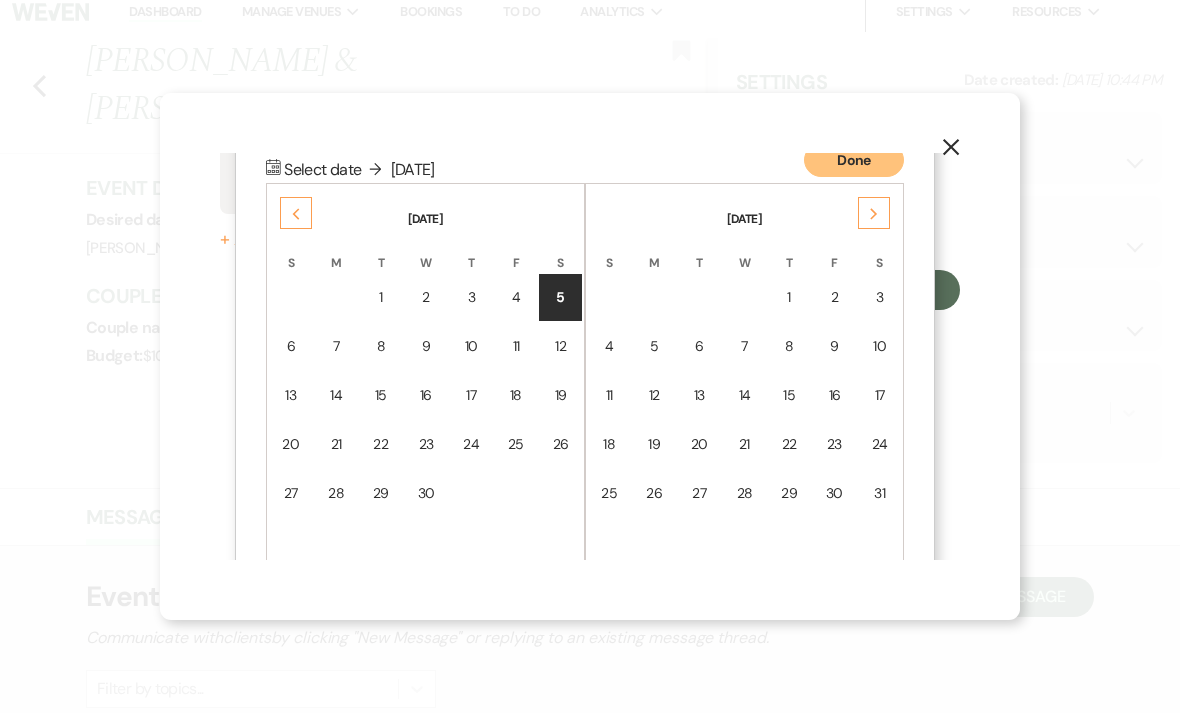 scroll, scrollTop: 256, scrollLeft: 0, axis: vertical 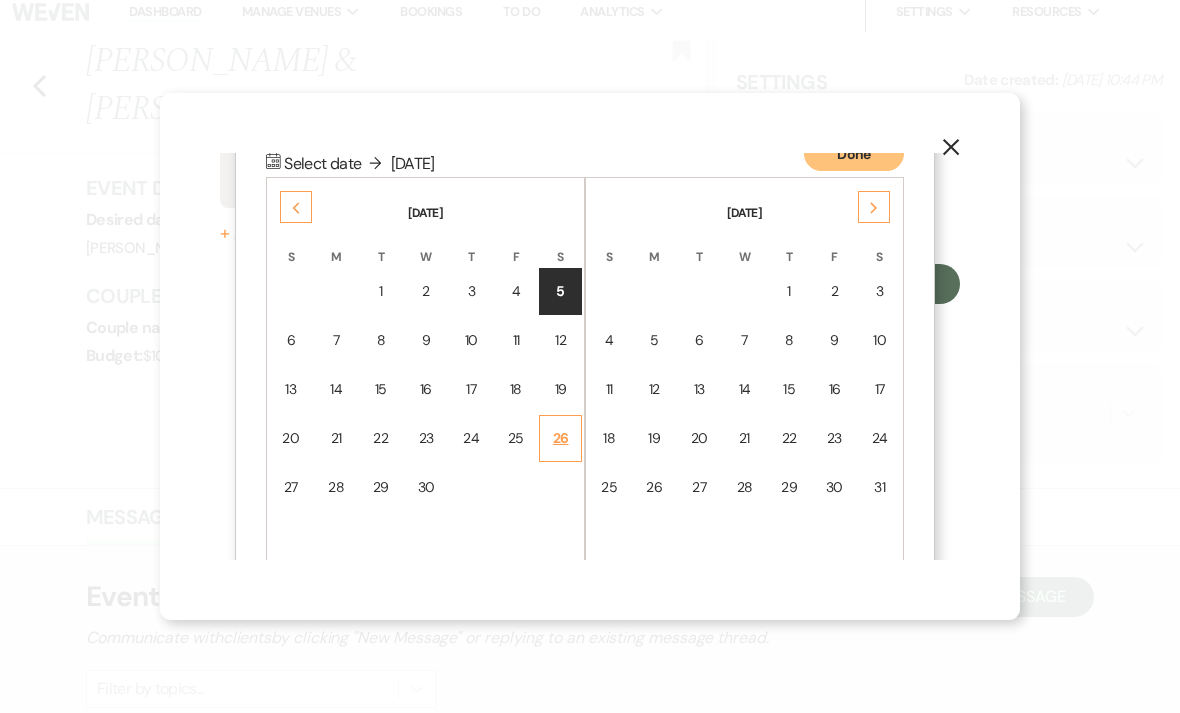 click on "26" at bounding box center [560, 438] 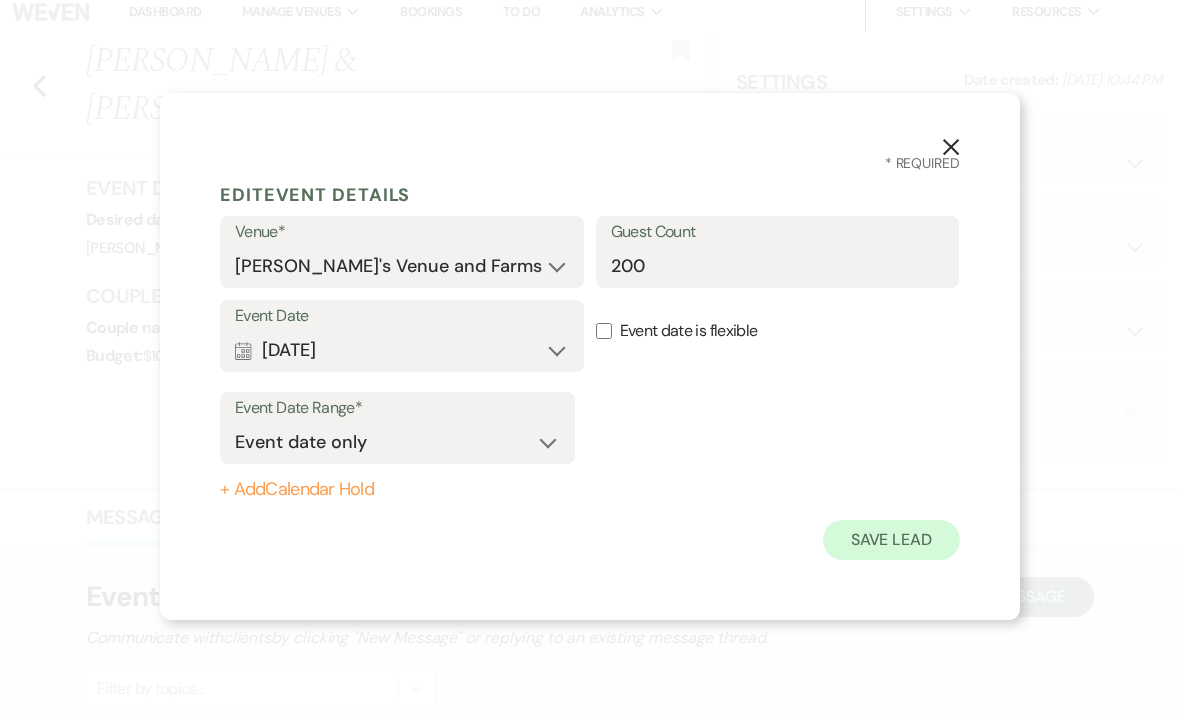 click on "Save Lead" at bounding box center (891, 540) 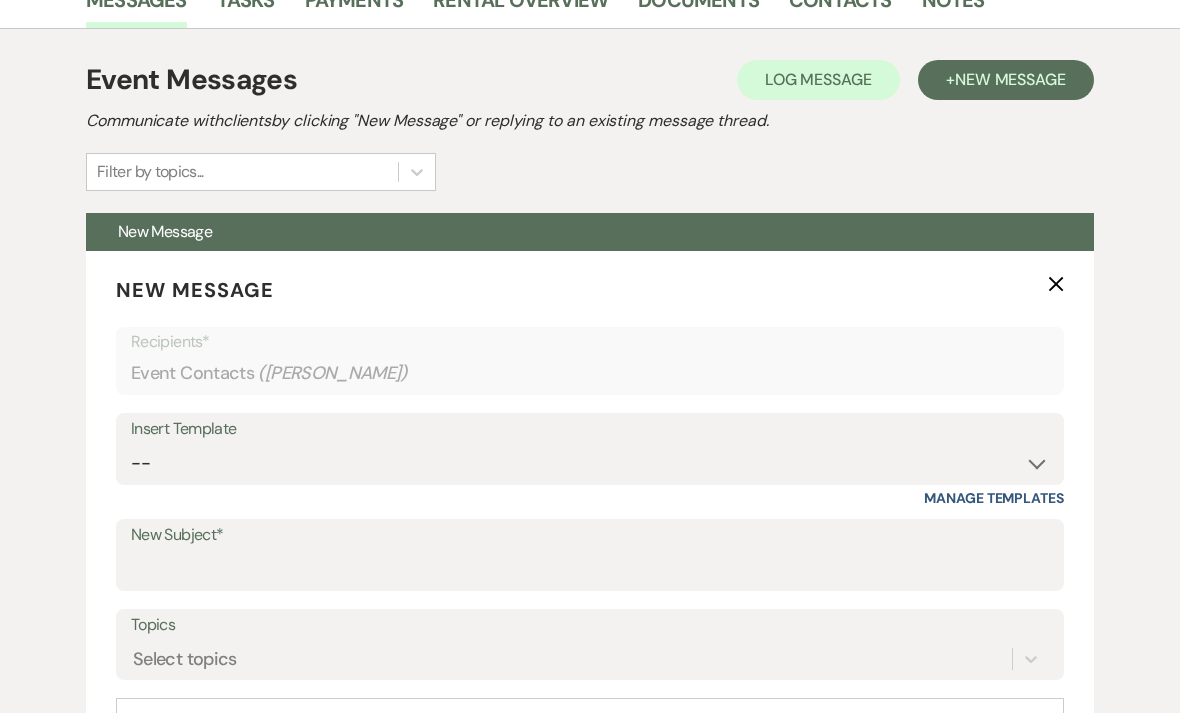 scroll, scrollTop: 540, scrollLeft: 0, axis: vertical 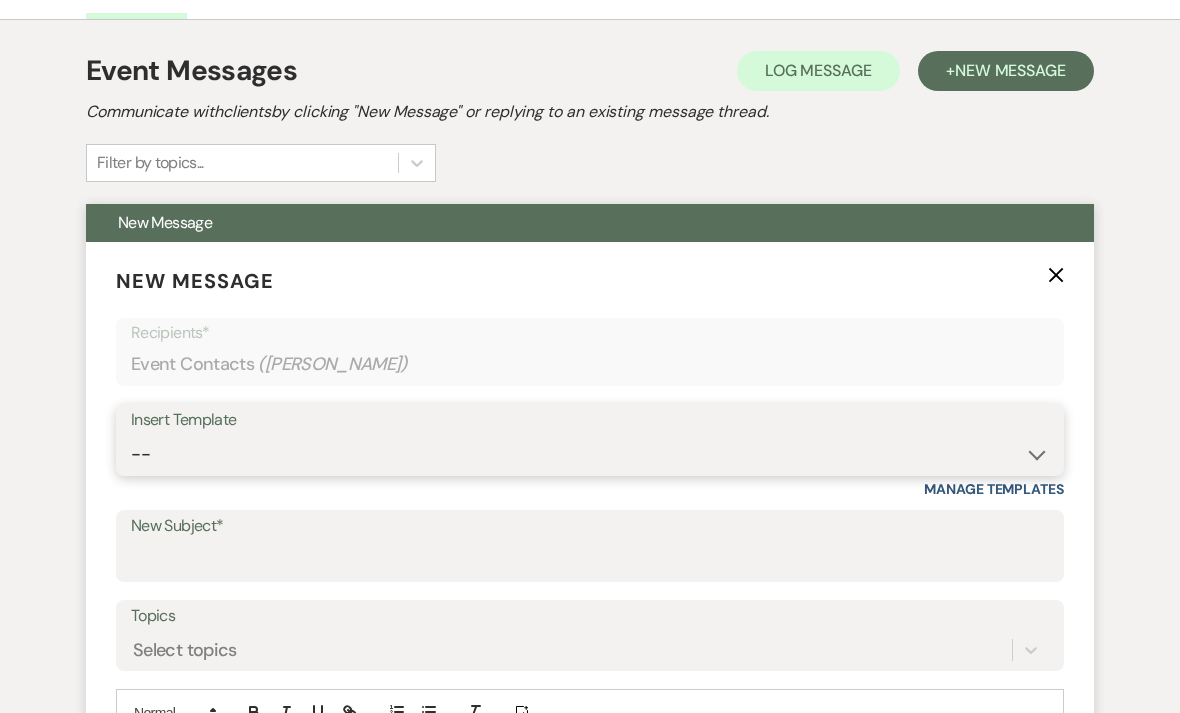 click on "-- Weven Planning Portal Introduction (Booked Events) Initial Inquiry Response Contract (Pre-Booked Leads) Contract Information (Pre-Booked) Welcome BVF Bride  Tour Request Response Follow Up - correct one Final Walk Through" at bounding box center (590, 454) 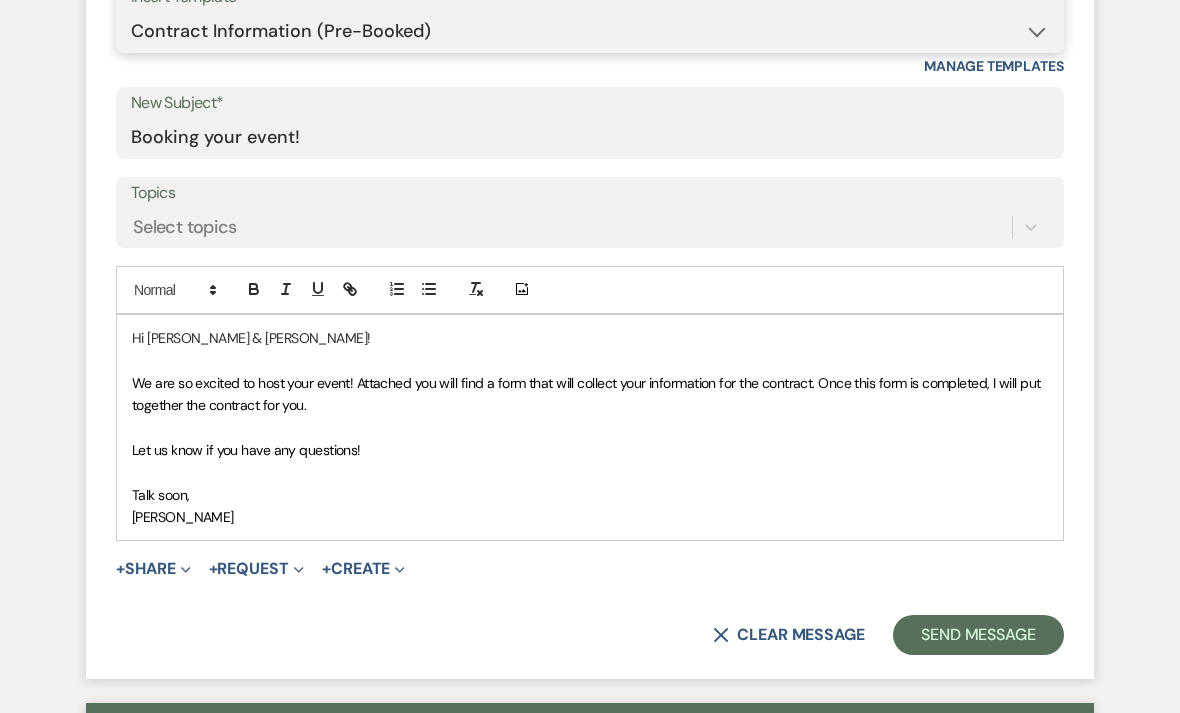 scroll, scrollTop: 963, scrollLeft: 0, axis: vertical 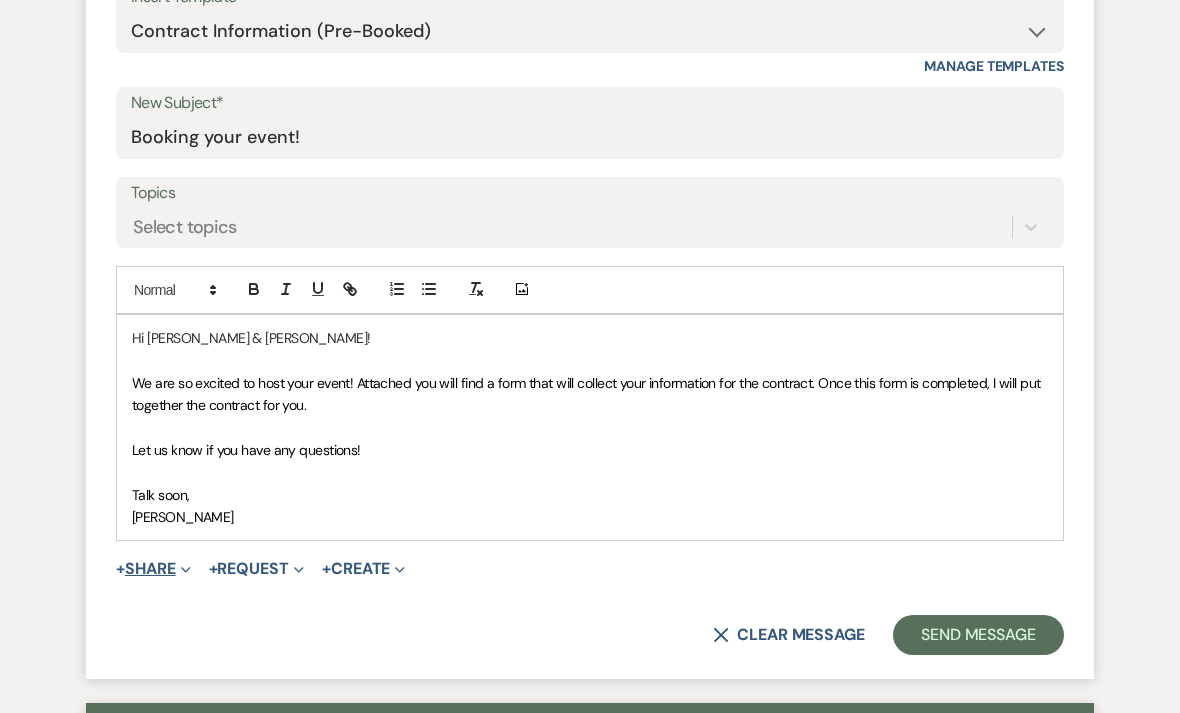 click on "+  Share Expand" at bounding box center [153, 569] 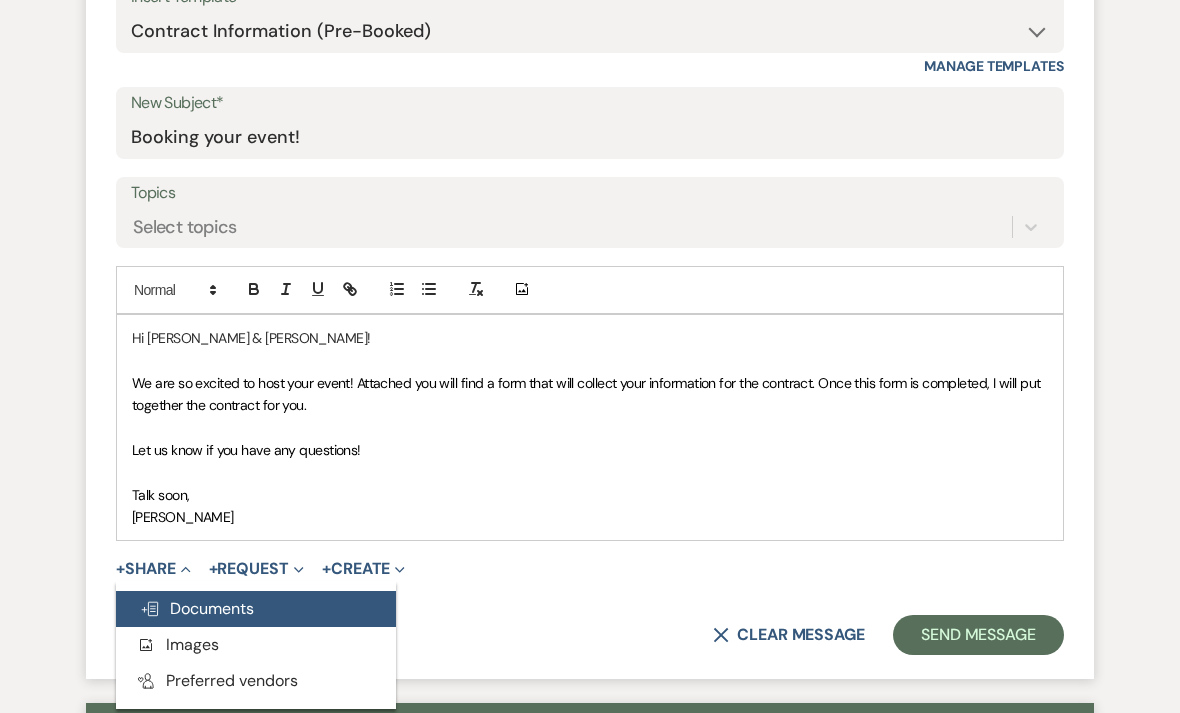 click on "Doc Upload Documents" at bounding box center (197, 608) 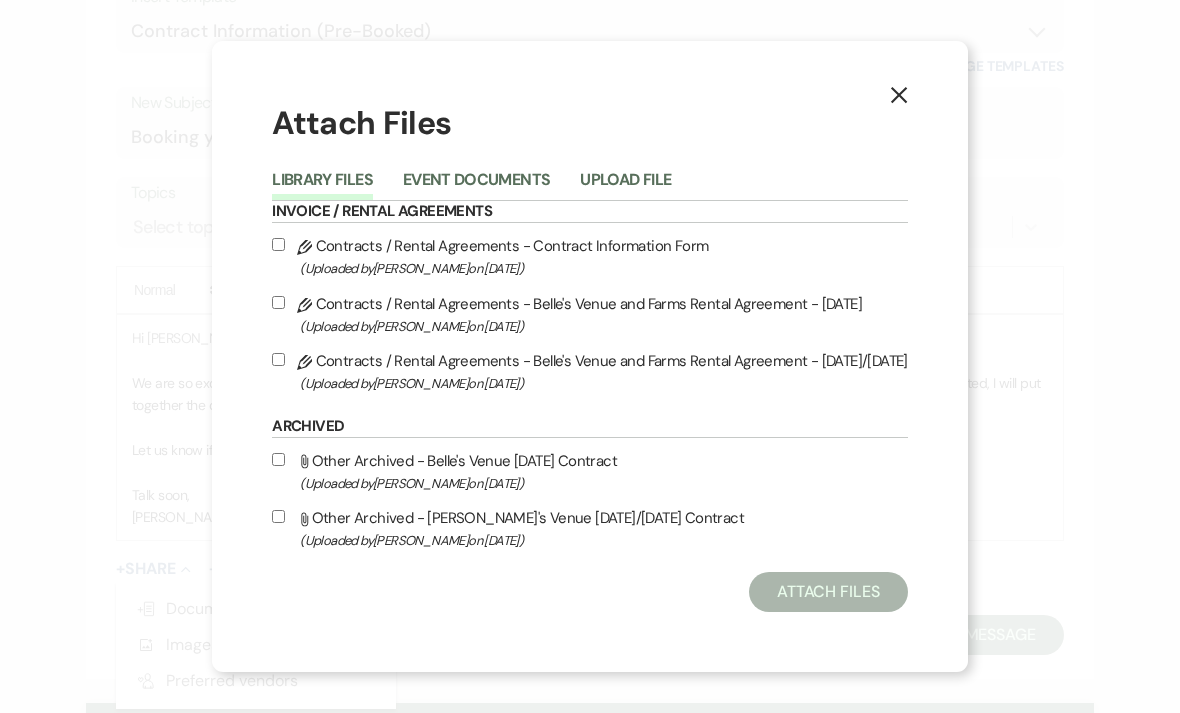 click on "Pencil Contracts / Rental Agreements - Contract Information Form (Uploaded by  [PERSON_NAME]  on   [DATE] )" at bounding box center [590, 256] 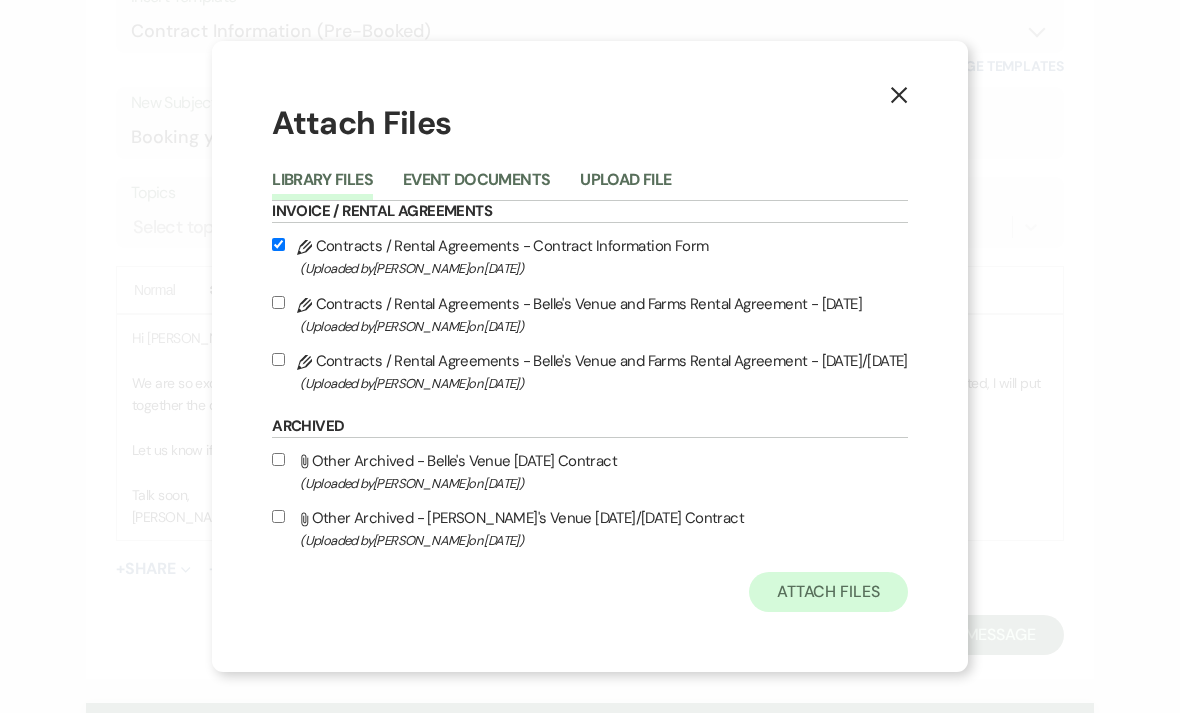 click on "Attach Files" at bounding box center (828, 592) 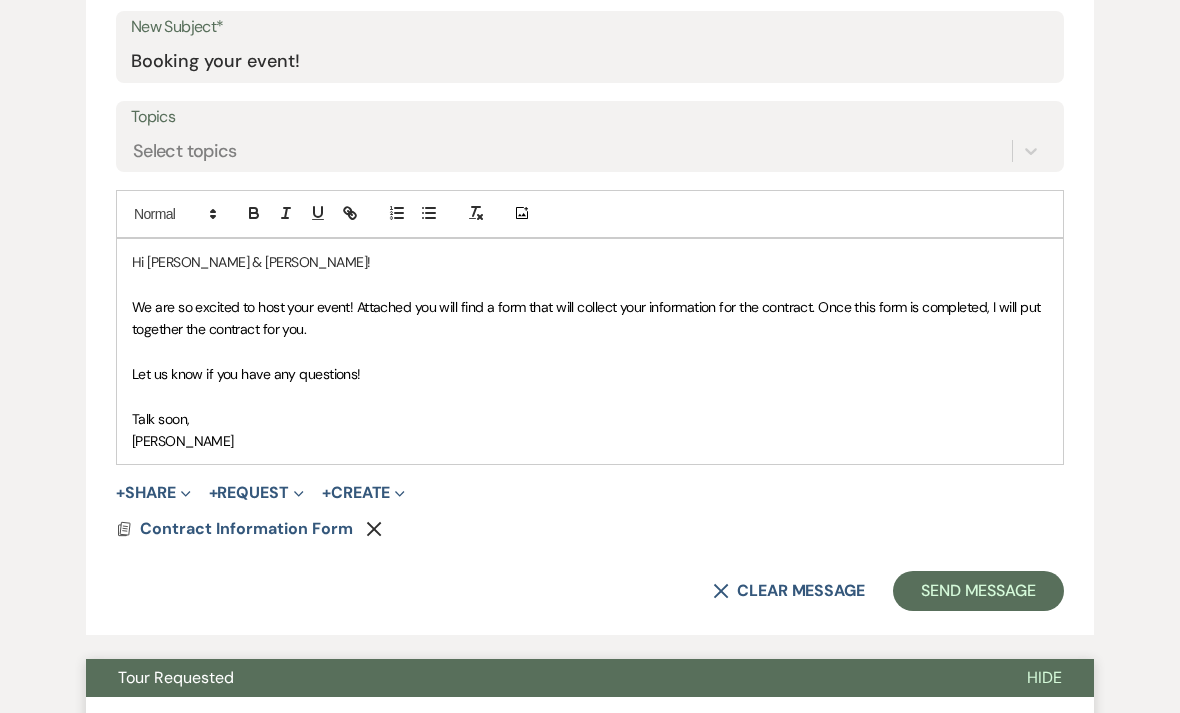 scroll, scrollTop: 1043, scrollLeft: 0, axis: vertical 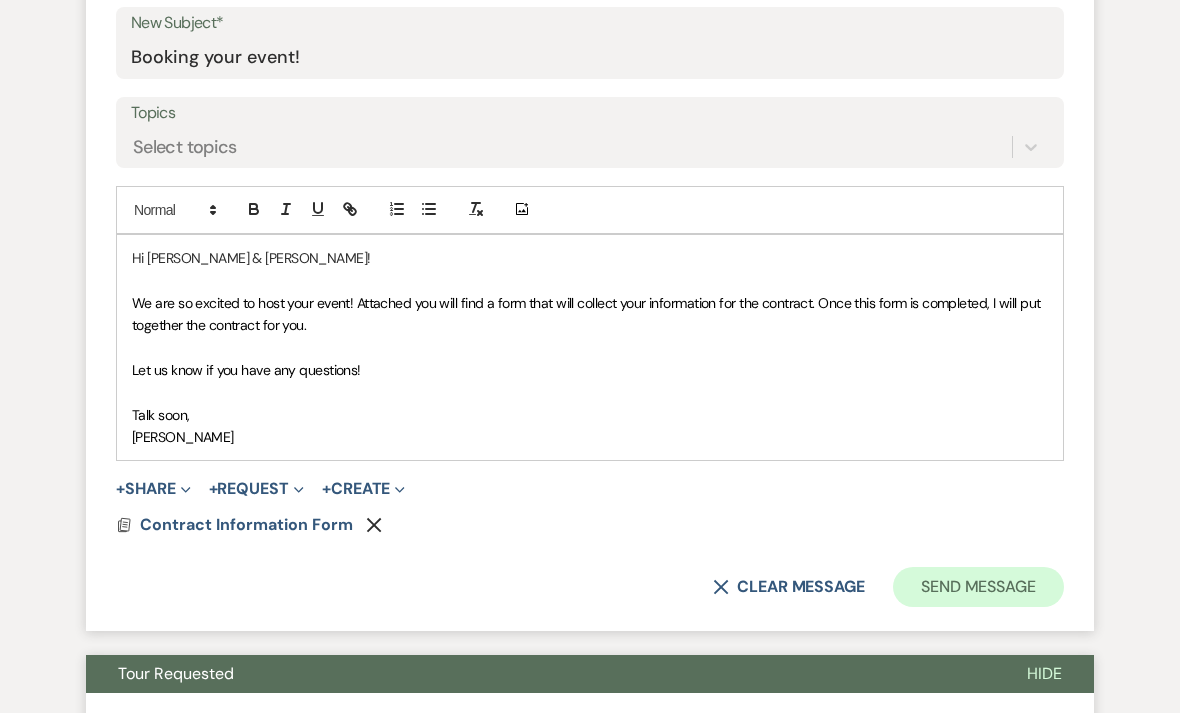 click on "Send Message" at bounding box center [978, 587] 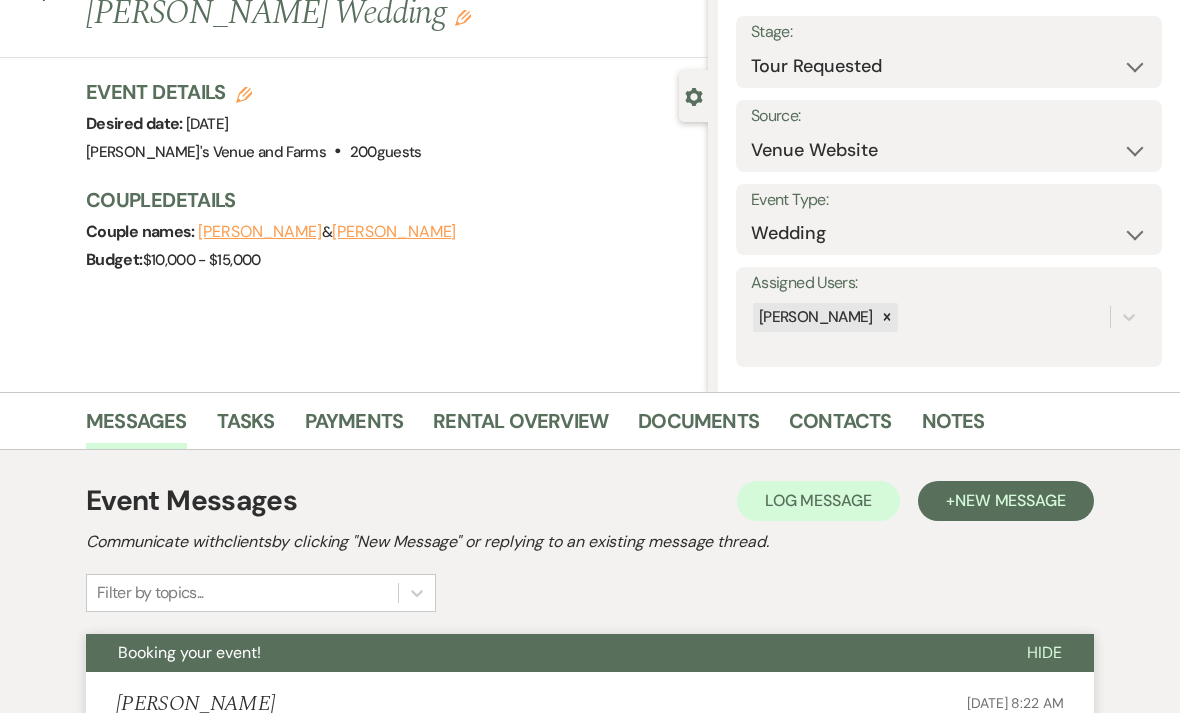 scroll, scrollTop: 0, scrollLeft: 0, axis: both 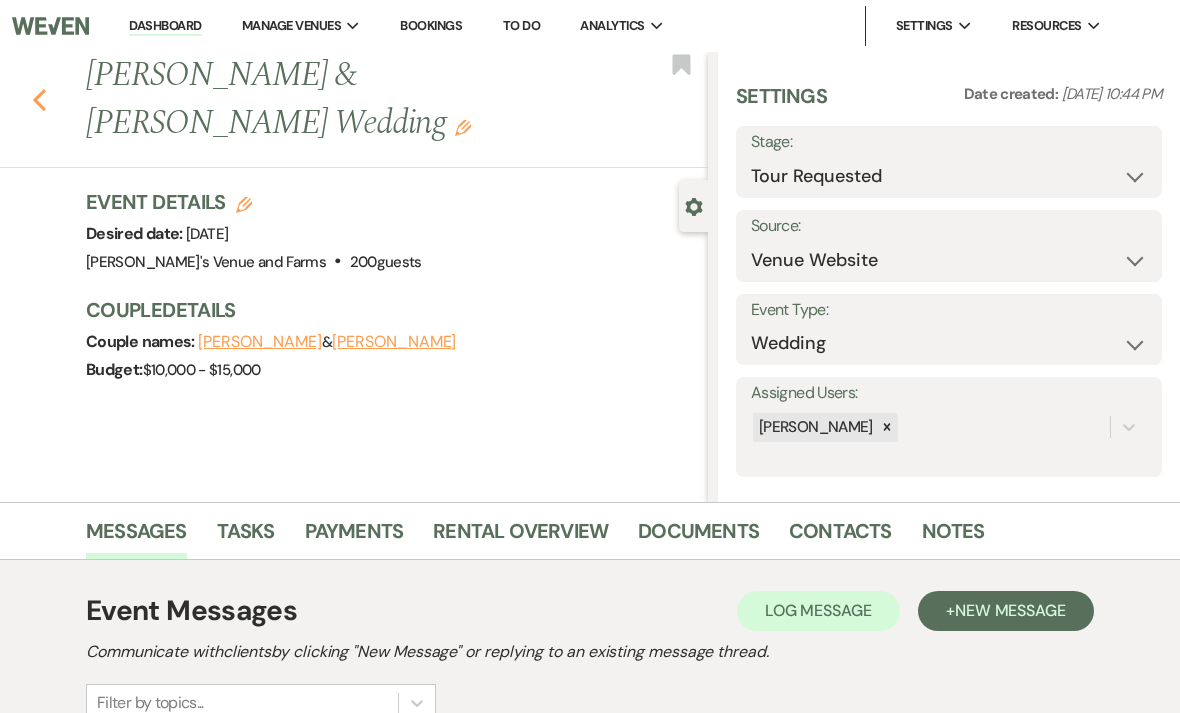 click 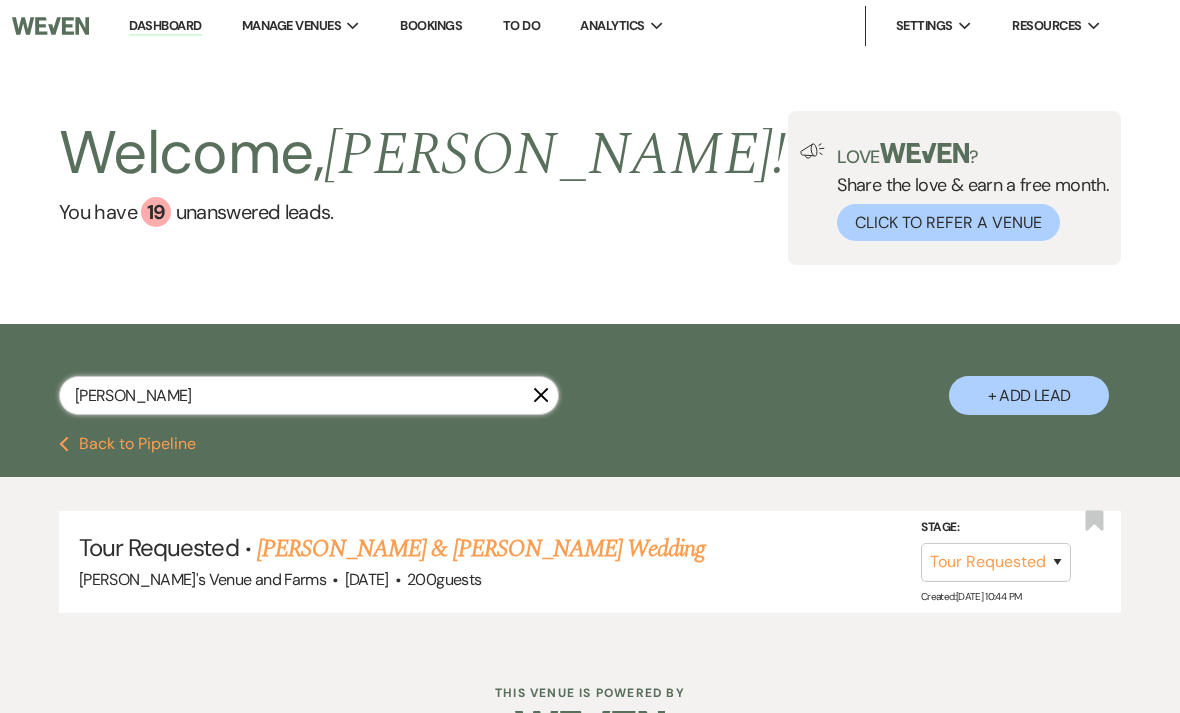 click on "[PERSON_NAME]" at bounding box center (309, 395) 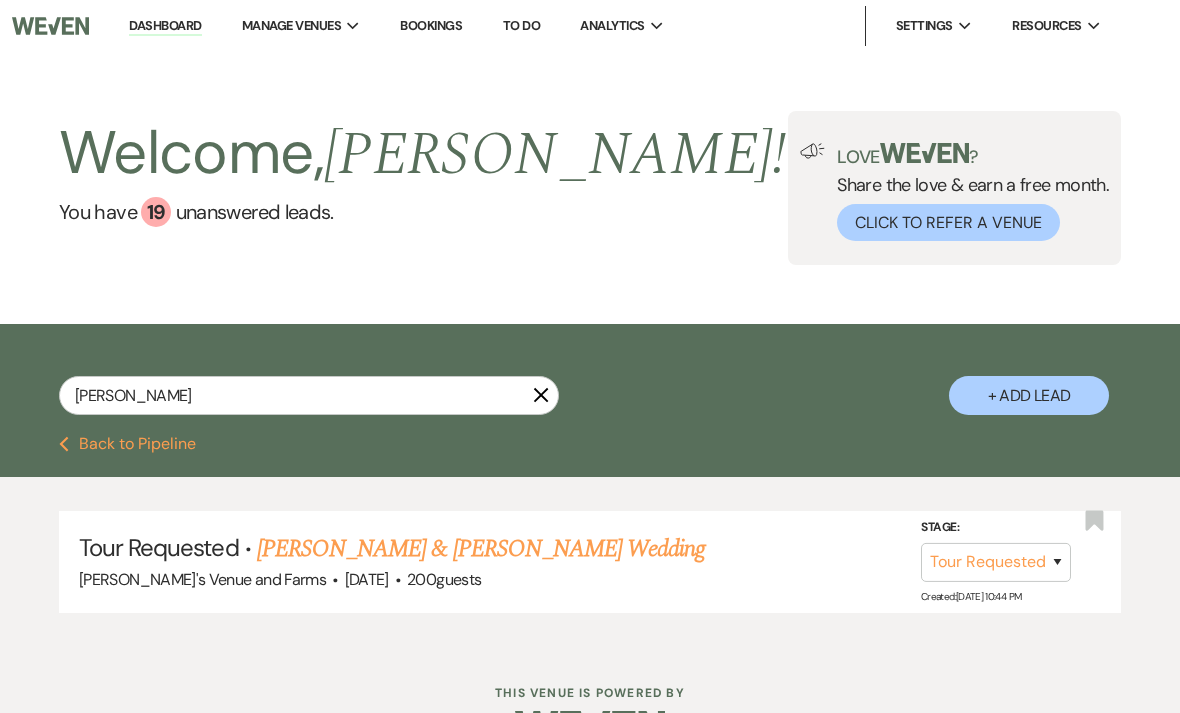 click on "X" 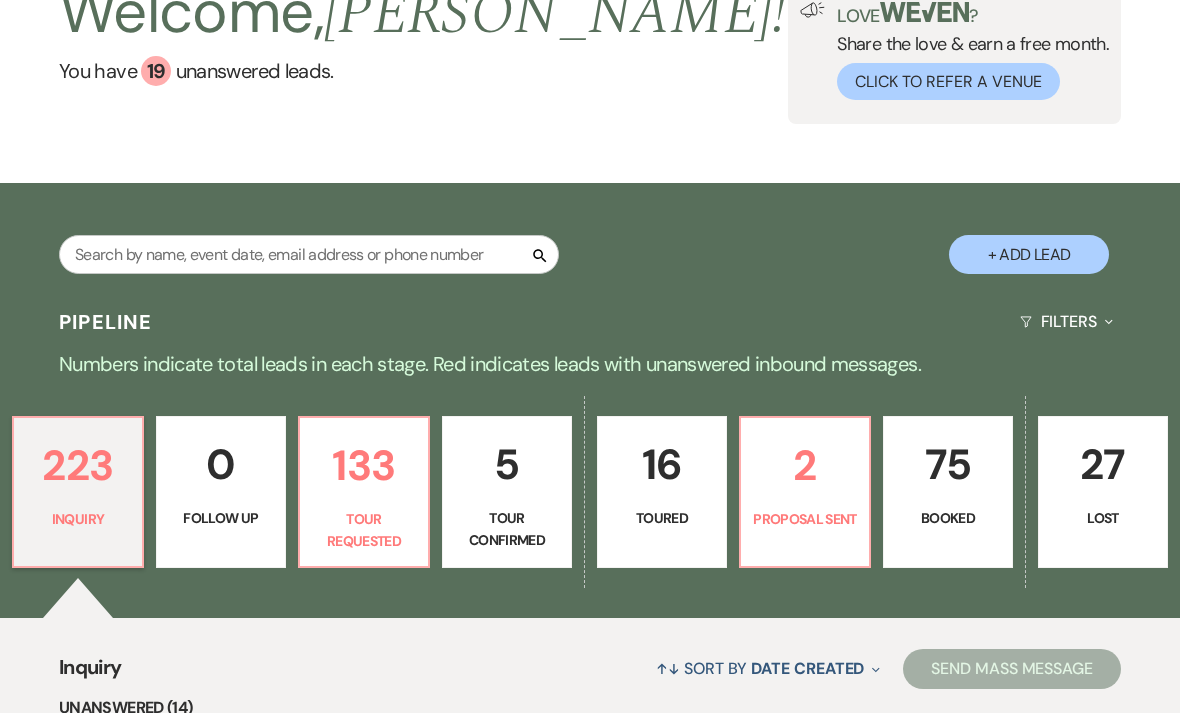 scroll, scrollTop: 221, scrollLeft: 0, axis: vertical 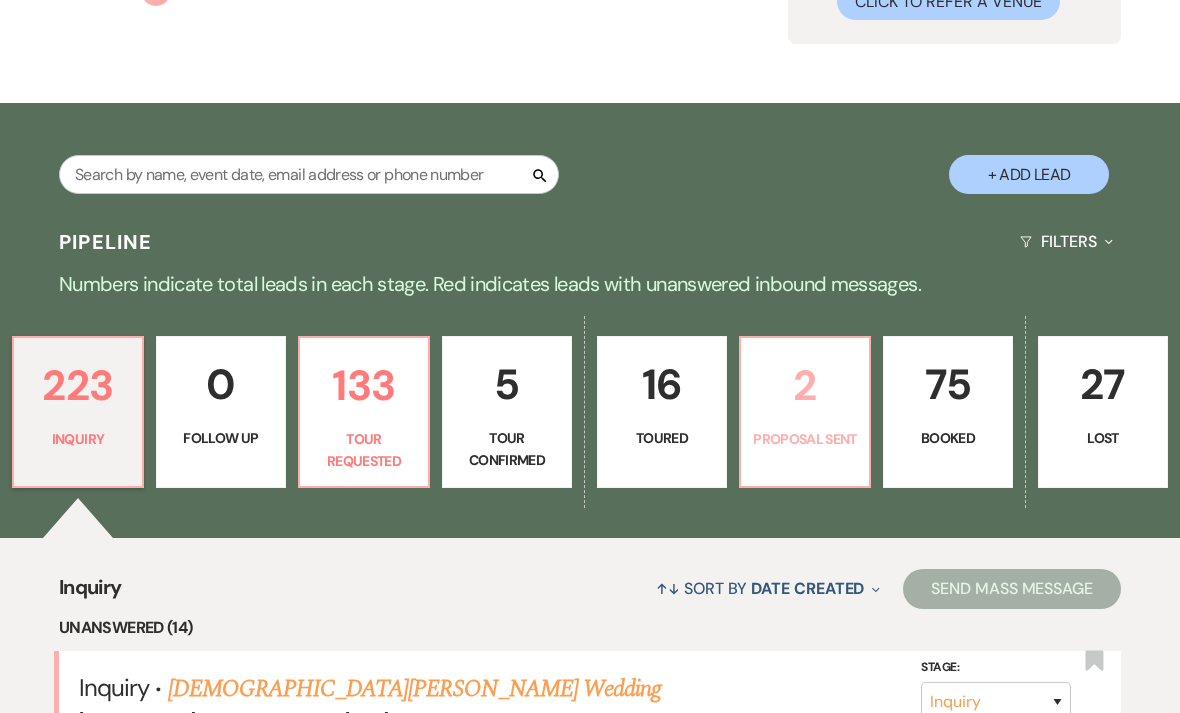 click on "Proposal Sent" at bounding box center (805, 439) 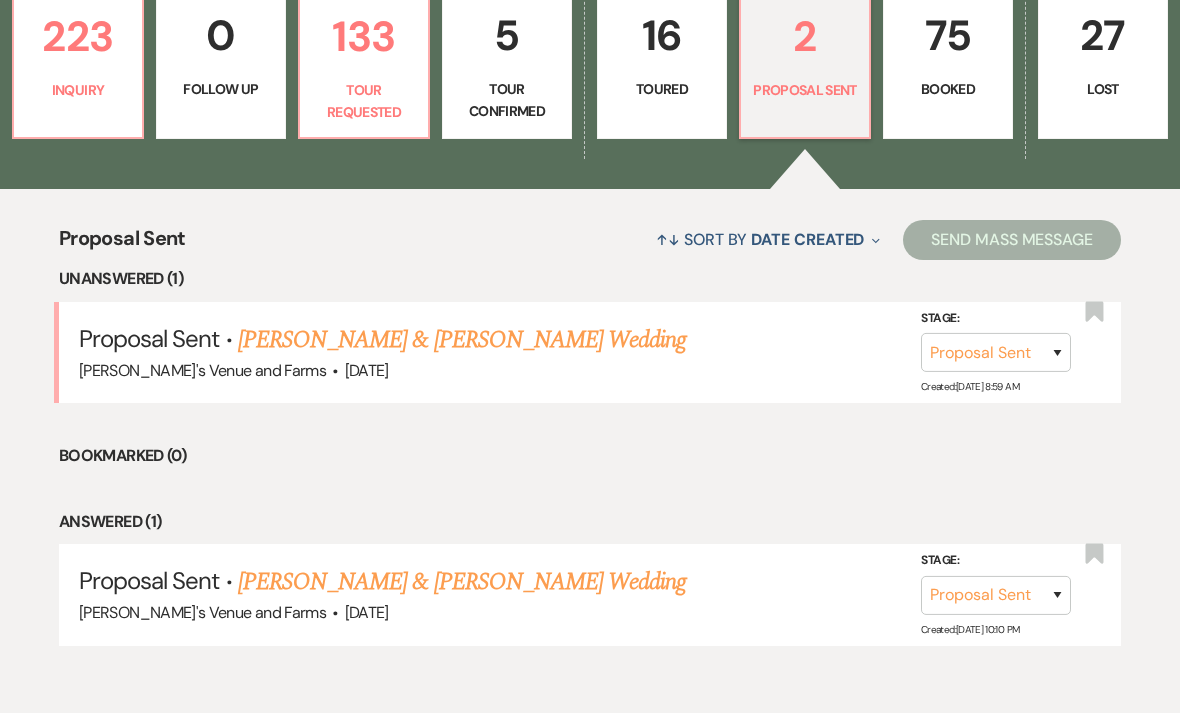scroll, scrollTop: 571, scrollLeft: 0, axis: vertical 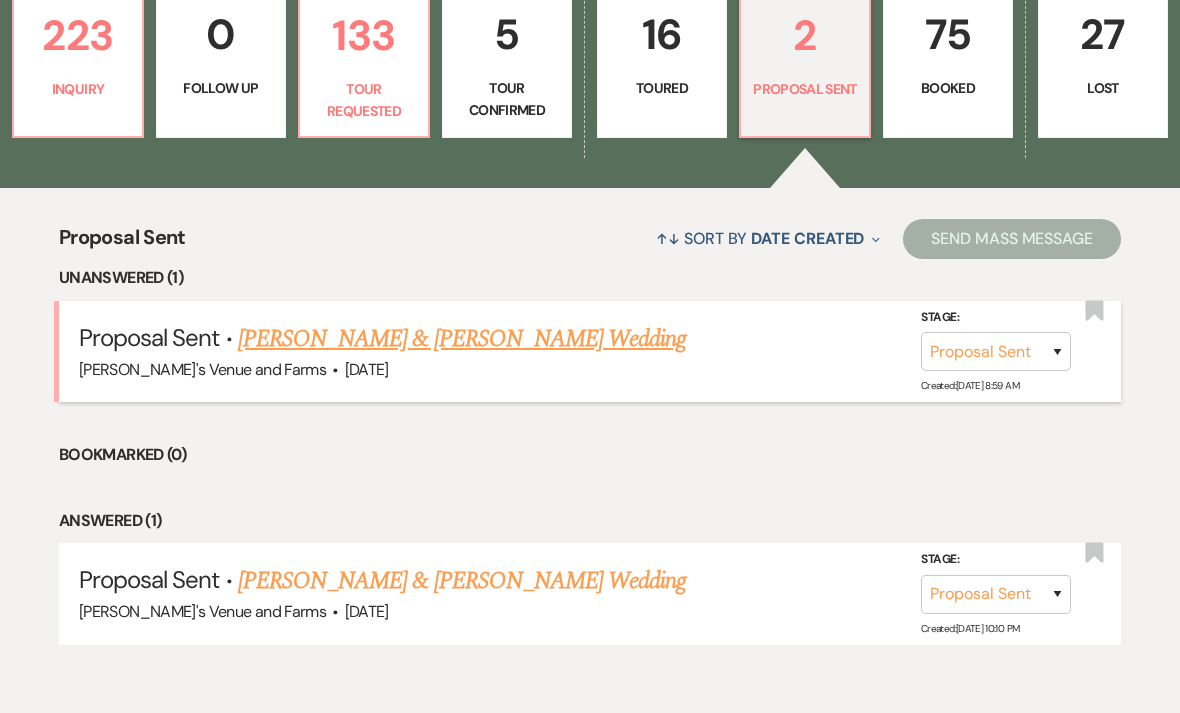 click on "[PERSON_NAME] & [PERSON_NAME] Wedding" at bounding box center (462, 339) 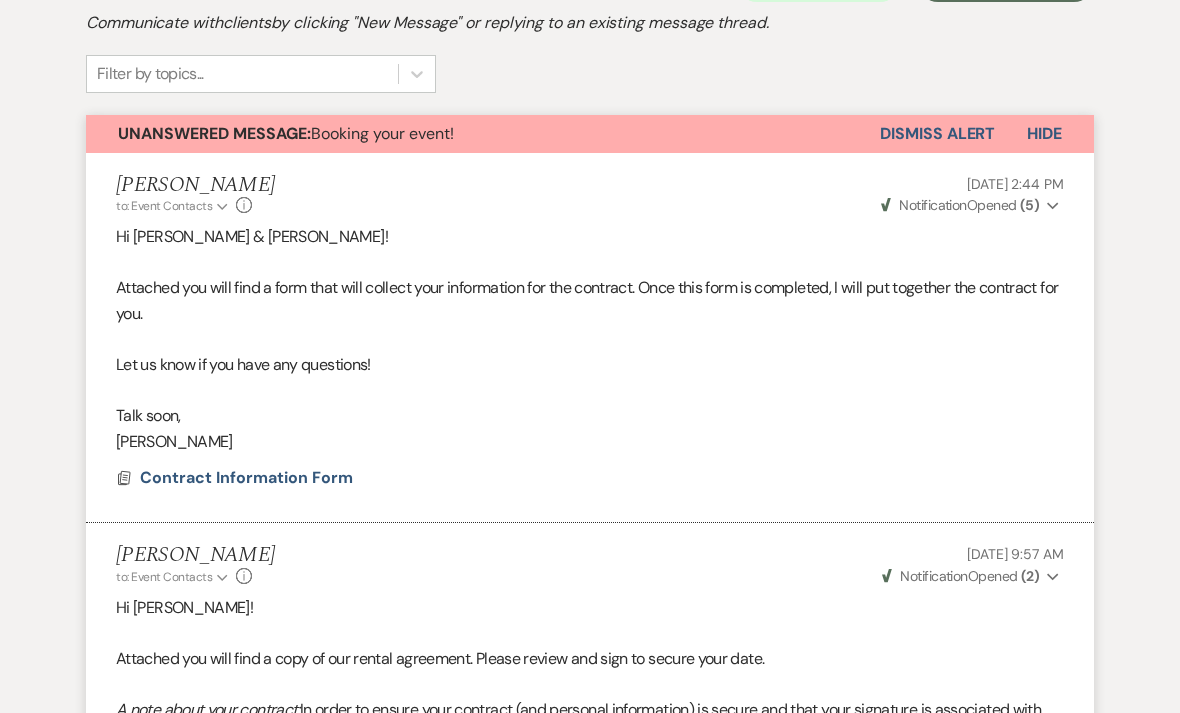 scroll, scrollTop: 551, scrollLeft: 0, axis: vertical 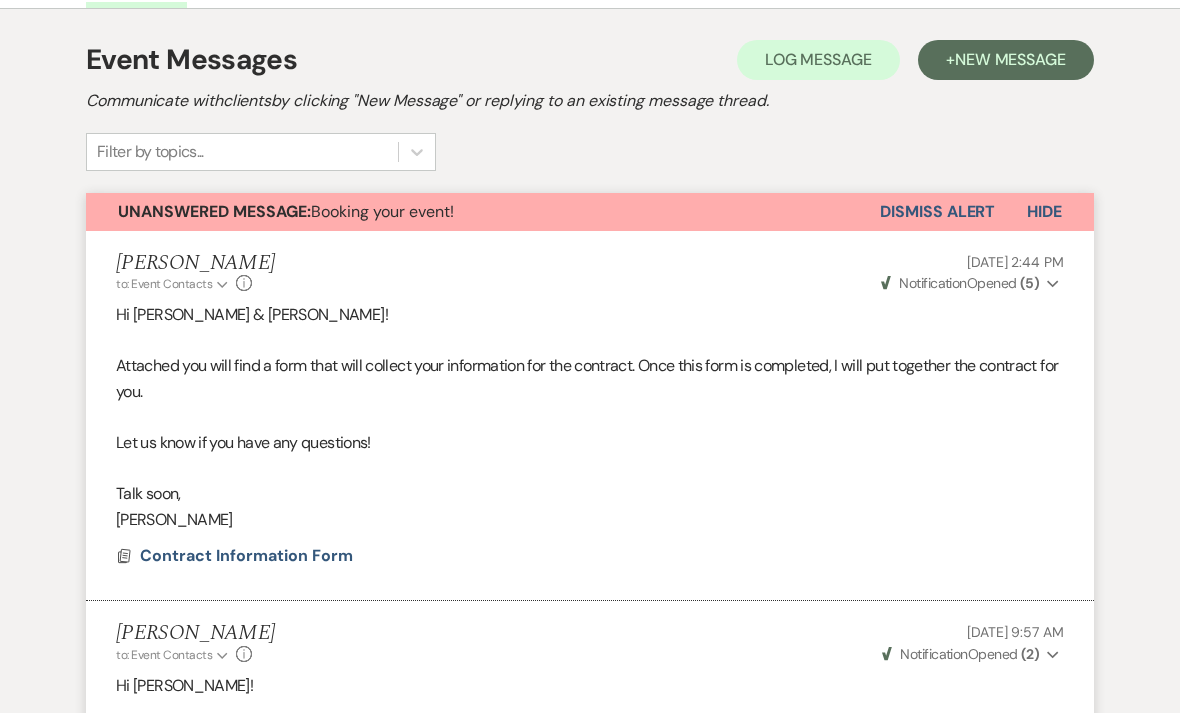 click on "Dismiss Alert" at bounding box center (937, 212) 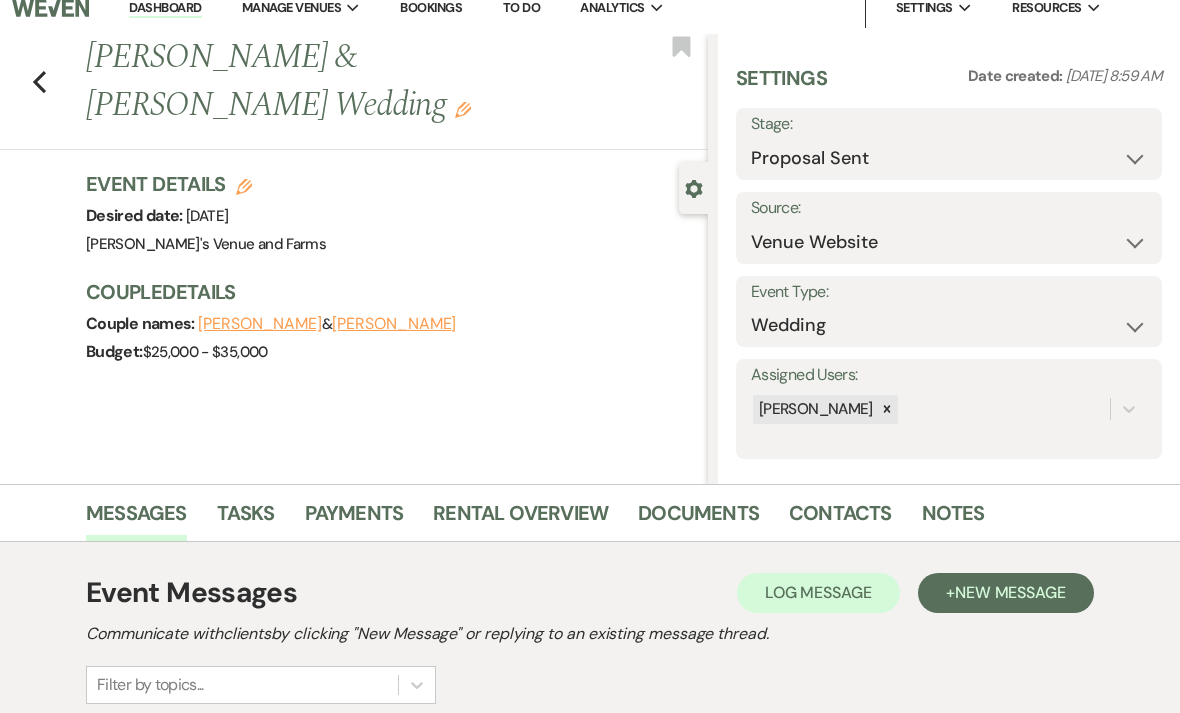scroll, scrollTop: 0, scrollLeft: 0, axis: both 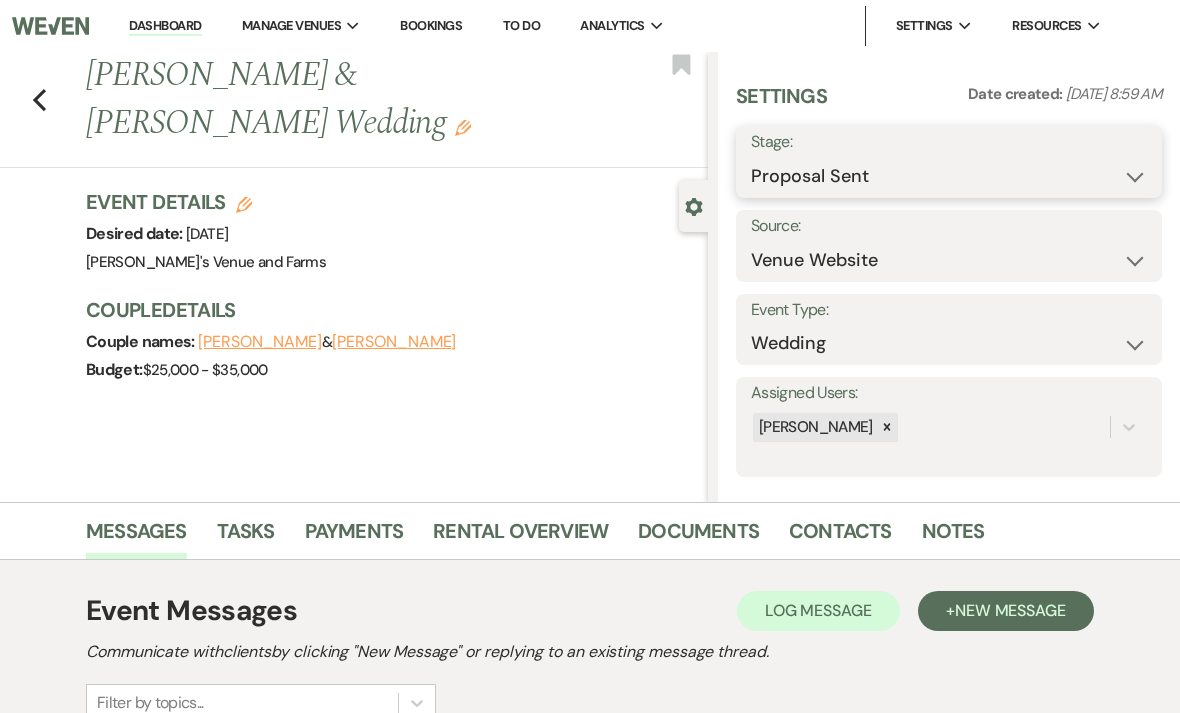 click on "Inquiry Follow Up Tour Requested Tour Confirmed Toured Proposal Sent Booked Lost" at bounding box center [949, 176] 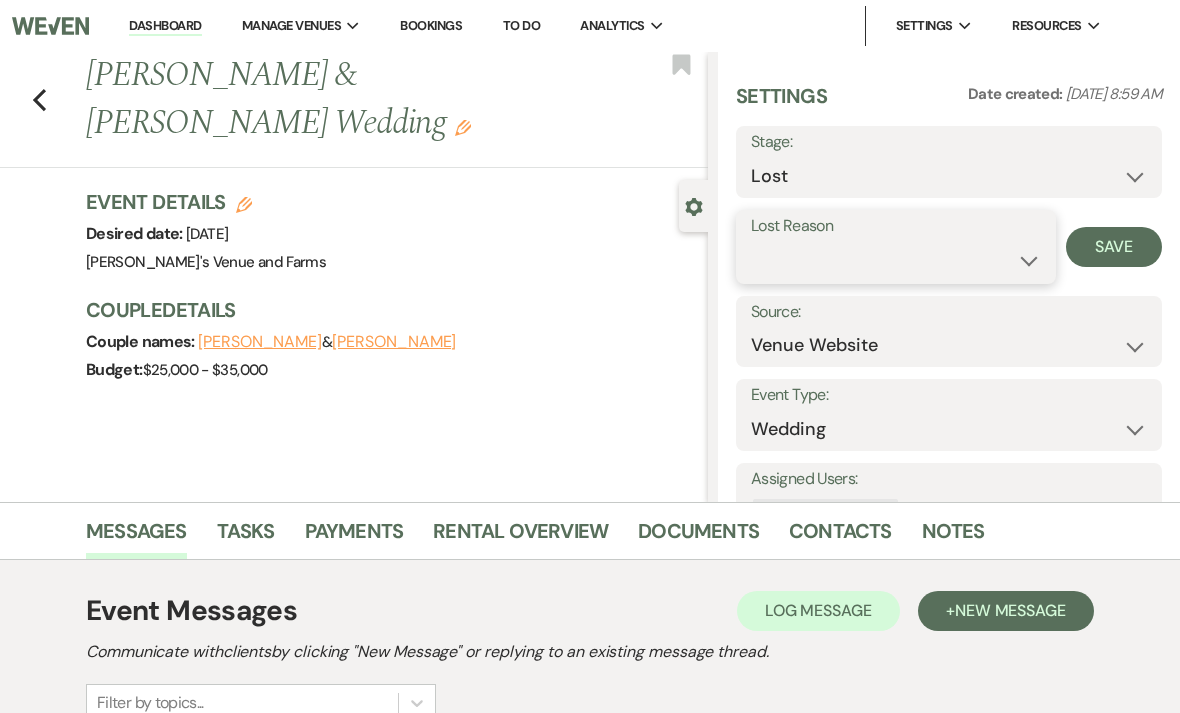 click on "Booked Elsewhere Budget Date Unavailable No Response Not a Good Match Capacity Cancelled Duplicate (hidden) Spam (hidden) Other (hidden) Other" at bounding box center (896, 260) 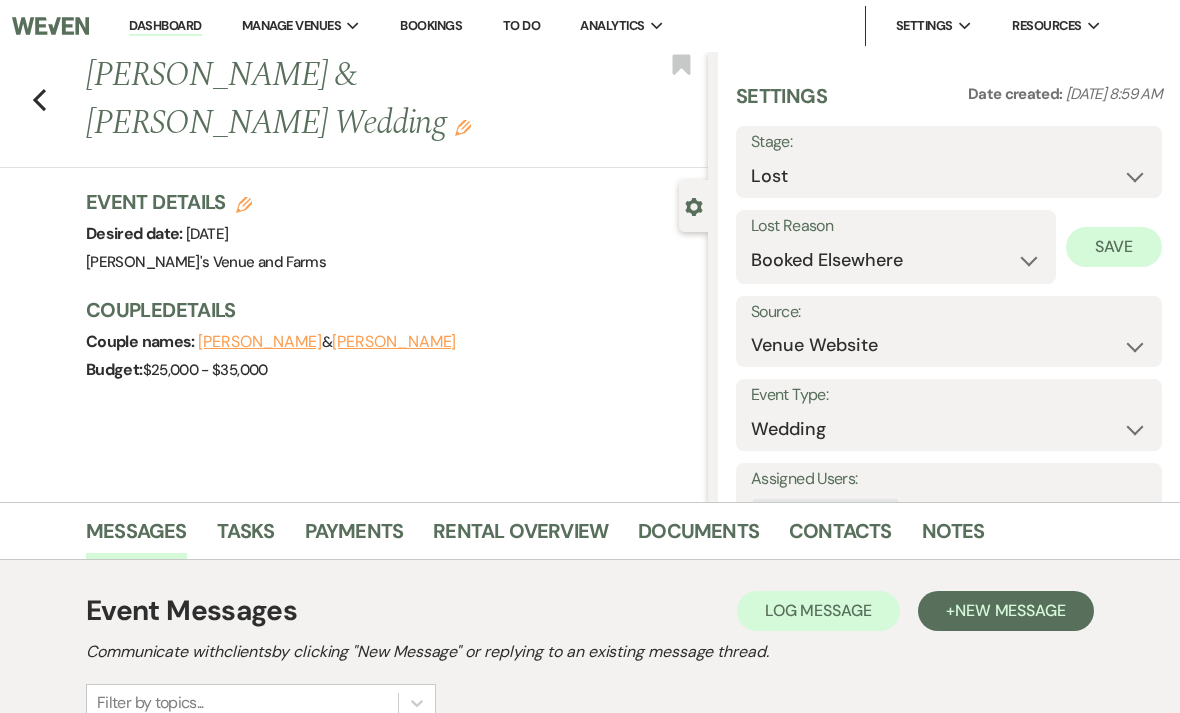 click on "Save" at bounding box center (1114, 247) 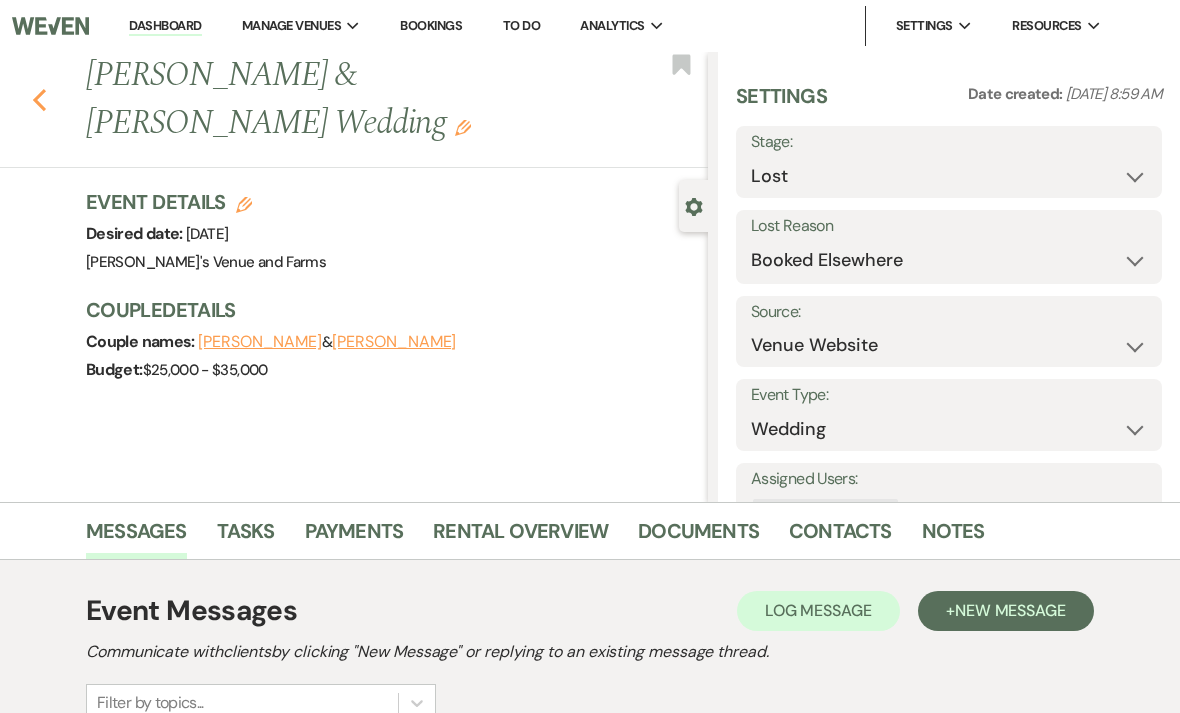 click 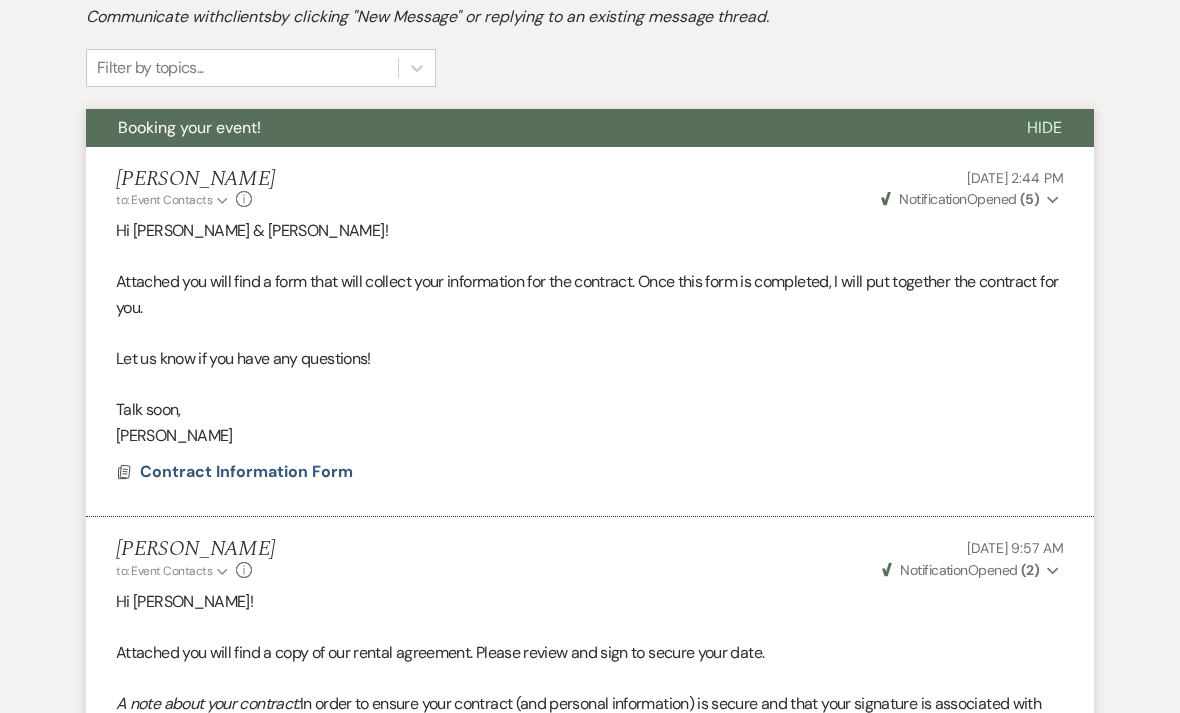 scroll, scrollTop: 548, scrollLeft: 0, axis: vertical 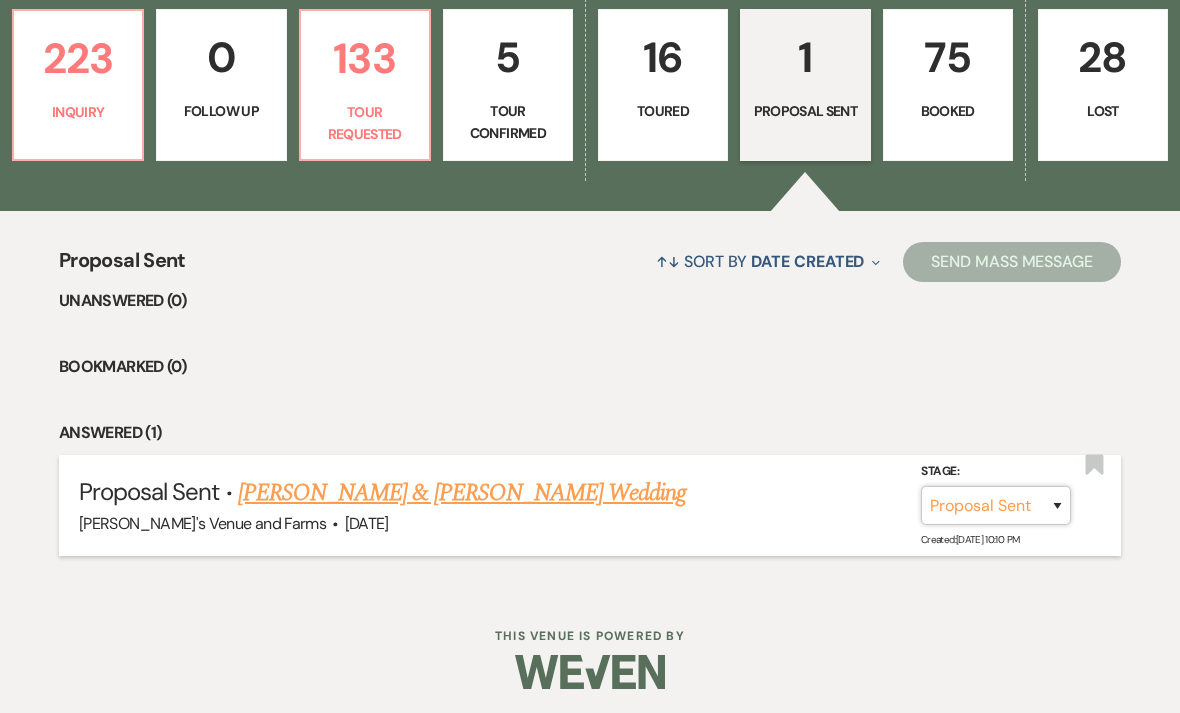 click on "Inquiry Follow Up Tour Requested Tour Confirmed Toured Proposal Sent Booked Lost" at bounding box center [996, 505] 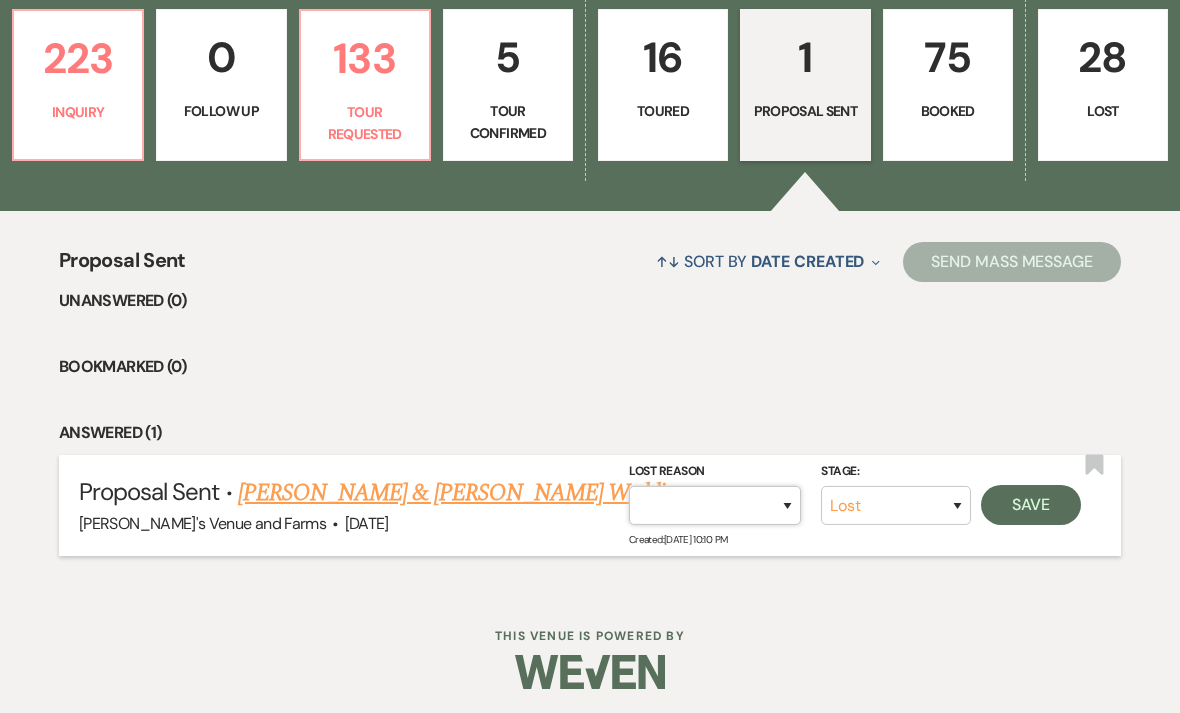 click on "Booked Elsewhere Budget Date Unavailable No Response Not a Good Match Capacity Cancelled Duplicate (hidden) Spam (hidden) Other (hidden) Other" at bounding box center [715, 505] 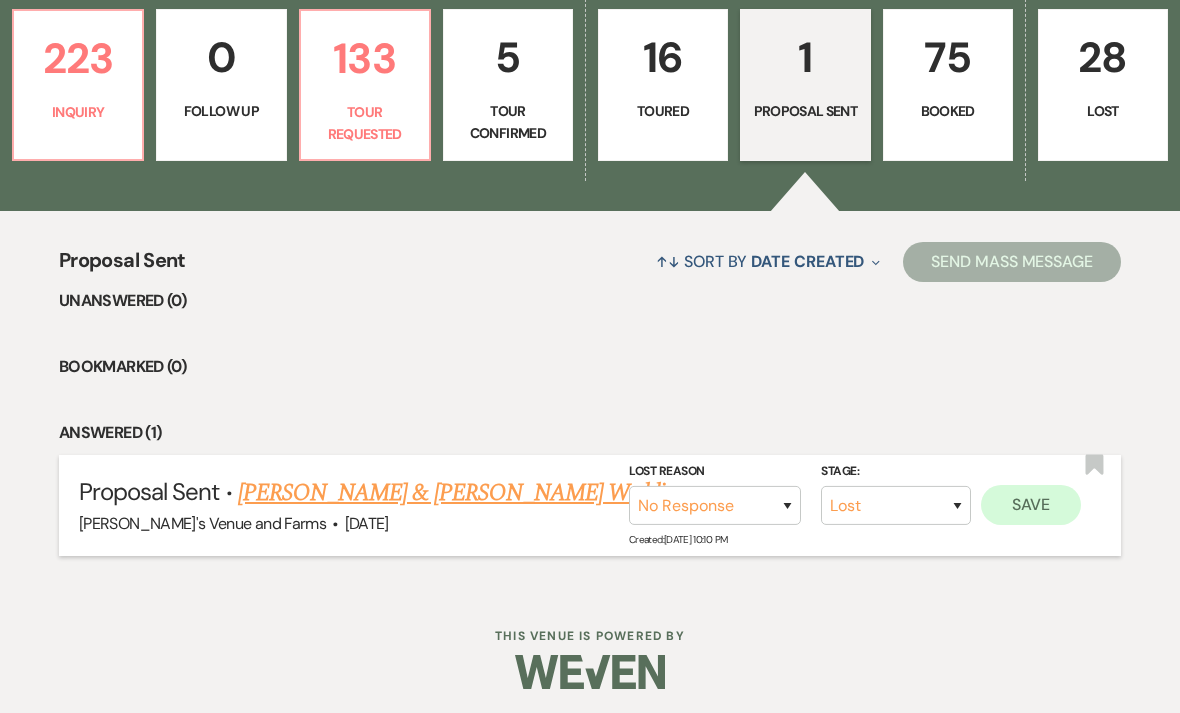 click on "Save" at bounding box center (1031, 505) 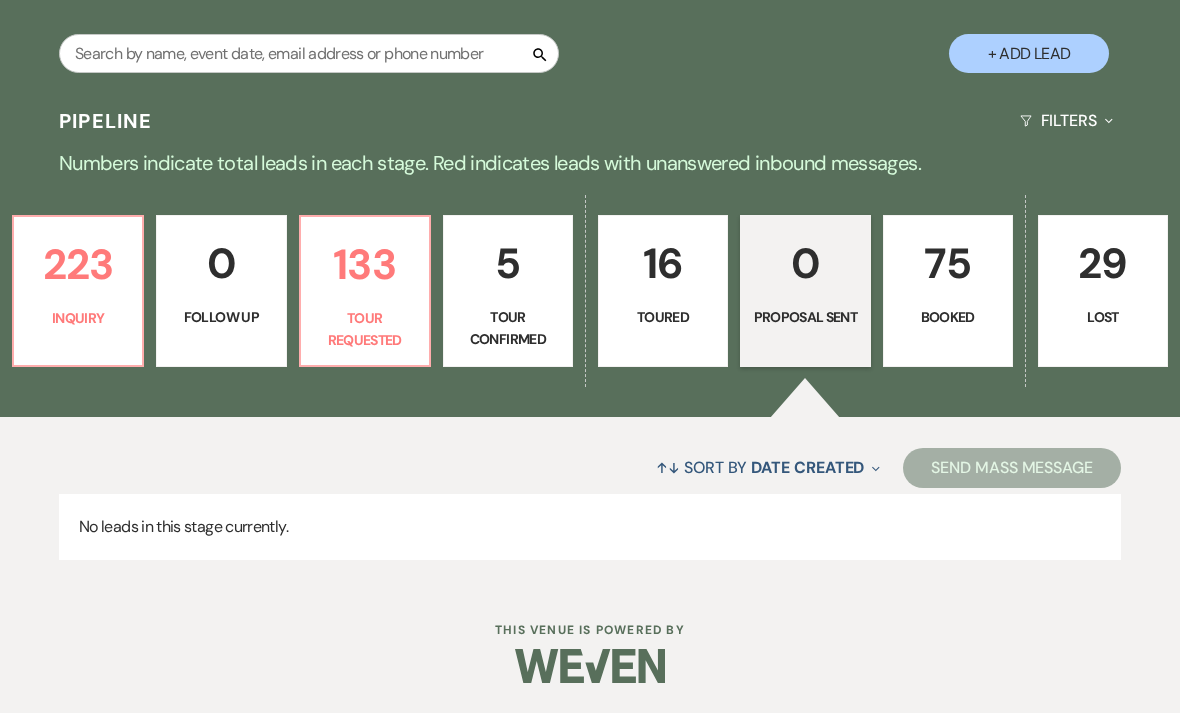 scroll, scrollTop: 340, scrollLeft: 0, axis: vertical 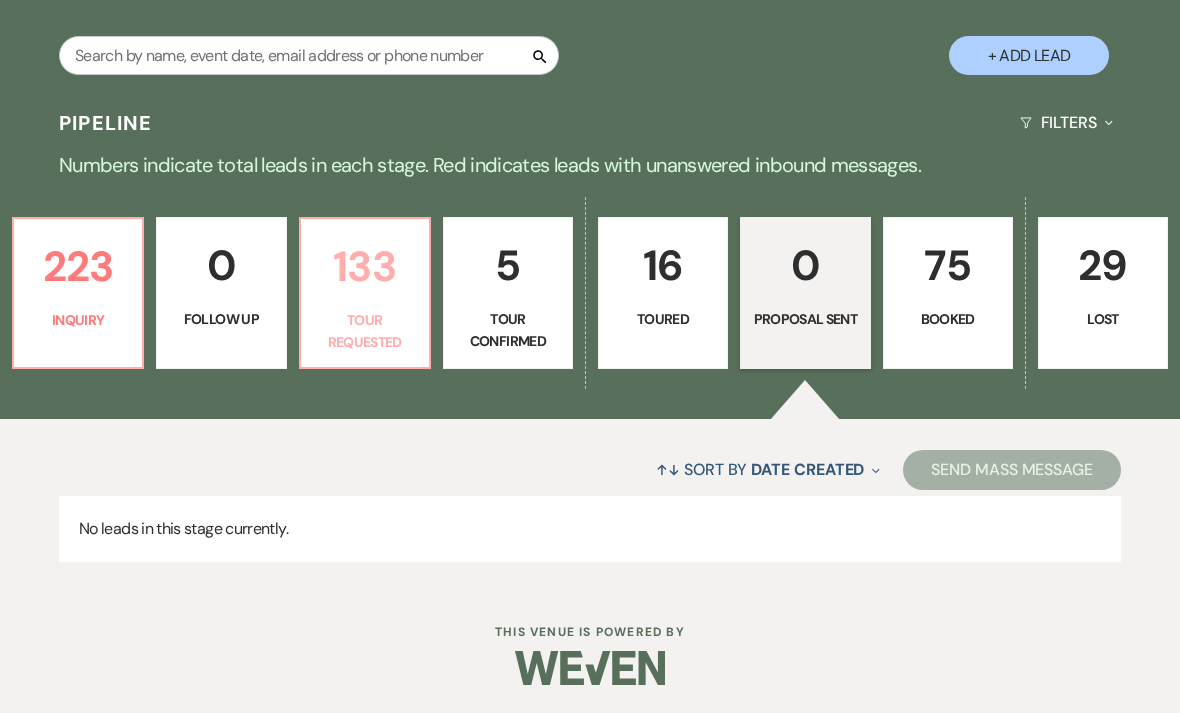 click on "133" at bounding box center [365, 266] 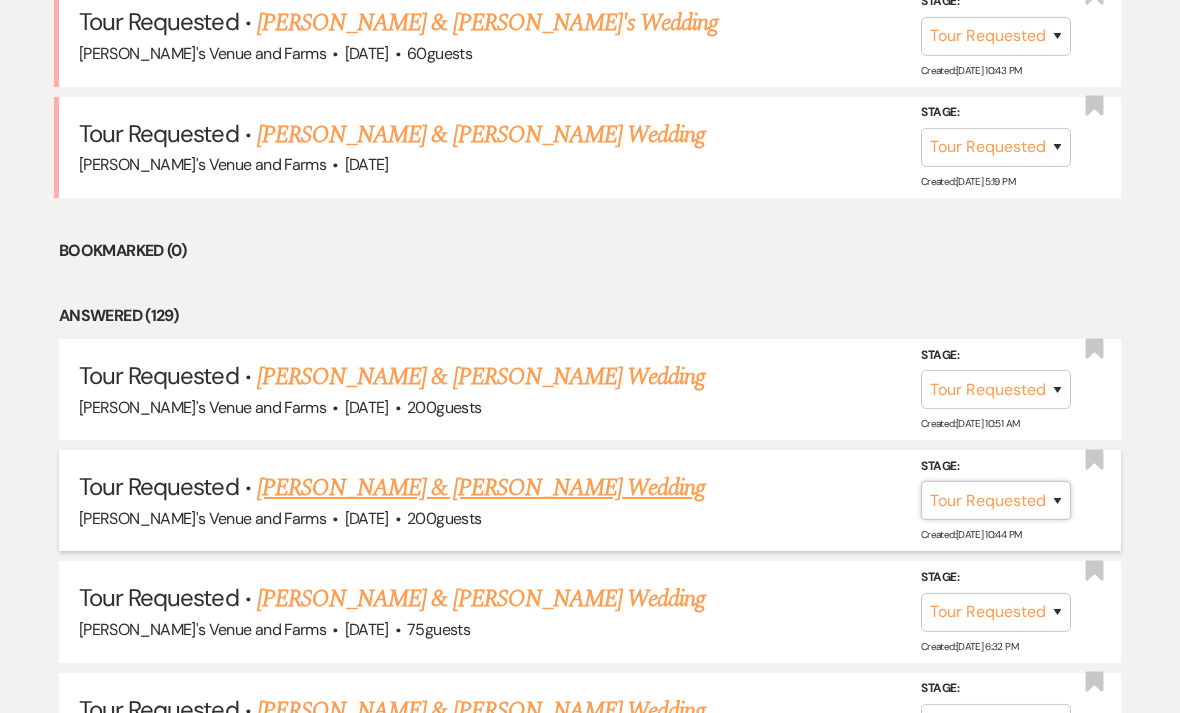 click on "Inquiry Follow Up Tour Requested Tour Confirmed Toured Proposal Sent Booked Lost" at bounding box center [996, 501] 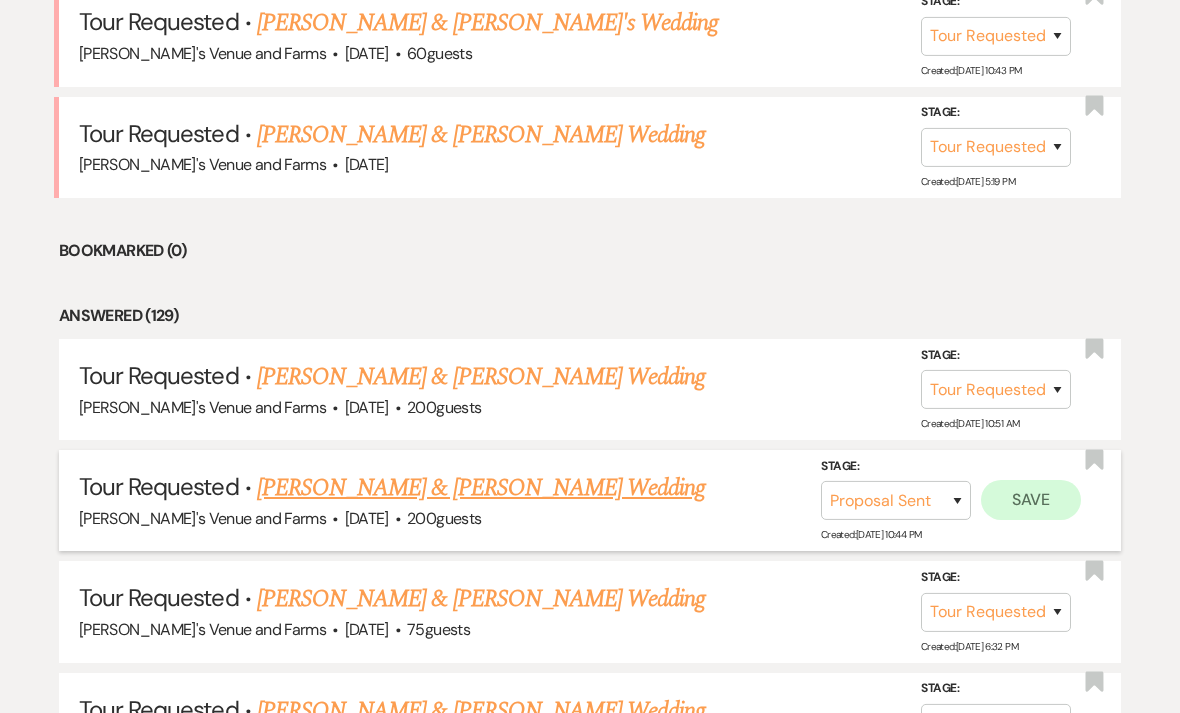 click on "Save" at bounding box center [1031, 500] 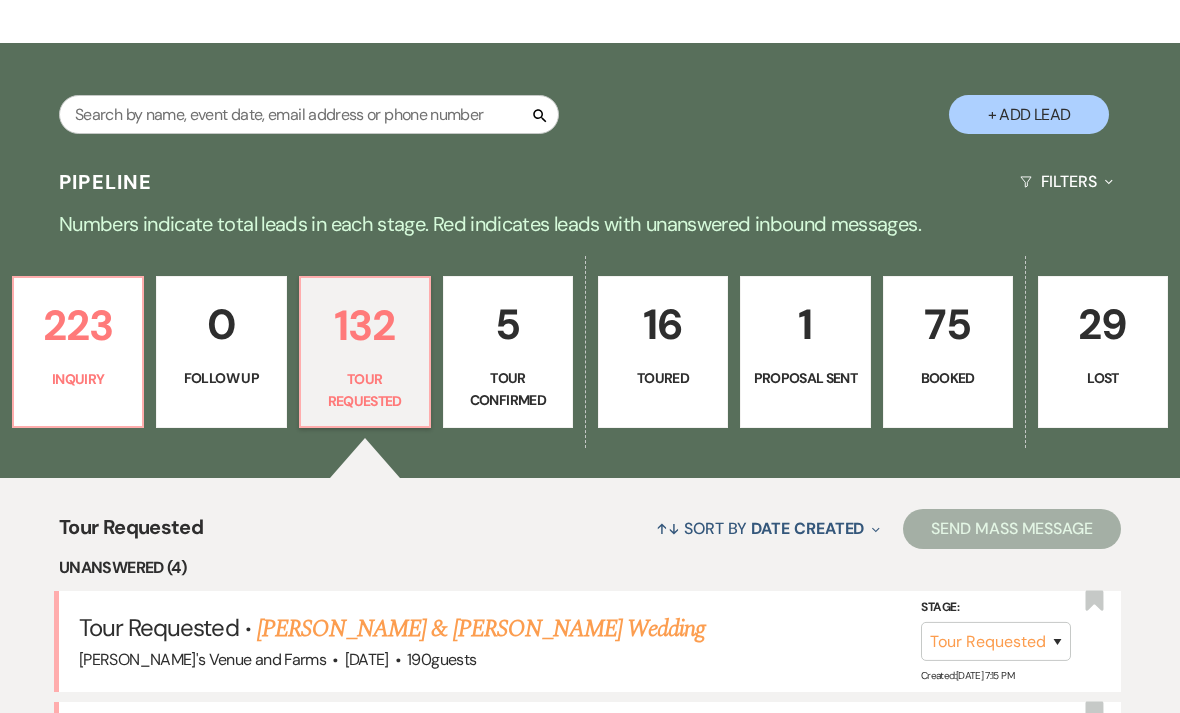scroll, scrollTop: 262, scrollLeft: 0, axis: vertical 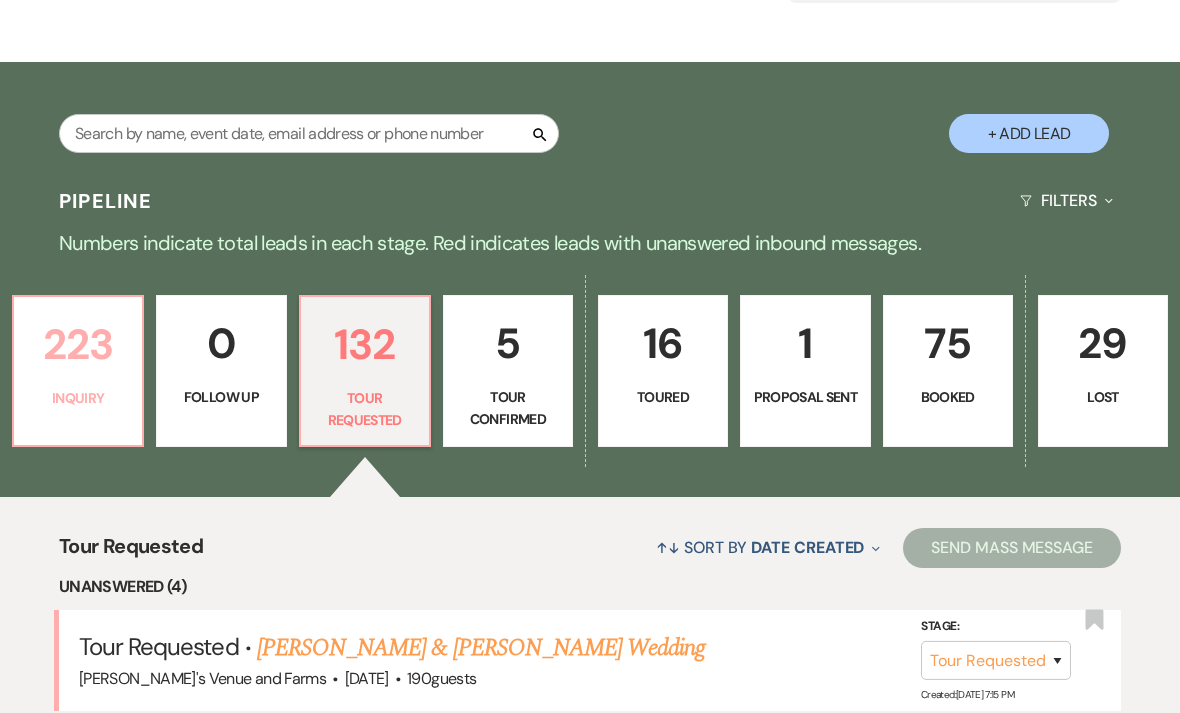 click on "223" at bounding box center [78, 344] 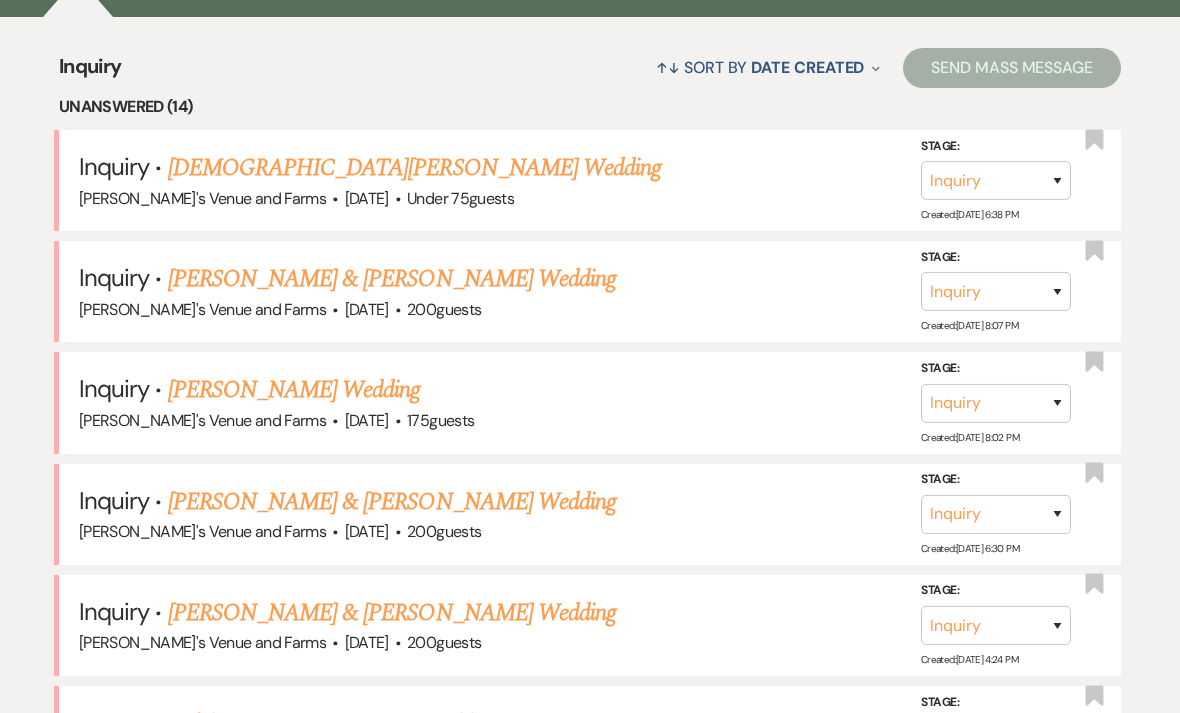 scroll, scrollTop: 740, scrollLeft: 0, axis: vertical 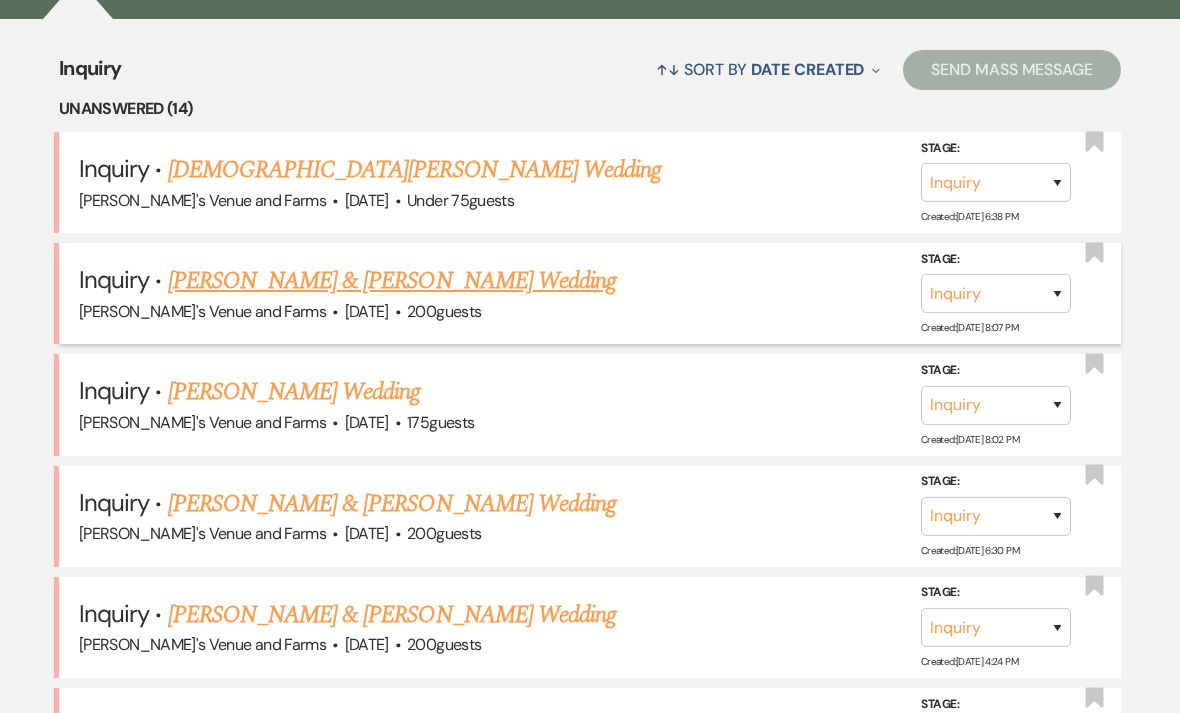 click on "[PERSON_NAME] & [PERSON_NAME] Wedding" at bounding box center (392, 281) 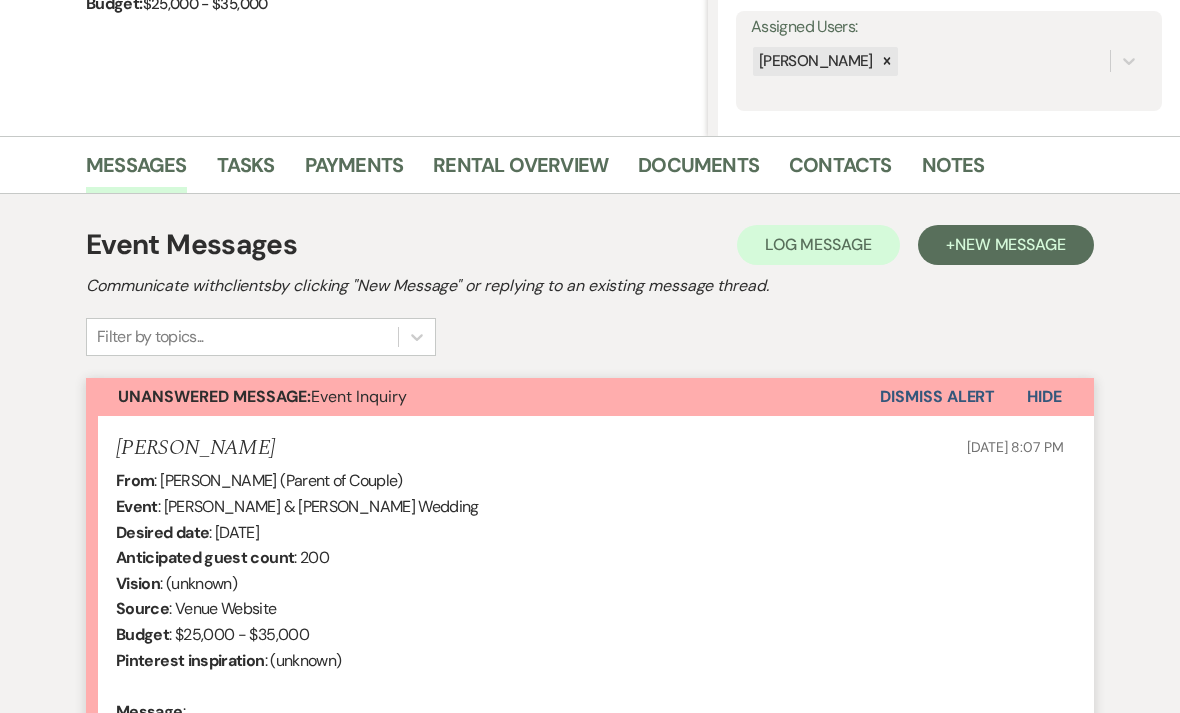 scroll, scrollTop: 342, scrollLeft: 0, axis: vertical 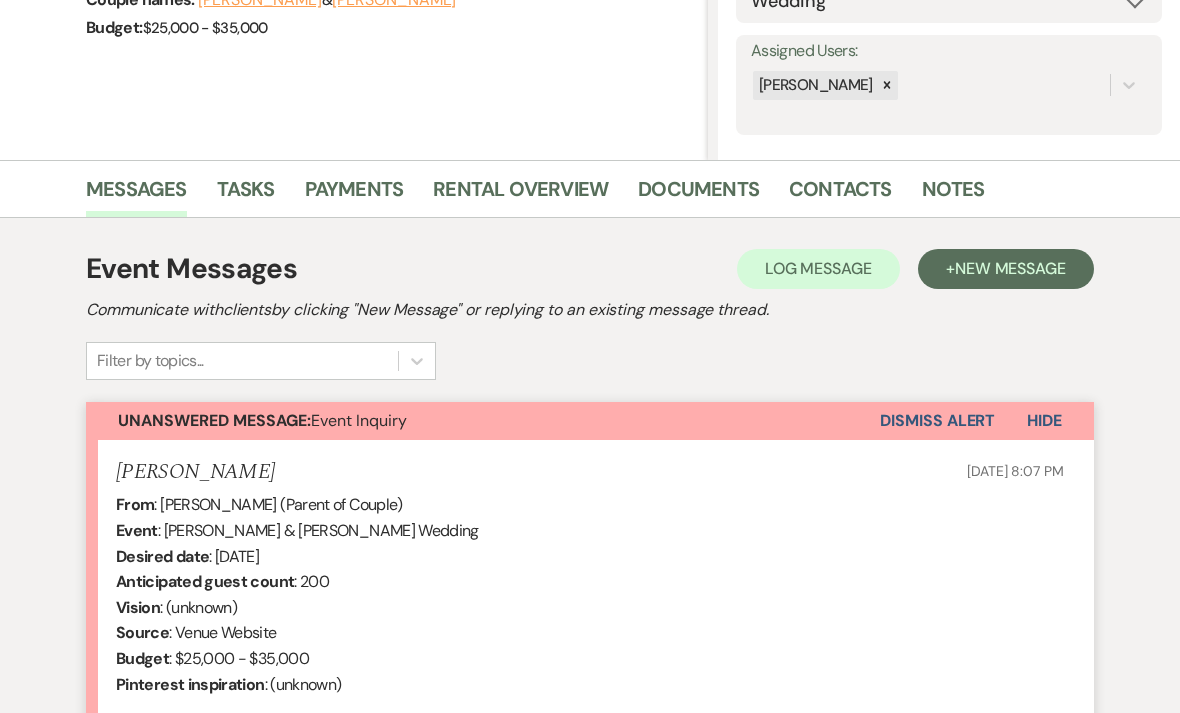 click on "Dismiss Alert" at bounding box center (937, 421) 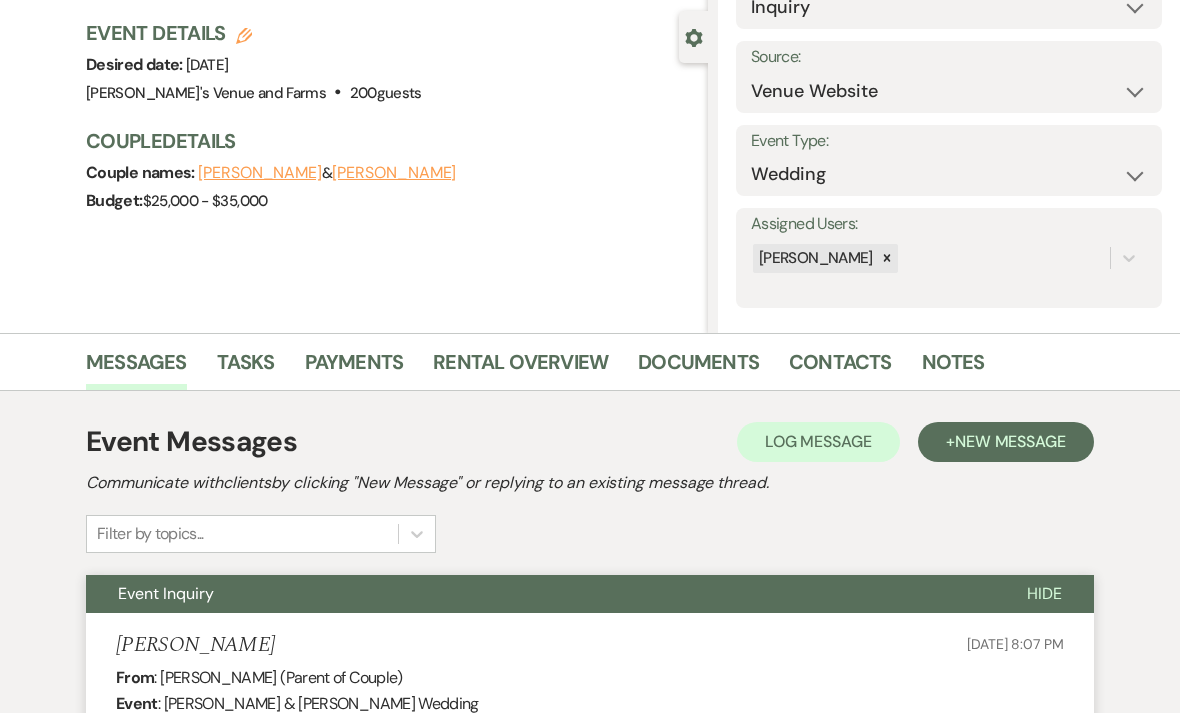 scroll, scrollTop: 0, scrollLeft: 0, axis: both 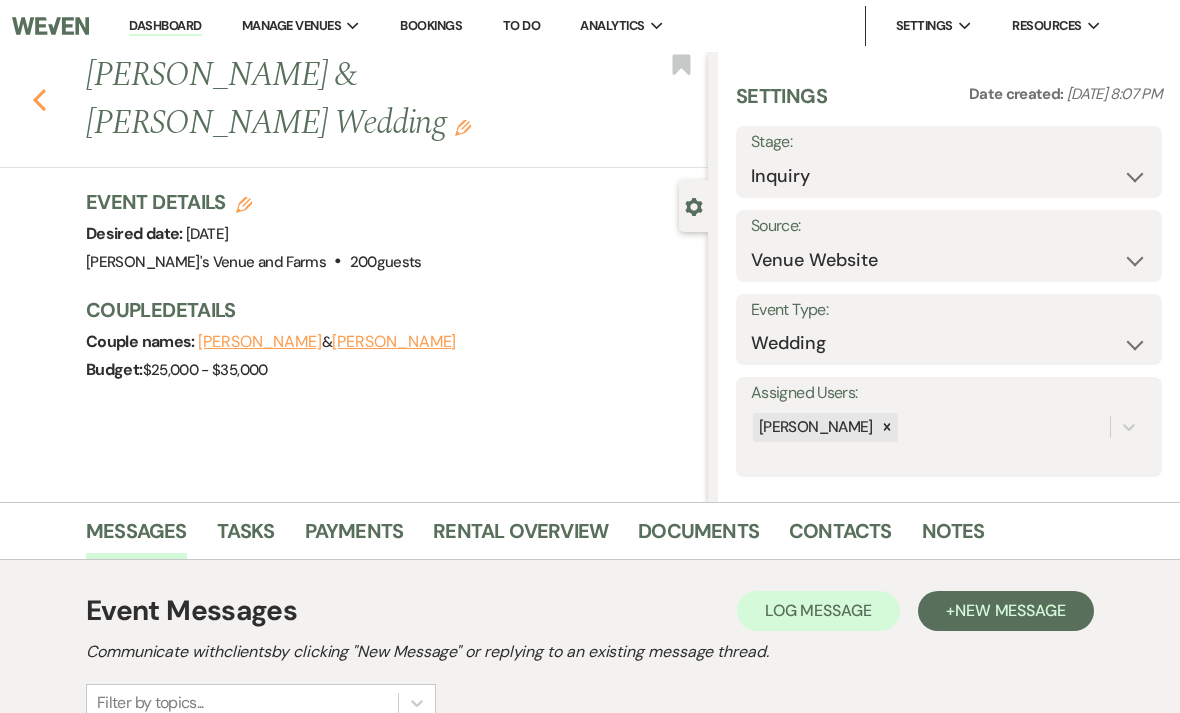 click 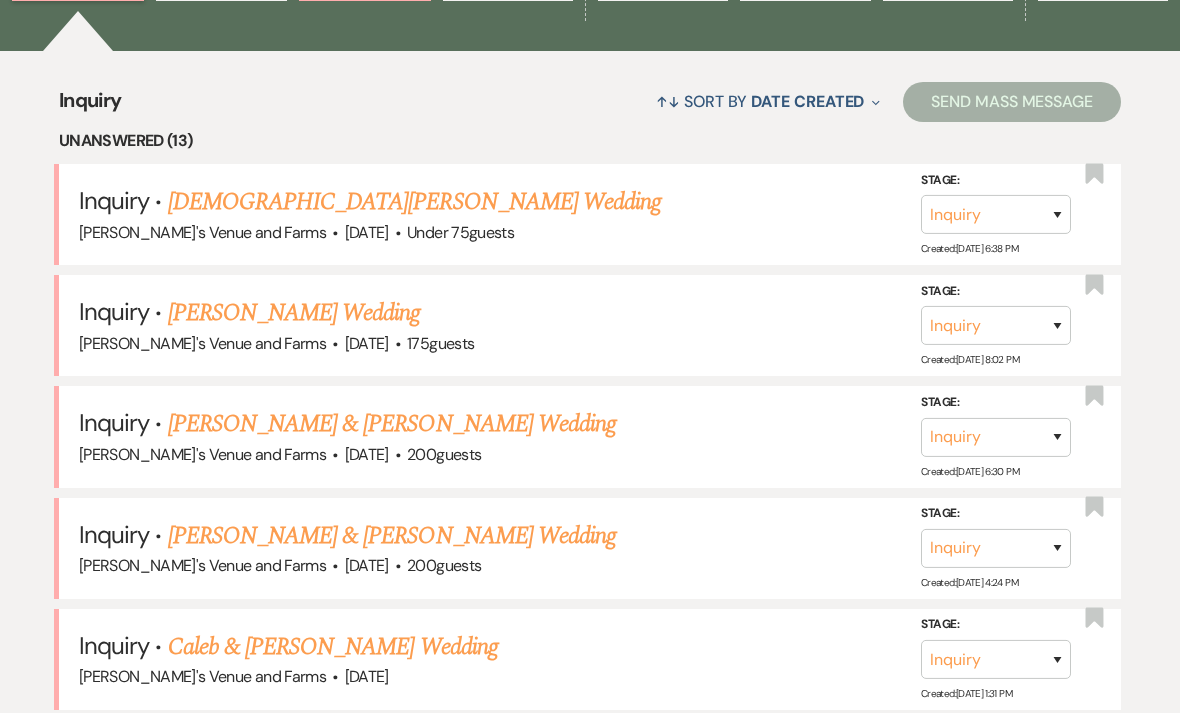 scroll, scrollTop: 707, scrollLeft: 0, axis: vertical 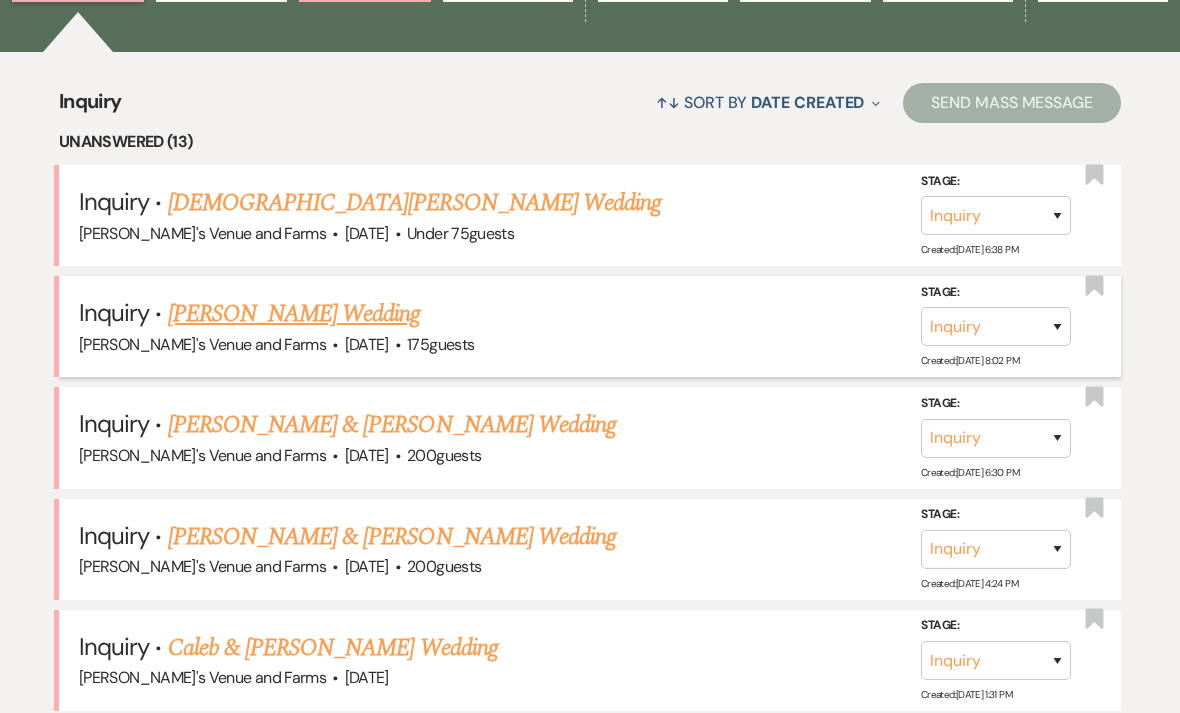 click on "[PERSON_NAME] Wedding" at bounding box center [294, 314] 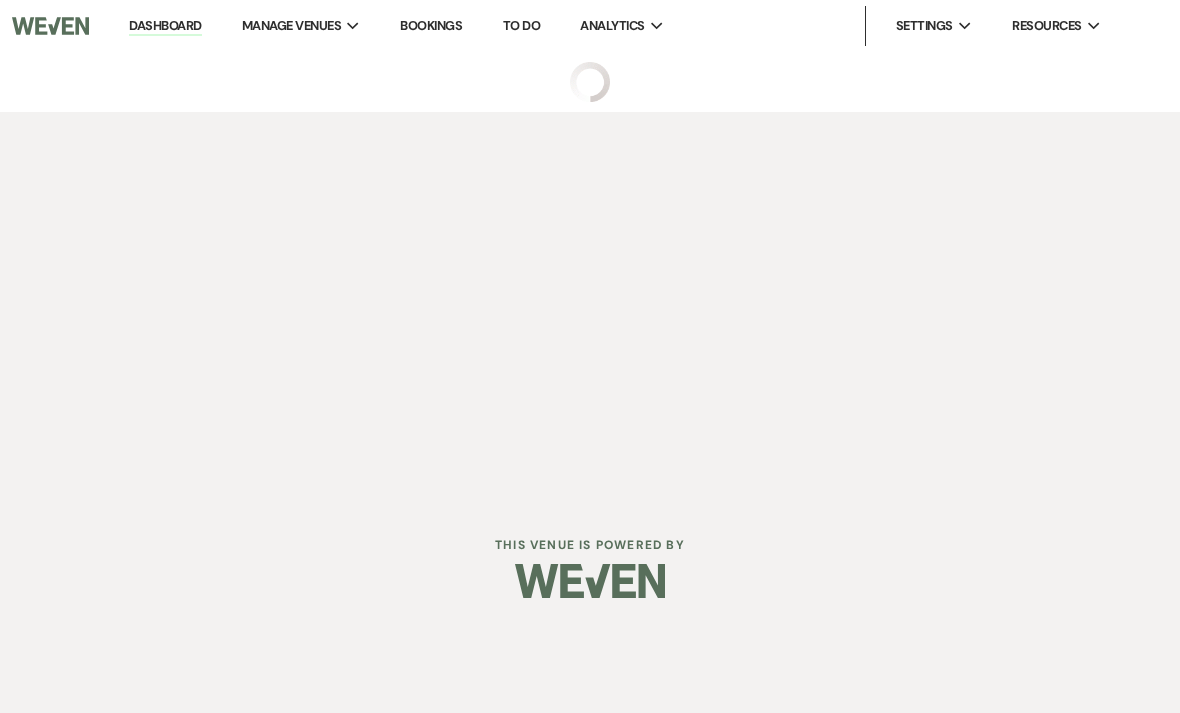scroll, scrollTop: 0, scrollLeft: 0, axis: both 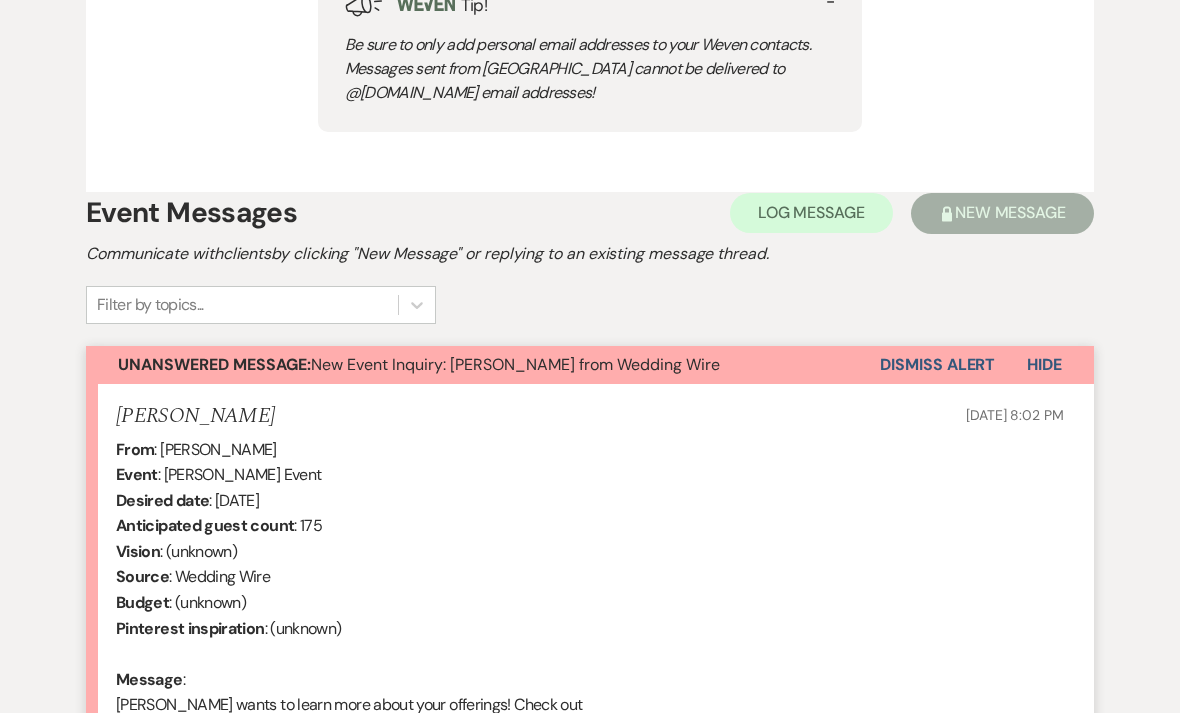 click on "Dismiss Alert" at bounding box center (937, 365) 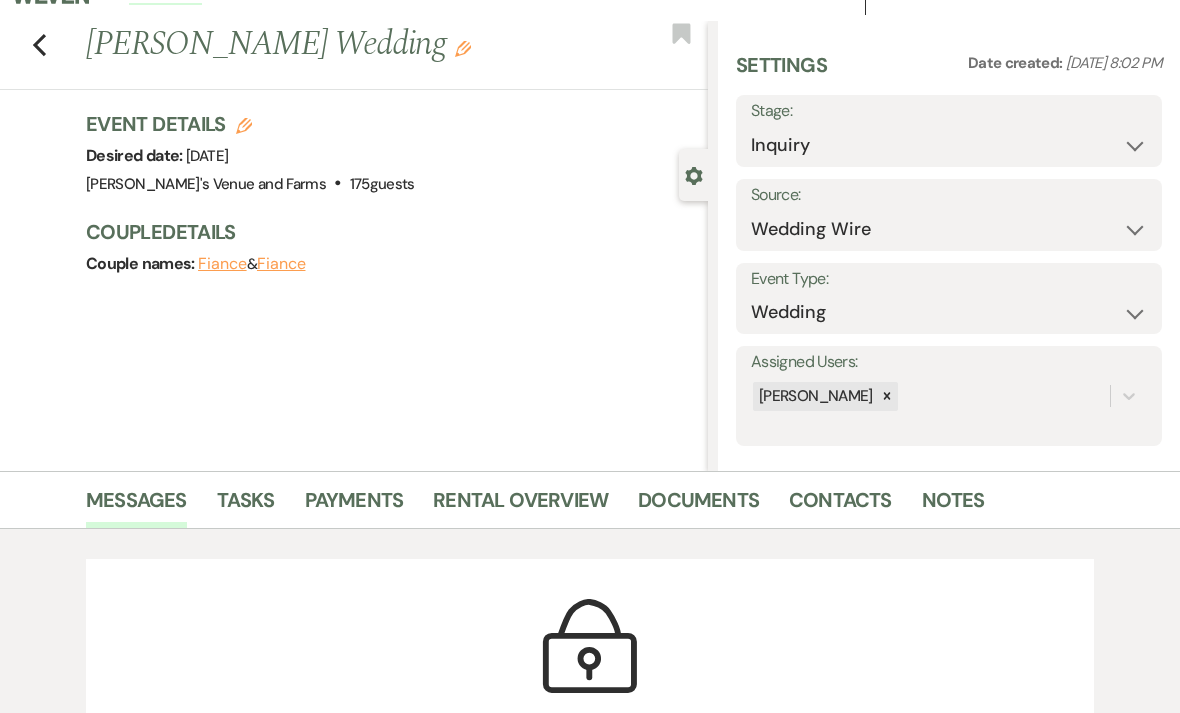 scroll, scrollTop: 0, scrollLeft: 0, axis: both 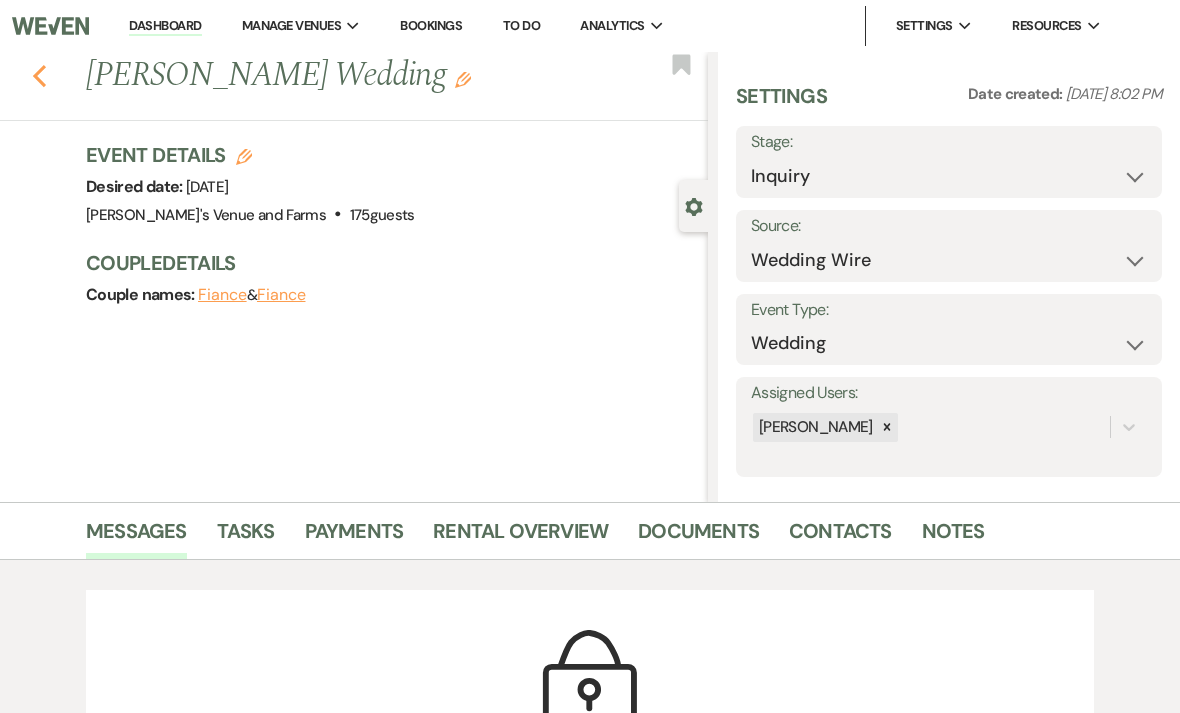 click on "Previous" 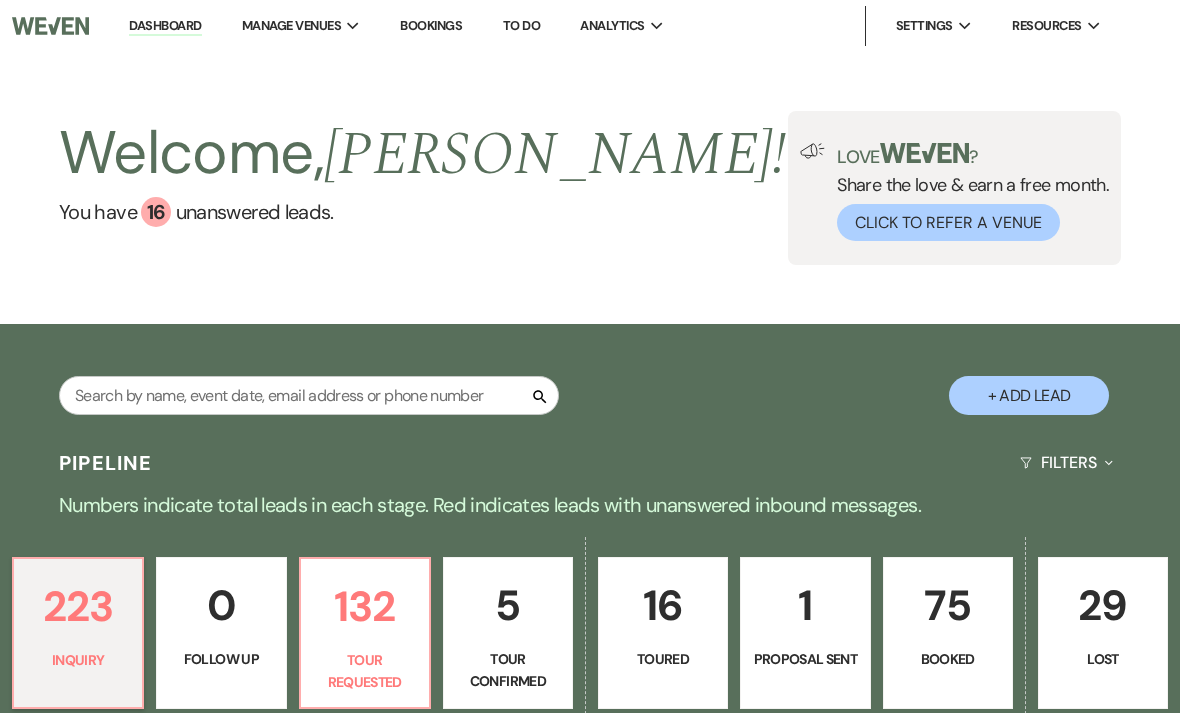 scroll, scrollTop: 771, scrollLeft: 0, axis: vertical 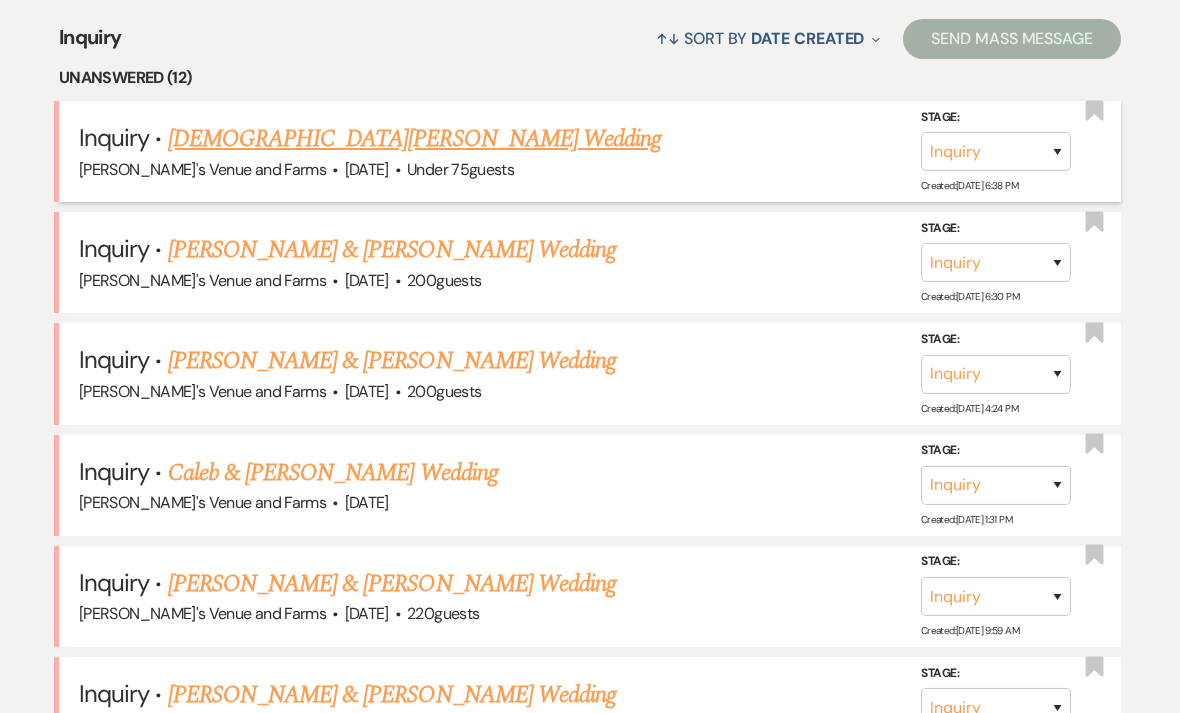 click on "[DEMOGRAPHIC_DATA][PERSON_NAME] Wedding" at bounding box center (415, 139) 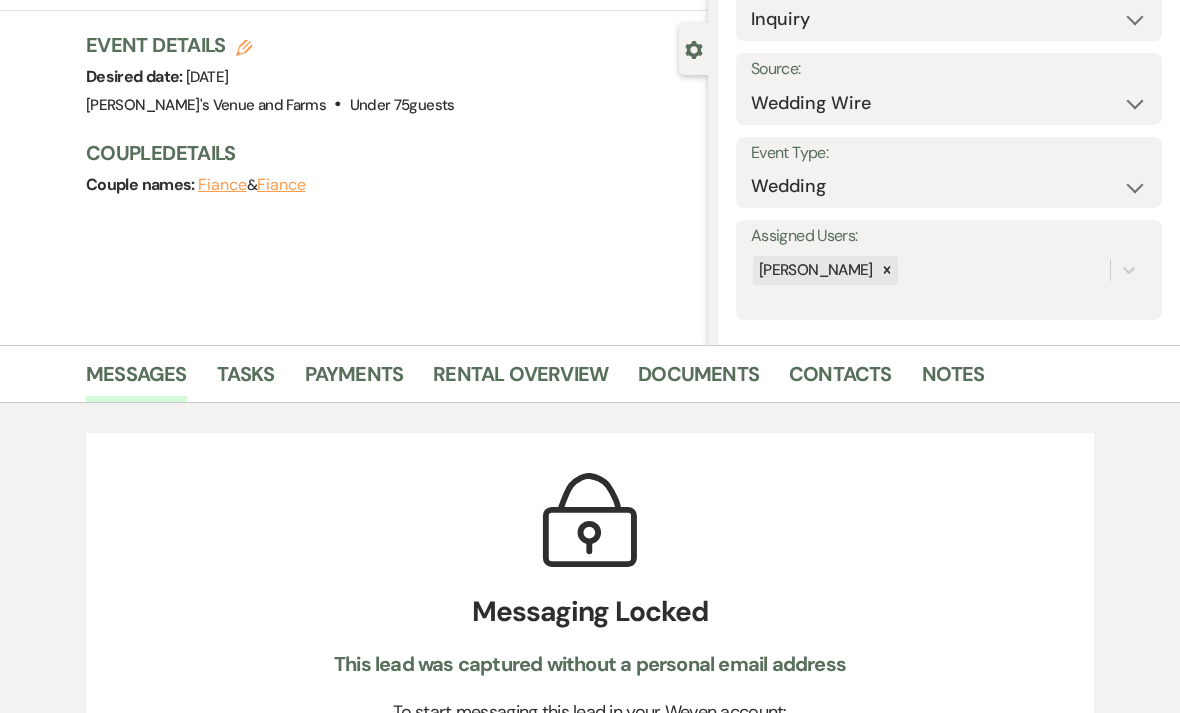 scroll, scrollTop: 0, scrollLeft: 0, axis: both 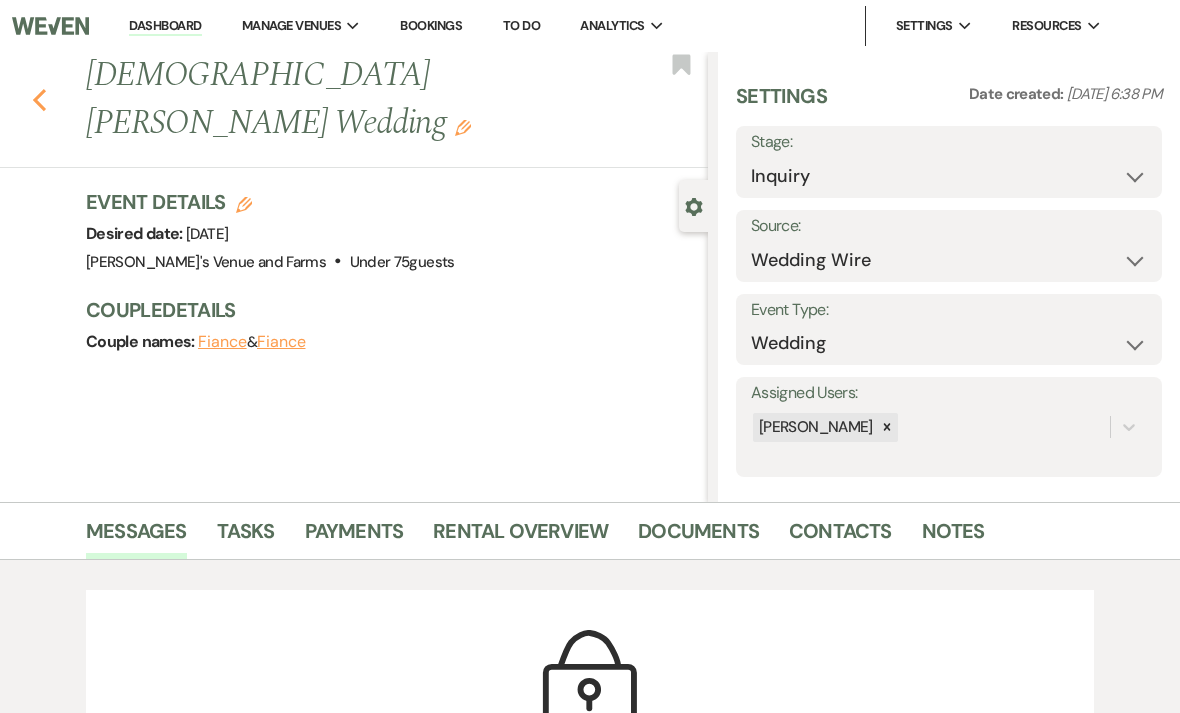 click on "Previous" 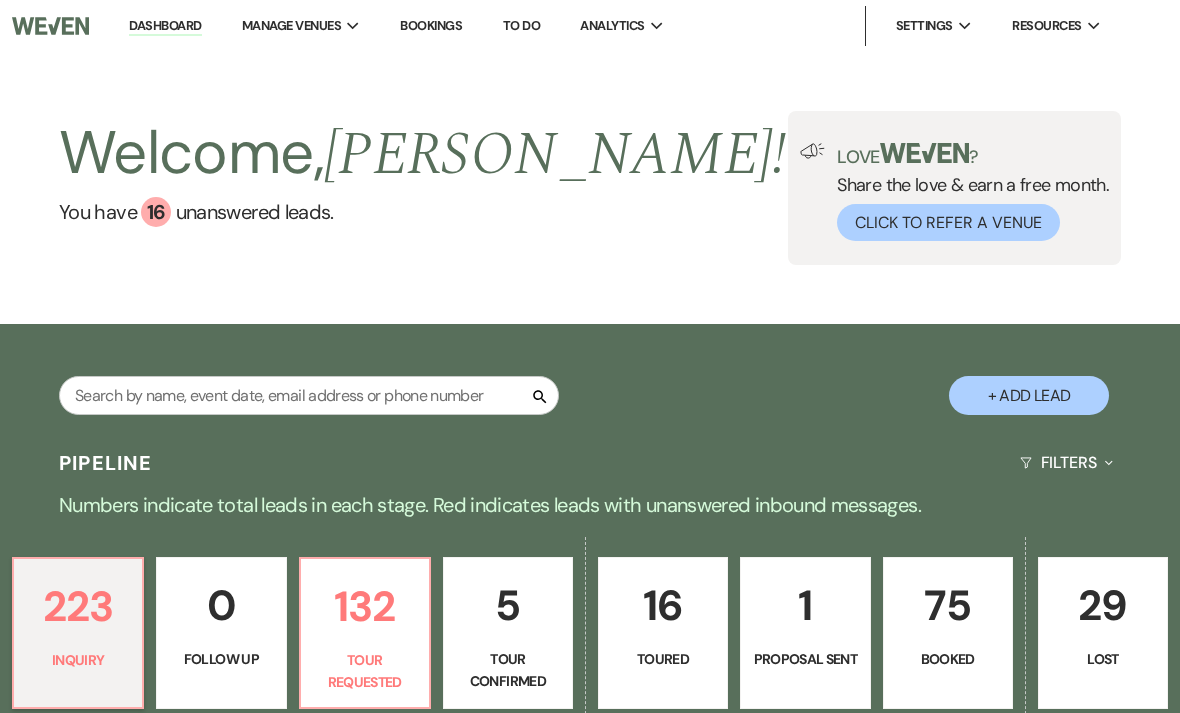 scroll, scrollTop: 771, scrollLeft: 0, axis: vertical 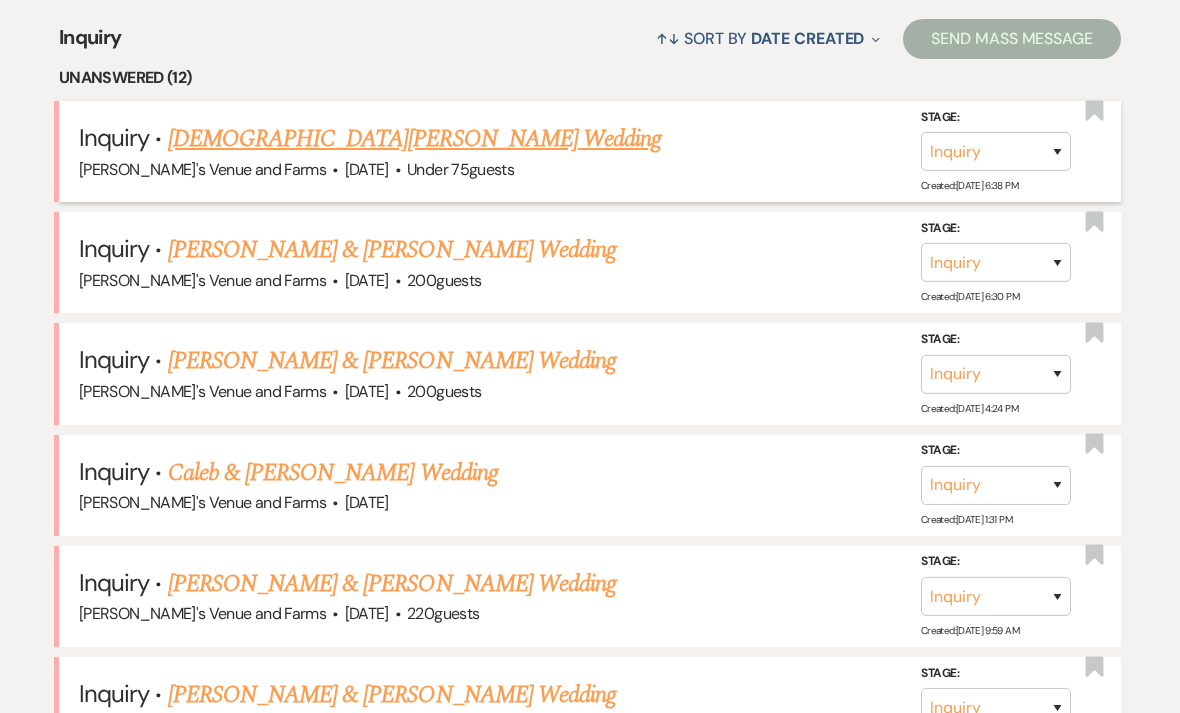 click on "[DEMOGRAPHIC_DATA][PERSON_NAME] Wedding" at bounding box center (415, 139) 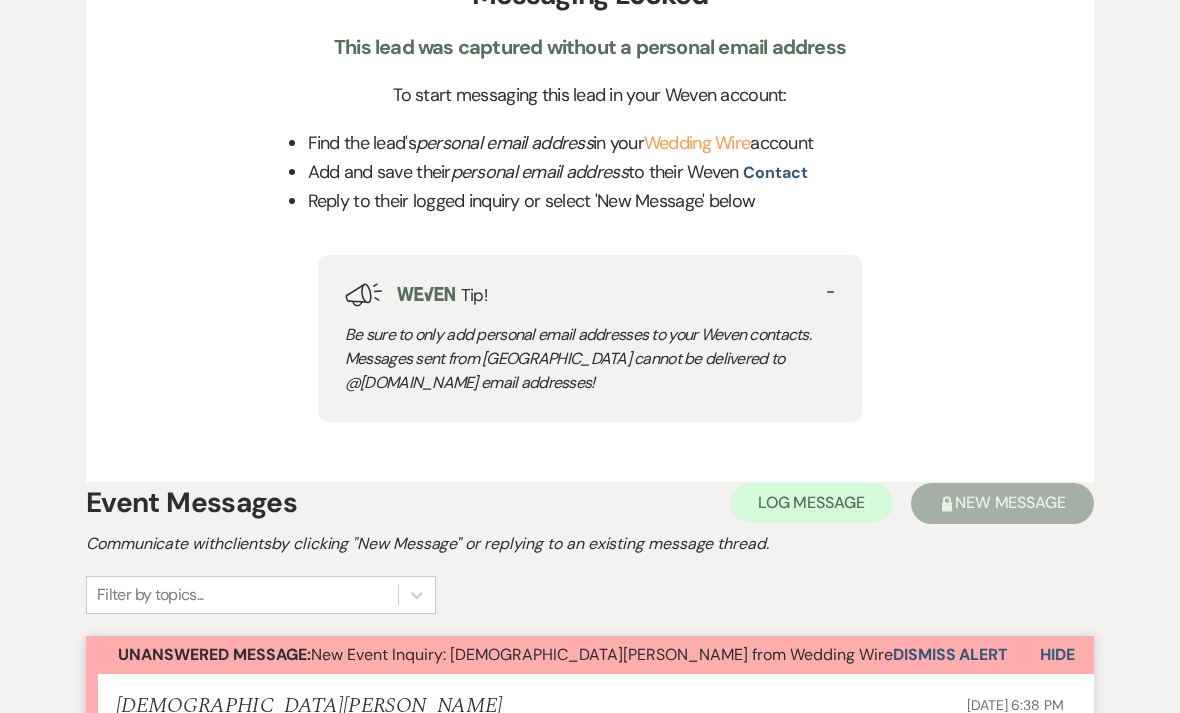 click on "Dismiss Alert" at bounding box center [950, 656] 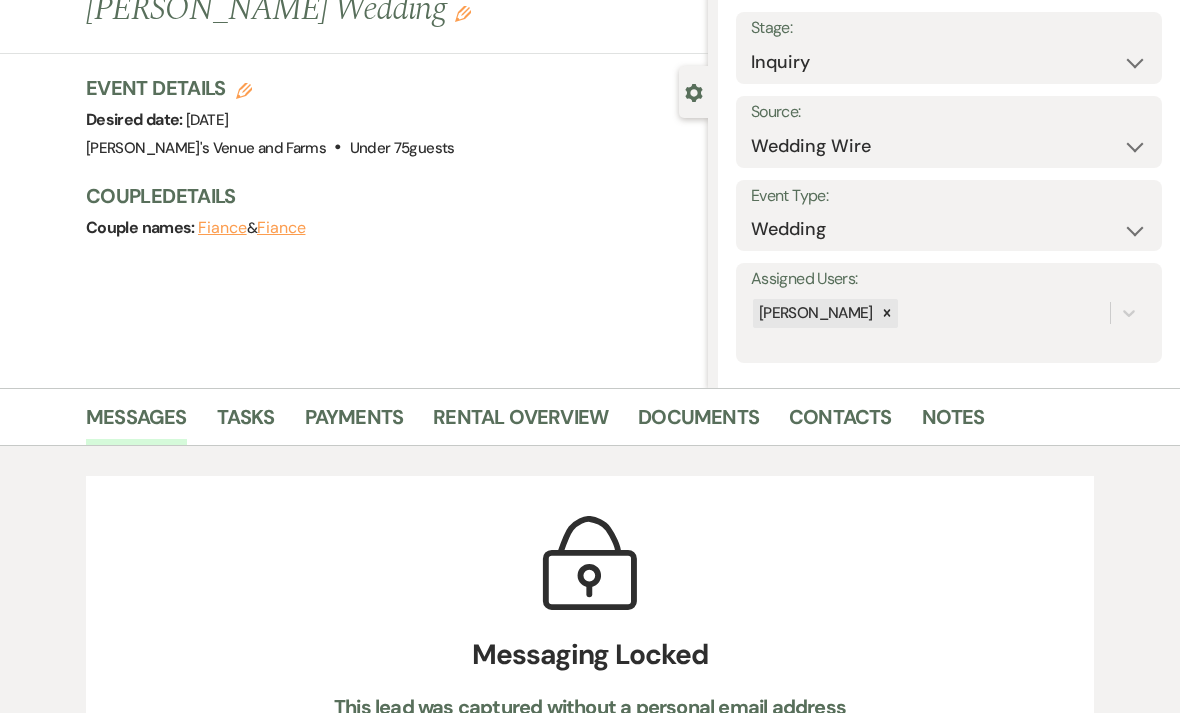 scroll, scrollTop: 0, scrollLeft: 0, axis: both 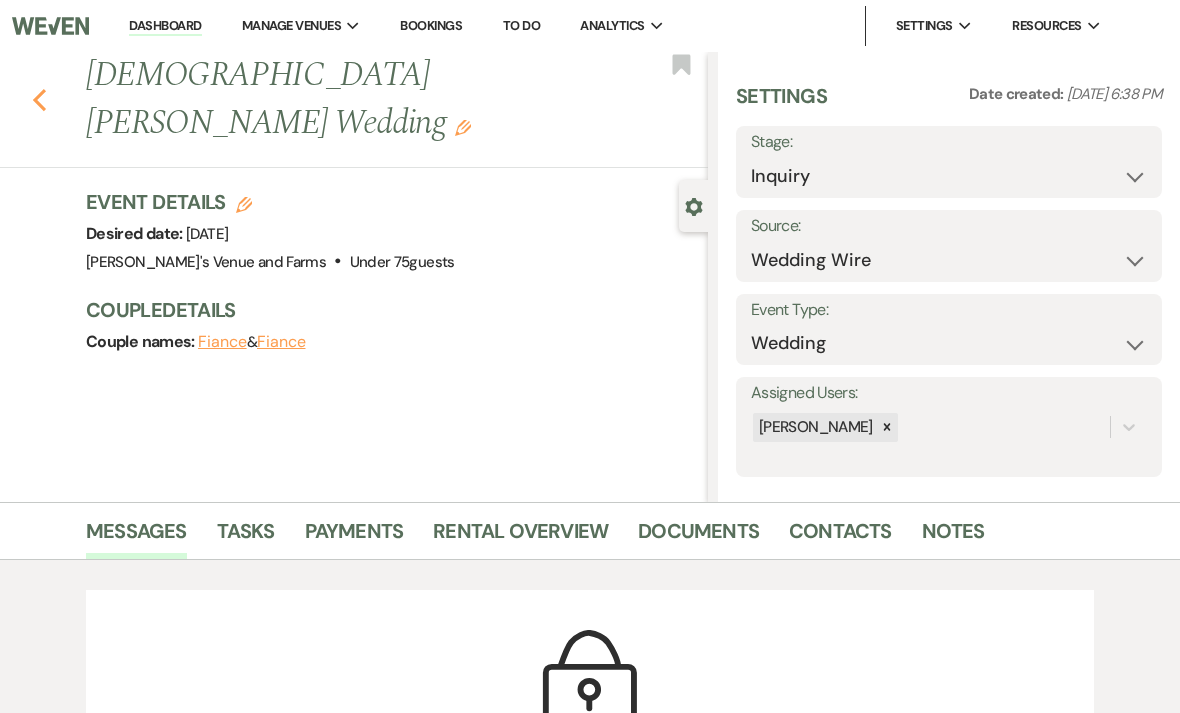 click 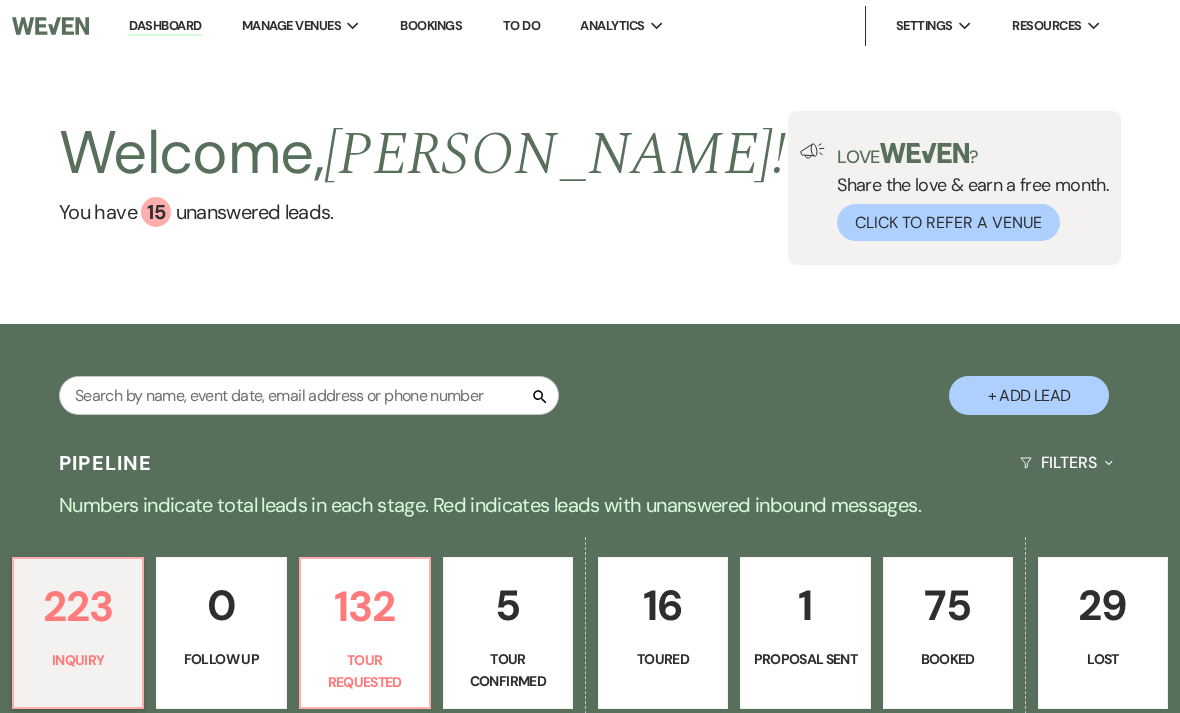 scroll, scrollTop: 771, scrollLeft: 0, axis: vertical 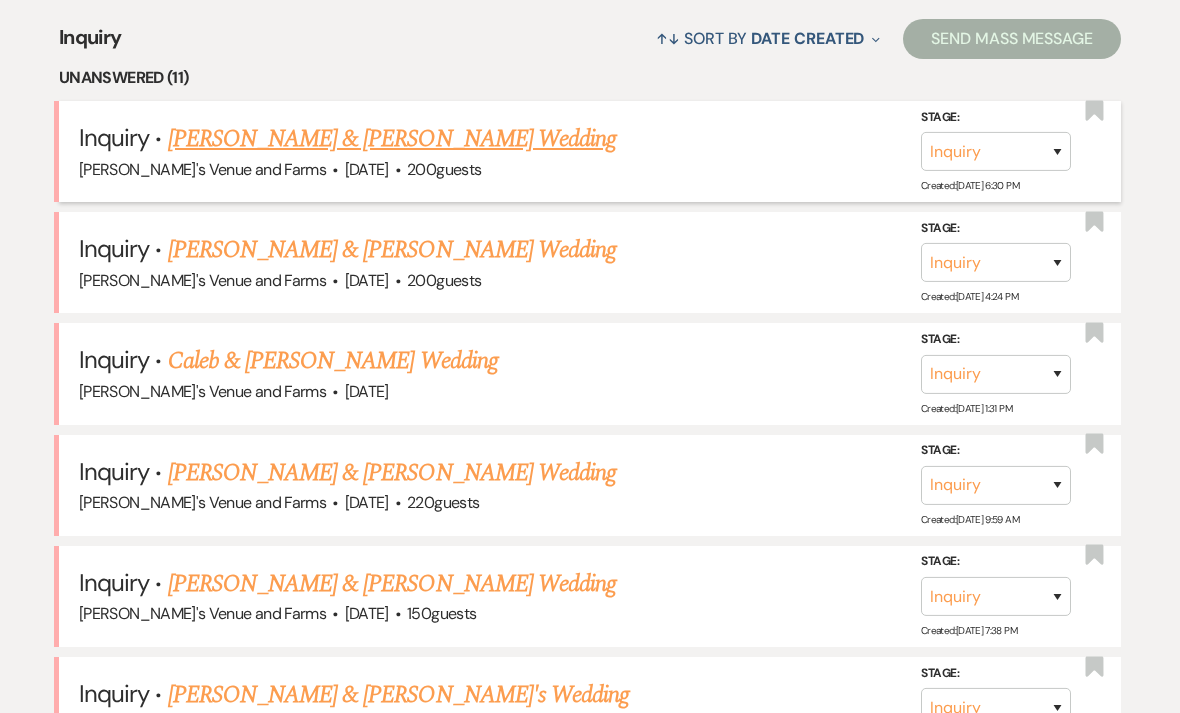 click on "[PERSON_NAME] & [PERSON_NAME] Wedding" at bounding box center [392, 139] 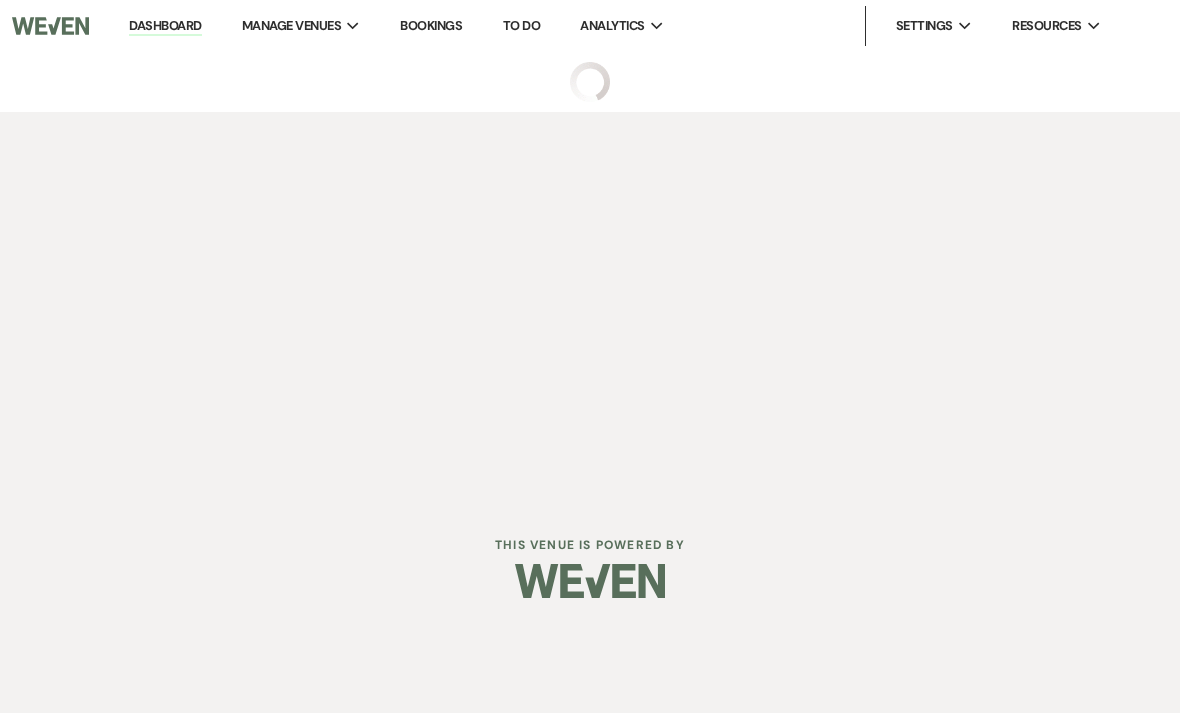 scroll, scrollTop: 0, scrollLeft: 0, axis: both 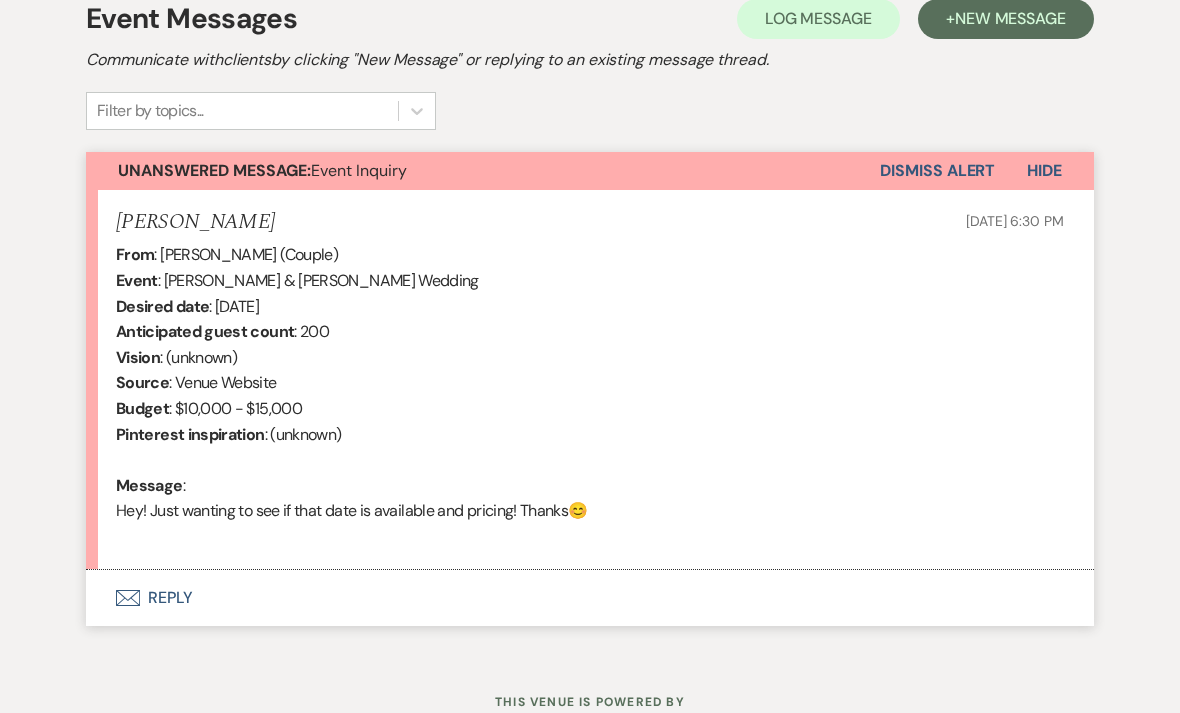 click on "Envelope Reply" at bounding box center (590, 598) 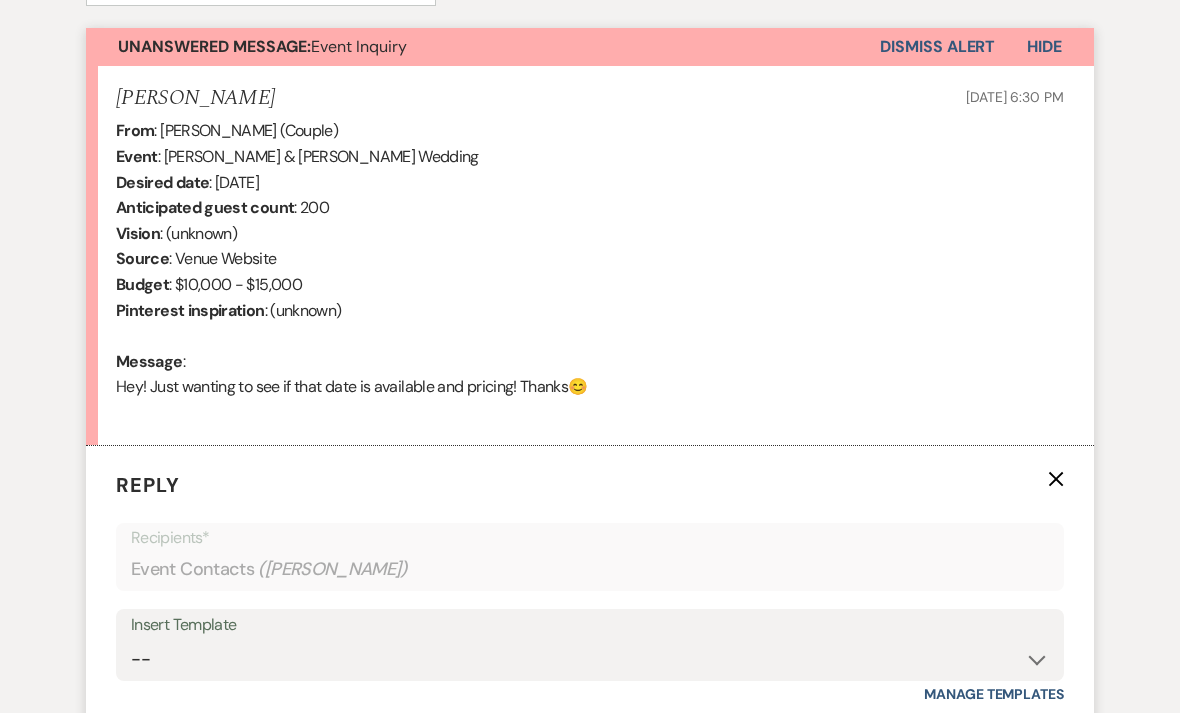 scroll, scrollTop: 654, scrollLeft: 0, axis: vertical 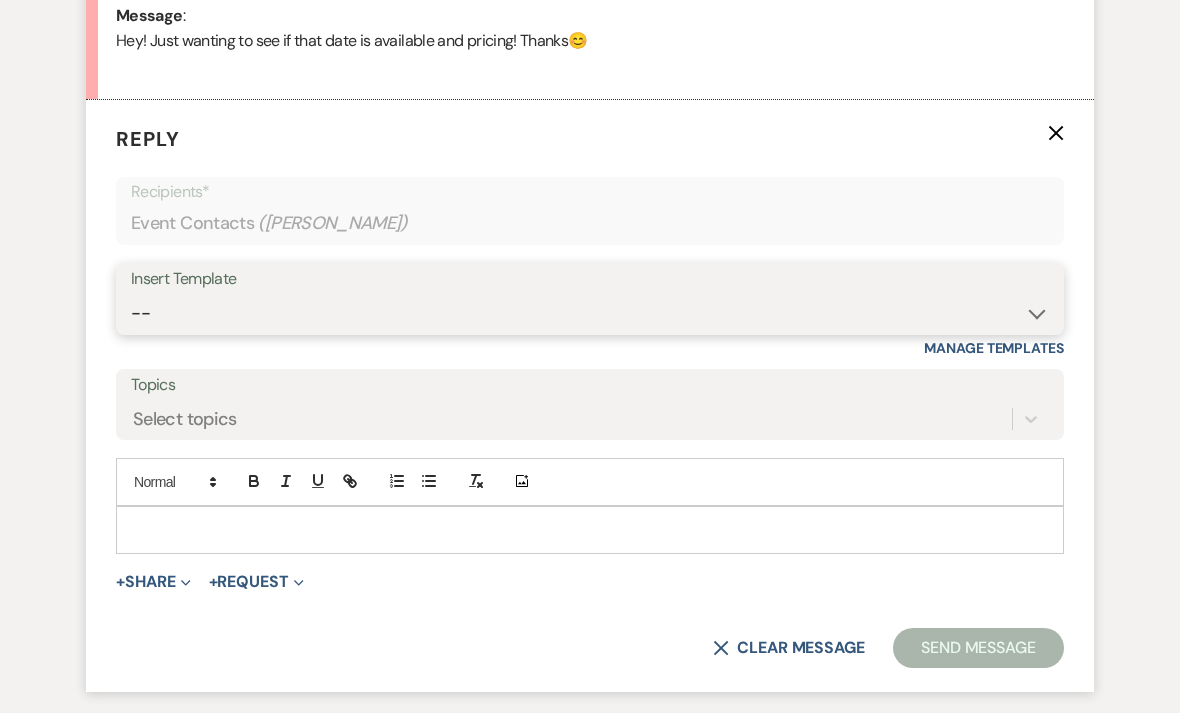 click on "-- Weven Planning Portal Introduction (Booked Events) Initial Inquiry Response Contract (Pre-Booked Leads) Contract Information (Pre-Booked) Welcome BVF Bride  Tour Request Response Follow Up - correct one Final Walk Through" at bounding box center [590, 314] 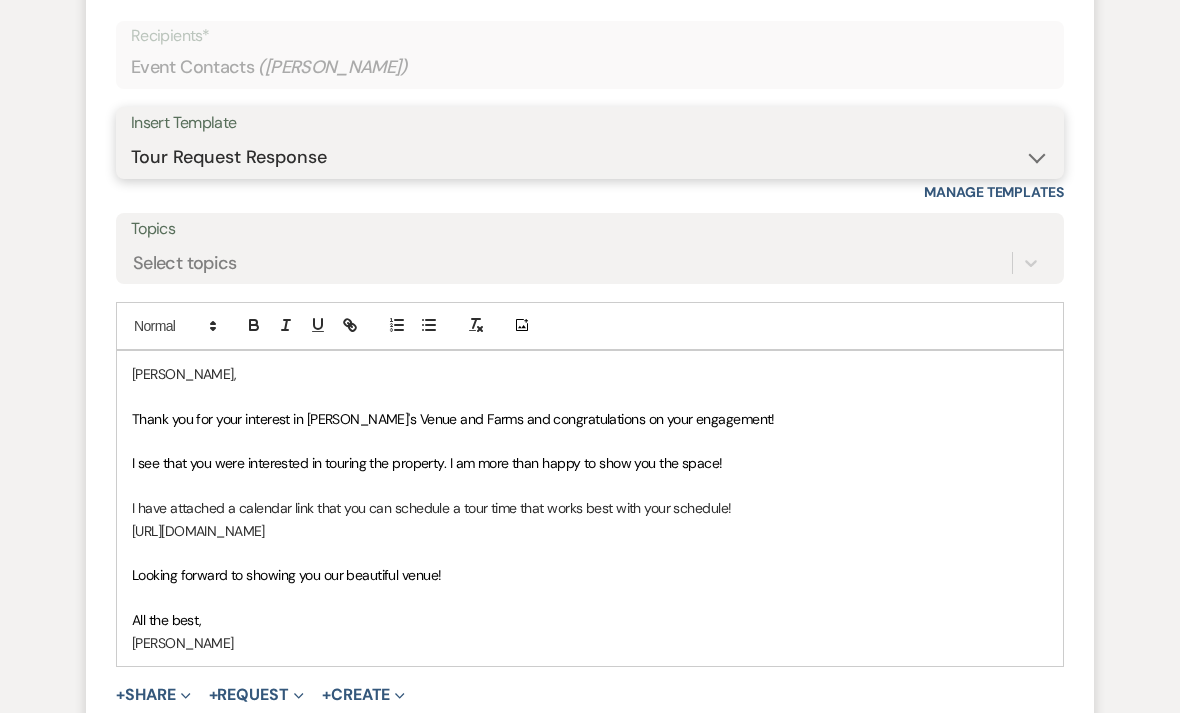 scroll, scrollTop: 1321, scrollLeft: 0, axis: vertical 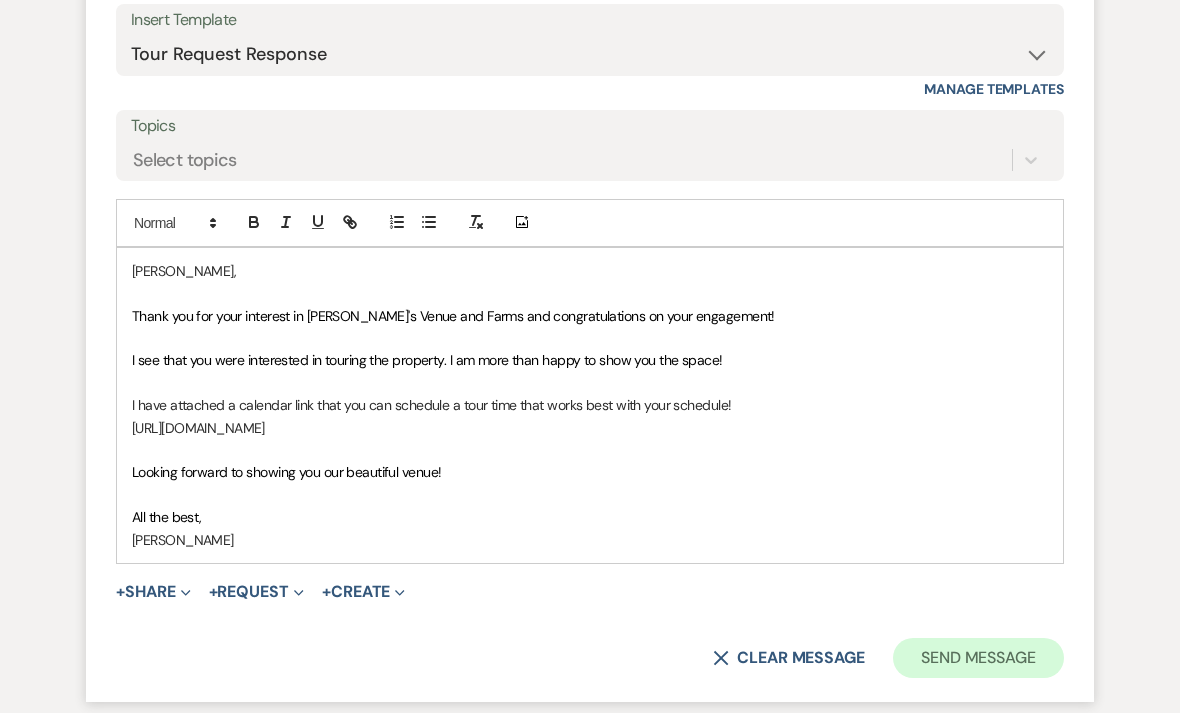 click on "Send Message" at bounding box center (978, 658) 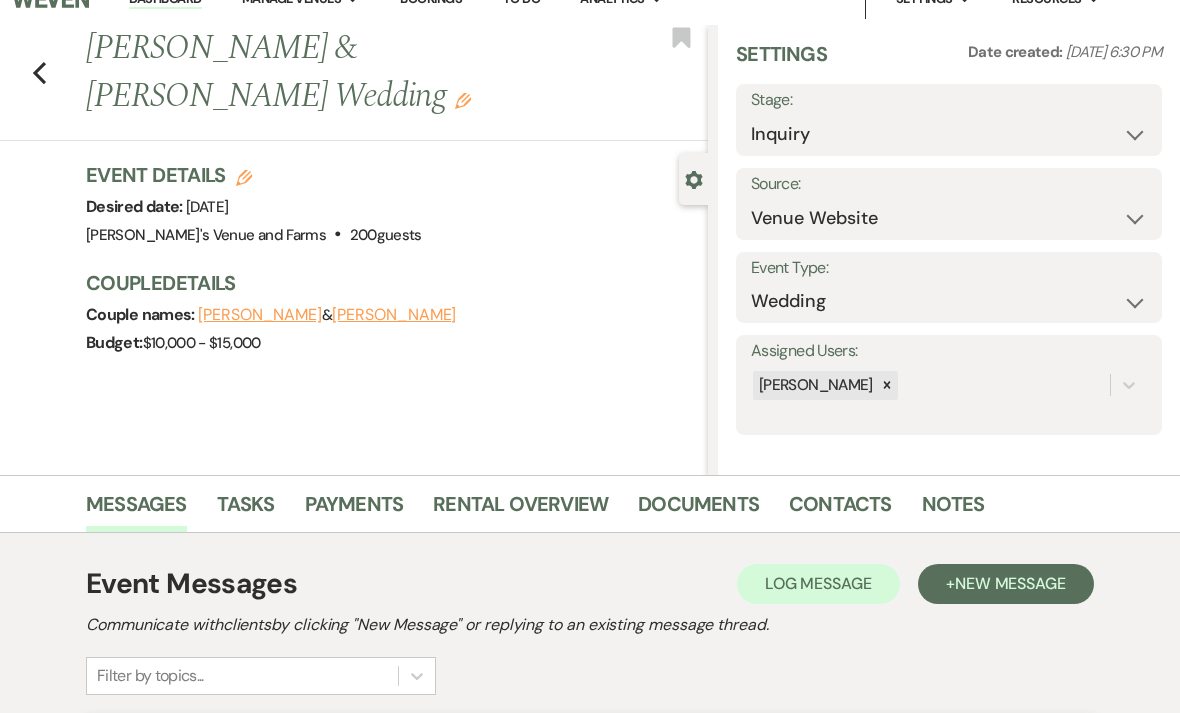 scroll, scrollTop: 0, scrollLeft: 0, axis: both 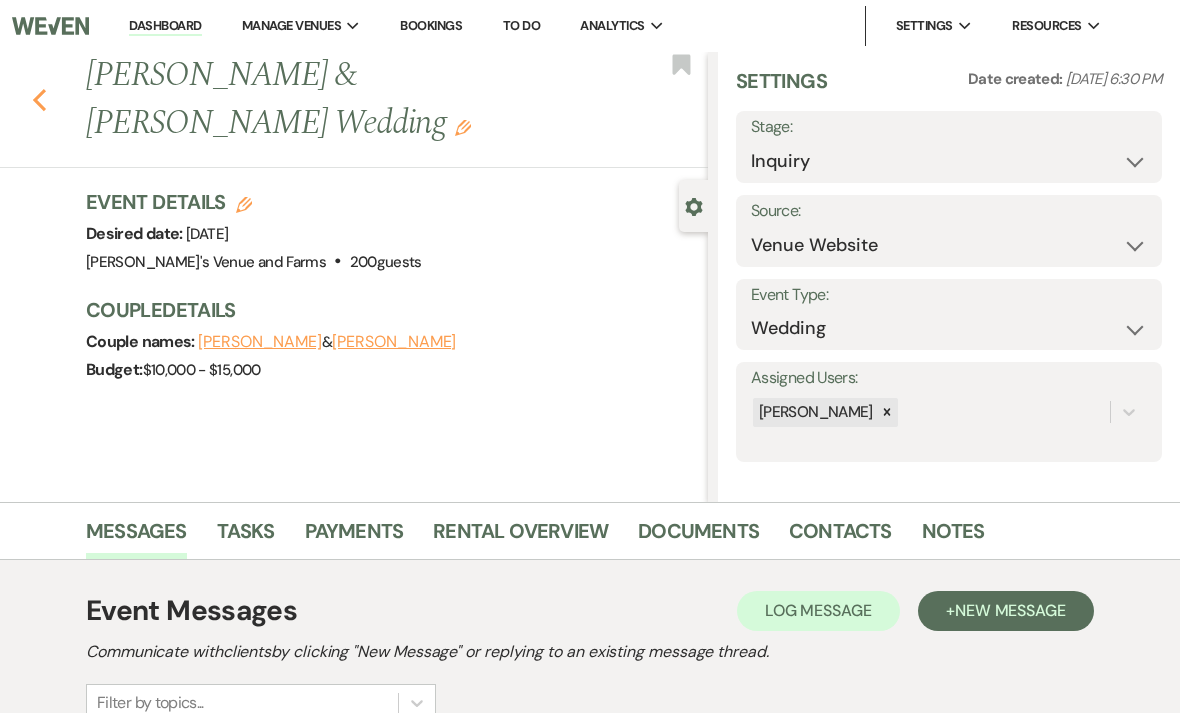 click 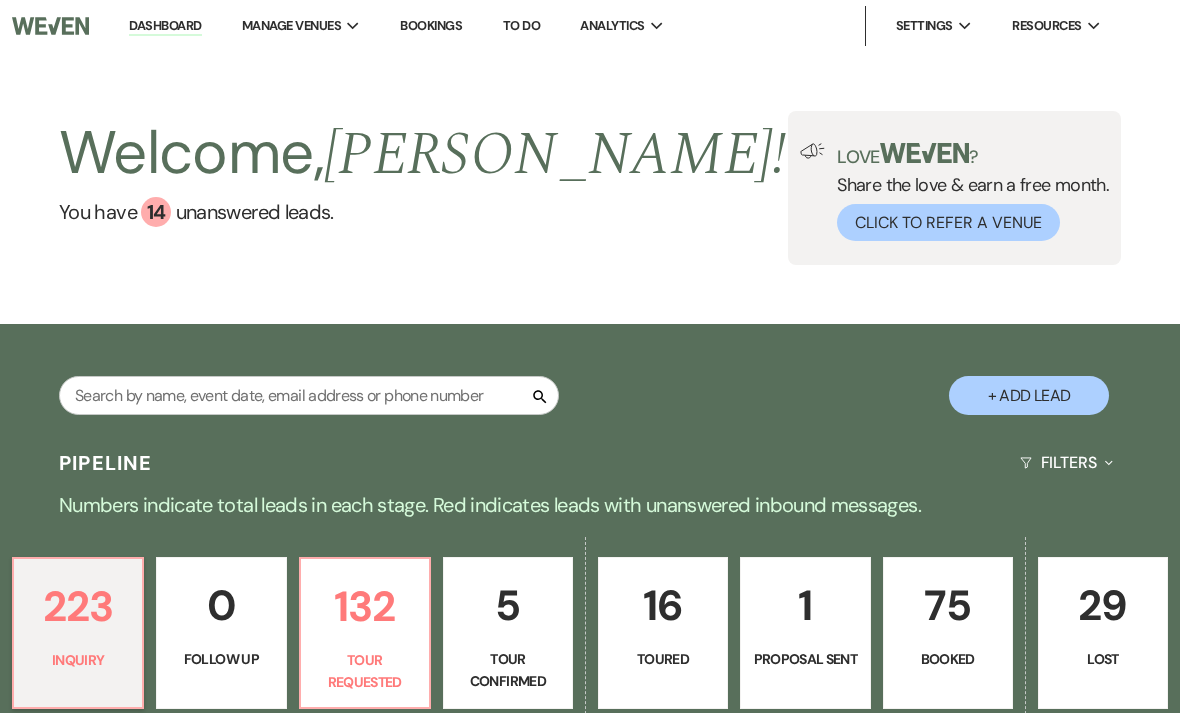 scroll, scrollTop: 771, scrollLeft: 0, axis: vertical 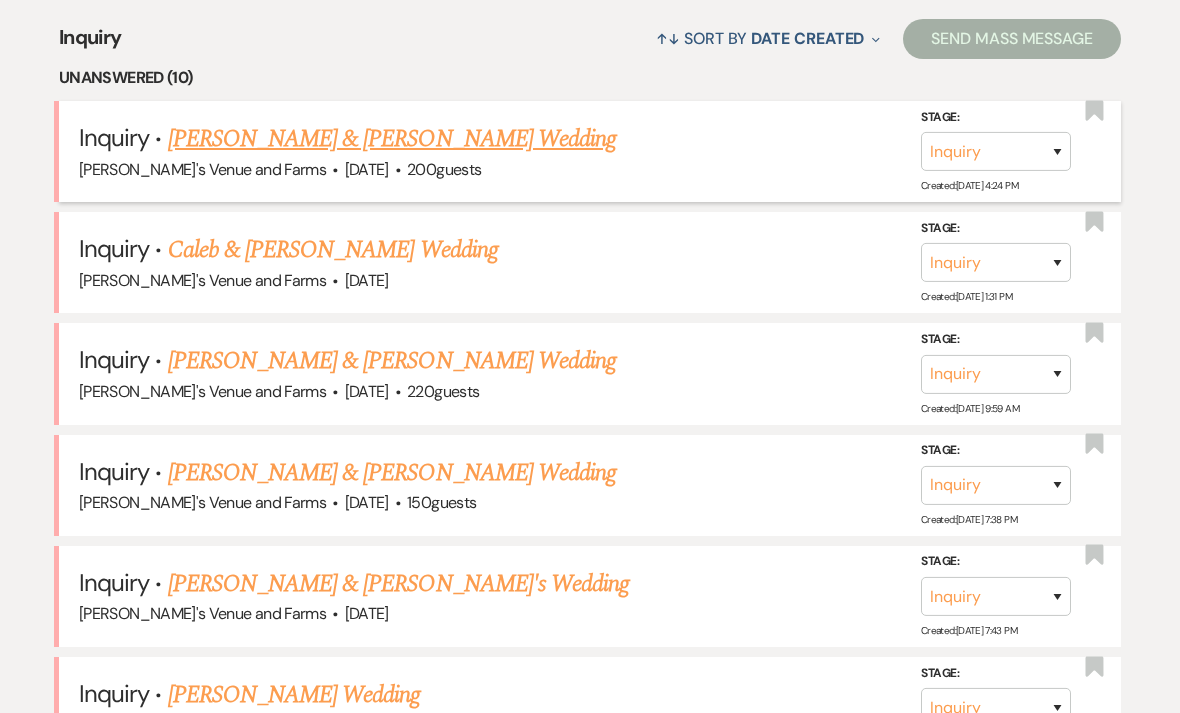 click on "[PERSON_NAME] & [PERSON_NAME] Wedding" at bounding box center [392, 139] 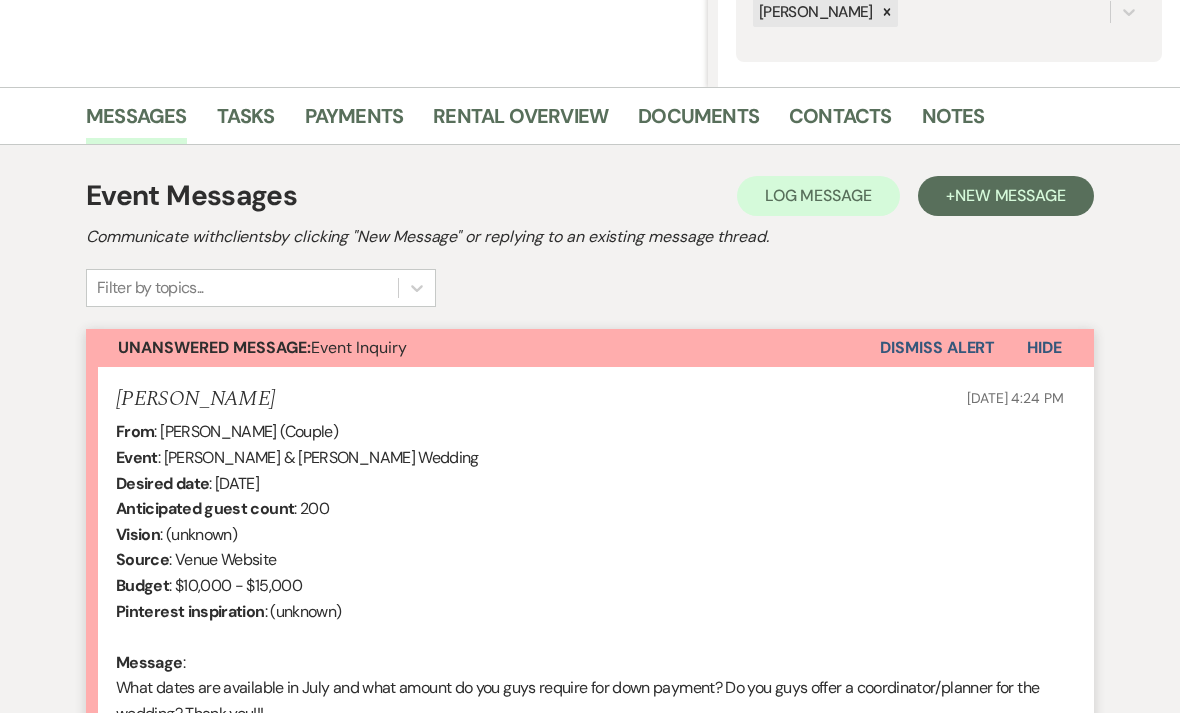 scroll, scrollTop: 617, scrollLeft: 0, axis: vertical 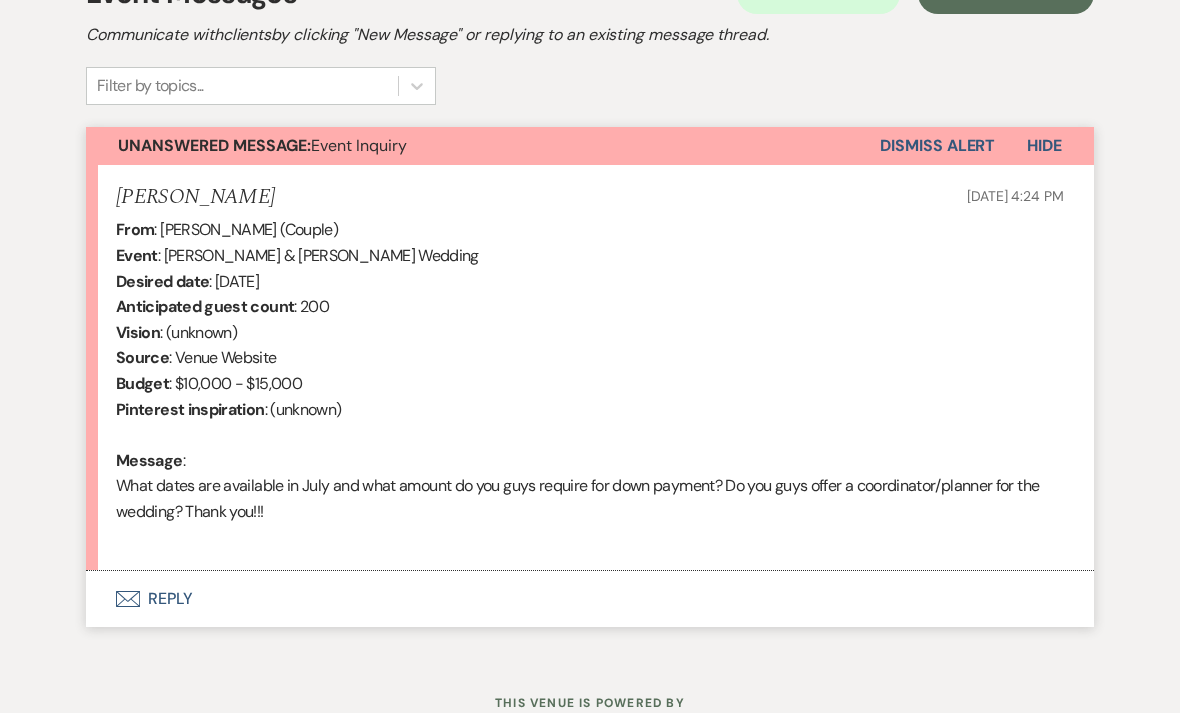 click on "Envelope Reply" at bounding box center [590, 599] 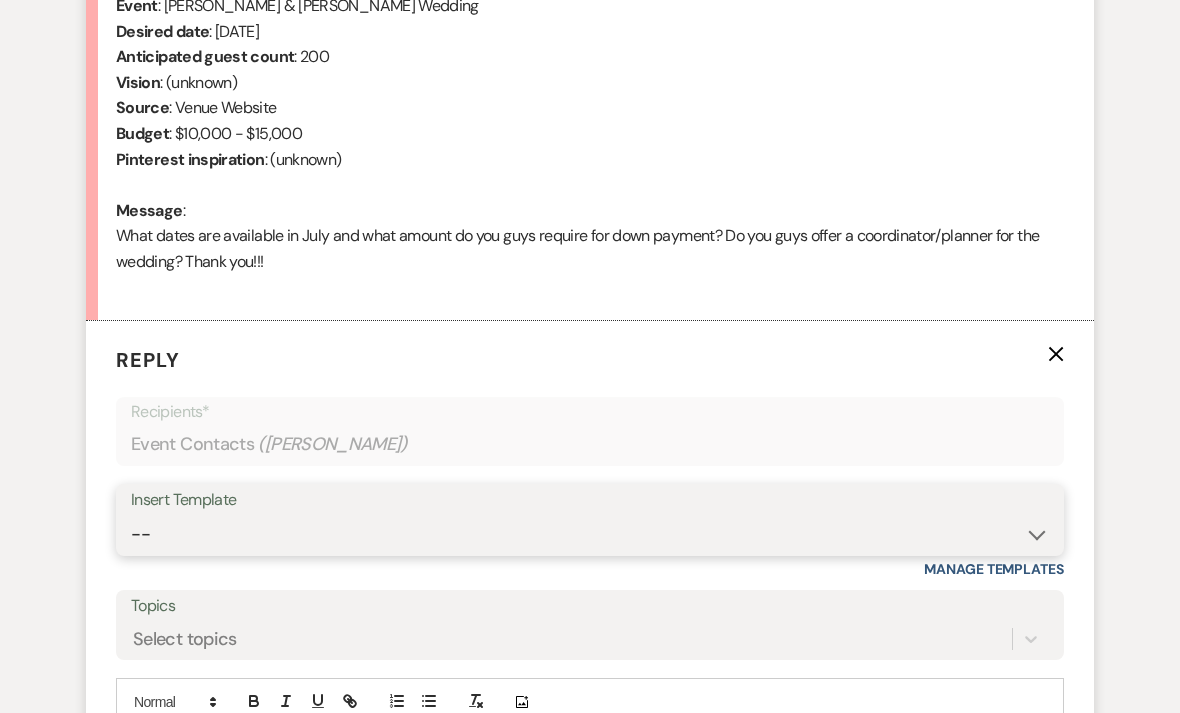 click on "-- Weven Planning Portal Introduction (Booked Events) Initial Inquiry Response Contract (Pre-Booked Leads) Contract Information (Pre-Booked) Welcome BVF Bride  Tour Request Response Follow Up - correct one Final Walk Through" at bounding box center (590, 535) 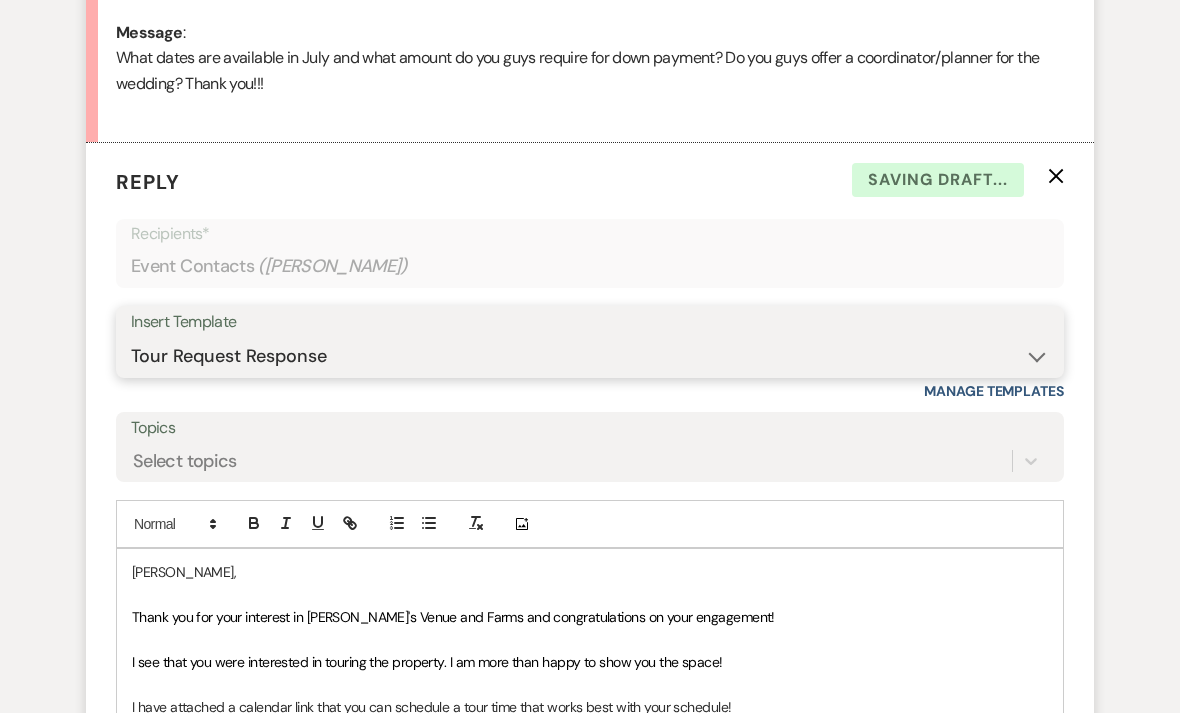 scroll, scrollTop: 1282, scrollLeft: 0, axis: vertical 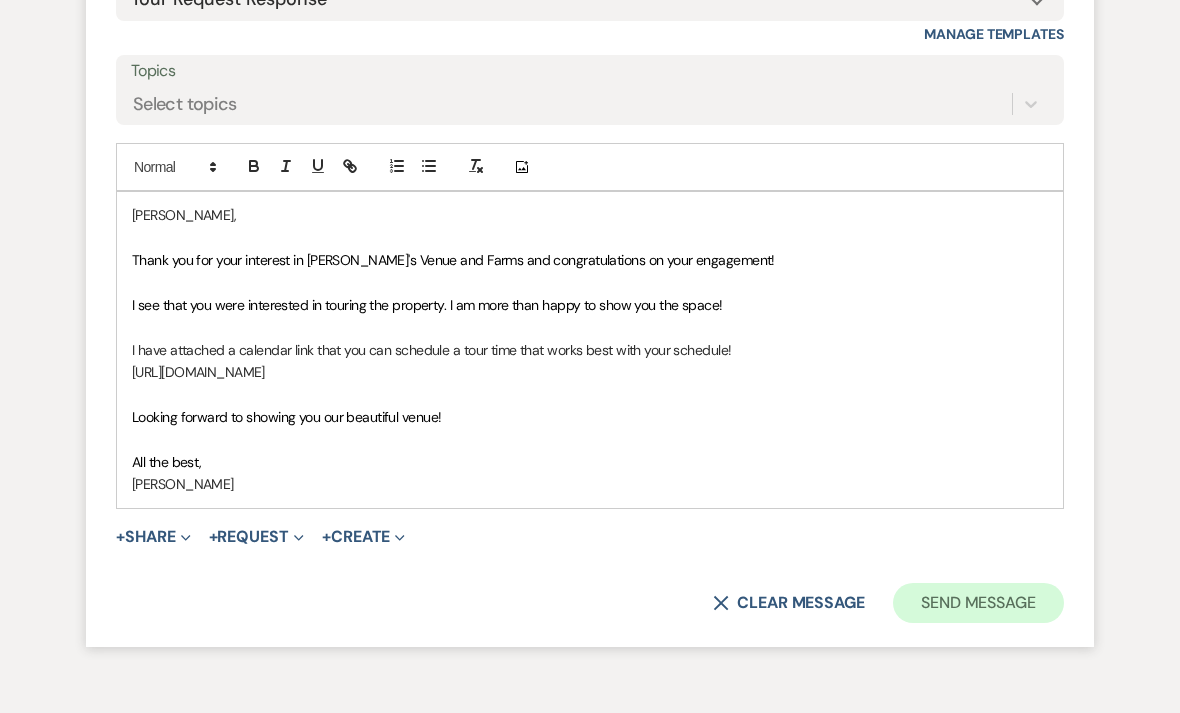 click on "Send Message" at bounding box center (978, 603) 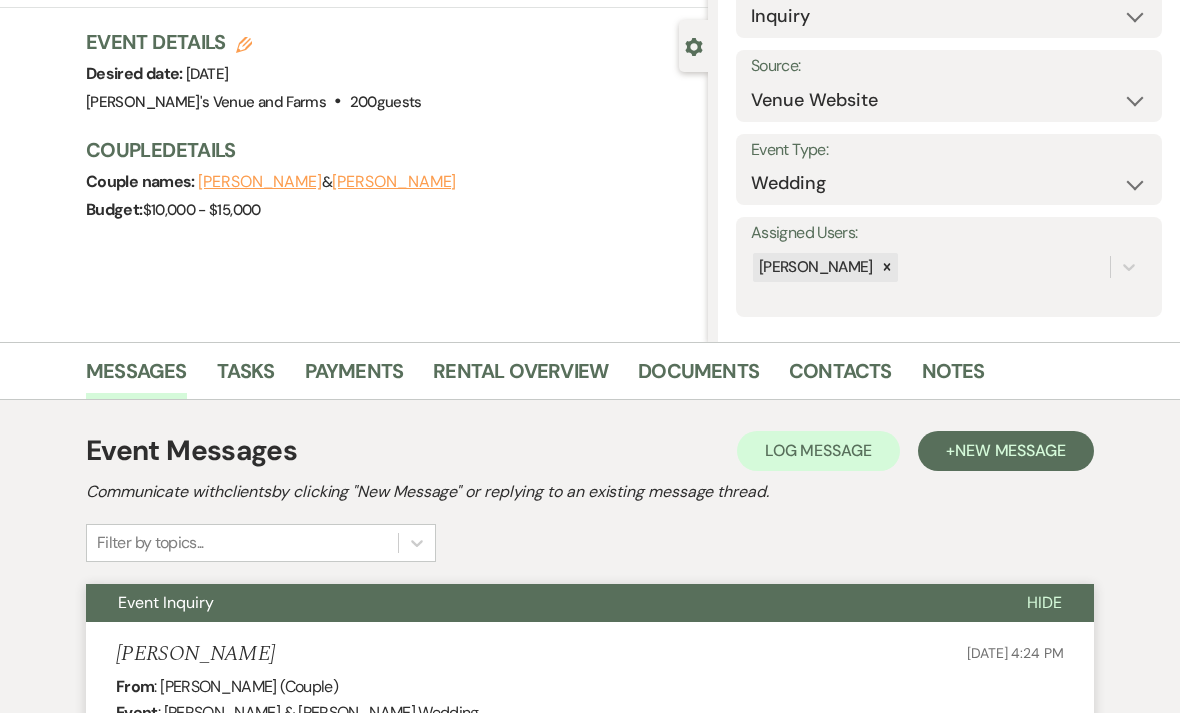 scroll, scrollTop: 0, scrollLeft: 0, axis: both 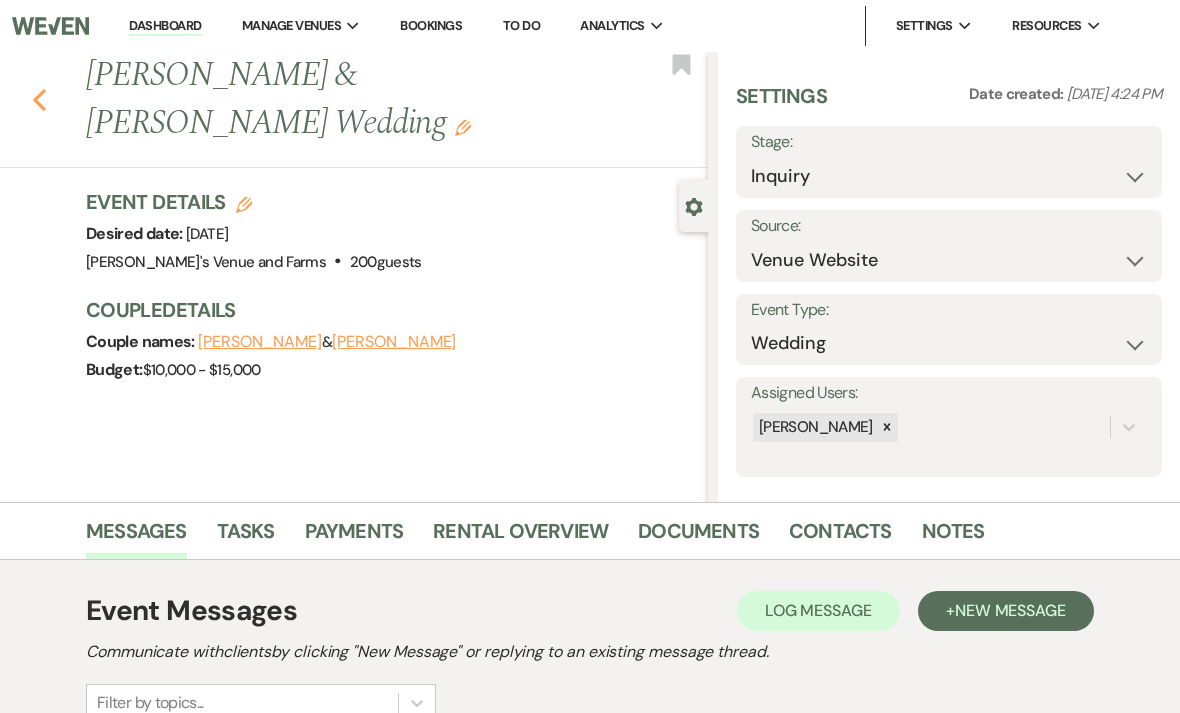 click 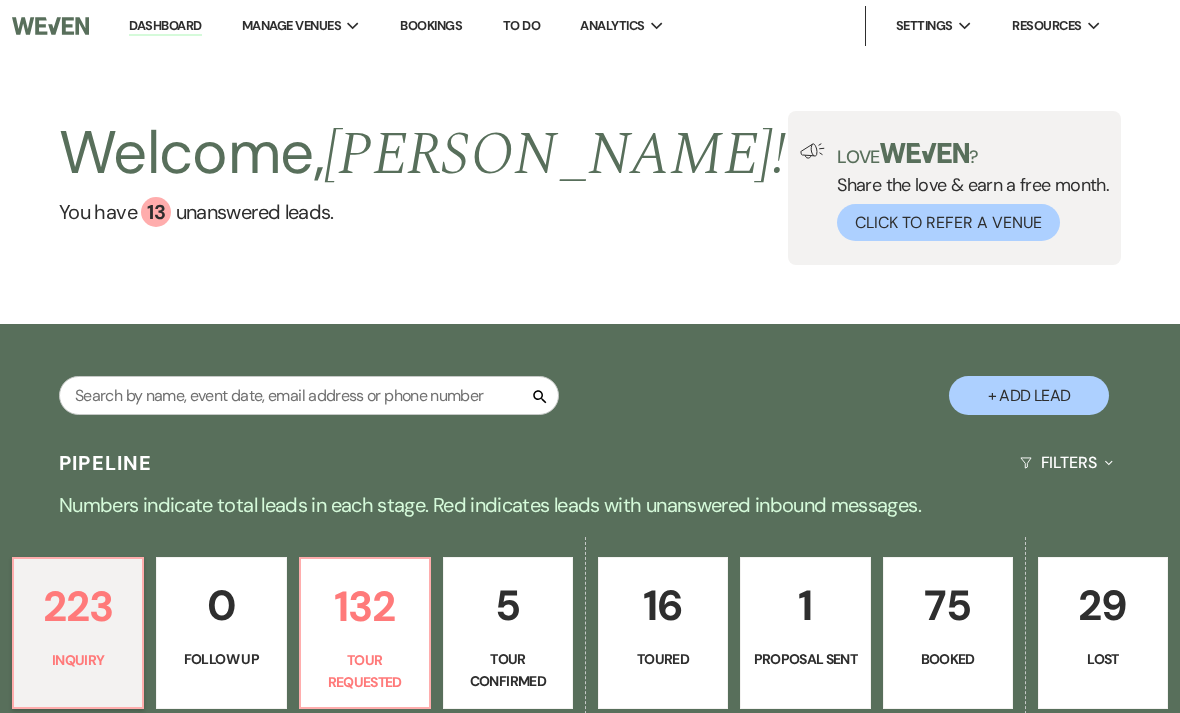 scroll, scrollTop: 771, scrollLeft: 0, axis: vertical 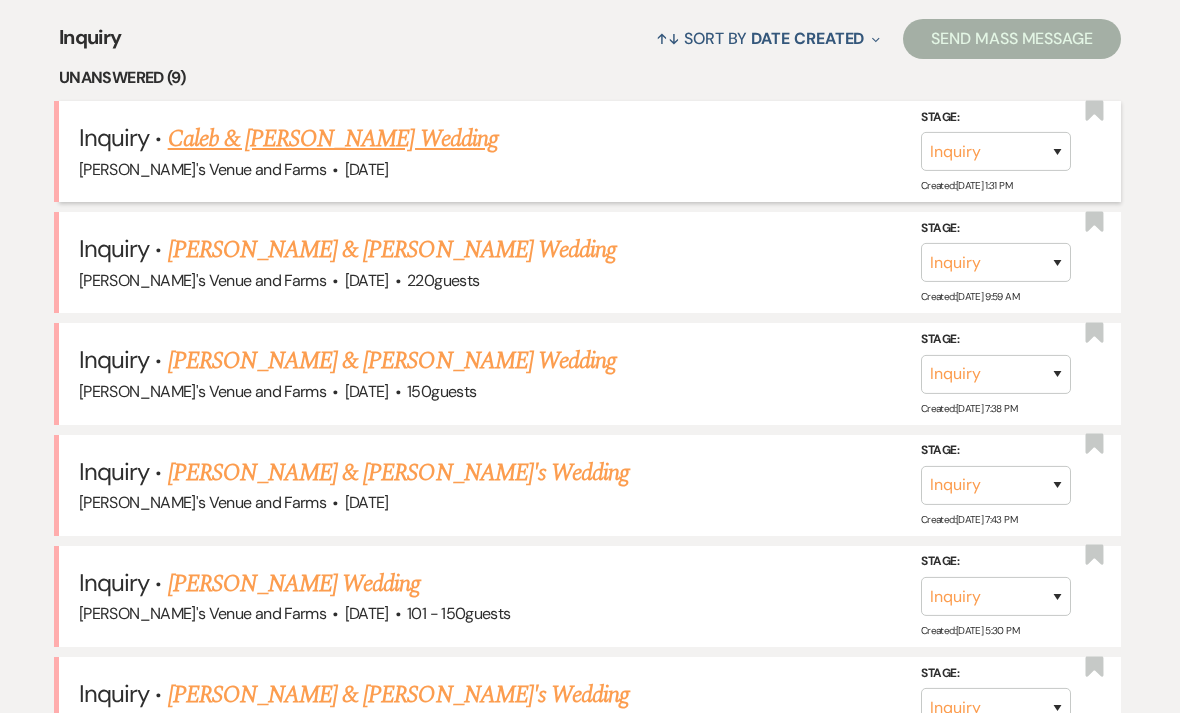 click on "Caleb & [PERSON_NAME] Wedding" at bounding box center (333, 139) 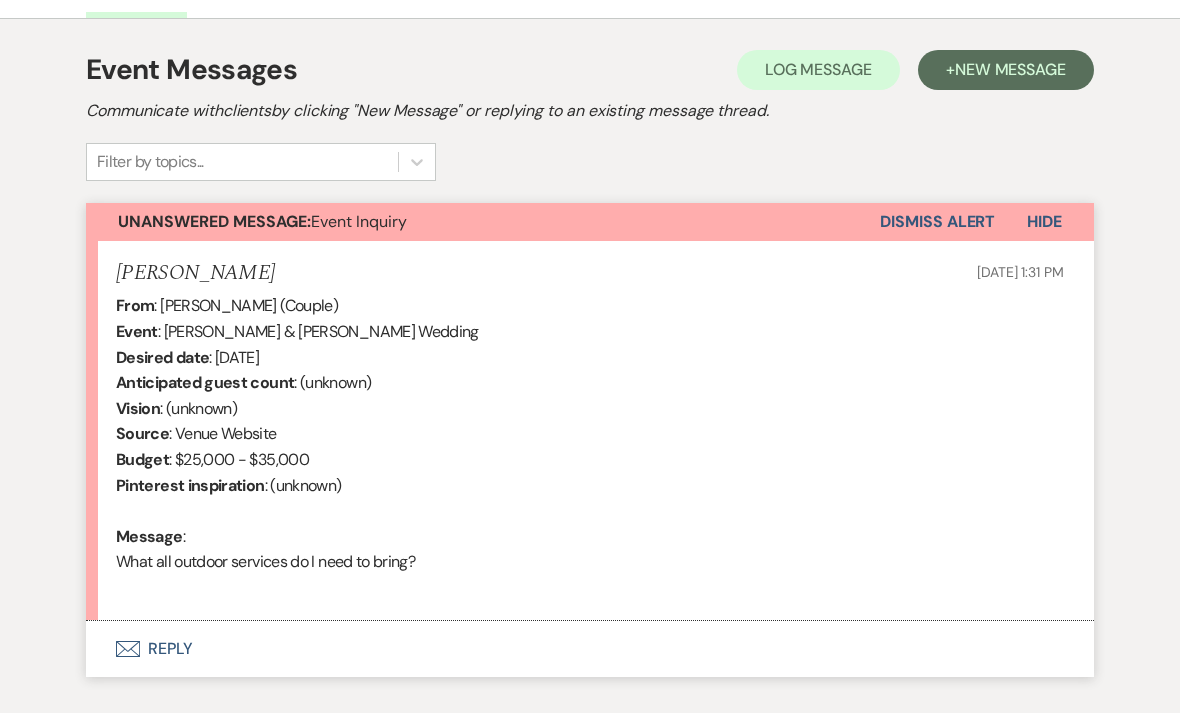 scroll, scrollTop: 592, scrollLeft: 0, axis: vertical 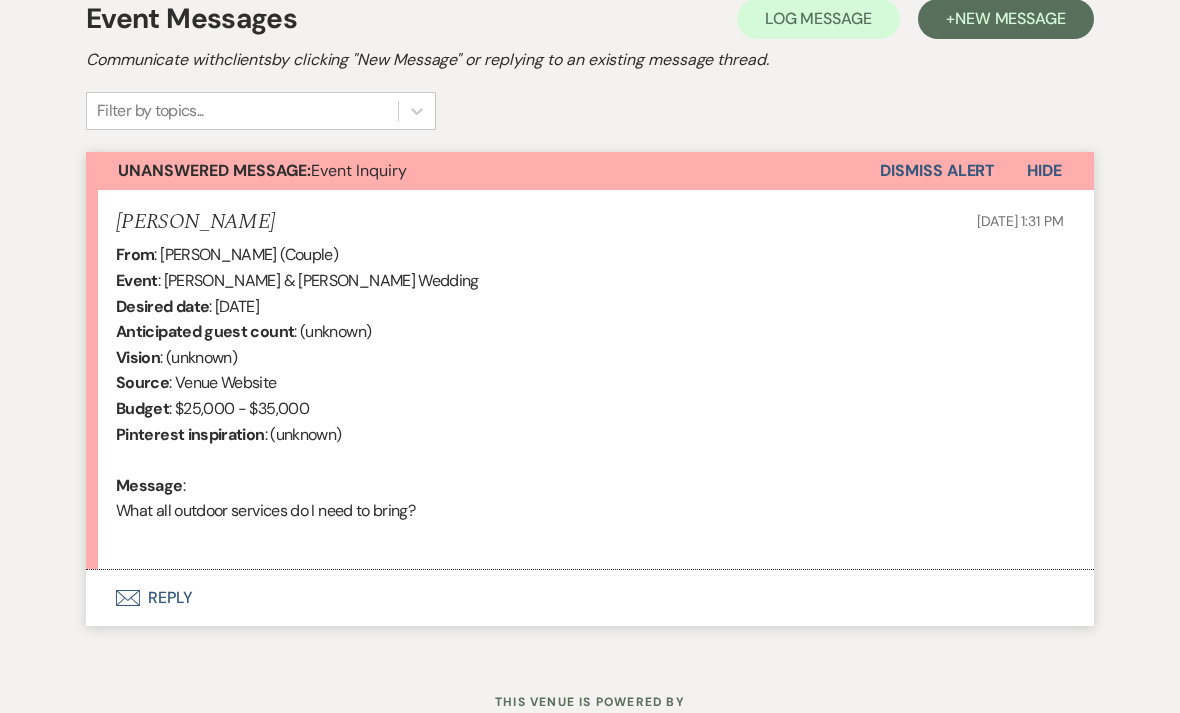 click on "Envelope Reply" at bounding box center (590, 598) 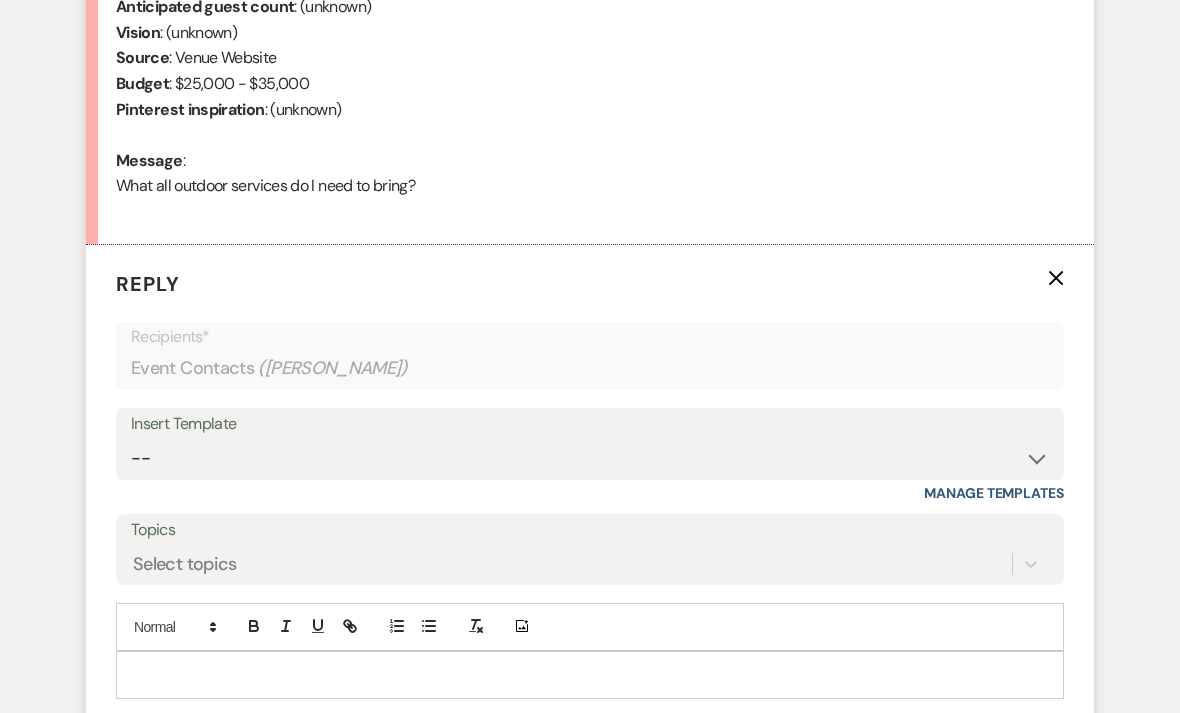 scroll, scrollTop: 1062, scrollLeft: 0, axis: vertical 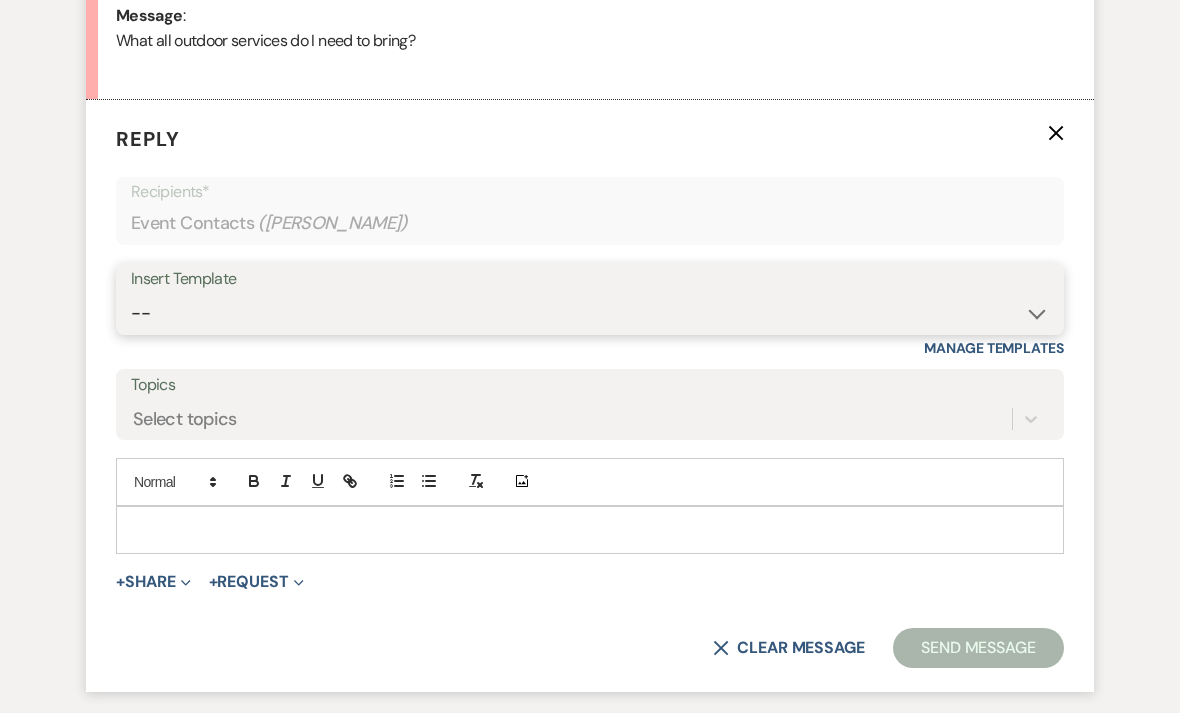 click on "-- Weven Planning Portal Introduction (Booked Events) Initial Inquiry Response Contract (Pre-Booked Leads) Contract Information (Pre-Booked) Welcome BVF Bride  Tour Request Response Follow Up - correct one Final Walk Through" at bounding box center (590, 313) 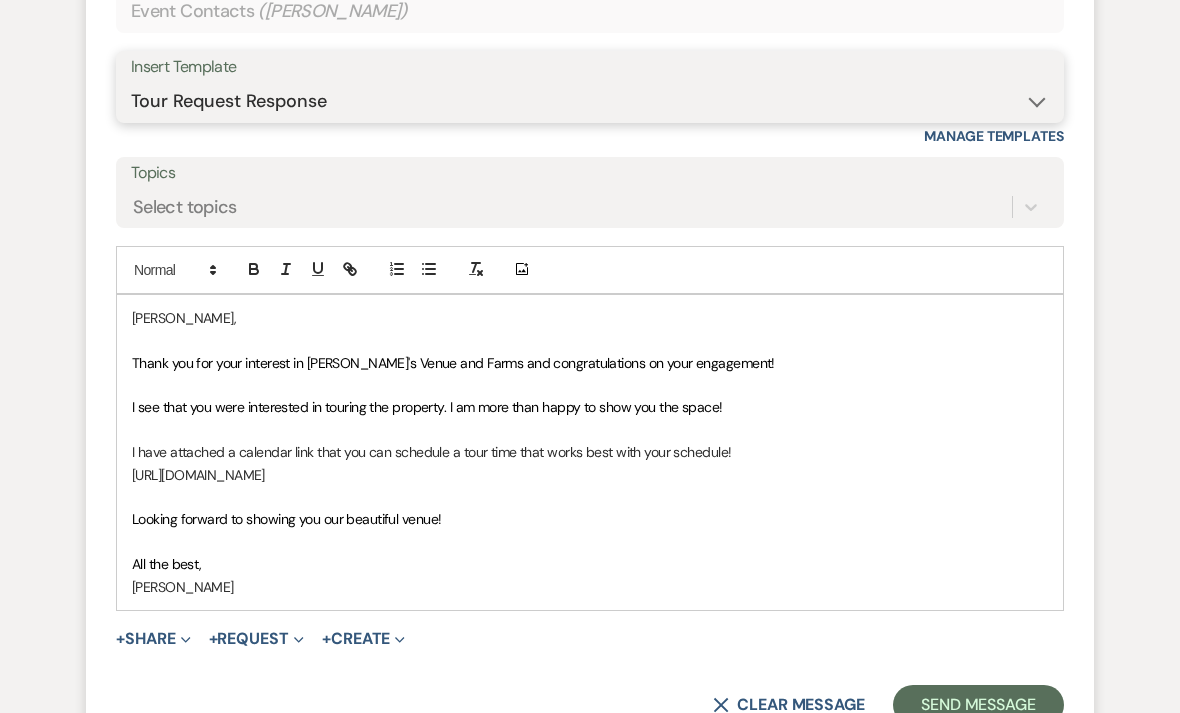 scroll, scrollTop: 1413, scrollLeft: 0, axis: vertical 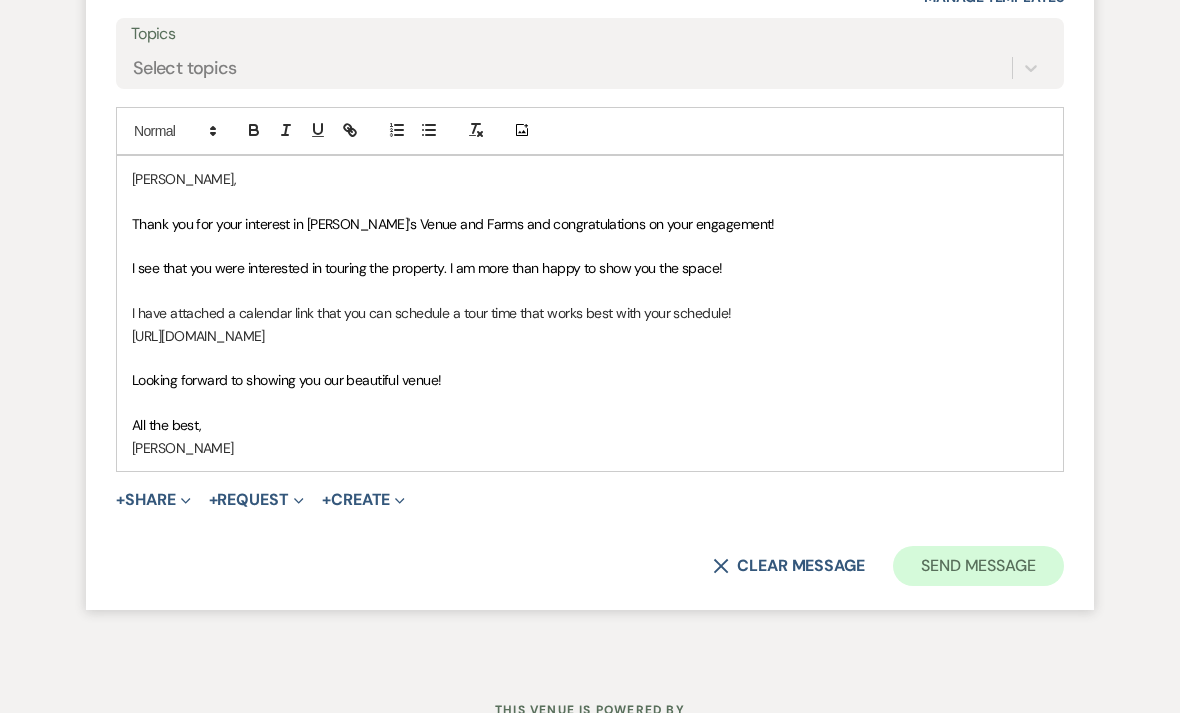 click on "Send Message" at bounding box center [978, 566] 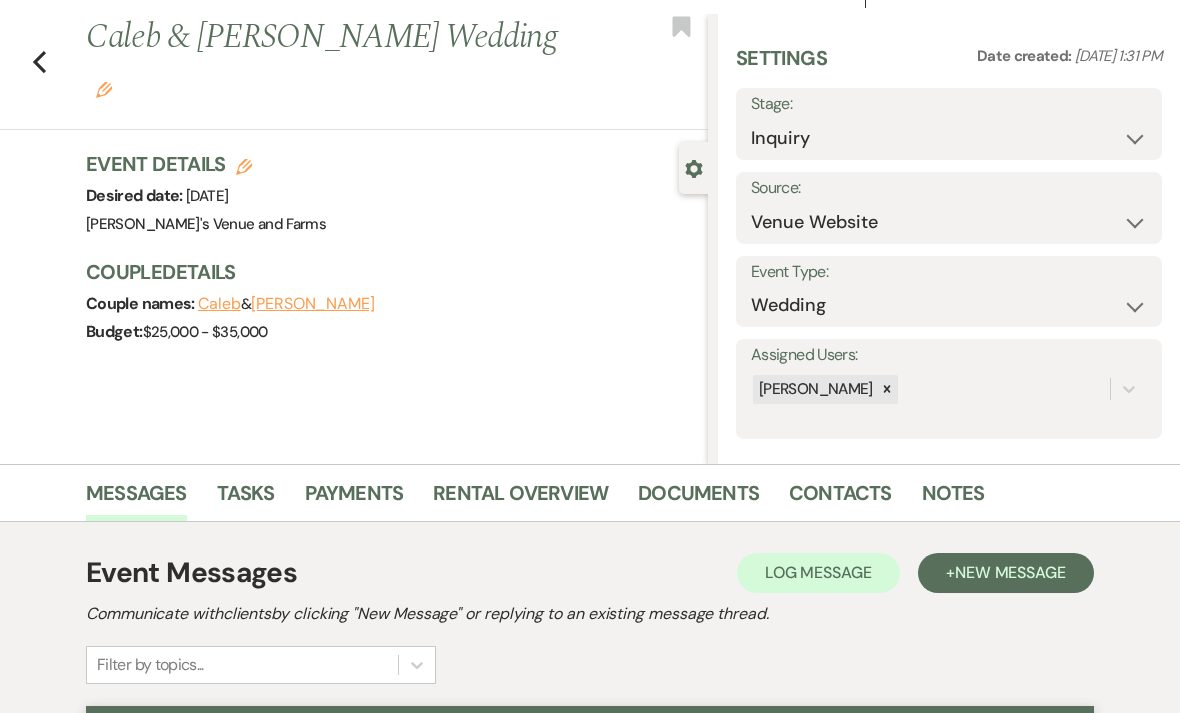 scroll, scrollTop: 0, scrollLeft: 0, axis: both 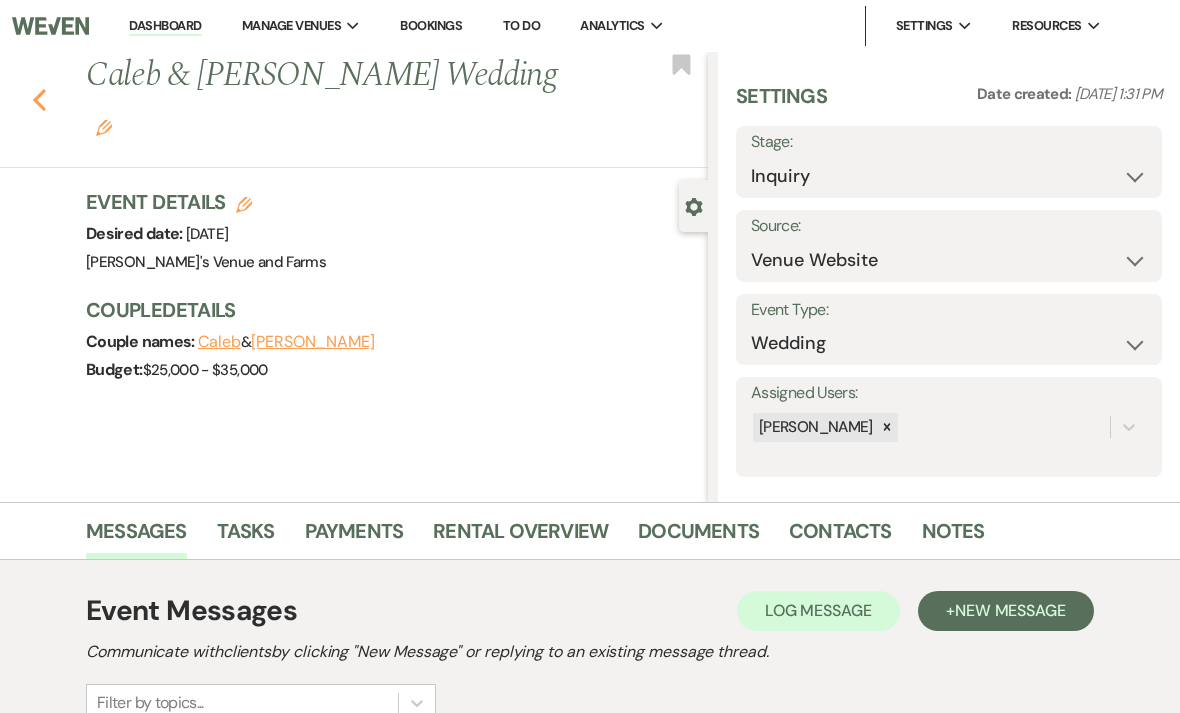 click 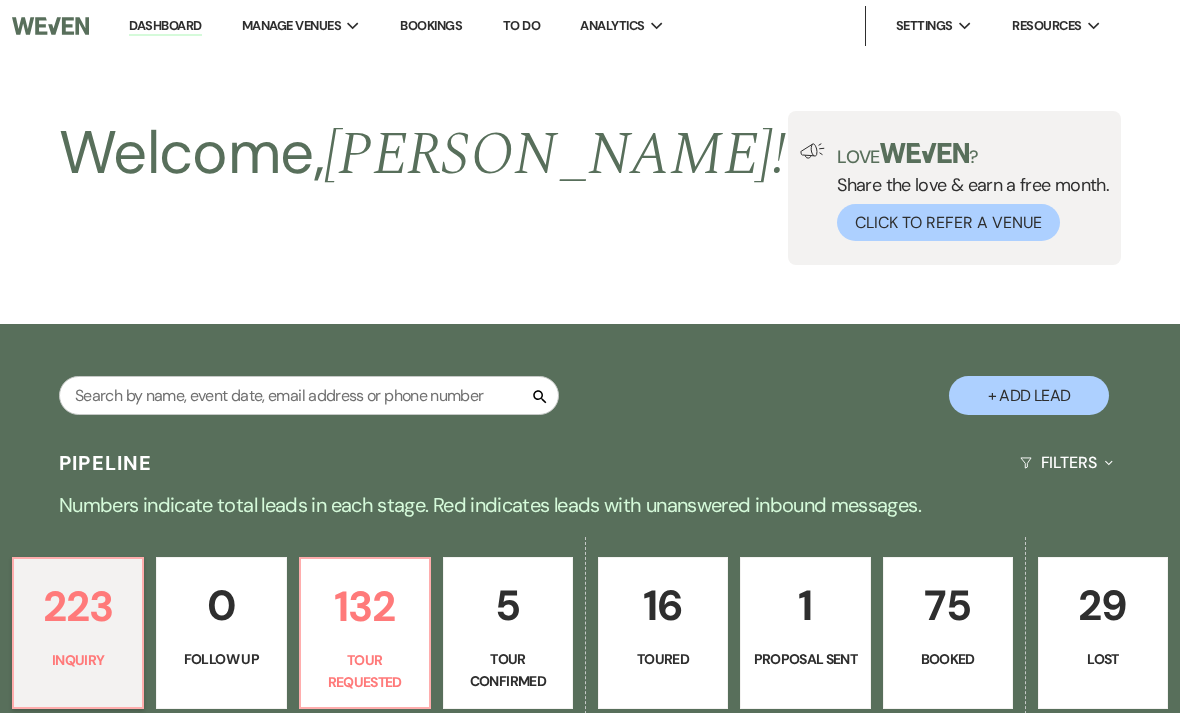 scroll, scrollTop: 771, scrollLeft: 0, axis: vertical 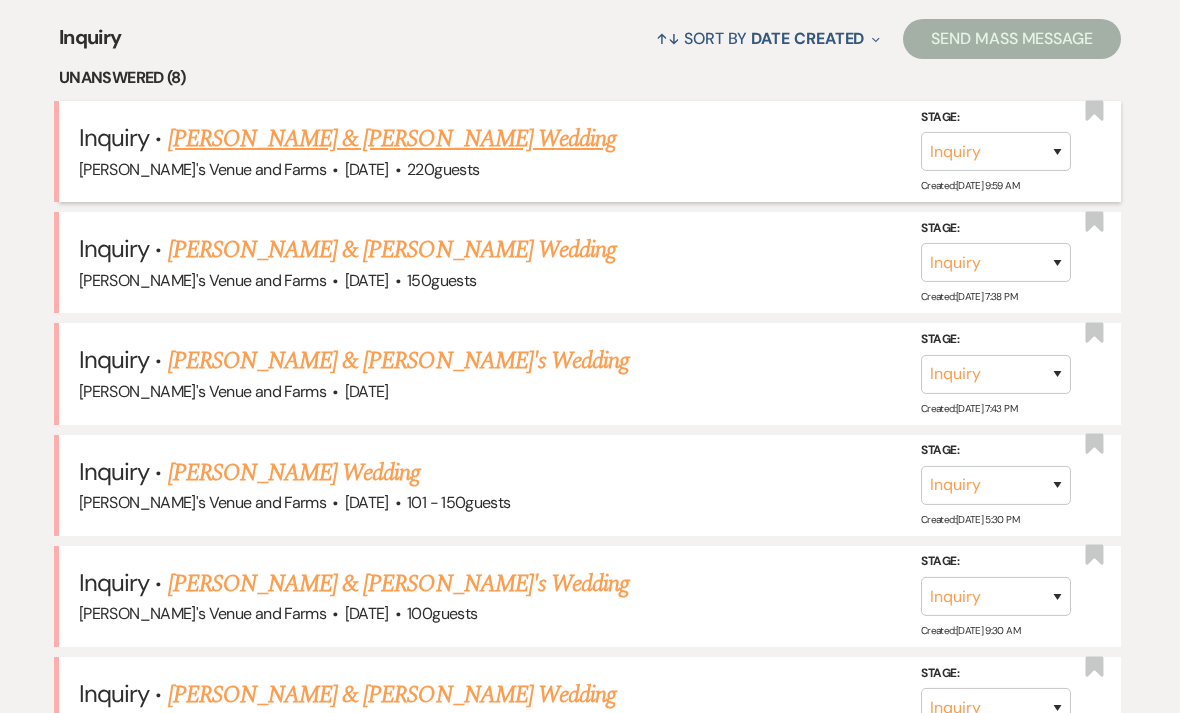 click on "[PERSON_NAME] & [PERSON_NAME] Wedding" at bounding box center (392, 139) 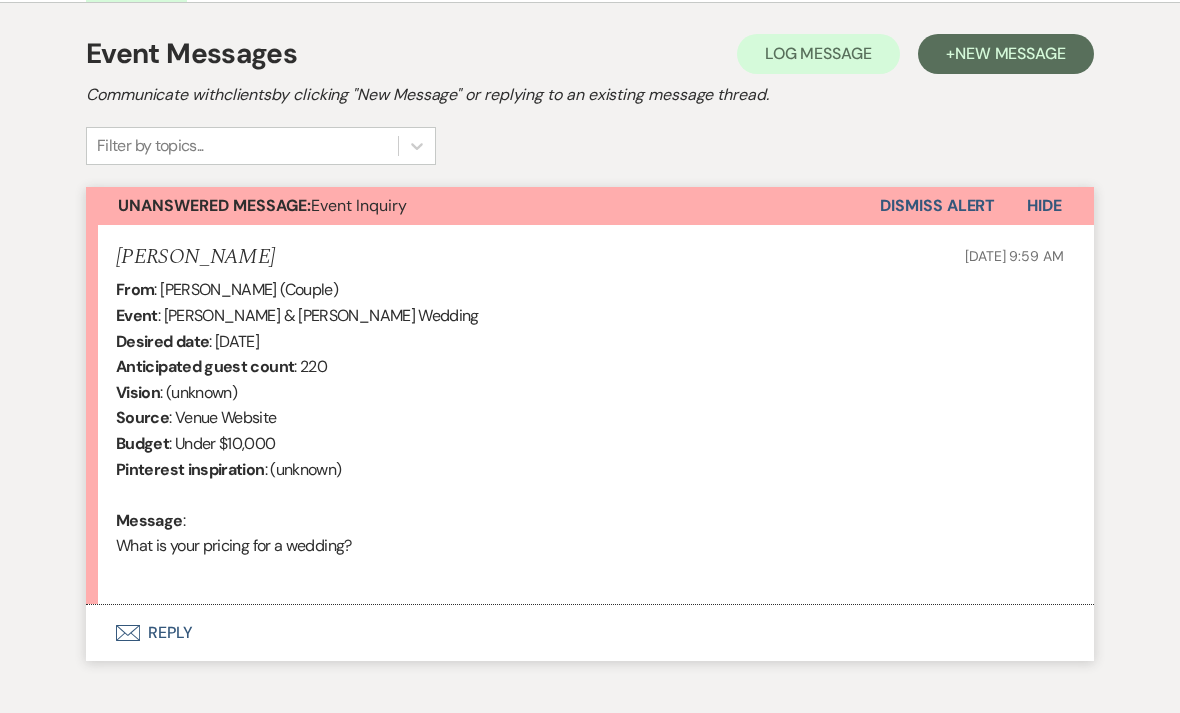 scroll, scrollTop: 559, scrollLeft: 0, axis: vertical 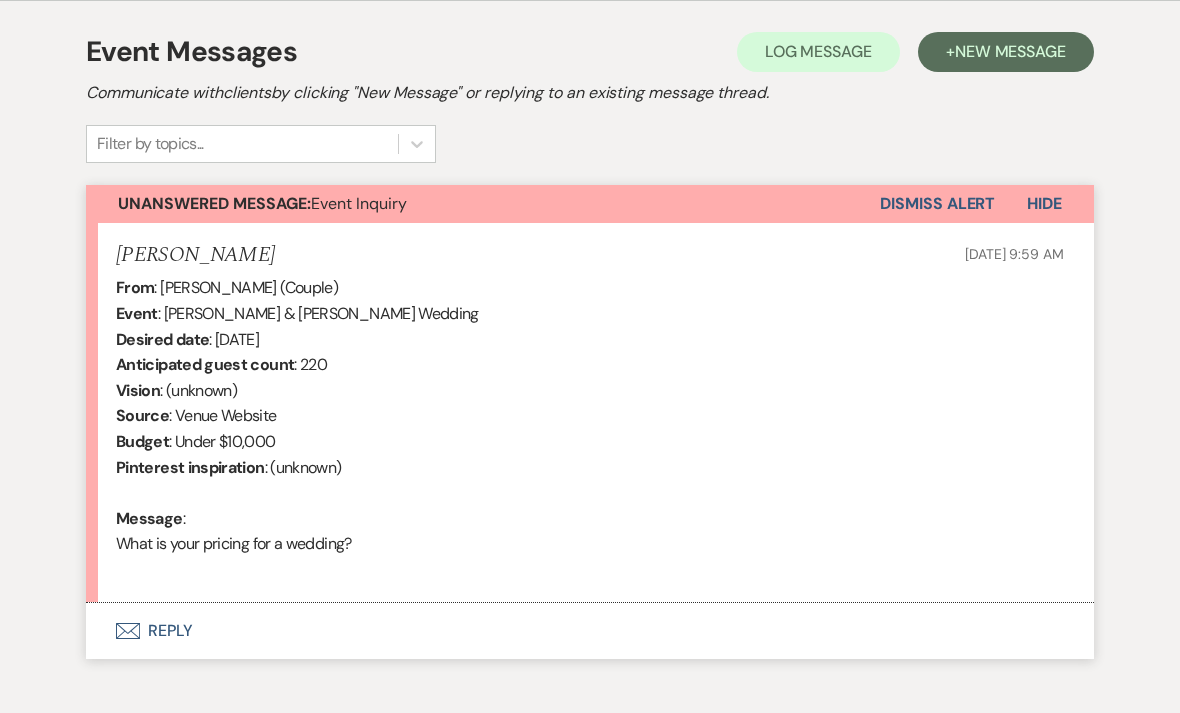 click on "Envelope Reply" at bounding box center (590, 631) 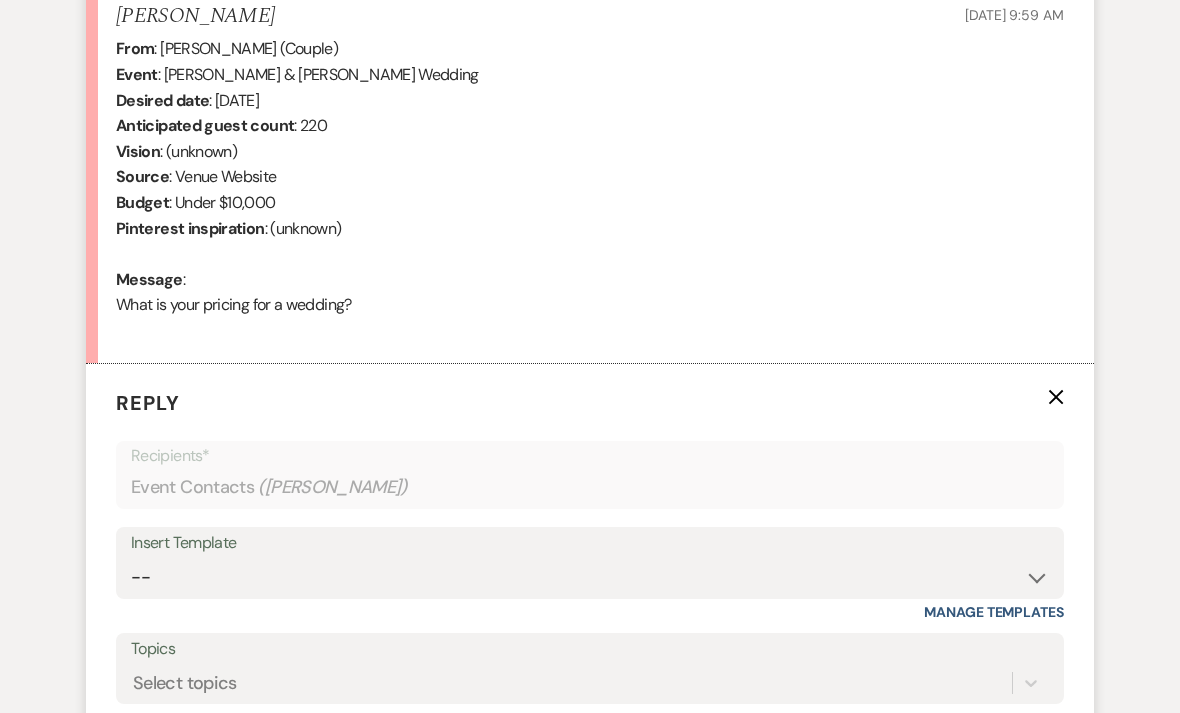 scroll, scrollTop: 1062, scrollLeft: 0, axis: vertical 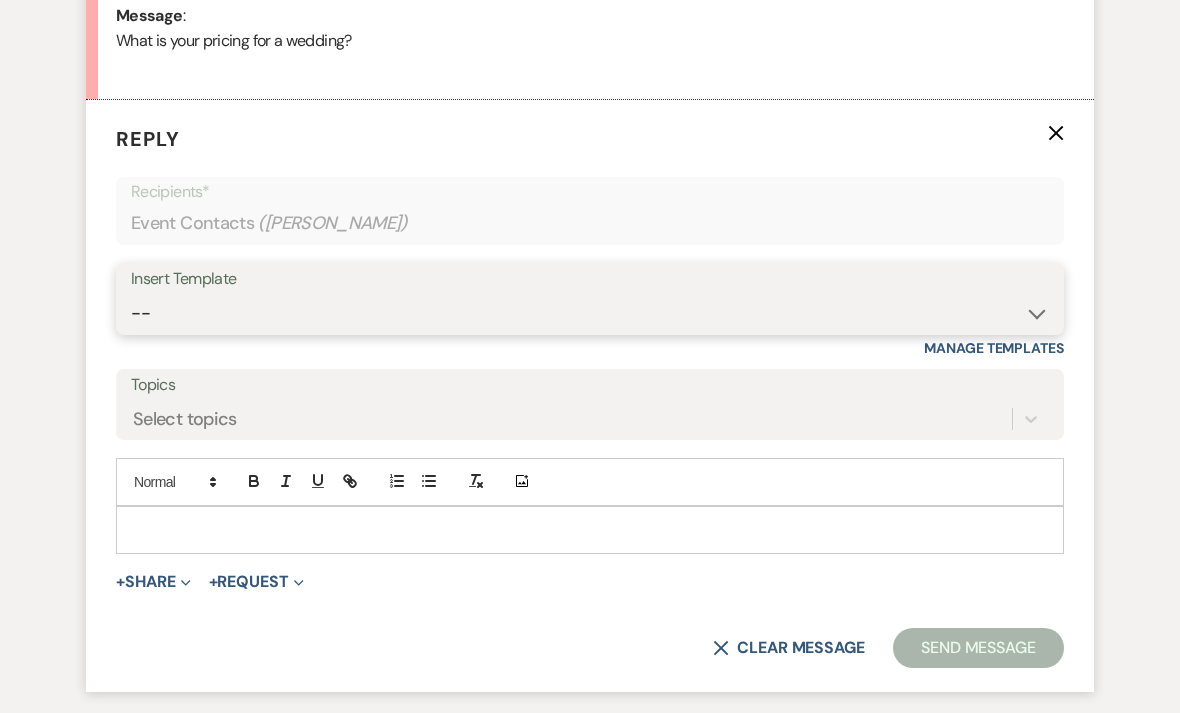 click on "-- Weven Planning Portal Introduction (Booked Events) Initial Inquiry Response Contract (Pre-Booked Leads) Contract Information (Pre-Booked) Welcome BVF Bride  Tour Request Response Follow Up - correct one Final Walk Through" at bounding box center (590, 313) 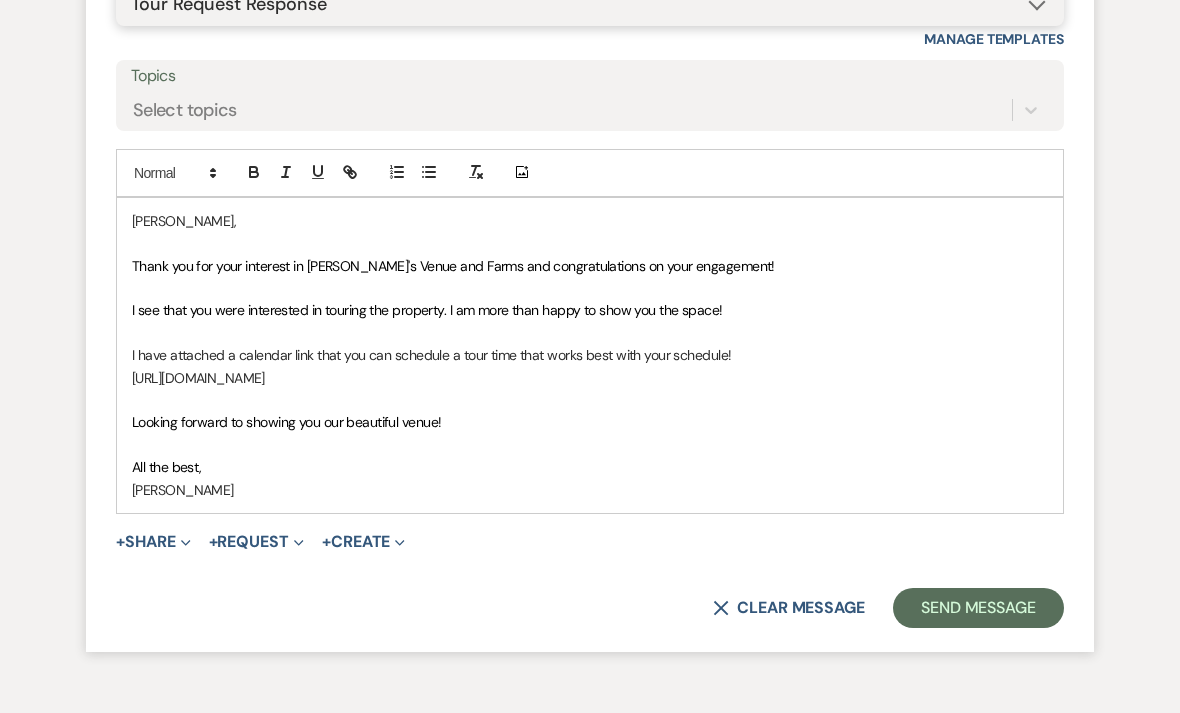 scroll, scrollTop: 1371, scrollLeft: 0, axis: vertical 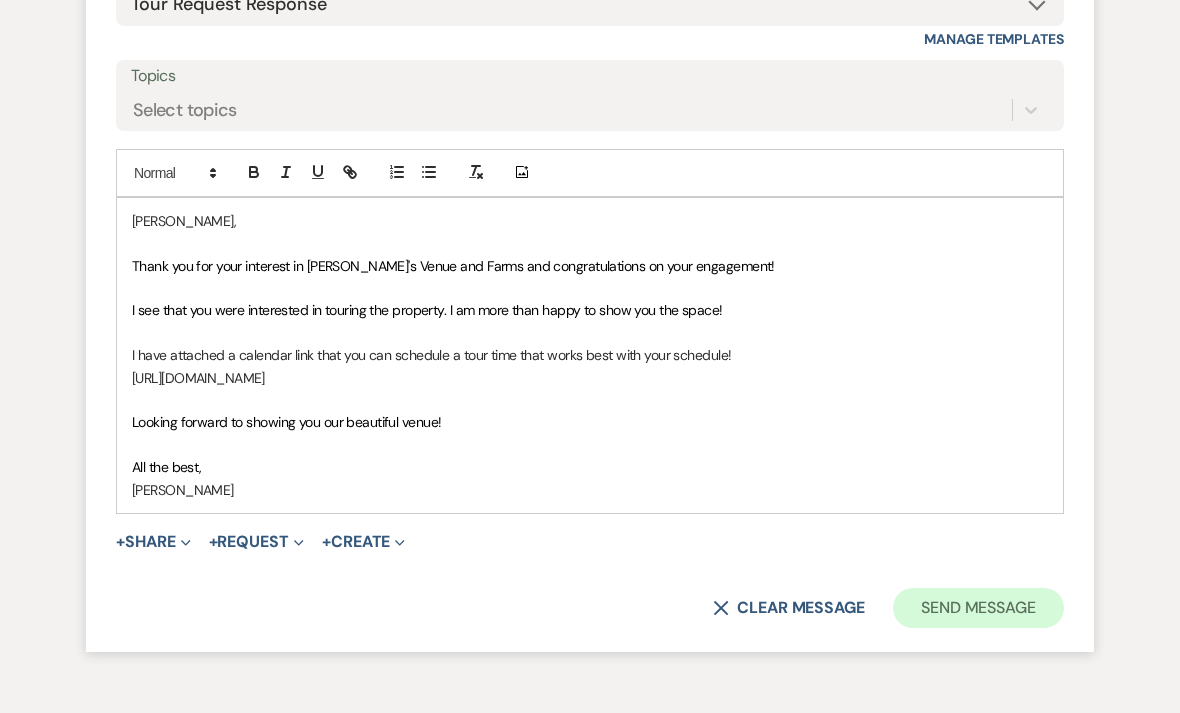 click on "Send Message" at bounding box center (978, 608) 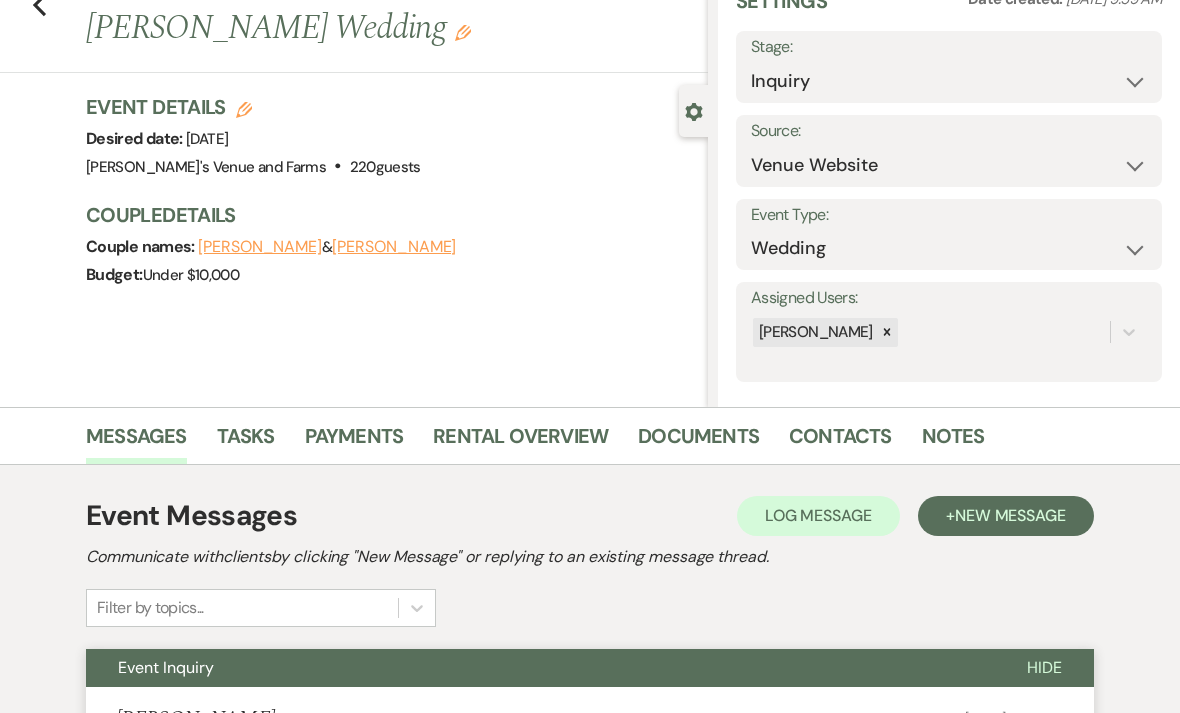 scroll, scrollTop: 0, scrollLeft: 0, axis: both 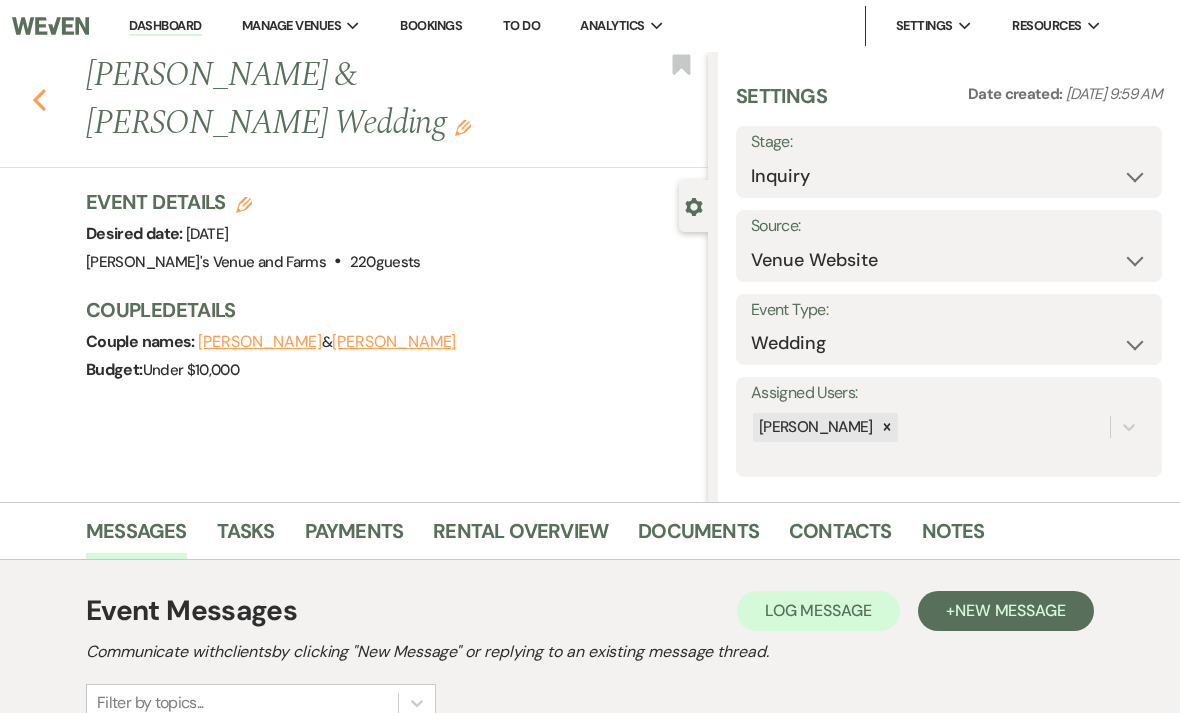 click on "Previous" at bounding box center [39, 98] 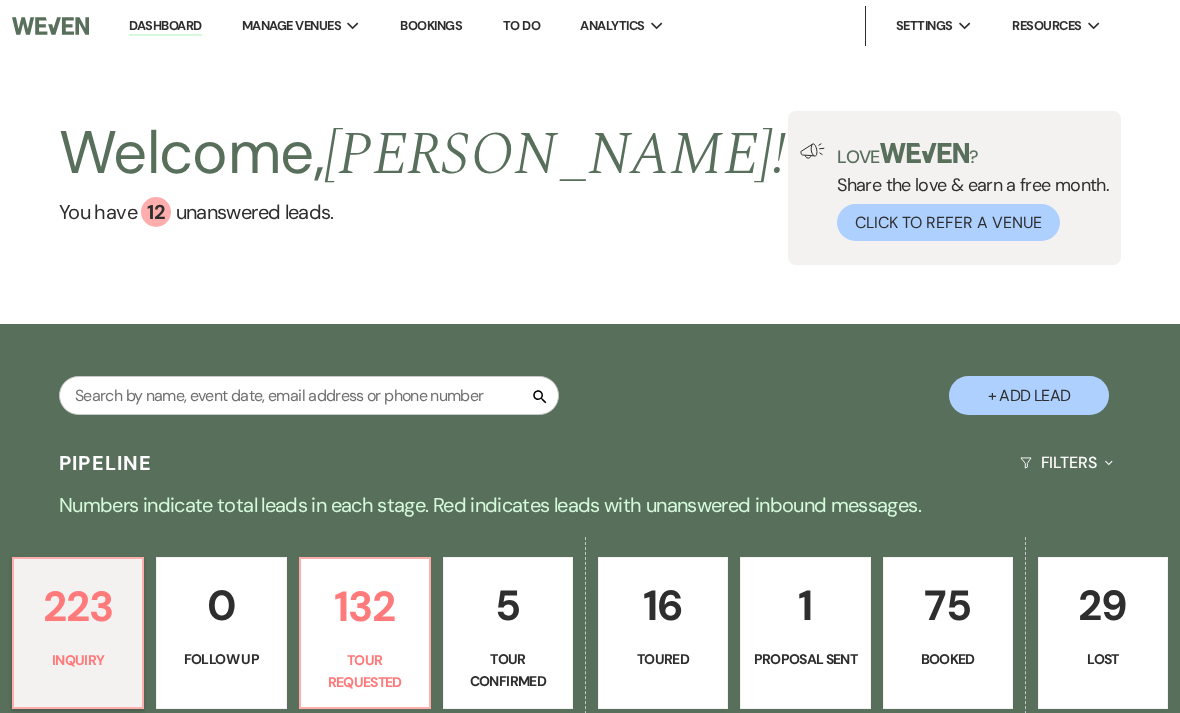 scroll, scrollTop: 771, scrollLeft: 0, axis: vertical 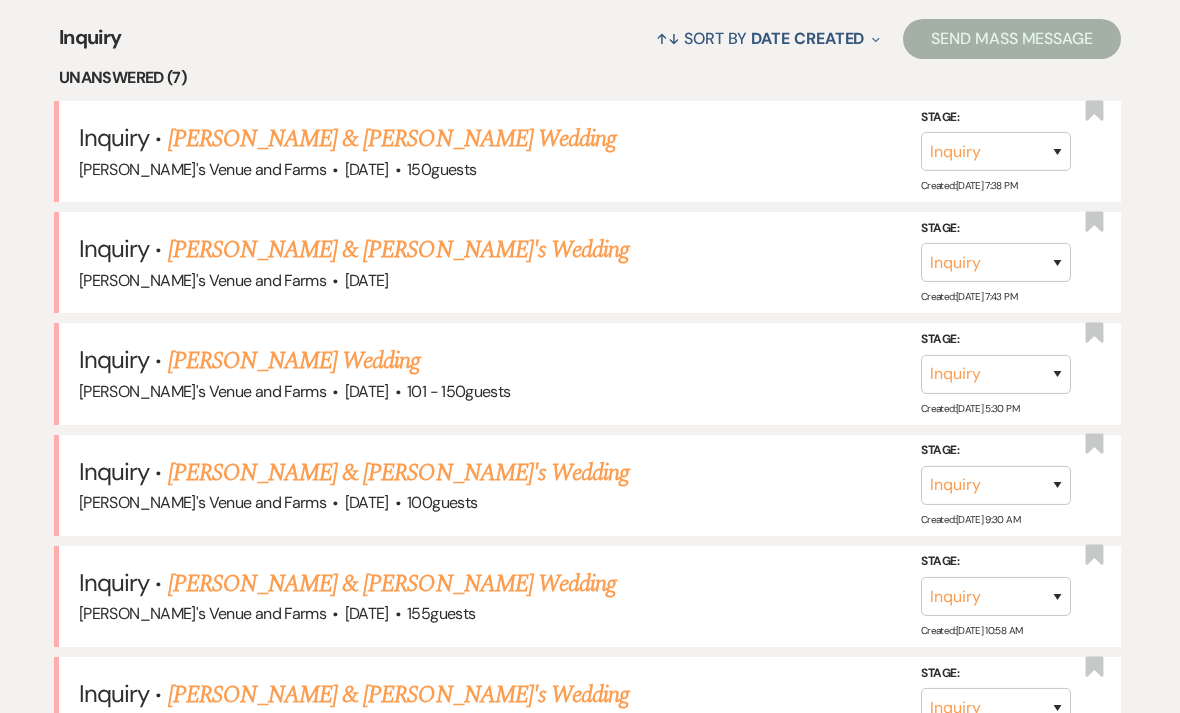 click on "Inquiry ↑↓ Sort By   Date Created Expand Send Mass Message Unanswered (7) Inquiry · [PERSON_NAME] & [PERSON_NAME] Wedding [PERSON_NAME]'s Venue and Farms · [DATE] · 150  guests Stage: Inquiry Follow Up Tour Requested Tour Confirmed Toured Proposal Sent Booked Lost Created:  [DATE] 7:38 PM Bookmark Inquiry · [PERSON_NAME] & [PERSON_NAME]'s Wedding [PERSON_NAME]'s Venue and Farms · [DATE] Stage: Inquiry Follow Up Tour Requested Tour Confirmed Toured Proposal Sent Booked Lost Created:  [DATE] 7:43 PM Bookmark Inquiry · [PERSON_NAME] Wedding [PERSON_NAME]'s Venue and Farms · [DATE] · 101 - 150  guests Stage: Inquiry Follow Up Tour Requested Tour Confirmed Toured Proposal Sent Booked Lost Created:  [DATE] 5:30 PM Bookmark Inquiry · [PERSON_NAME] & [PERSON_NAME]'s Wedding [PERSON_NAME]'s Venue and Farms · [DATE] · 100  guests Stage: Inquiry Follow Up Tour Requested Tour Confirmed Toured Proposal Sent Booked Lost Created:  [DATE] 9:30 AM Bookmark Inquiry · [PERSON_NAME] & [PERSON_NAME] Wedding · ·" at bounding box center [590, 11642] 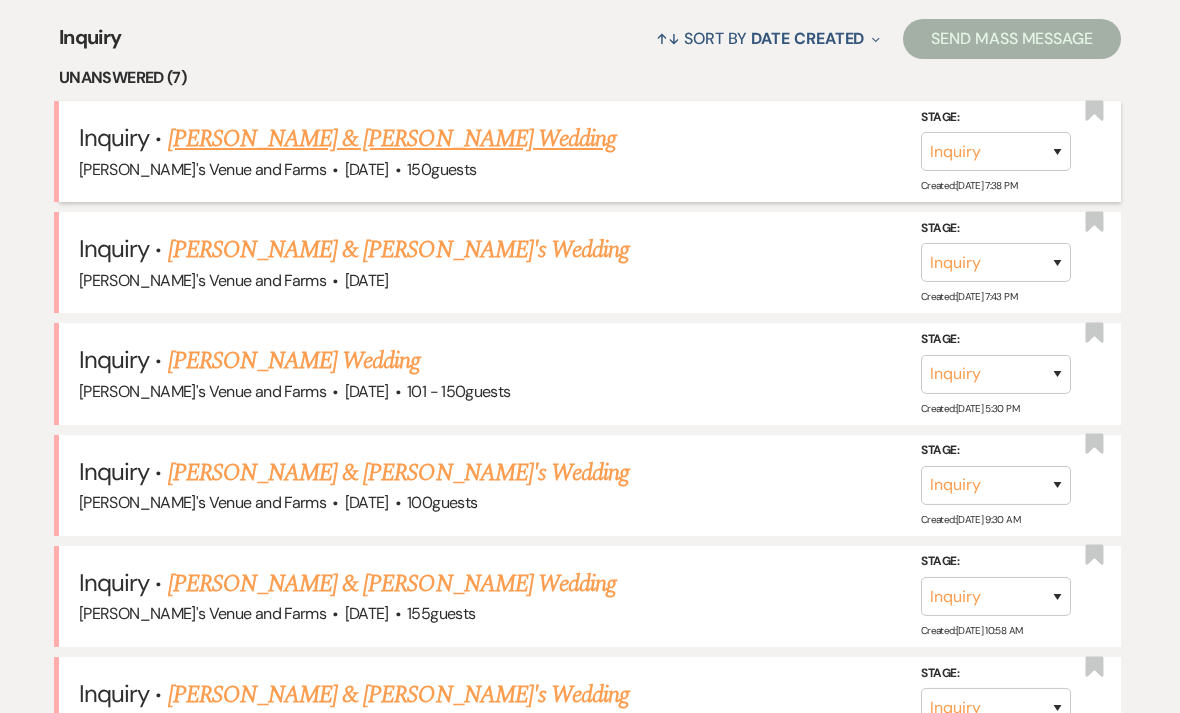 click on "[PERSON_NAME] & [PERSON_NAME] Wedding" at bounding box center (392, 139) 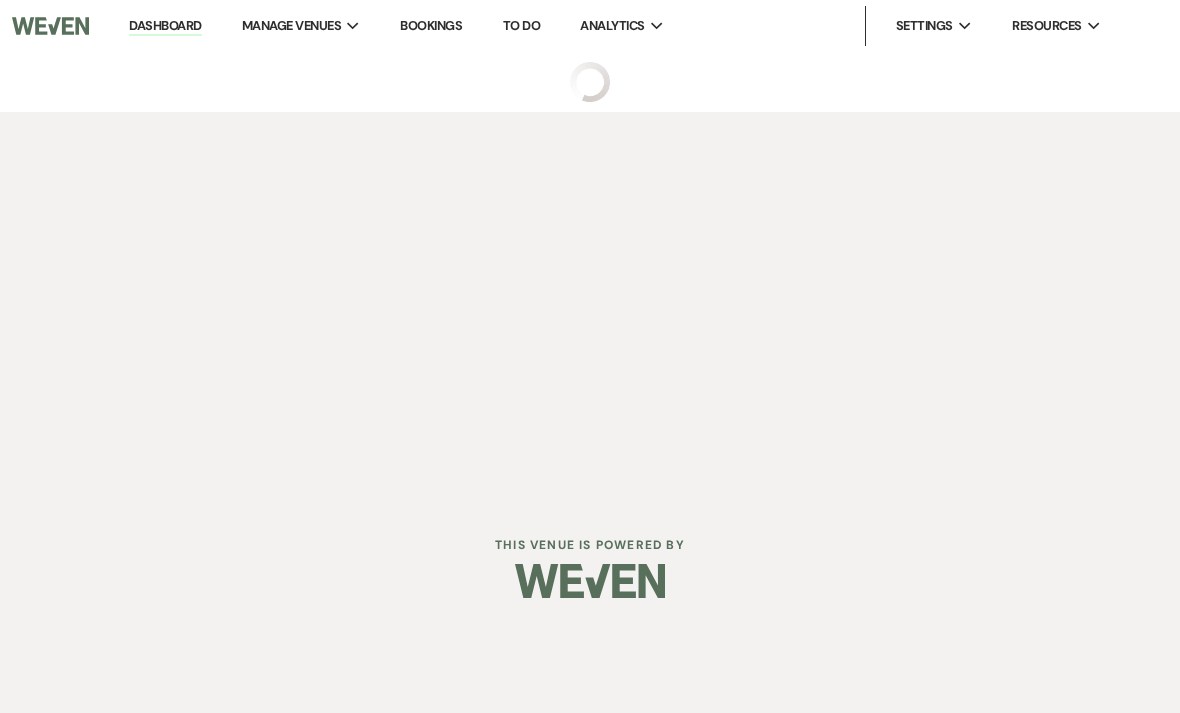 scroll, scrollTop: 0, scrollLeft: 0, axis: both 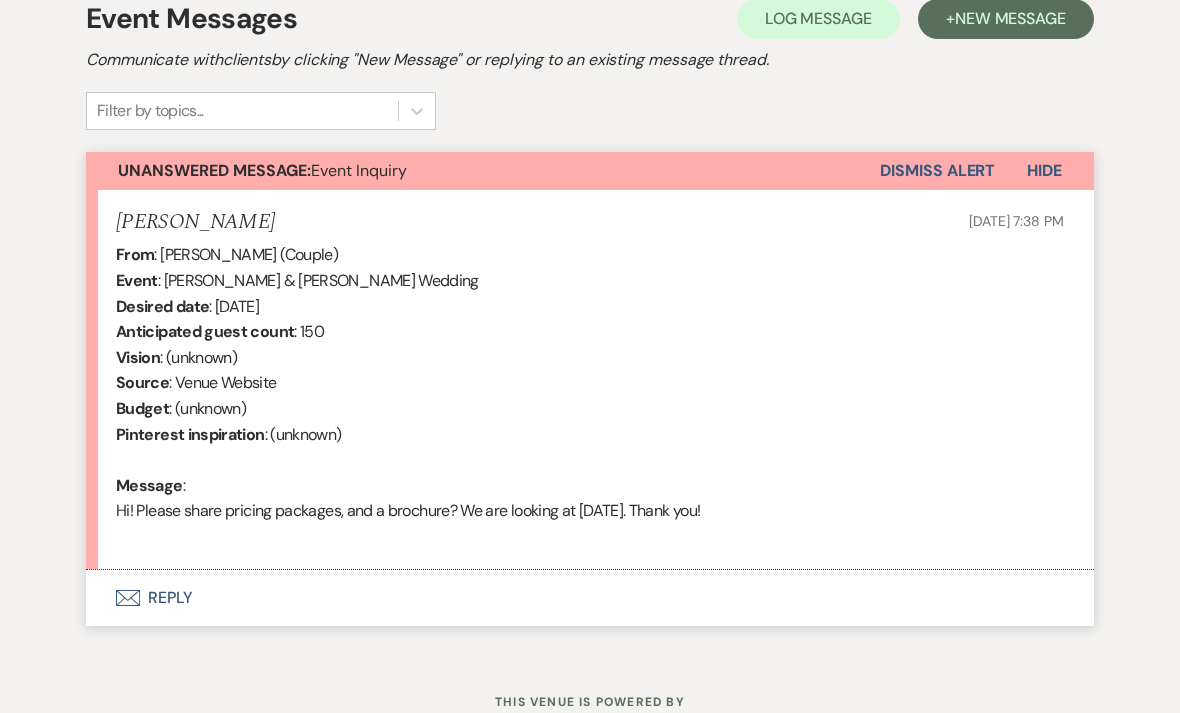 click on "Envelope Reply" at bounding box center [590, 598] 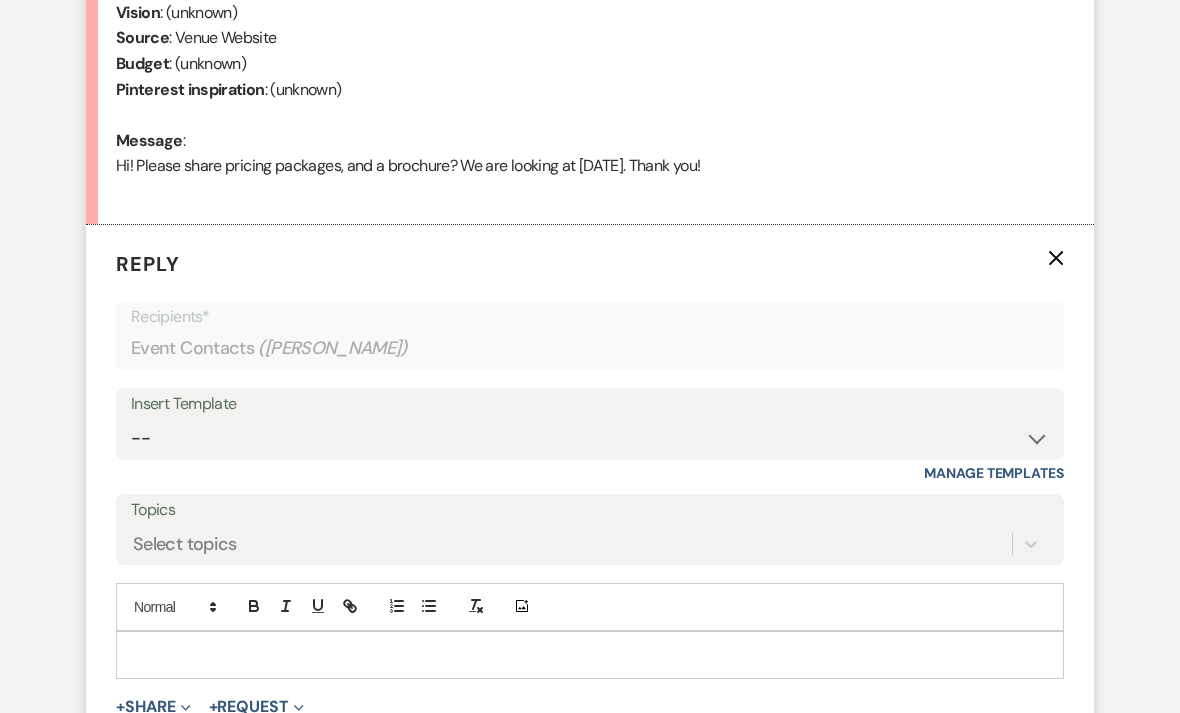 scroll, scrollTop: 1062, scrollLeft: 0, axis: vertical 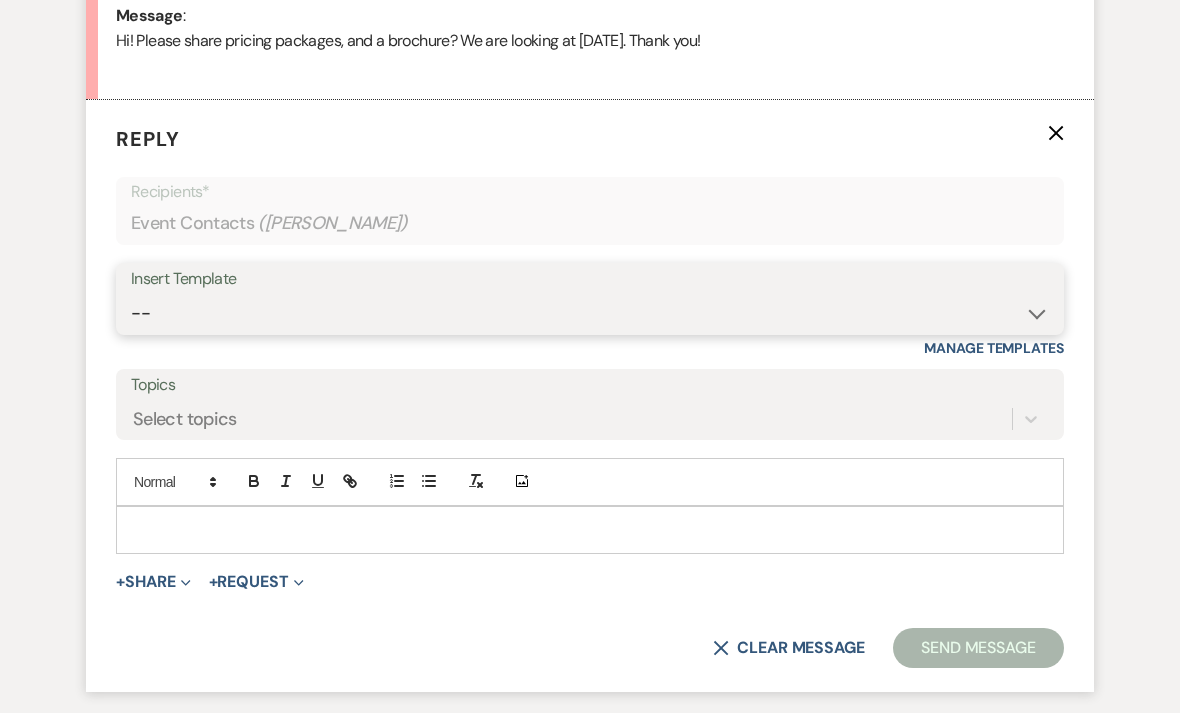 click on "-- Weven Planning Portal Introduction (Booked Events) Initial Inquiry Response Contract (Pre-Booked Leads) Contract Information (Pre-Booked) Welcome BVF Bride  Tour Request Response Follow Up - correct one Final Walk Through" at bounding box center [590, 313] 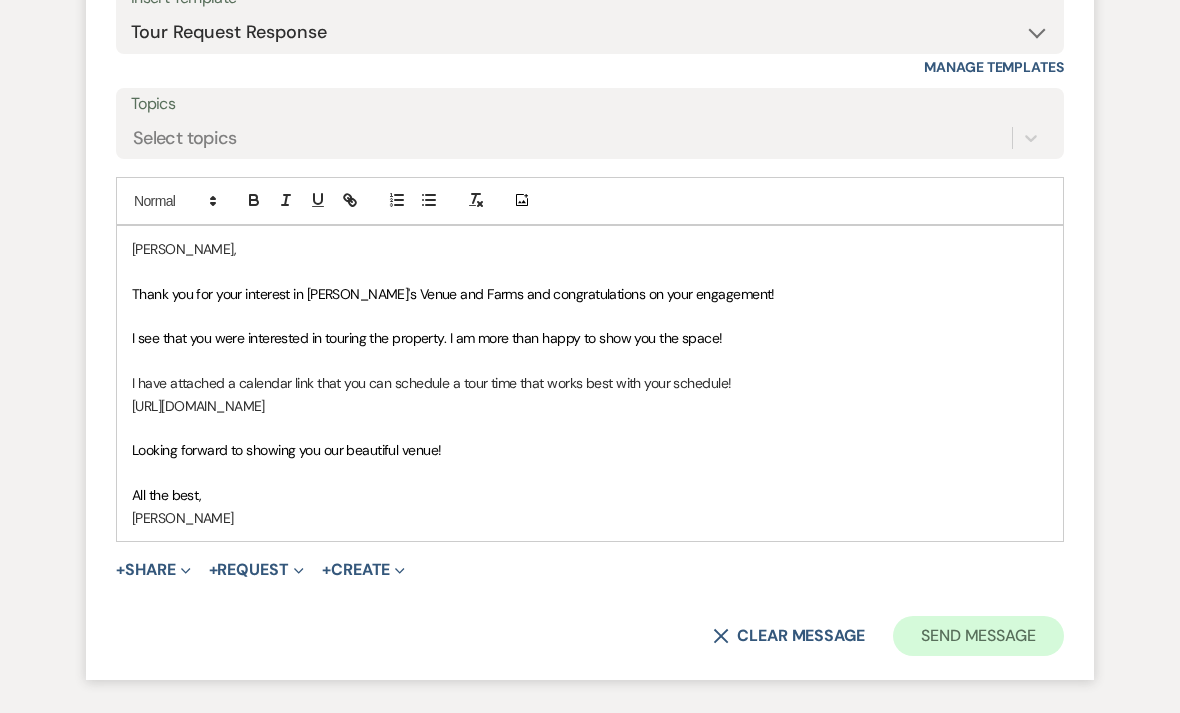 click on "Send Message" at bounding box center (978, 637) 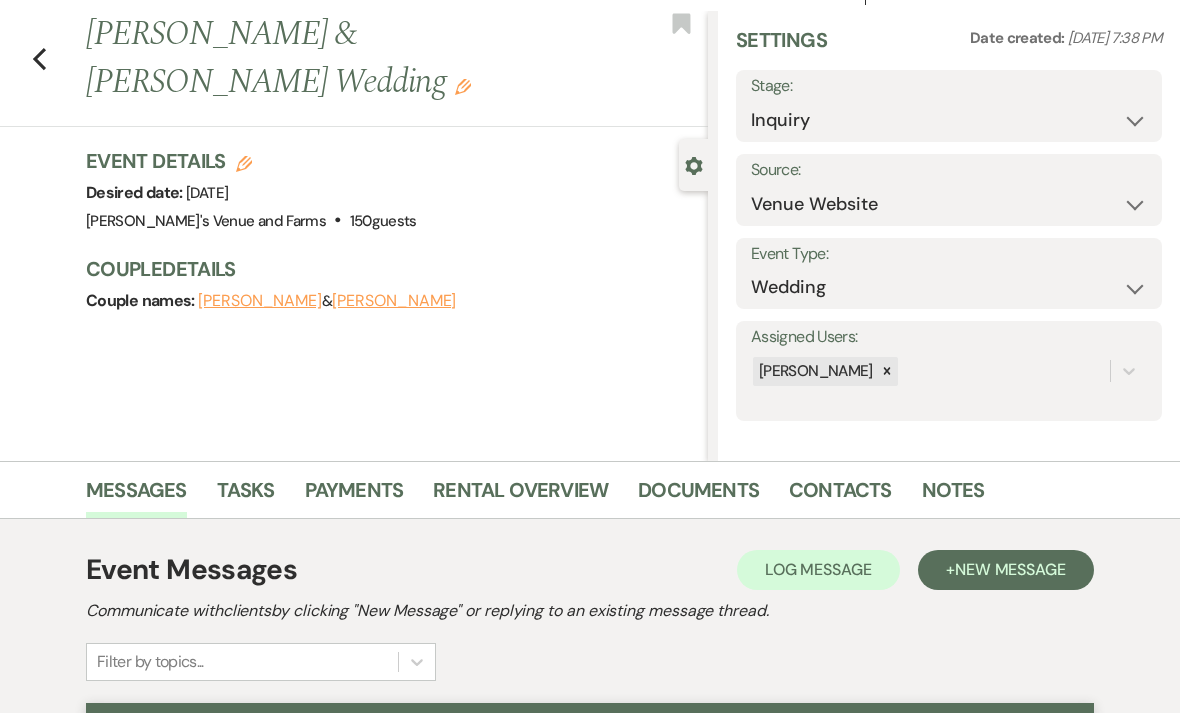 scroll, scrollTop: 0, scrollLeft: 0, axis: both 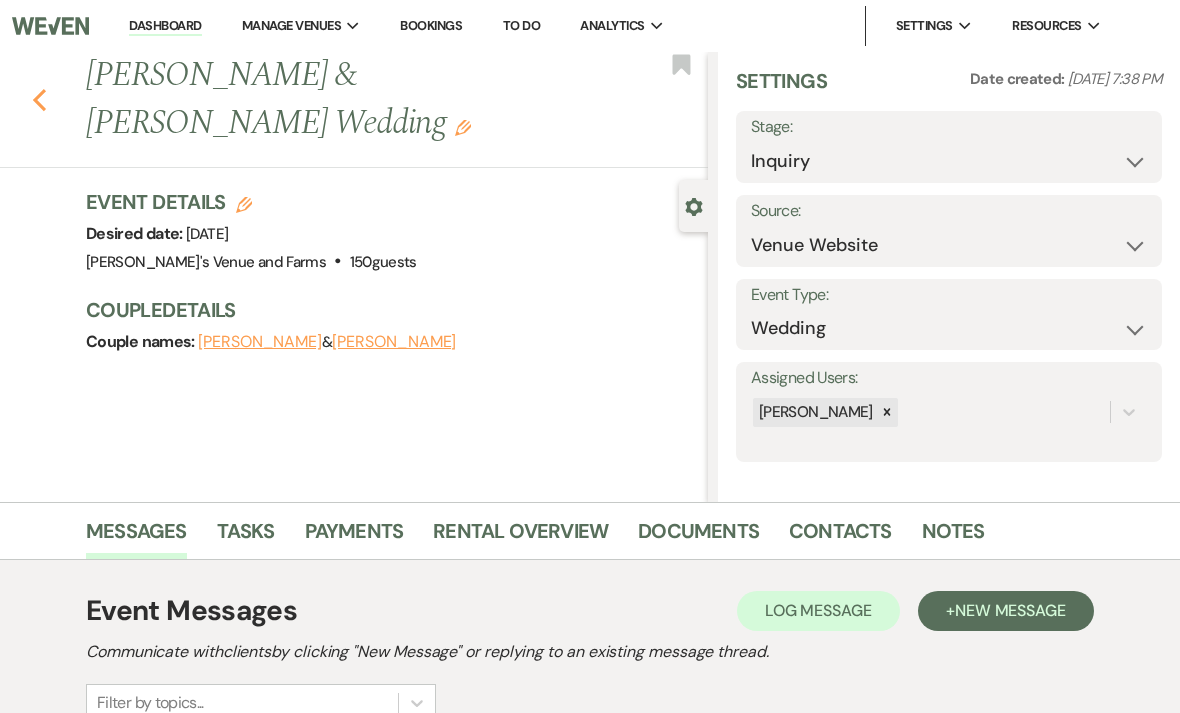 click on "Previous" 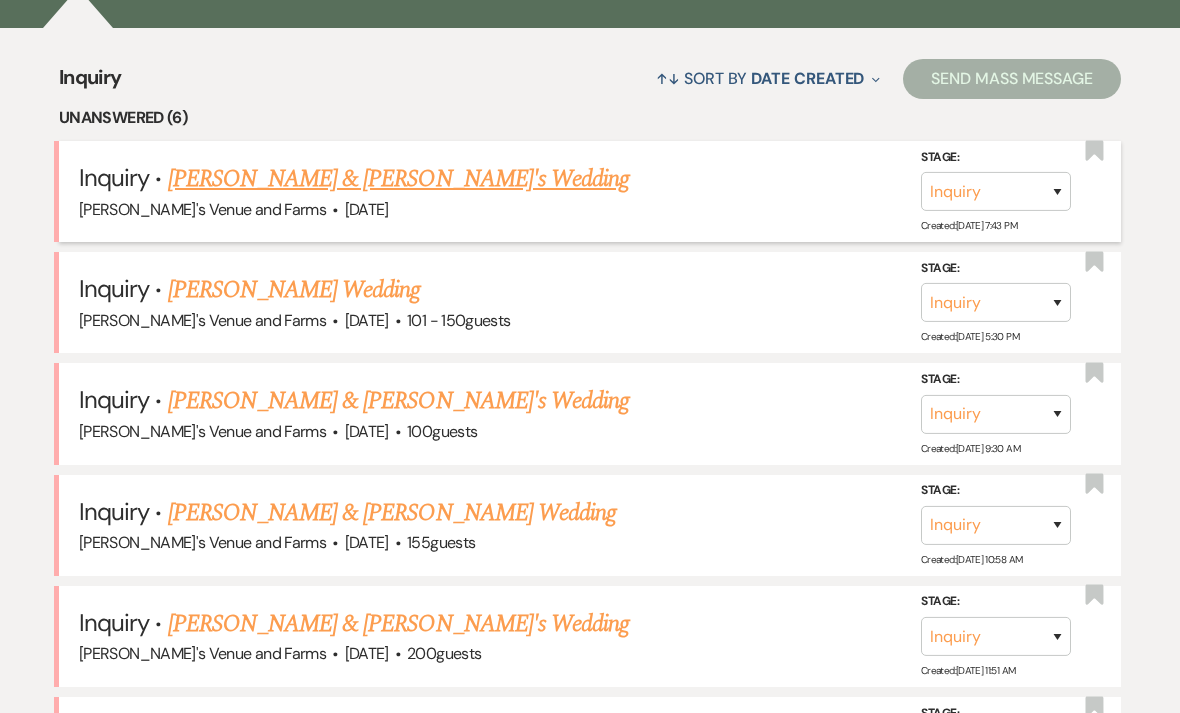 scroll, scrollTop: 731, scrollLeft: 0, axis: vertical 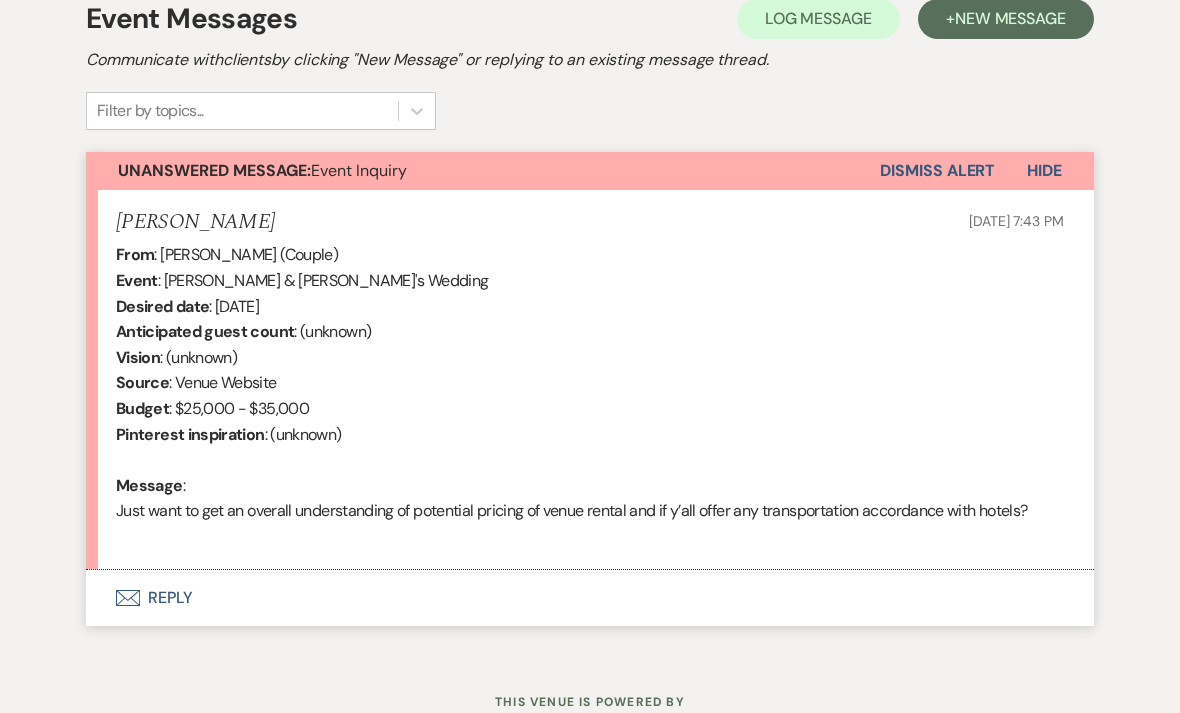 click on "Envelope Reply" at bounding box center [590, 598] 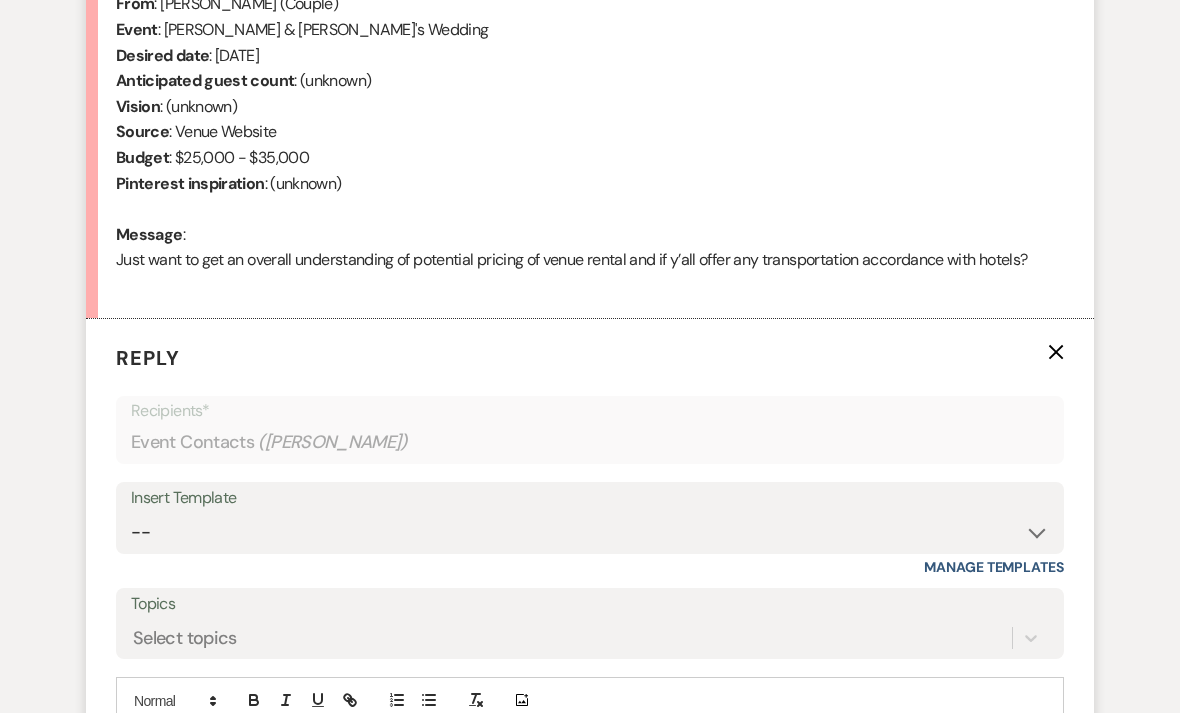 scroll, scrollTop: 1062, scrollLeft: 0, axis: vertical 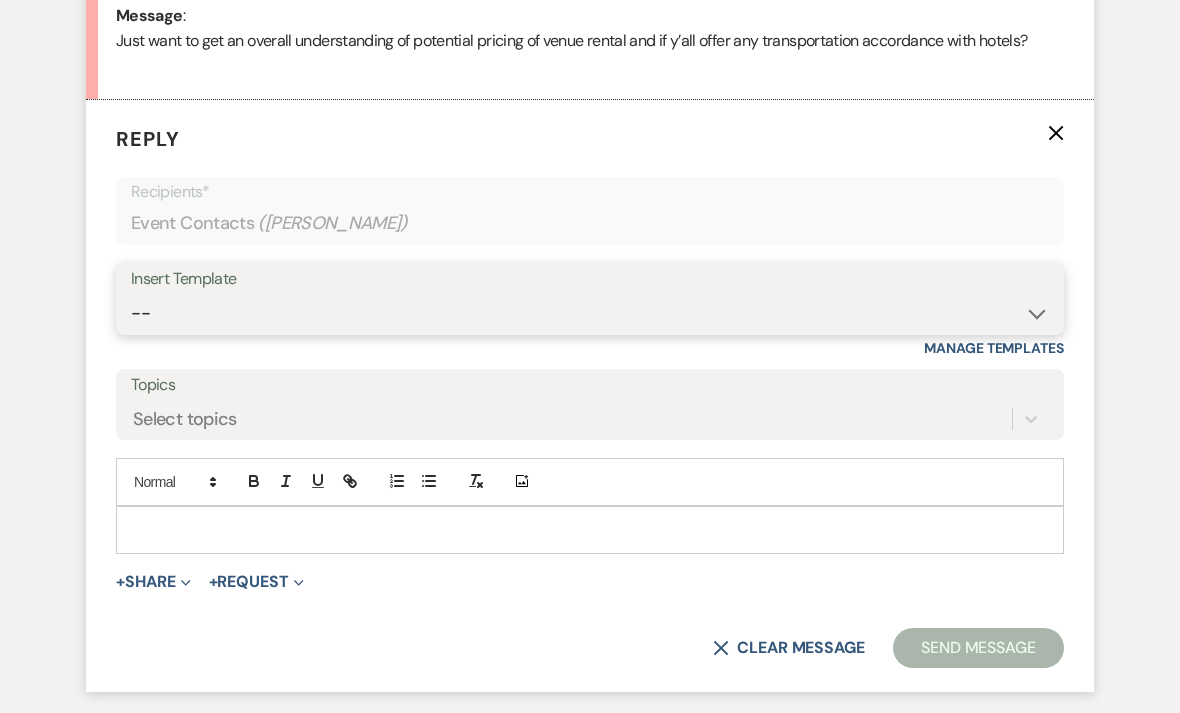 click on "-- Weven Planning Portal Introduction (Booked Events) Initial Inquiry Response Contract (Pre-Booked Leads) Contract Information (Pre-Booked) Welcome BVF Bride  Tour Request Response Follow Up - correct one Final Walk Through" at bounding box center [590, 313] 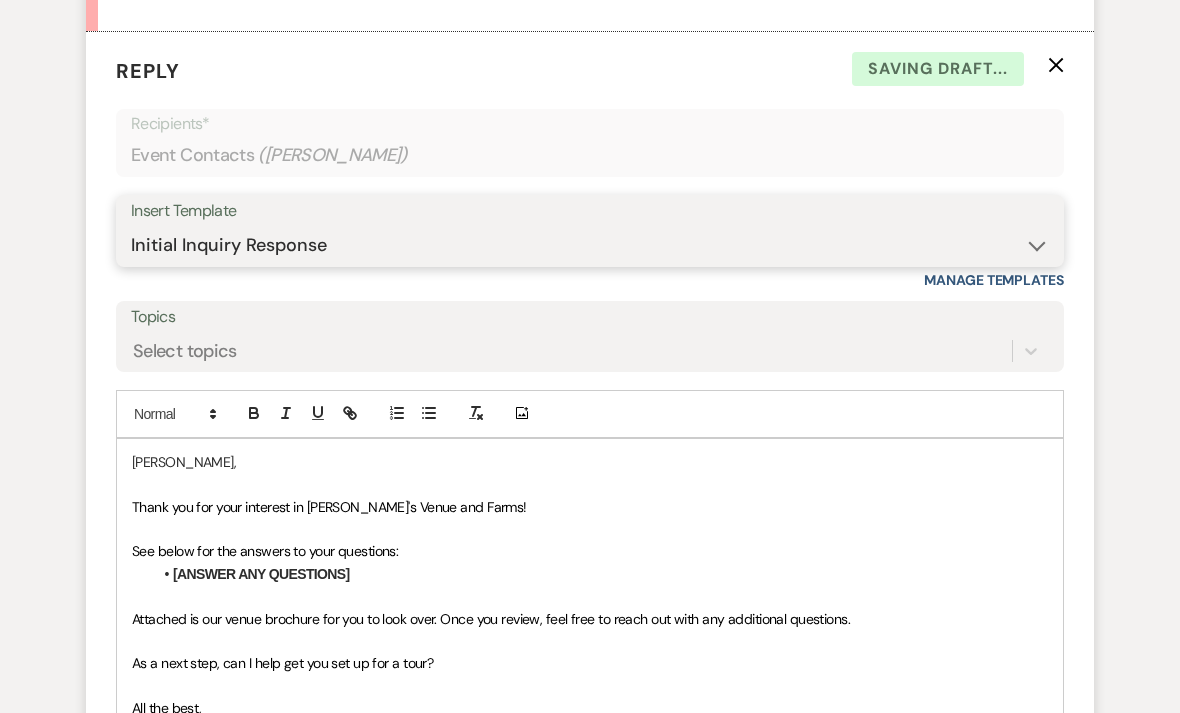 scroll, scrollTop: 1268, scrollLeft: 0, axis: vertical 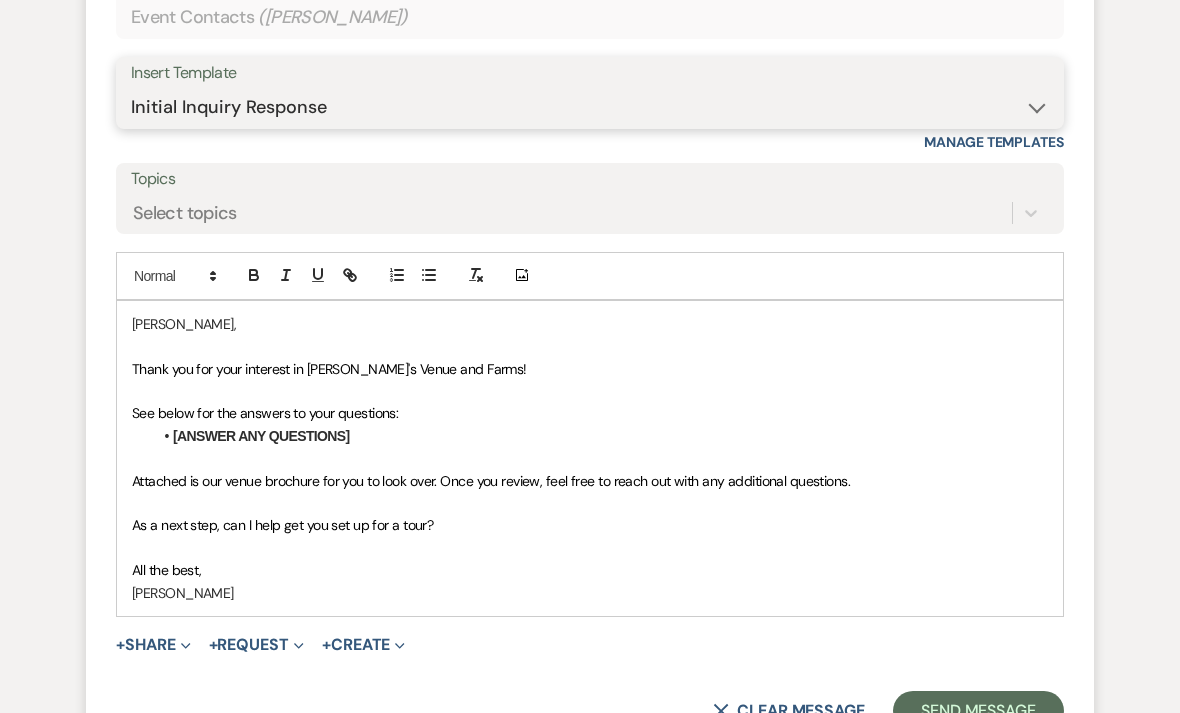 click on "-- Weven Planning Portal Introduction (Booked Events) Initial Inquiry Response Contract (Pre-Booked Leads) Contract Information (Pre-Booked) Welcome BVF Bride  Tour Request Response Follow Up - correct one Final Walk Through" at bounding box center [590, 107] 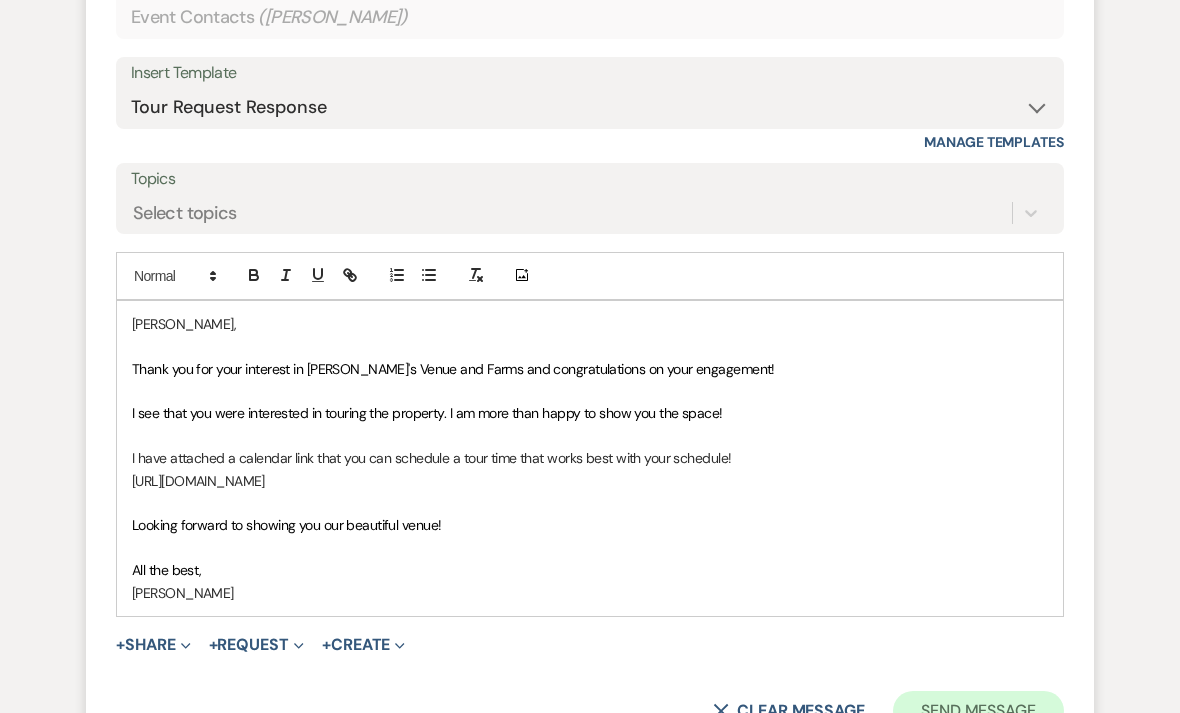 click on "Send Message" at bounding box center [978, 711] 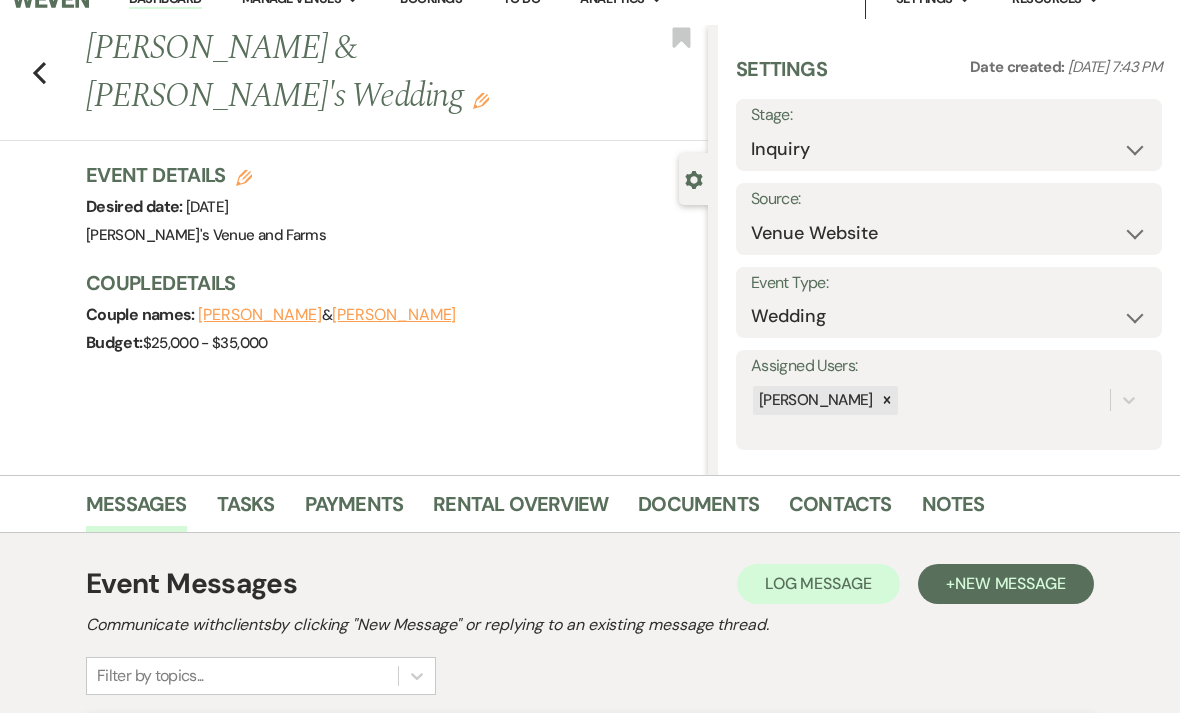 scroll, scrollTop: 0, scrollLeft: 0, axis: both 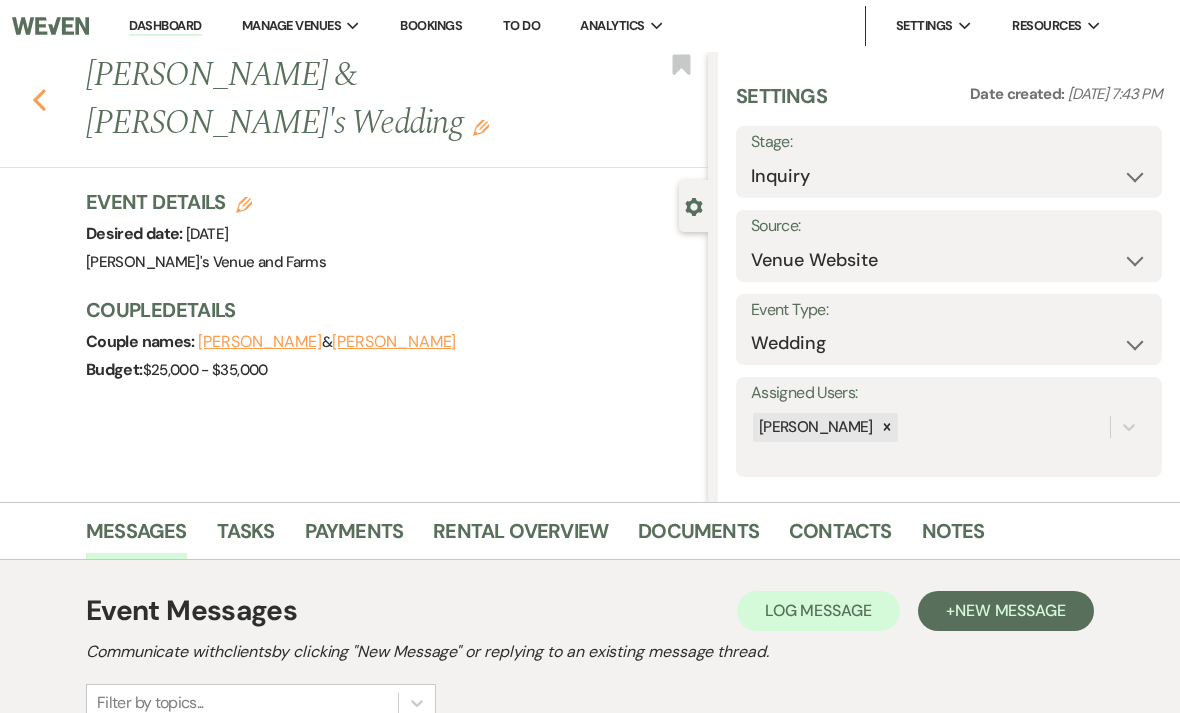 click on "Previous" at bounding box center [39, 98] 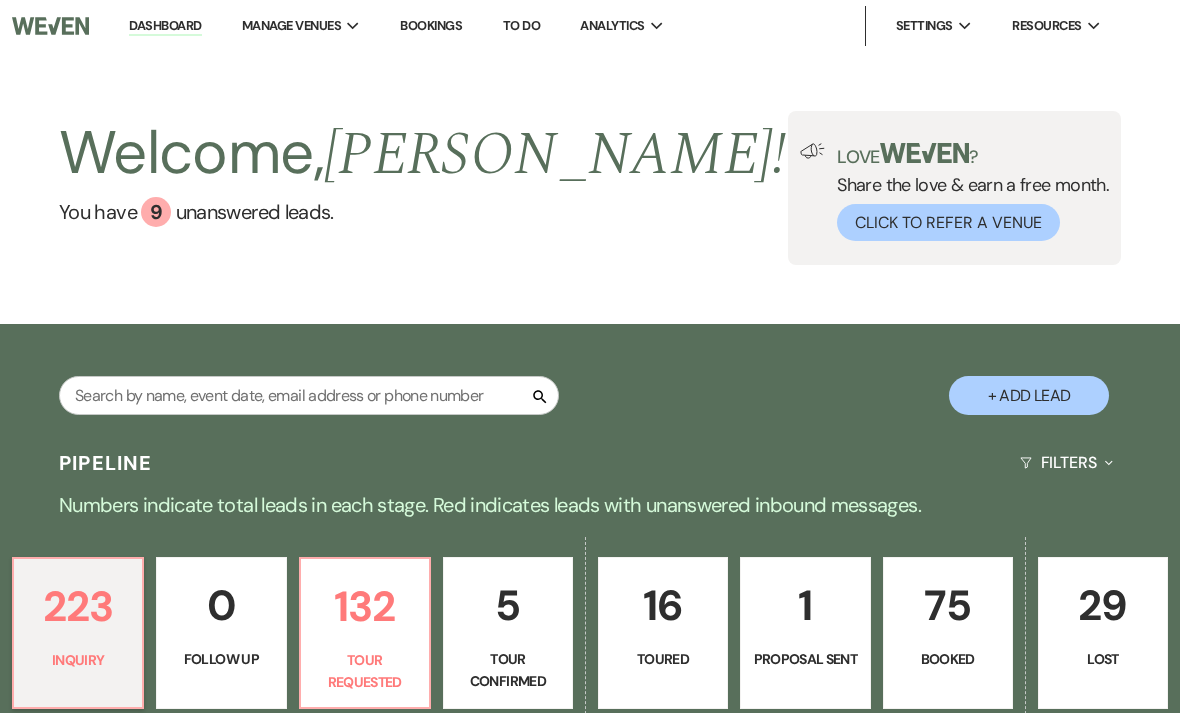 click on "Dashboard Manage Venues   Expand [PERSON_NAME]'s Venue and Farms Bookings To Do Analytics   Expand Belle's Venue and Farms Settings   Expand Host Profile Payment Settings Change Password Log Out Resources   Expand Lead Form/Badge Resource Library     Contact Weven Welcome,  [PERSON_NAME] ! You have   9   unanswered lead s . Love   ?
Share the love & earn a free month.     Click to Refer a Venue Search + Add Lead Pipeline Filters Expand Numbers indicate total leads in each stage. Red indicates leads with unanswered inbound messages. 223 Inquiry 0 Follow Up 132 Tour Requested 5 Tour Confirmed 16 Toured 1 Proposal Sent 75 Booked 29 Lost Inquiry ↑↓ Sort By   Date Created Expand Send Mass Message Unanswered (5) Inquiry · [PERSON_NAME] Wedding [PERSON_NAME]'s Venue and Farms · [DATE] · 101 - 150  guests Stage: Inquiry Follow Up Tour Requested Tour Confirmed Toured Proposal Sent Booked Lost Created:  [DATE] 5:30 PM Bookmark Inquiry · [PERSON_NAME] & [PERSON_NAME]'s Wedding [PERSON_NAME]'s Venue and Farms · ·" at bounding box center (590, 12030) 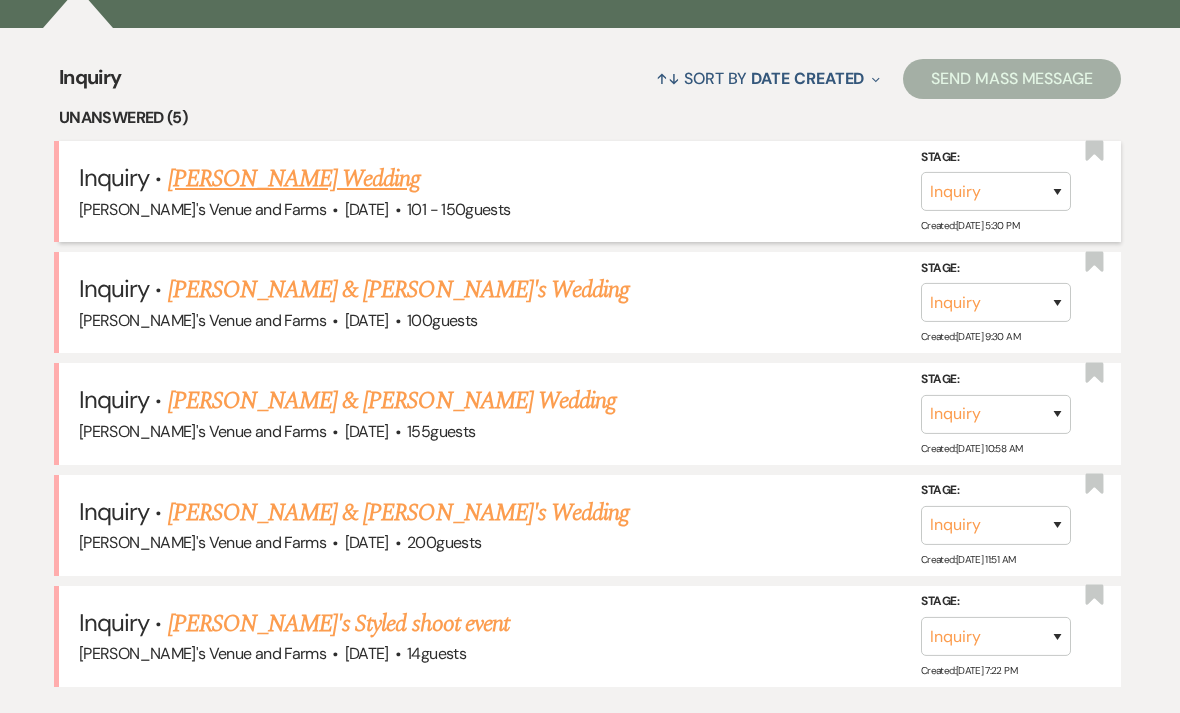 click on "[PERSON_NAME] Wedding" at bounding box center (294, 179) 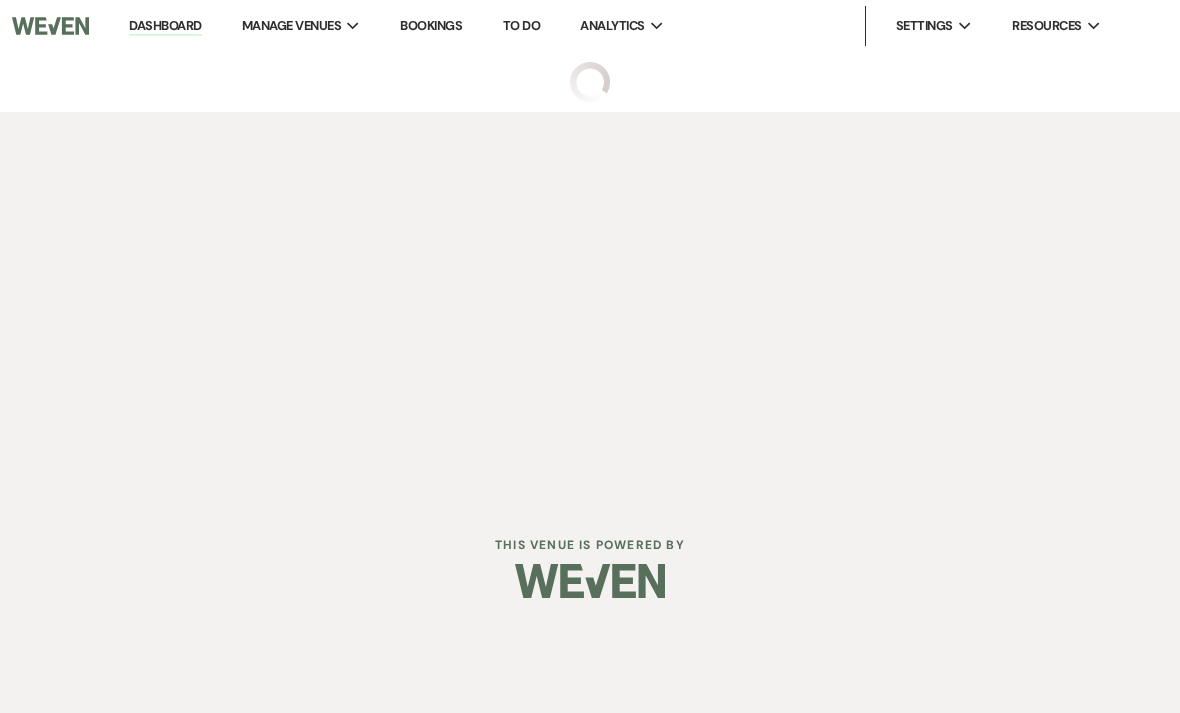scroll, scrollTop: 0, scrollLeft: 0, axis: both 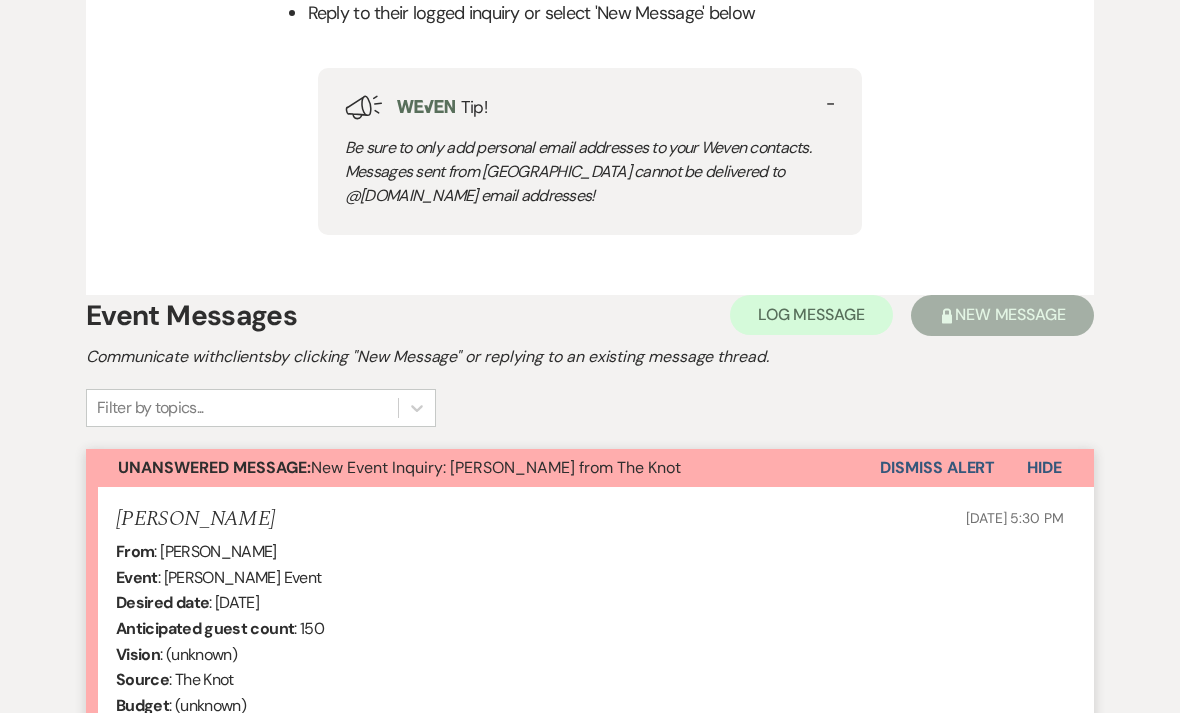 click on "Dismiss Alert" at bounding box center (937, 469) 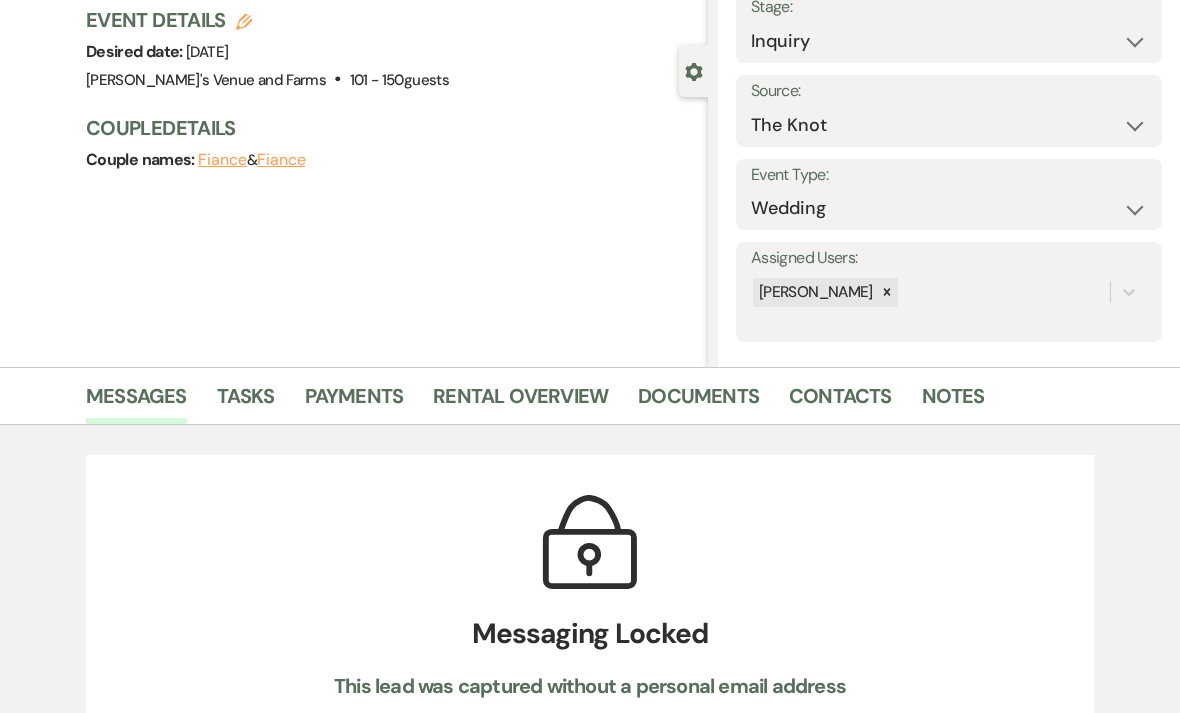 scroll, scrollTop: 0, scrollLeft: 0, axis: both 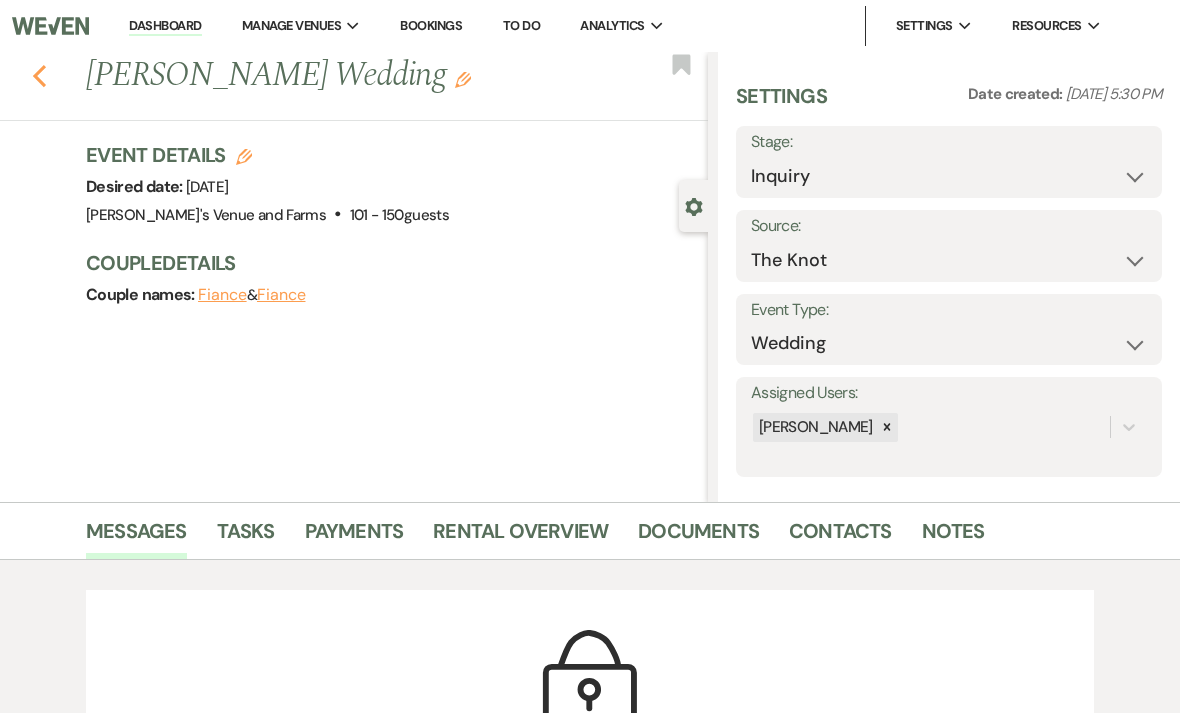 click 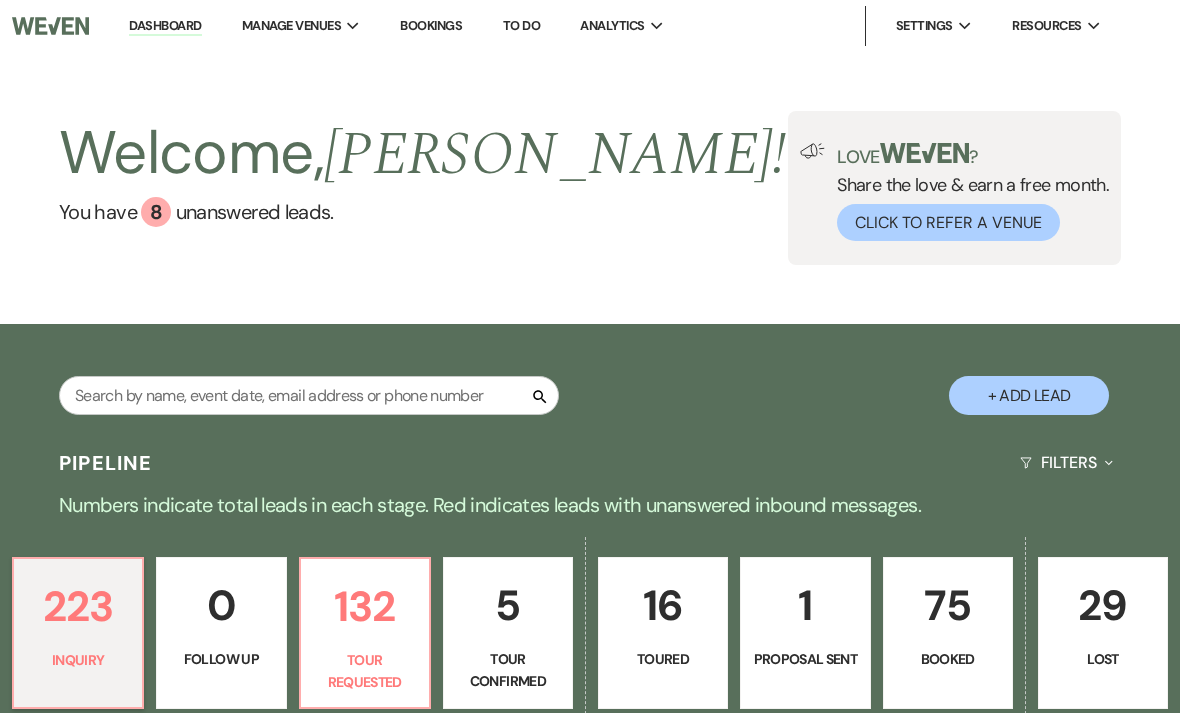 scroll, scrollTop: 731, scrollLeft: 0, axis: vertical 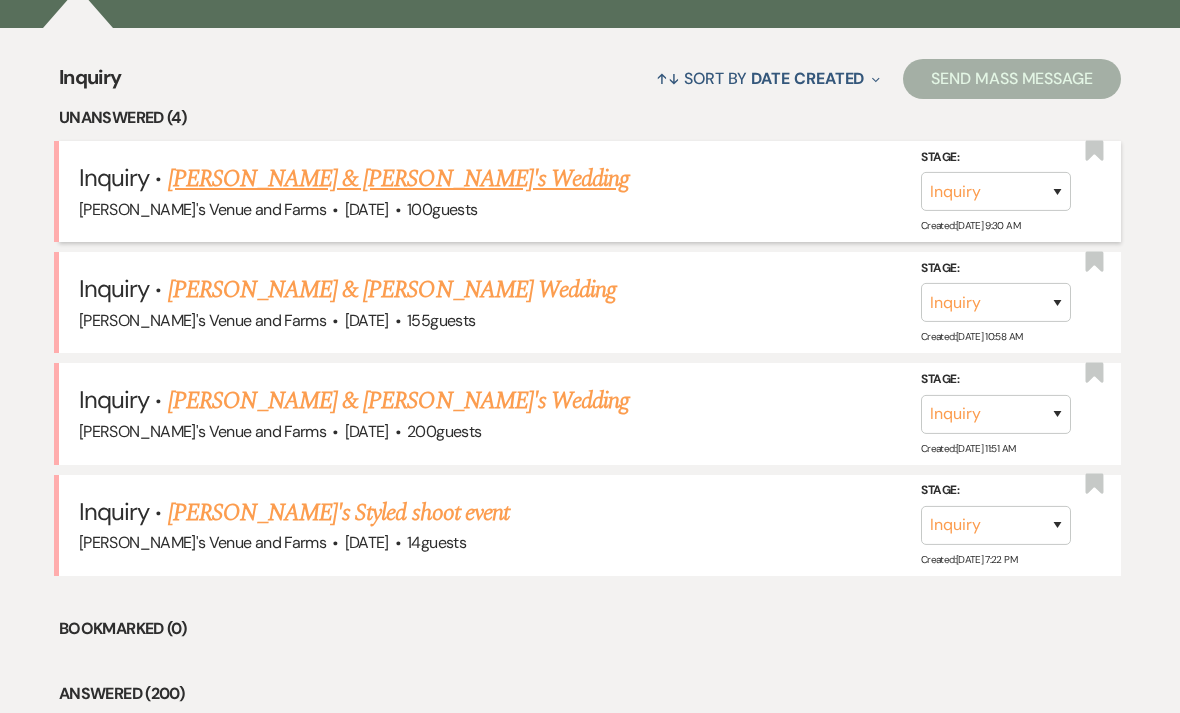 click on "[PERSON_NAME] & [PERSON_NAME]'s Wedding" at bounding box center (399, 179) 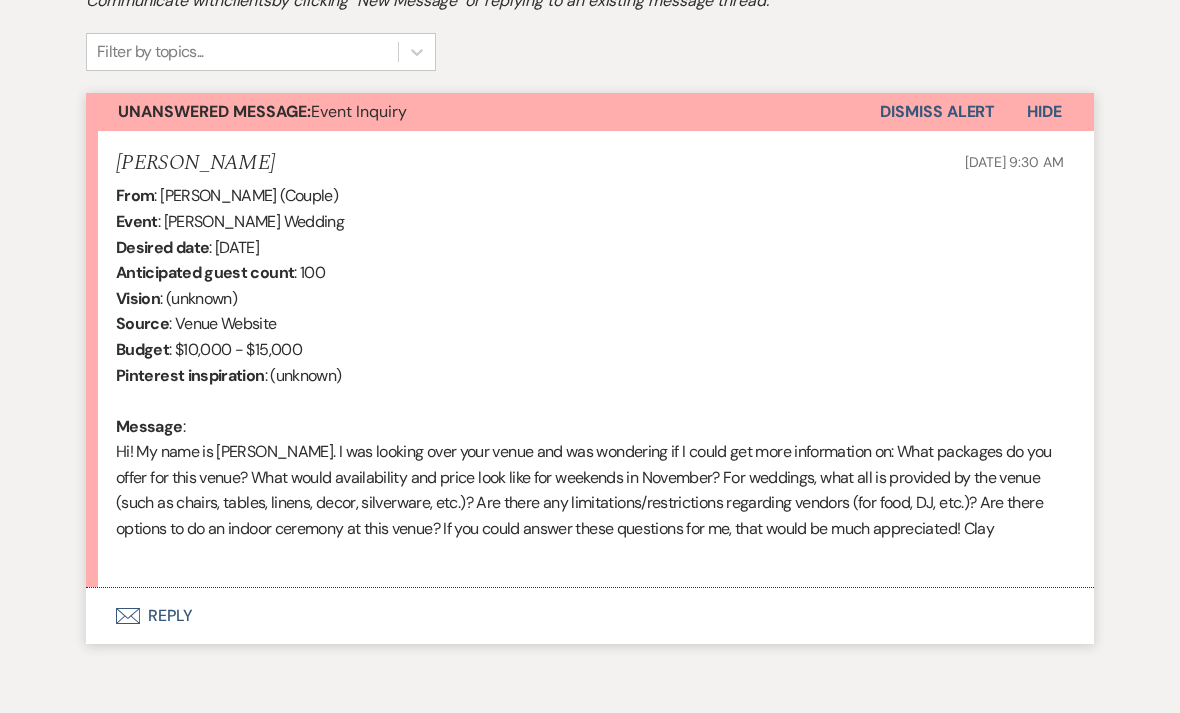 scroll, scrollTop: 667, scrollLeft: 0, axis: vertical 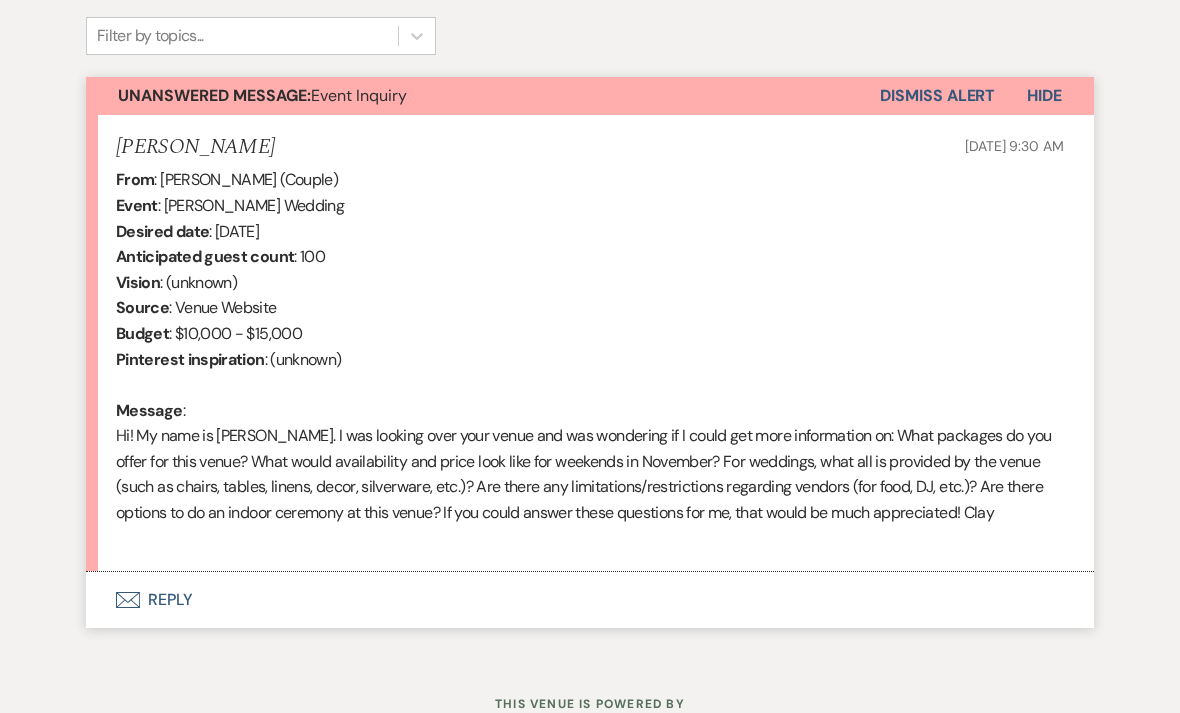 click on "Dismiss Alert" at bounding box center (937, 96) 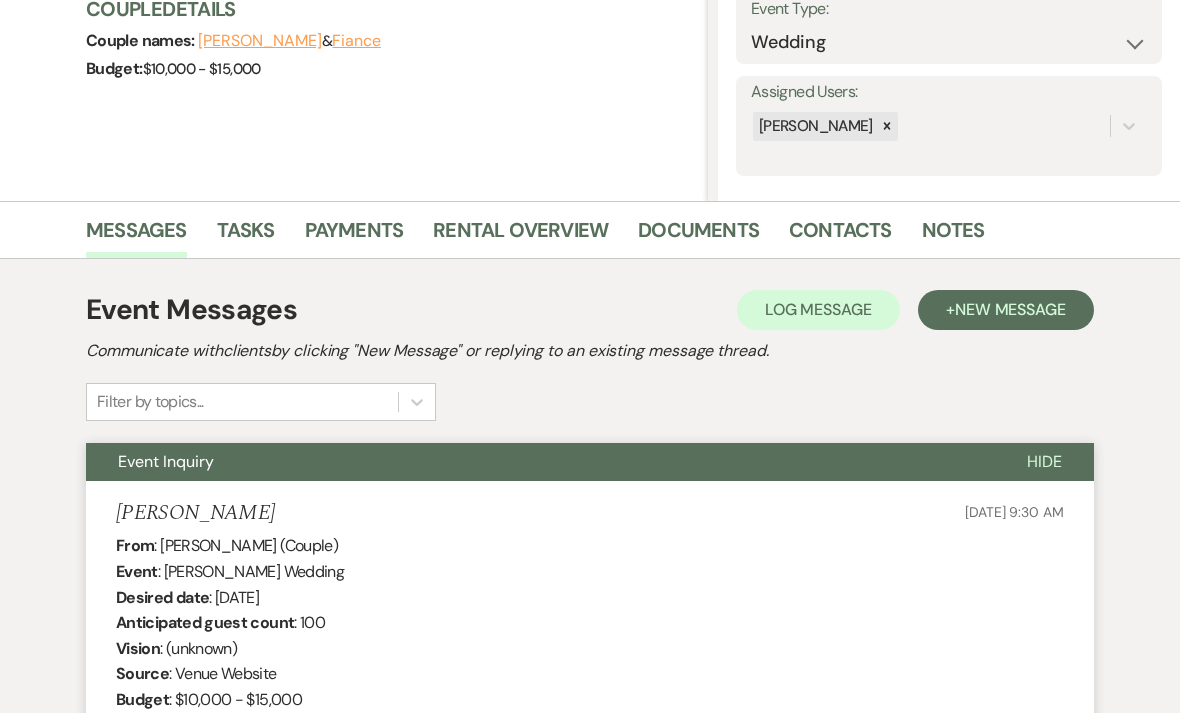 scroll, scrollTop: 0, scrollLeft: 0, axis: both 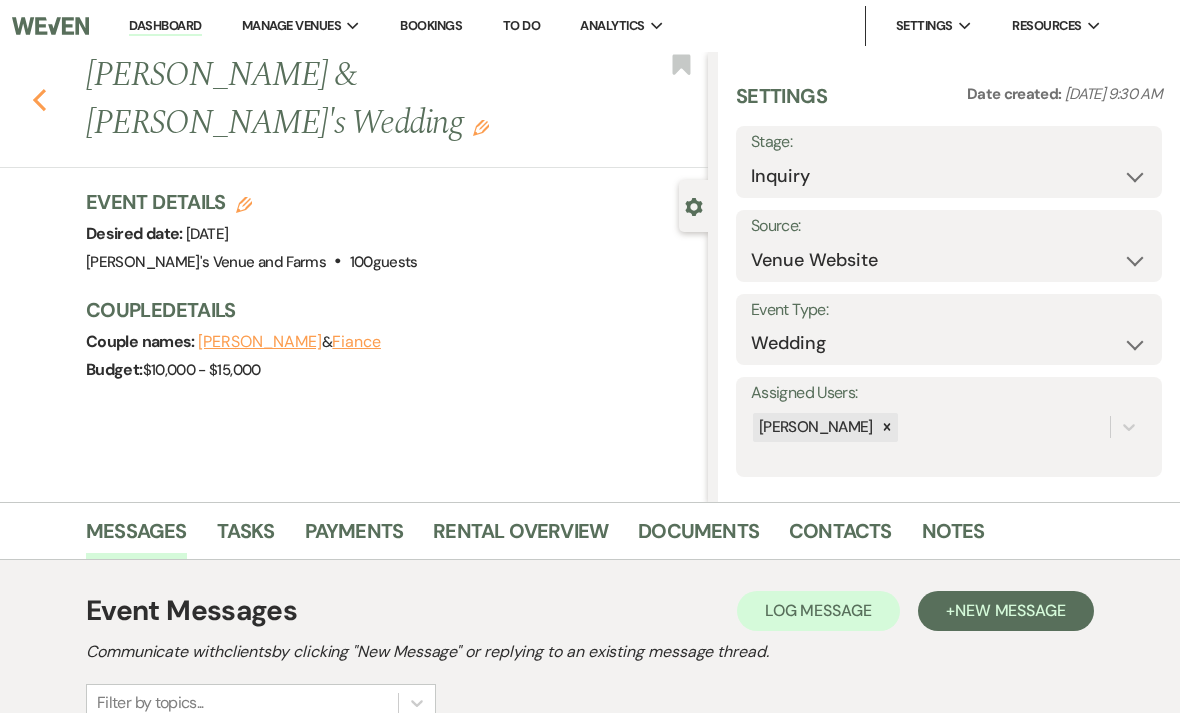 click on "Previous" 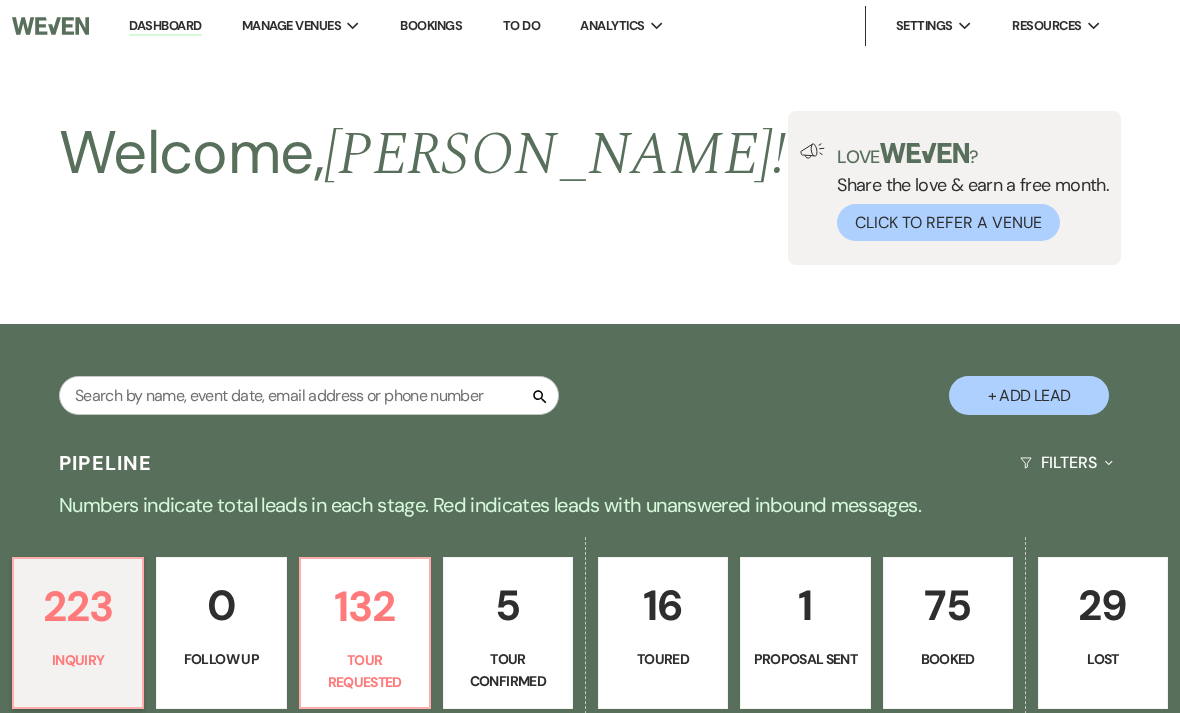 scroll, scrollTop: 731, scrollLeft: 0, axis: vertical 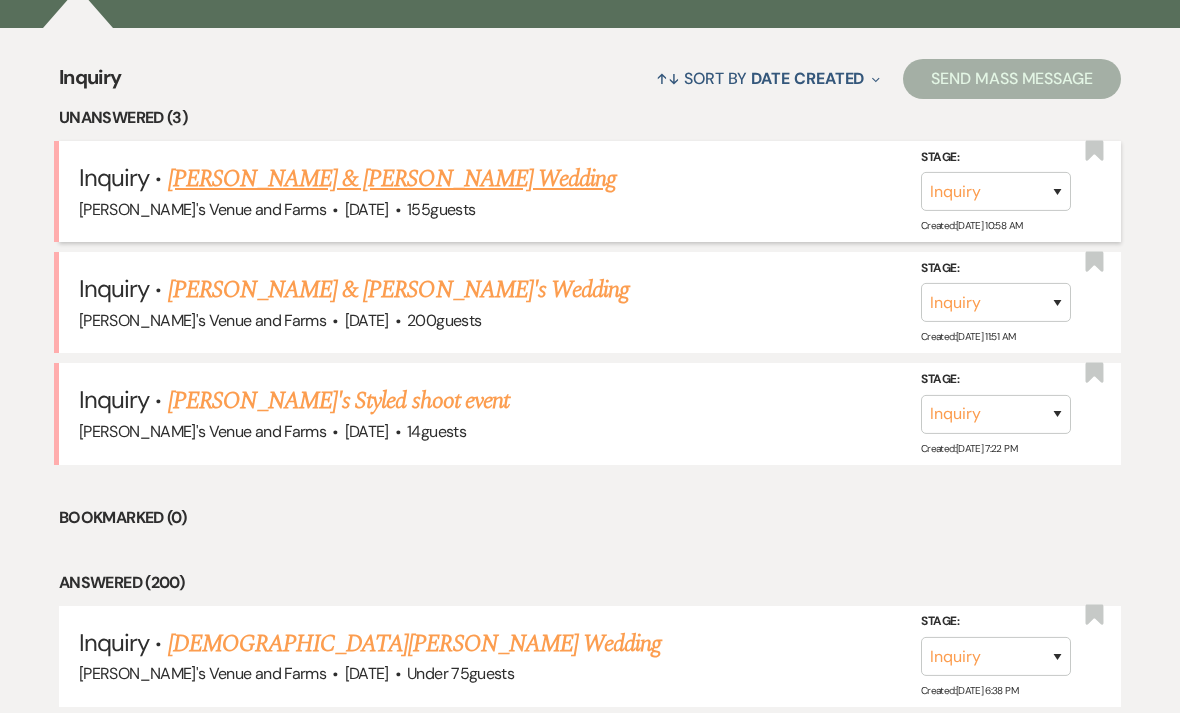 click on "[PERSON_NAME] & [PERSON_NAME] Wedding" at bounding box center (392, 179) 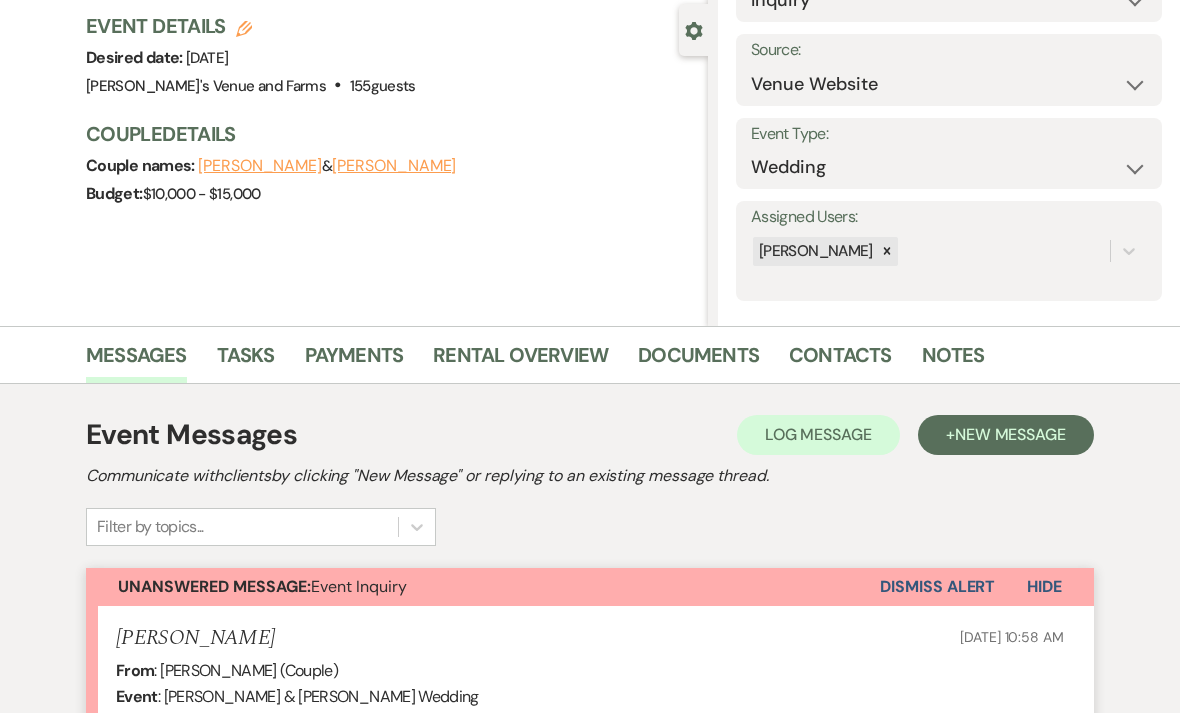 scroll, scrollTop: 592, scrollLeft: 0, axis: vertical 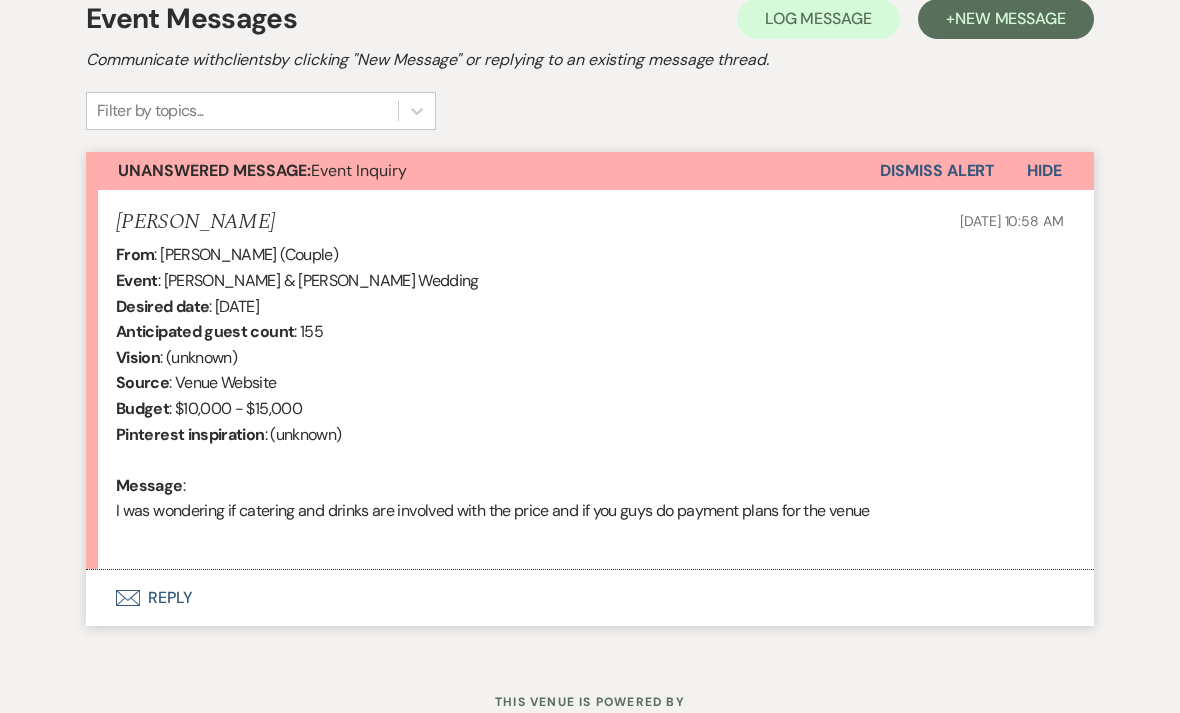 click on "Envelope Reply" at bounding box center [590, 598] 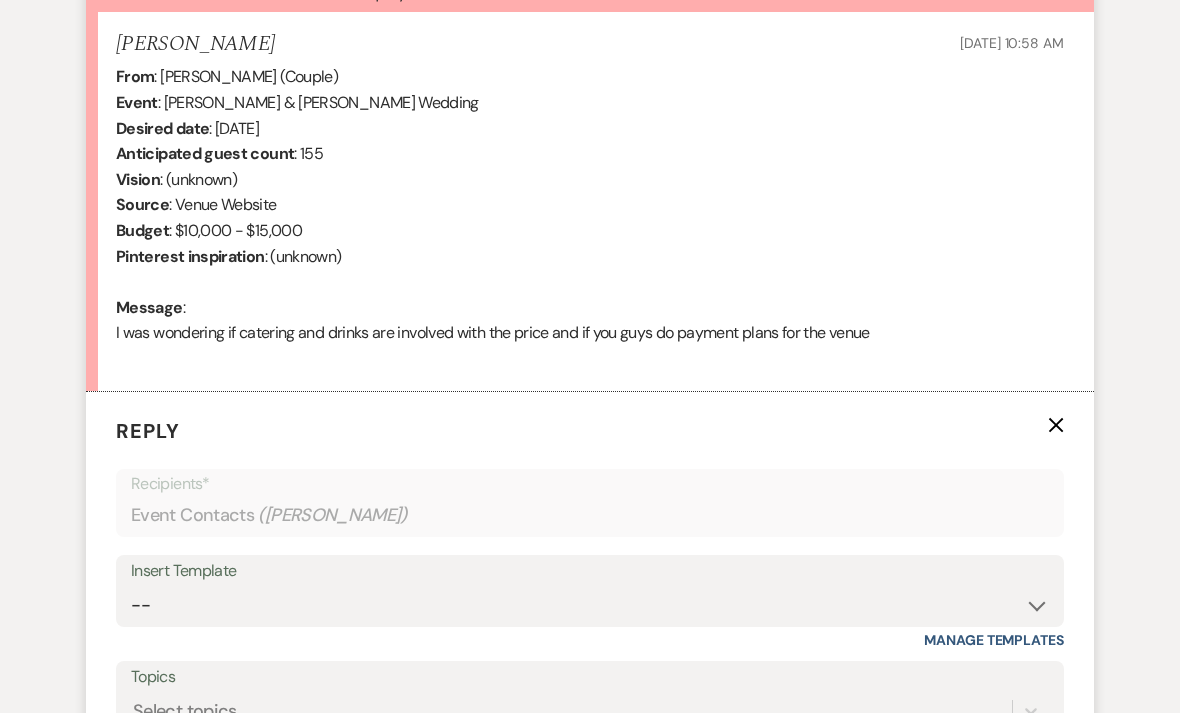 scroll, scrollTop: 729, scrollLeft: 0, axis: vertical 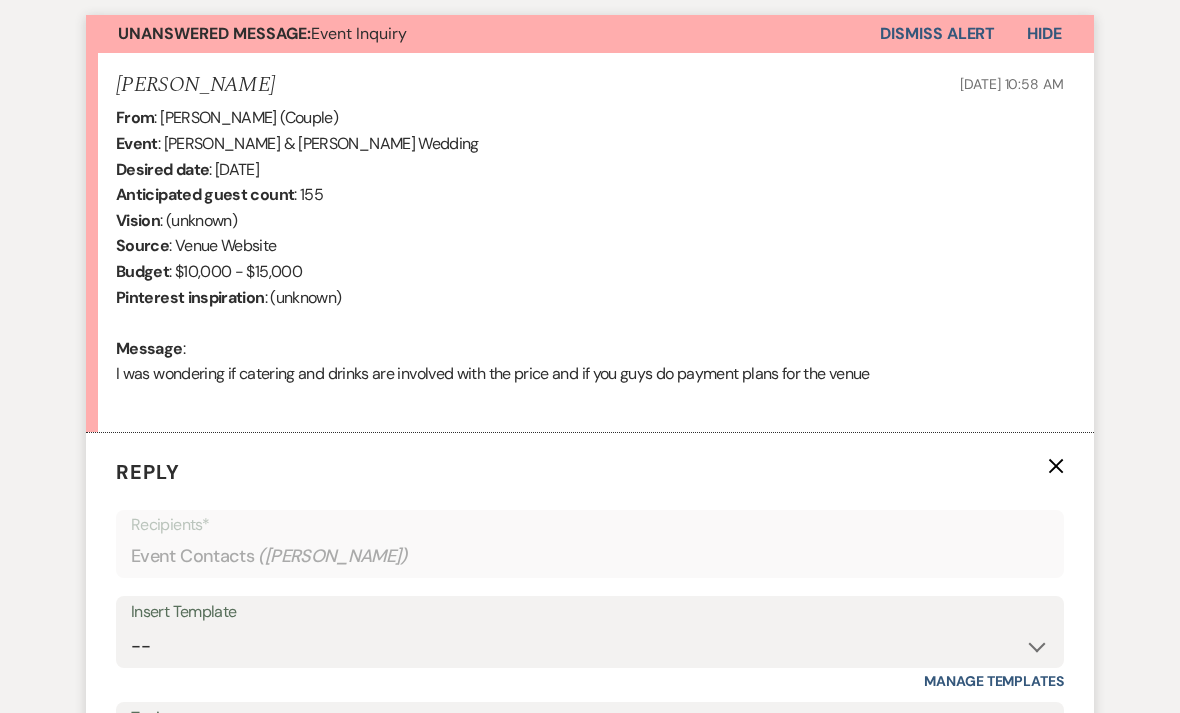 click on "Dismiss Alert" at bounding box center (937, 34) 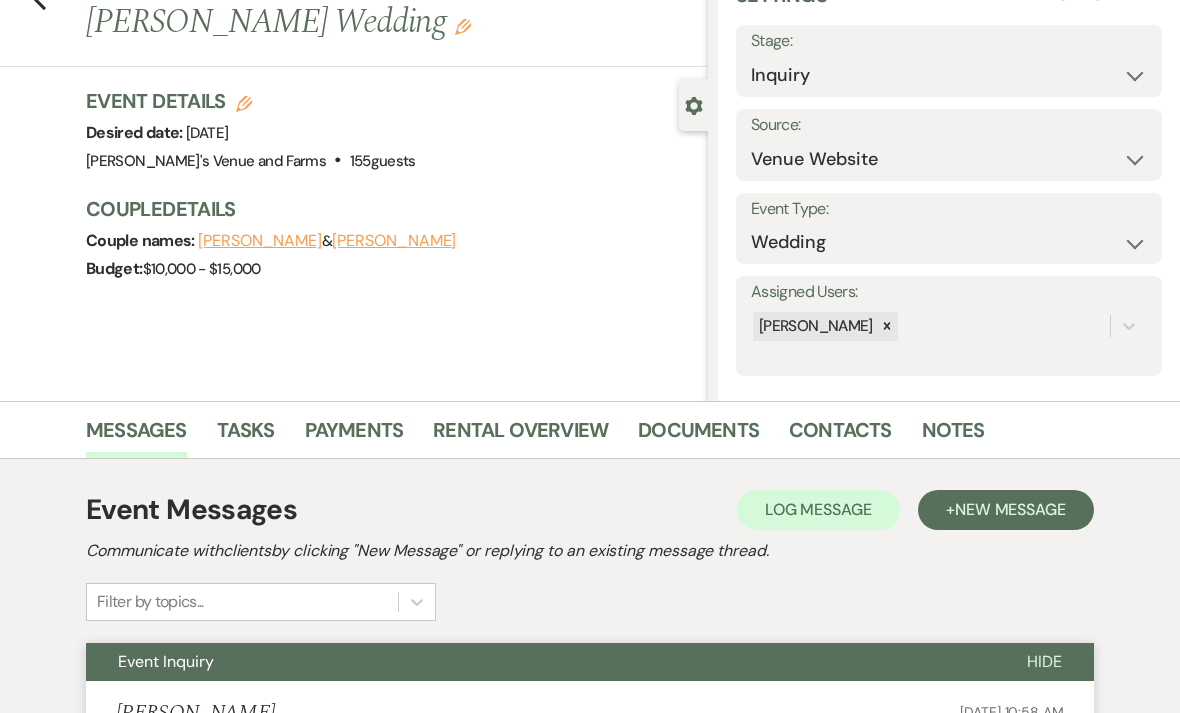 scroll, scrollTop: 0, scrollLeft: 0, axis: both 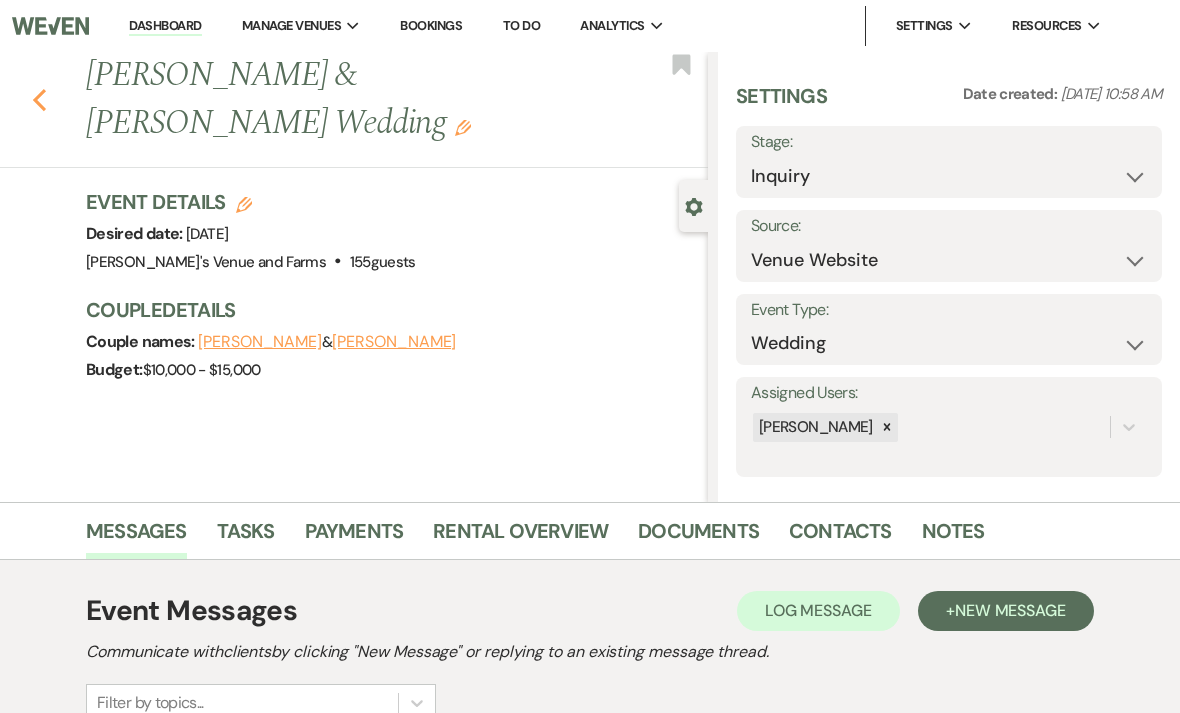 click on "Previous" 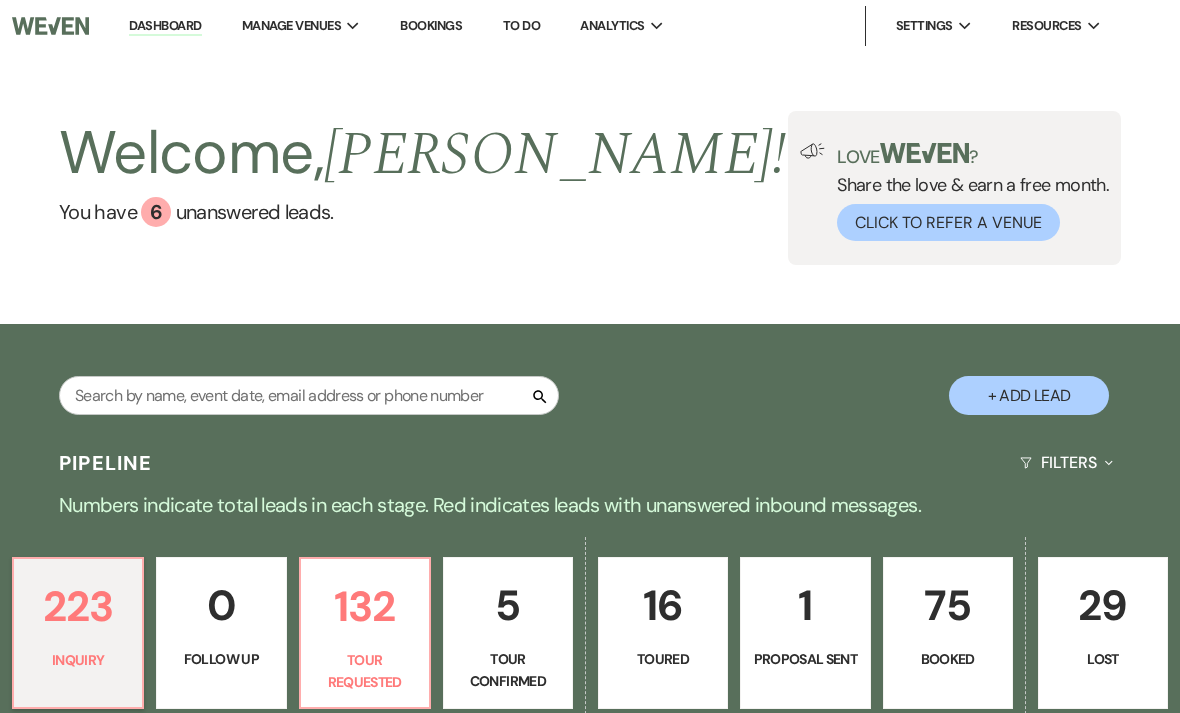 scroll, scrollTop: 731, scrollLeft: 0, axis: vertical 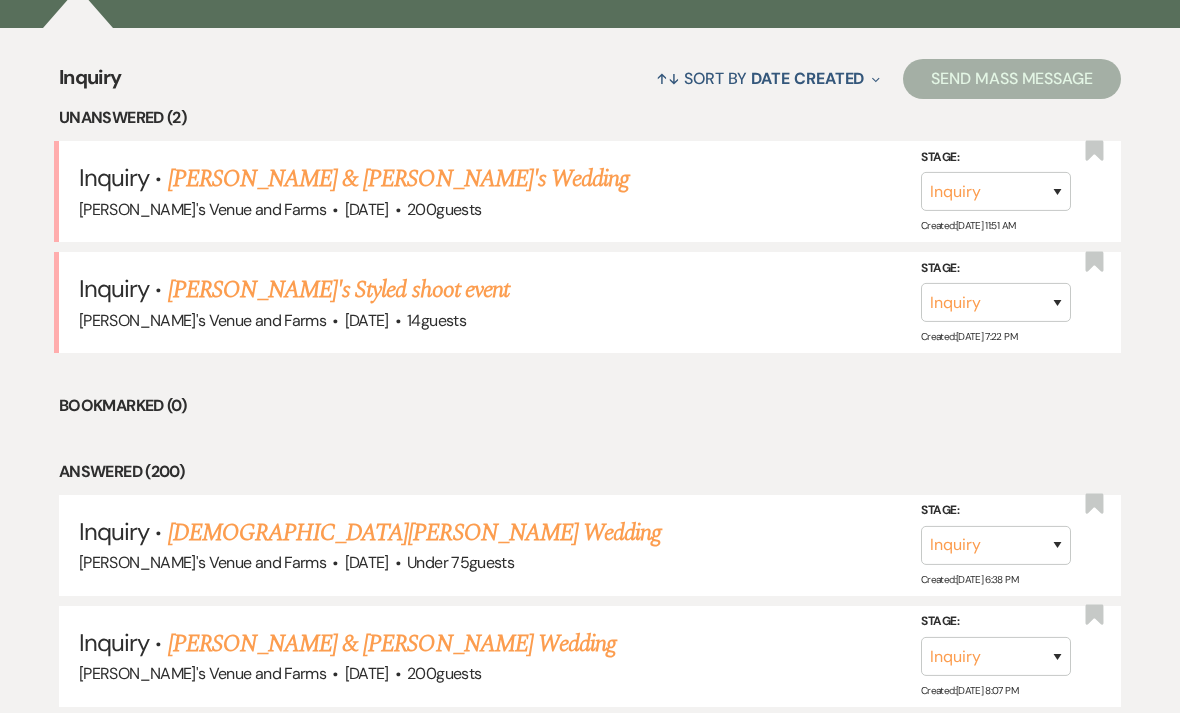 click on "Inquiry ↑↓ Sort By   Date Created Expand Send Mass Message Unanswered (2) Inquiry · Stephon & [PERSON_NAME]'s Wedding [PERSON_NAME]'s Venue and Farms · [DATE] · 200  guests Stage: Inquiry Follow Up Tour Requested Tour Confirmed Toured Proposal Sent Booked Lost Created:  [DATE] 11:51 AM Bookmark Inquiry · [PERSON_NAME]'s Styled shoot event  [PERSON_NAME]'s Venue and Farms · [DATE] · 14  guests Stage: Inquiry Follow Up Tour Requested Tour Confirmed Toured Proposal Sent Booked Lost Created:  [DATE] 7:22 PM Bookmark Bookmarked (0) Answered (200) Inquiry · [PERSON_NAME] Wedding [PERSON_NAME]'s Venue and Farms · [DATE] · Under 75  guests Stage: Inquiry Follow Up Tour Requested Tour Confirmed Toured Proposal Sent Booked Lost Created:  [DATE] 6:38 PM Bookmark Inquiry · [PERSON_NAME] & [PERSON_NAME] Wedding [PERSON_NAME]'s Venue and Farms · [DATE] · 200  guests Stage: Inquiry Follow Up Tour Requested Tour Confirmed Toured Proposal Sent Booked Lost Created:  [DATE] 8:07 PM Bookmark Inquiry · 4" at bounding box center [590, 11404] 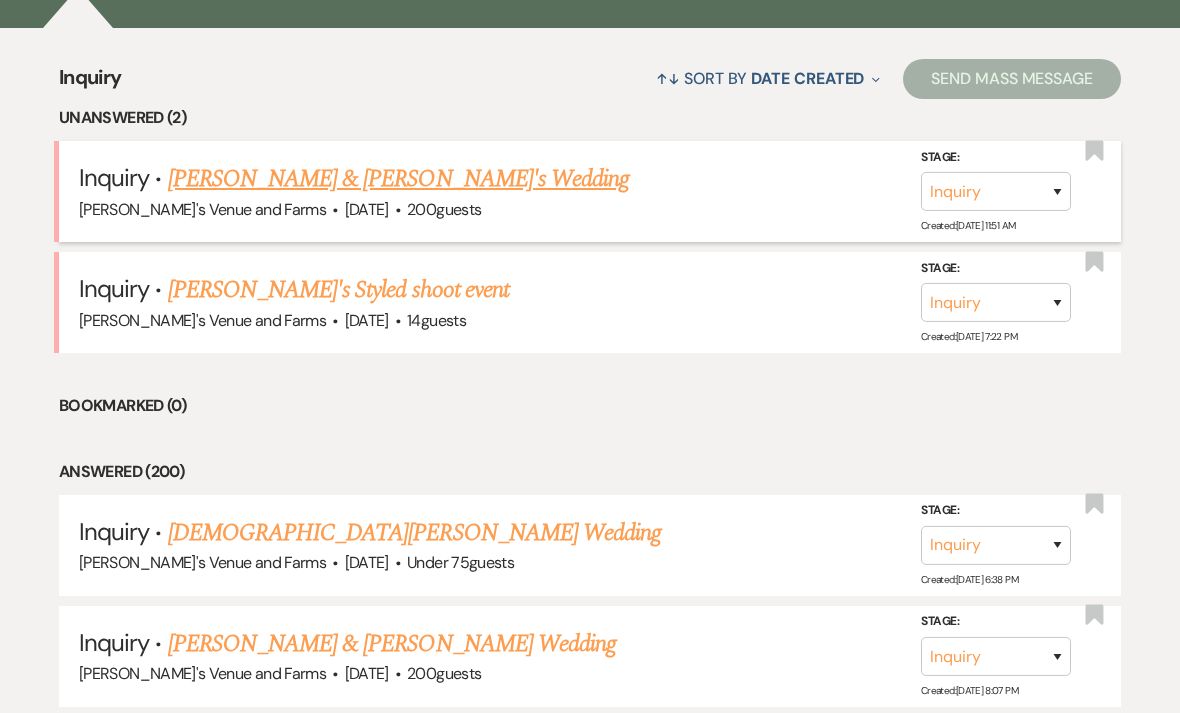 click on "[PERSON_NAME] & [PERSON_NAME]'s Wedding" at bounding box center (399, 179) 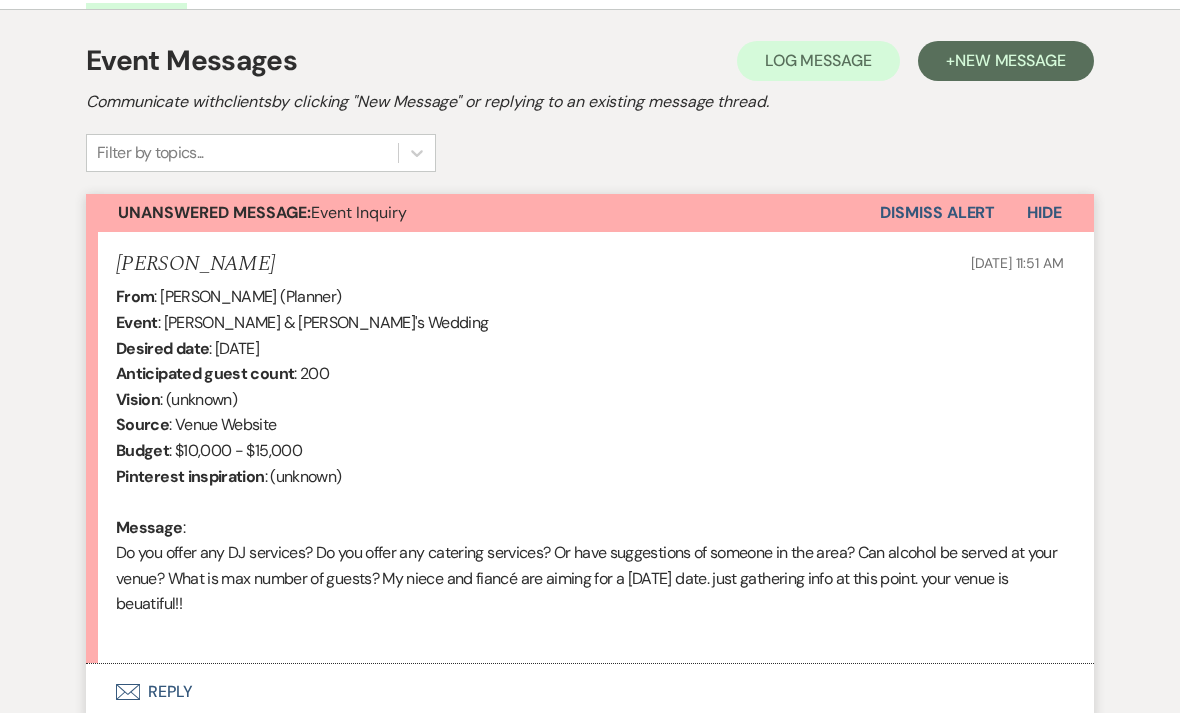 scroll, scrollTop: 548, scrollLeft: 0, axis: vertical 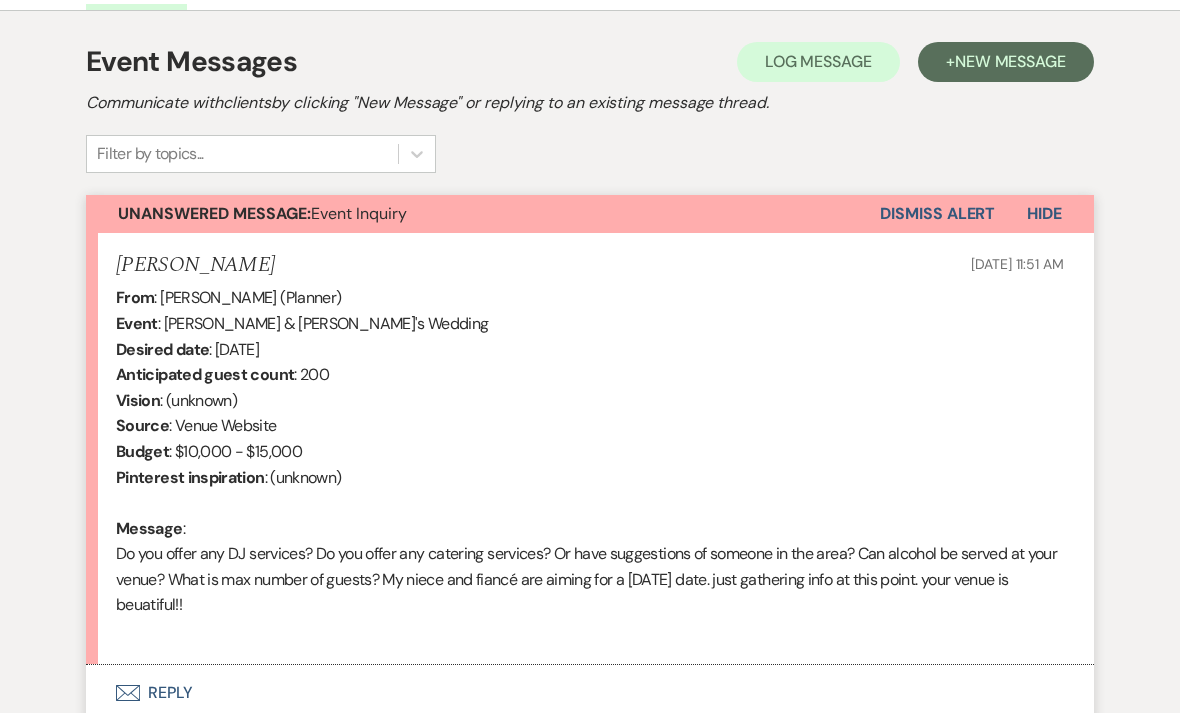 click on "Dismiss Alert" at bounding box center (937, 215) 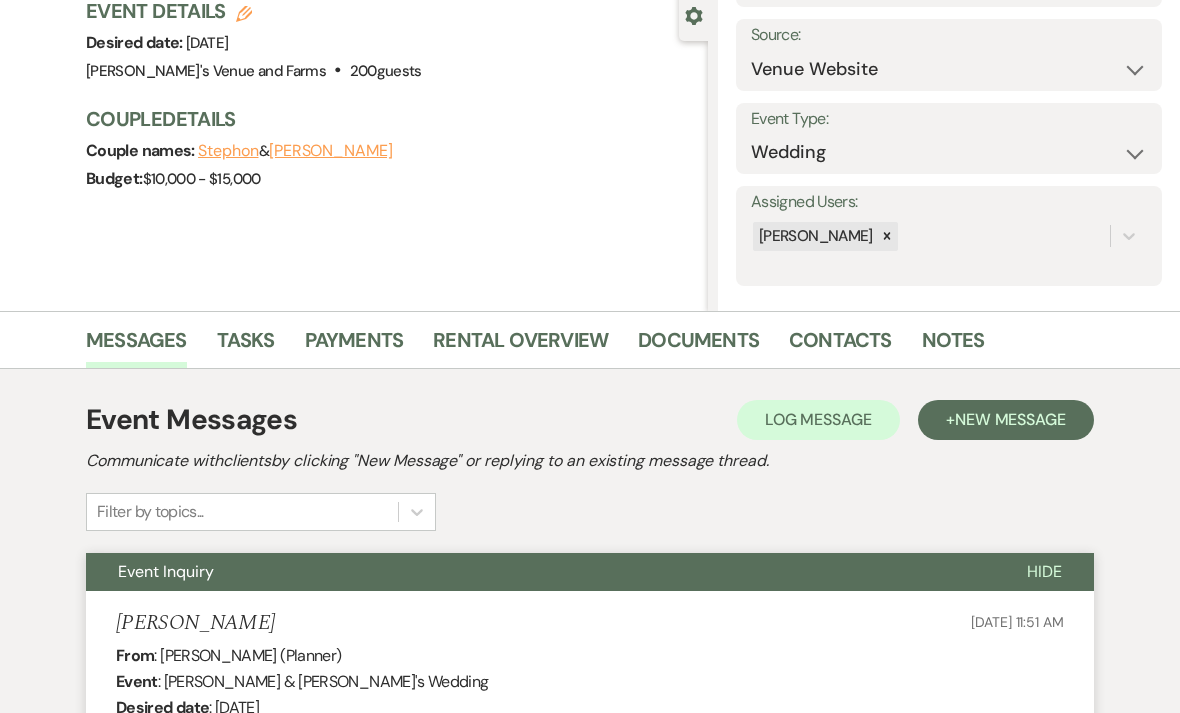 scroll, scrollTop: 0, scrollLeft: 0, axis: both 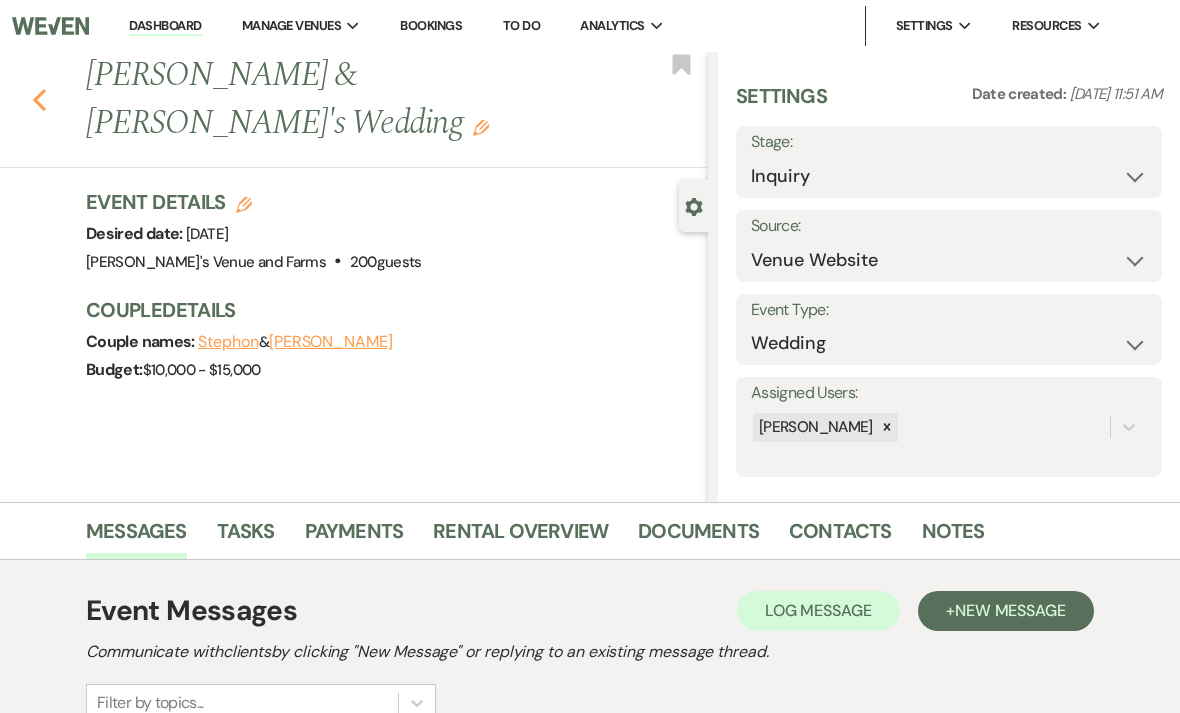 click 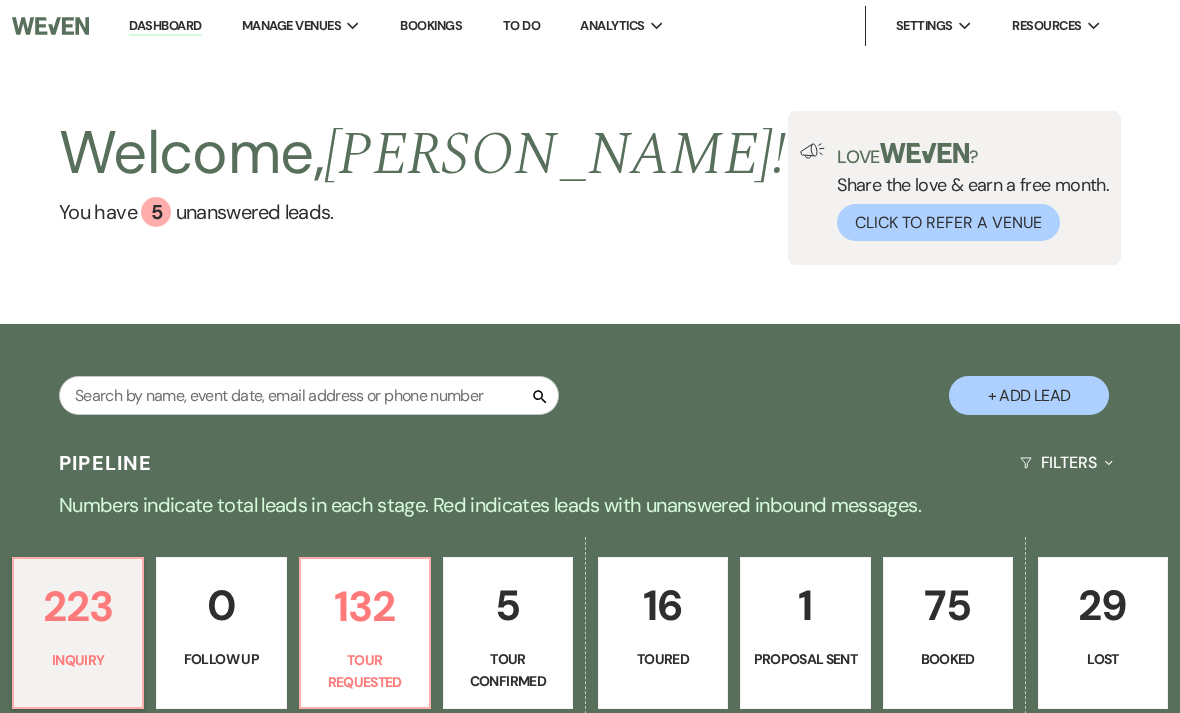 scroll, scrollTop: 731, scrollLeft: 0, axis: vertical 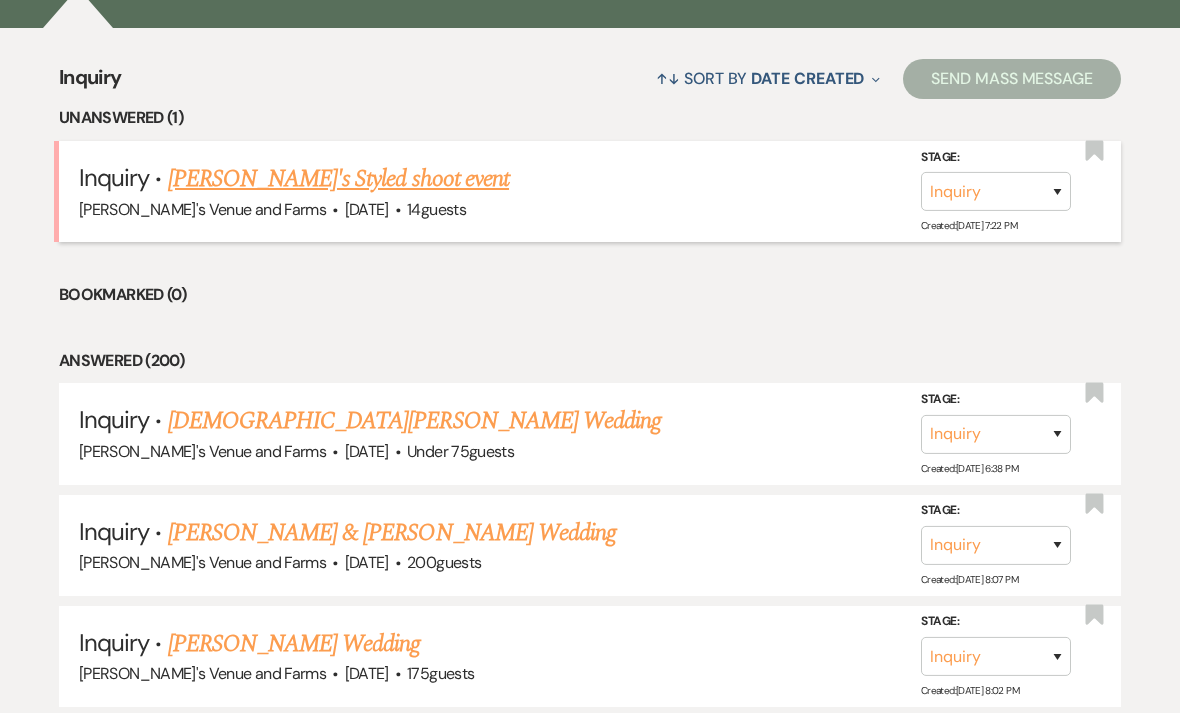click on "[PERSON_NAME]'s Styled shoot event" at bounding box center (338, 179) 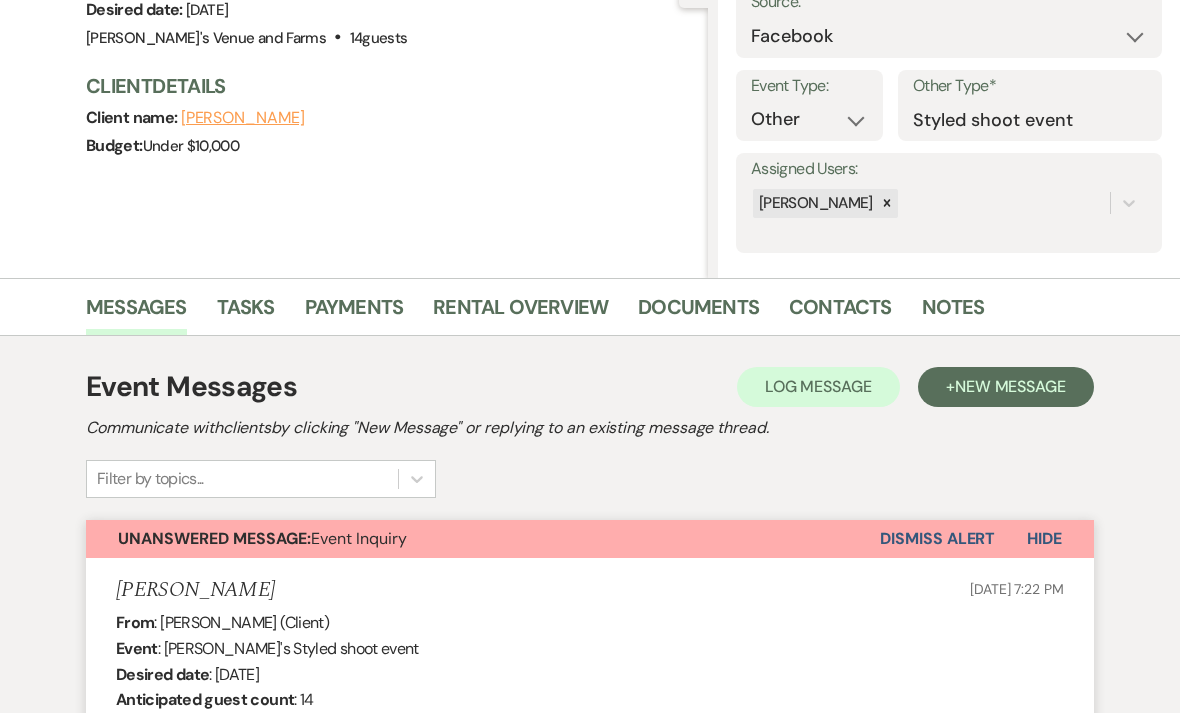 scroll, scrollTop: 392, scrollLeft: 0, axis: vertical 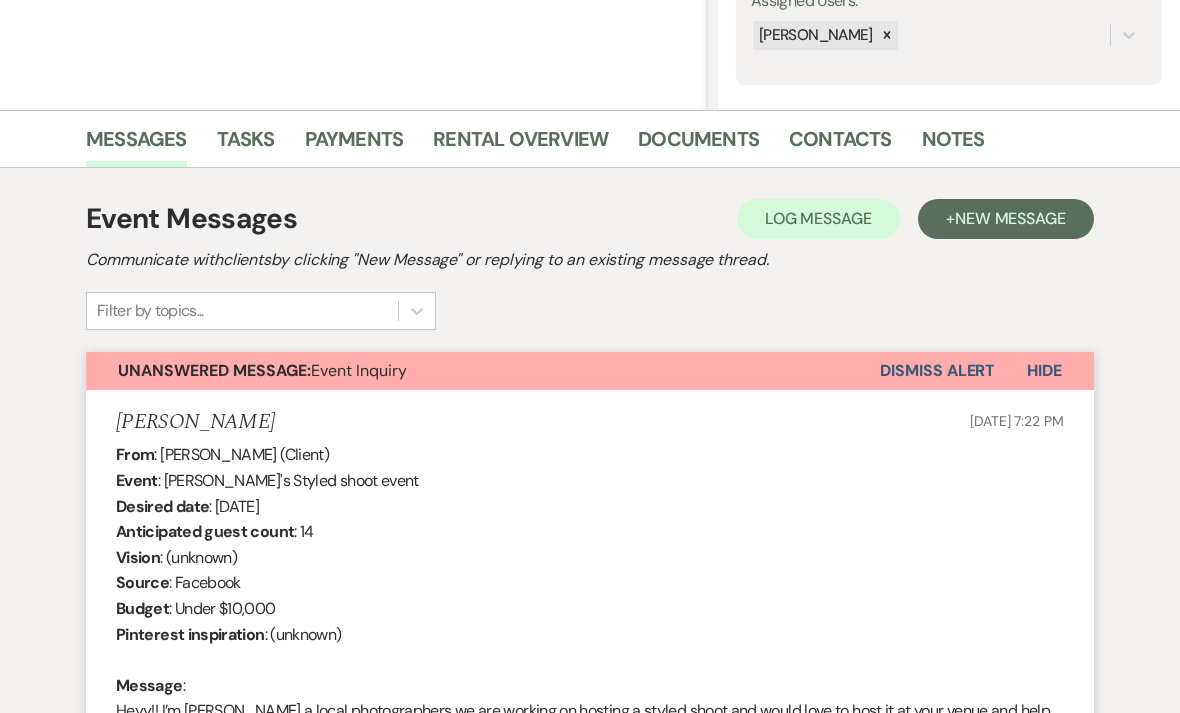 click on "Dismiss Alert" at bounding box center (937, 371) 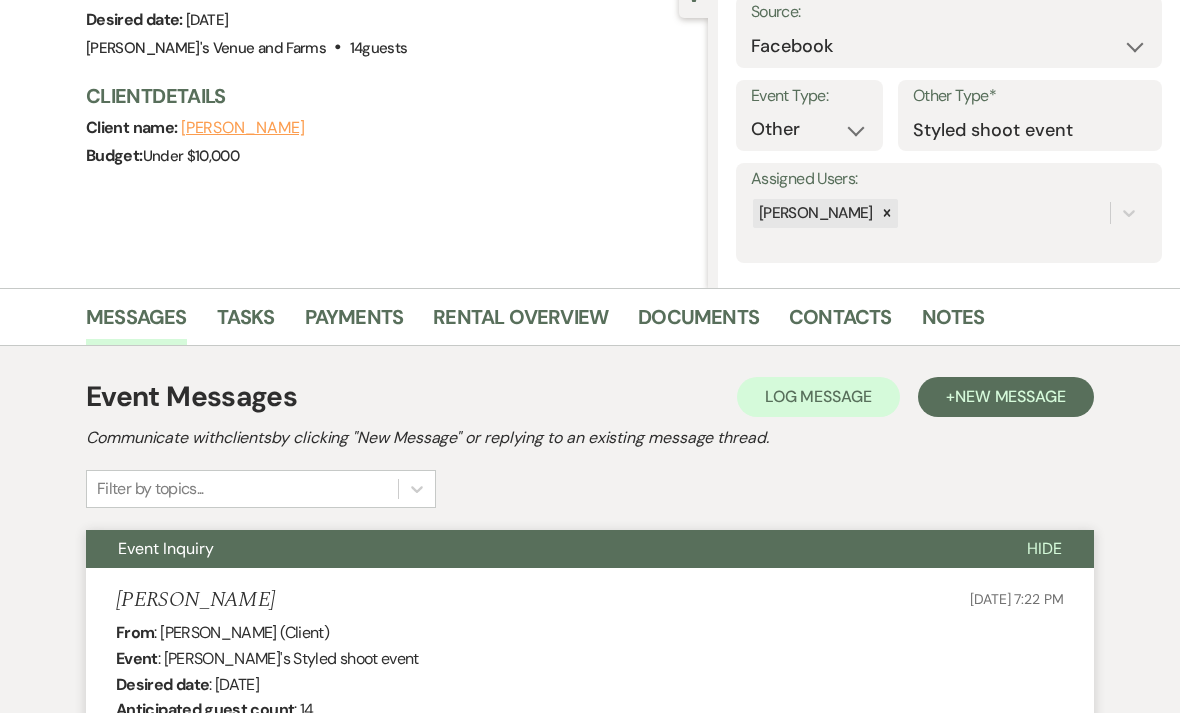 scroll, scrollTop: 0, scrollLeft: 0, axis: both 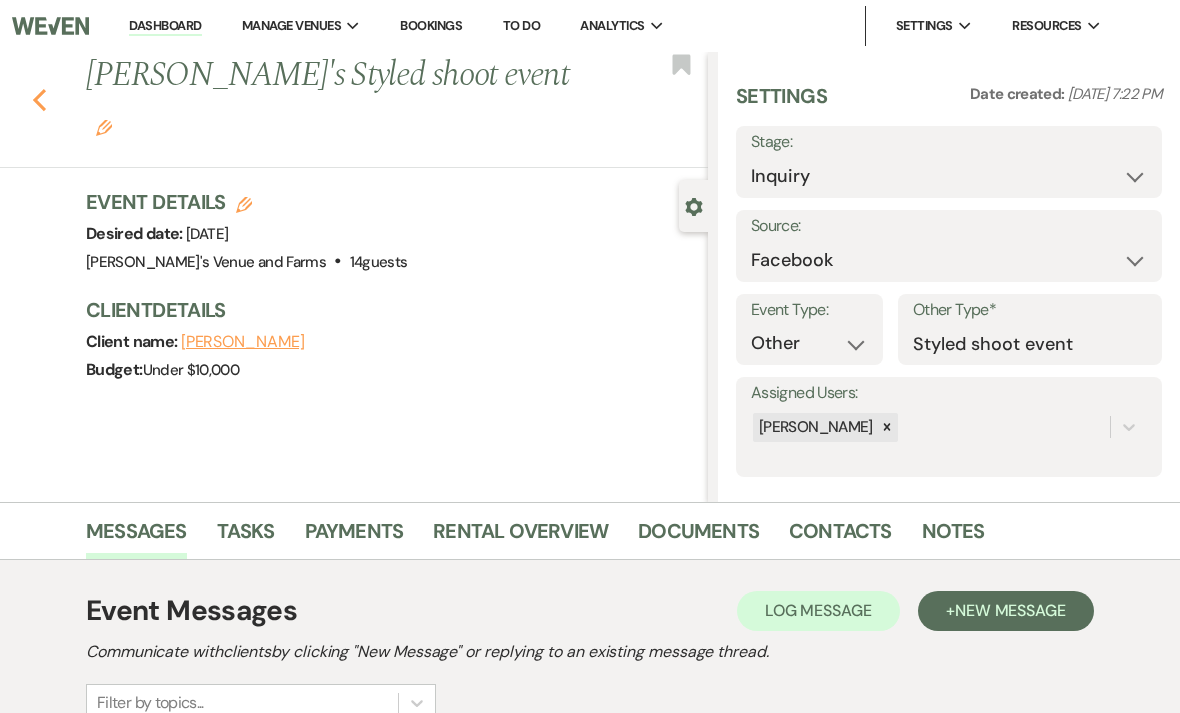 click 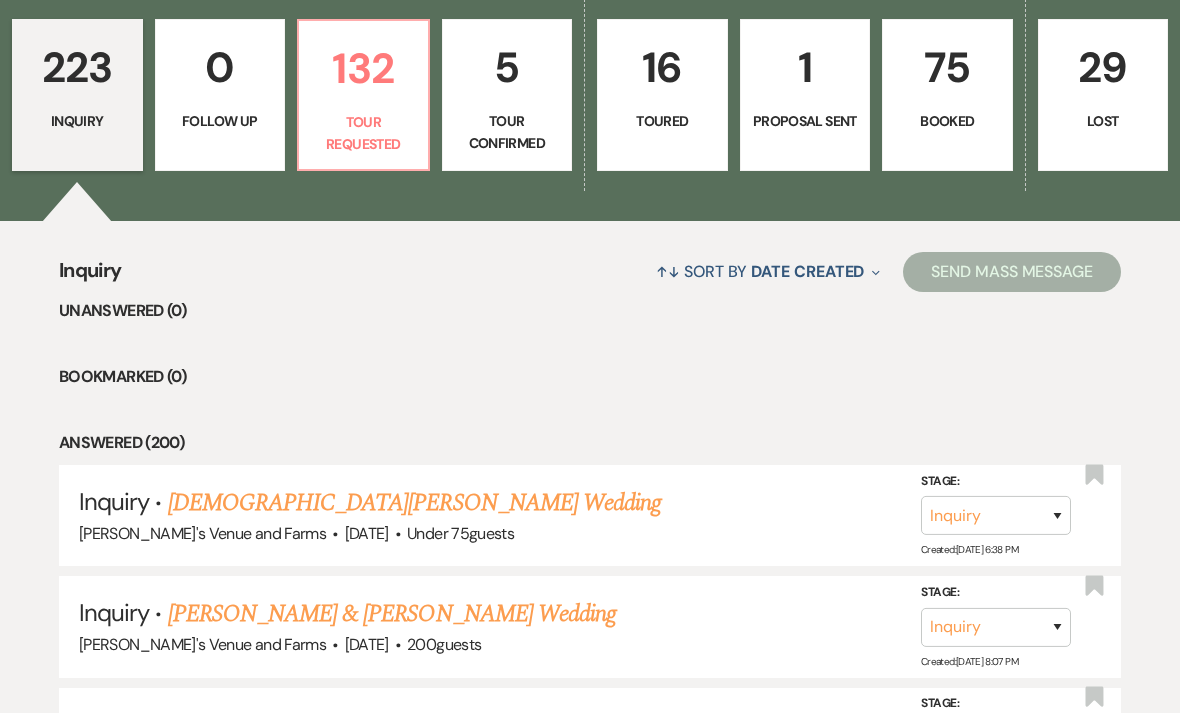 scroll, scrollTop: 434, scrollLeft: 0, axis: vertical 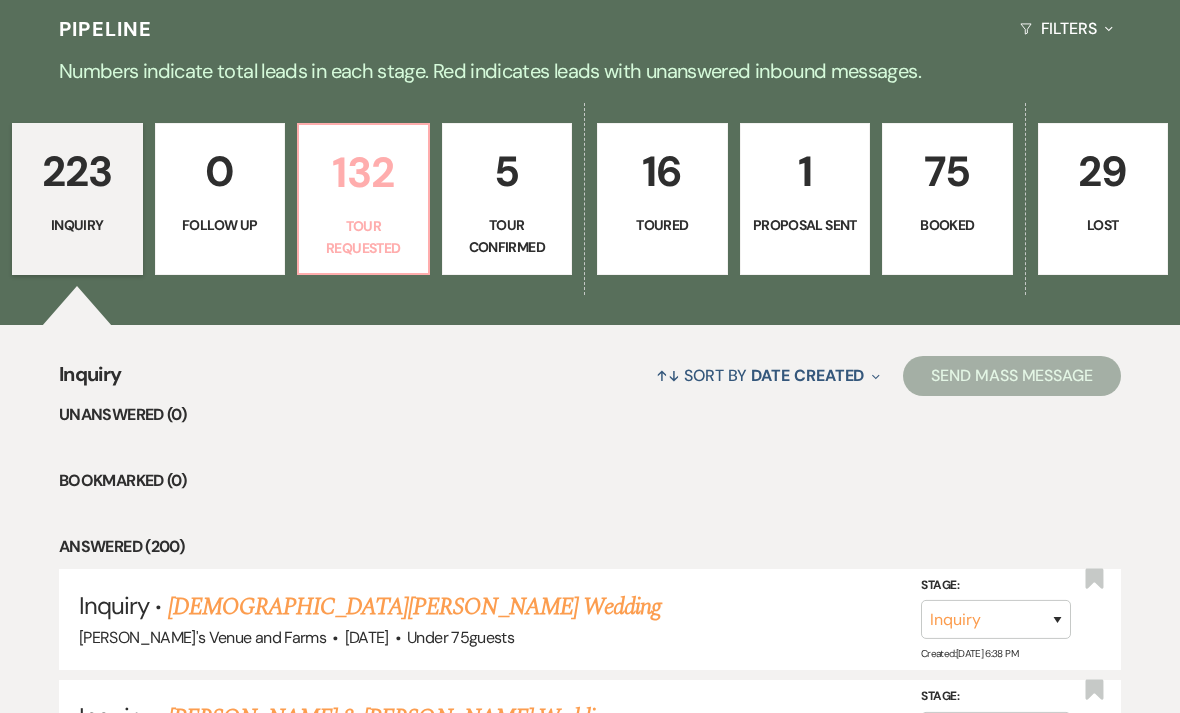 click on "Tour Requested" at bounding box center (363, 237) 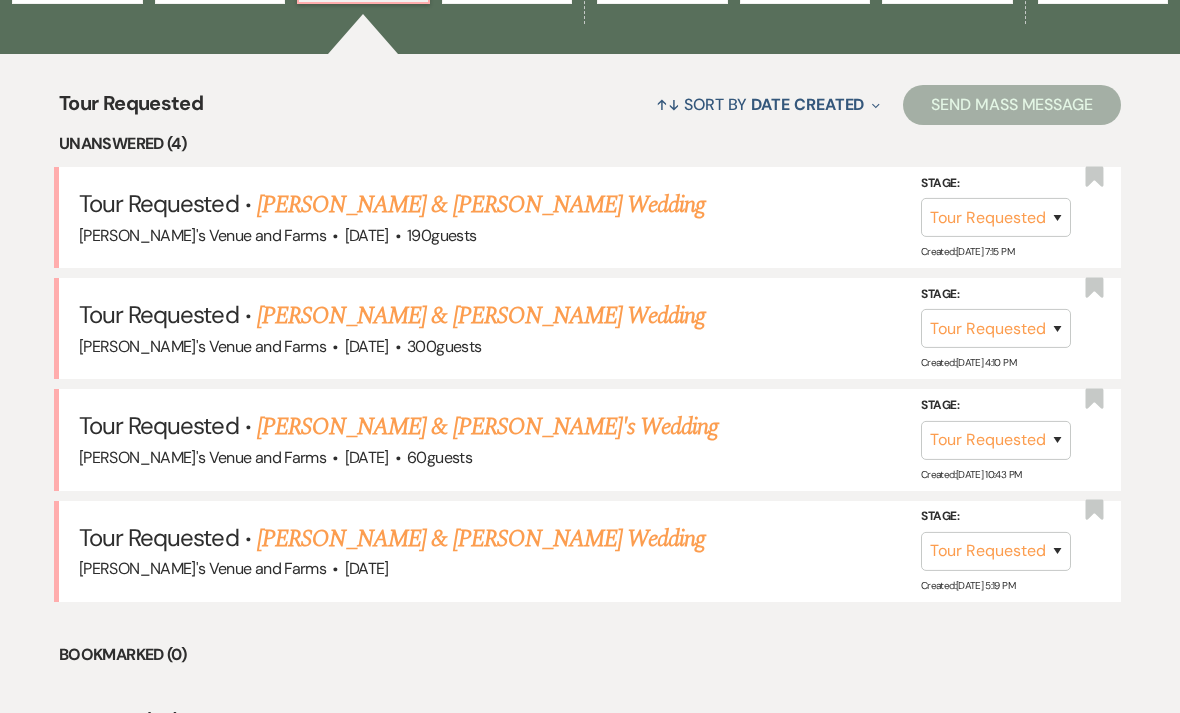 scroll, scrollTop: 704, scrollLeft: 0, axis: vertical 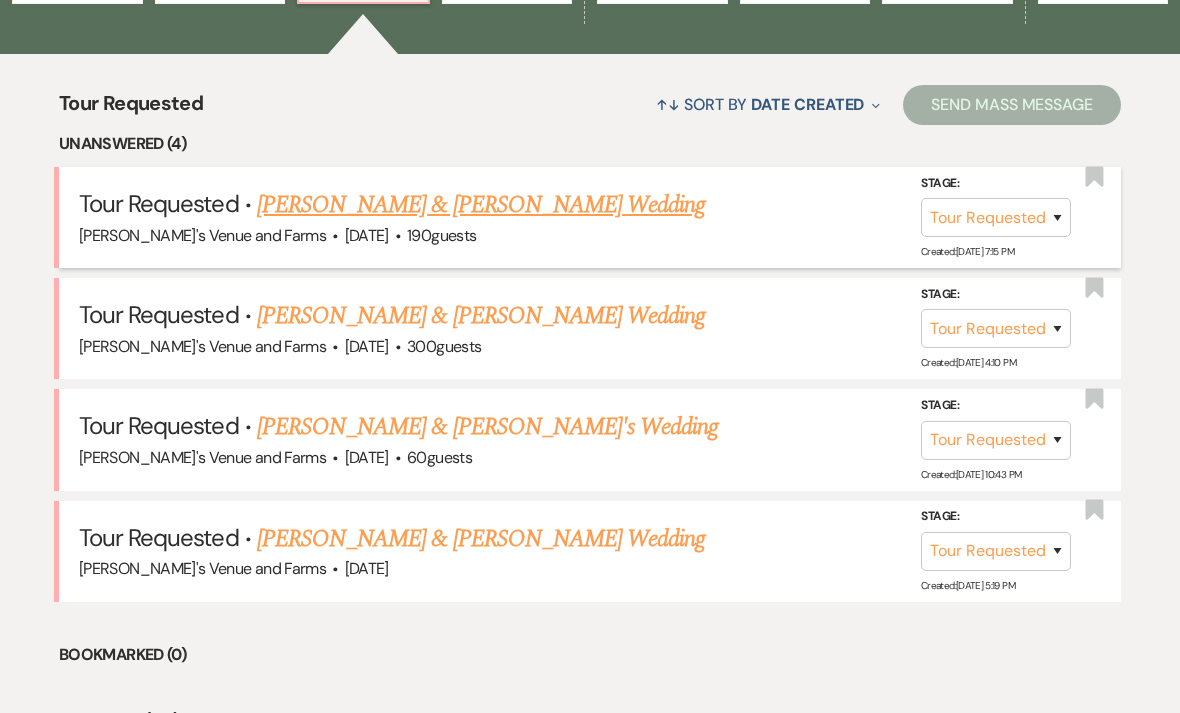 click on "[PERSON_NAME] & [PERSON_NAME] Wedding" at bounding box center [481, 205] 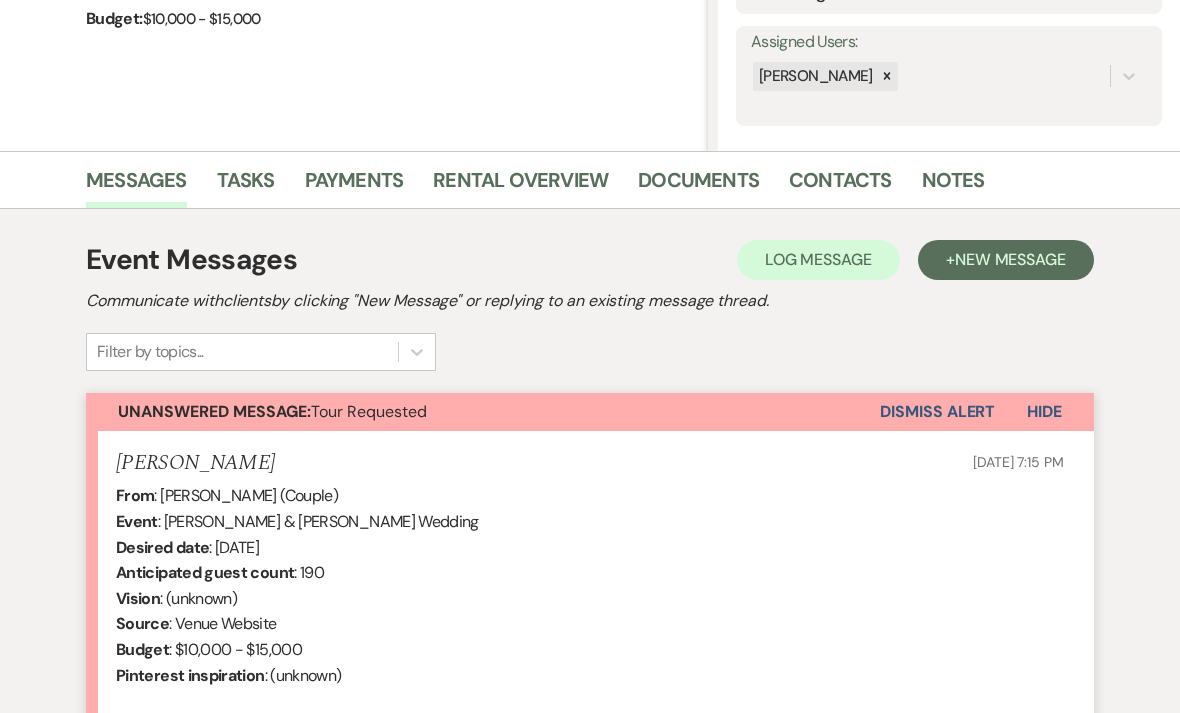 scroll, scrollTop: 592, scrollLeft: 0, axis: vertical 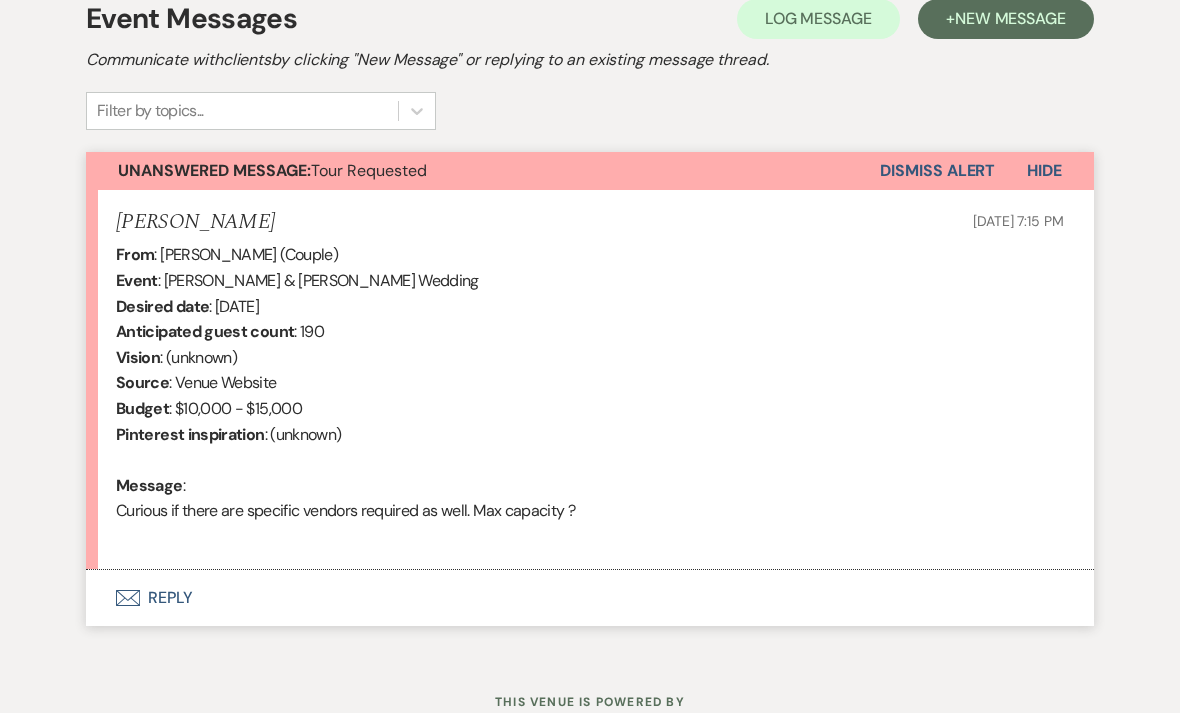 click on "Envelope Reply" at bounding box center [590, 598] 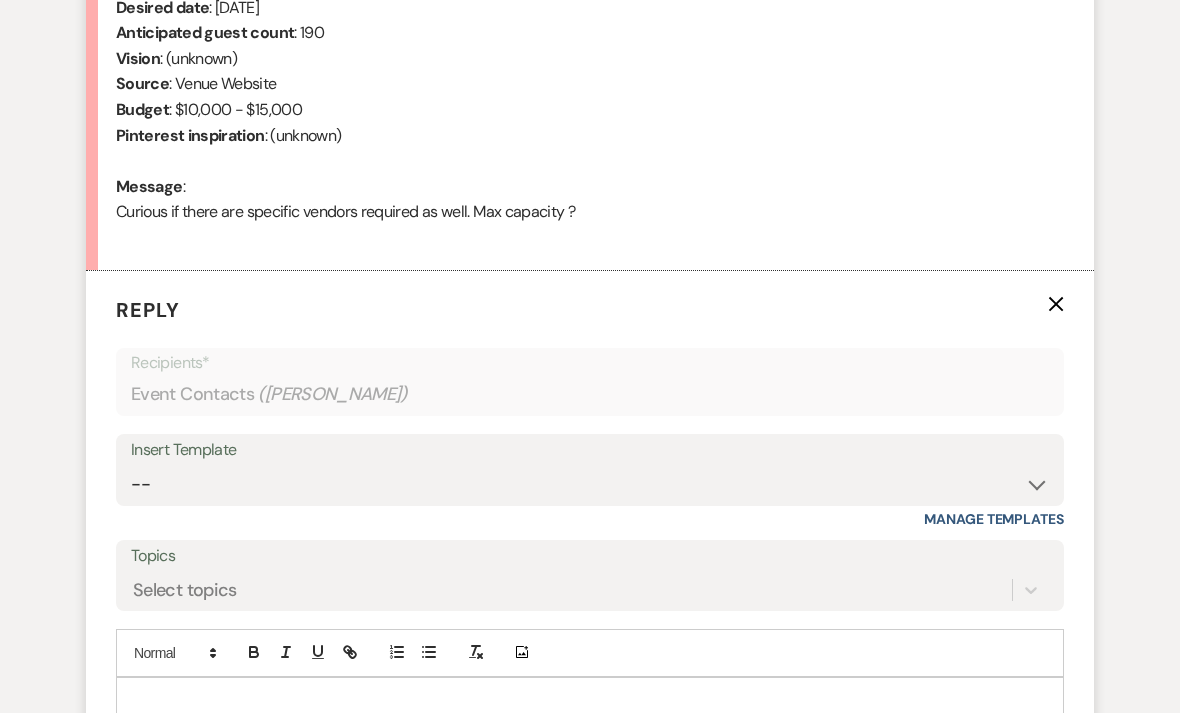 scroll, scrollTop: 1062, scrollLeft: 0, axis: vertical 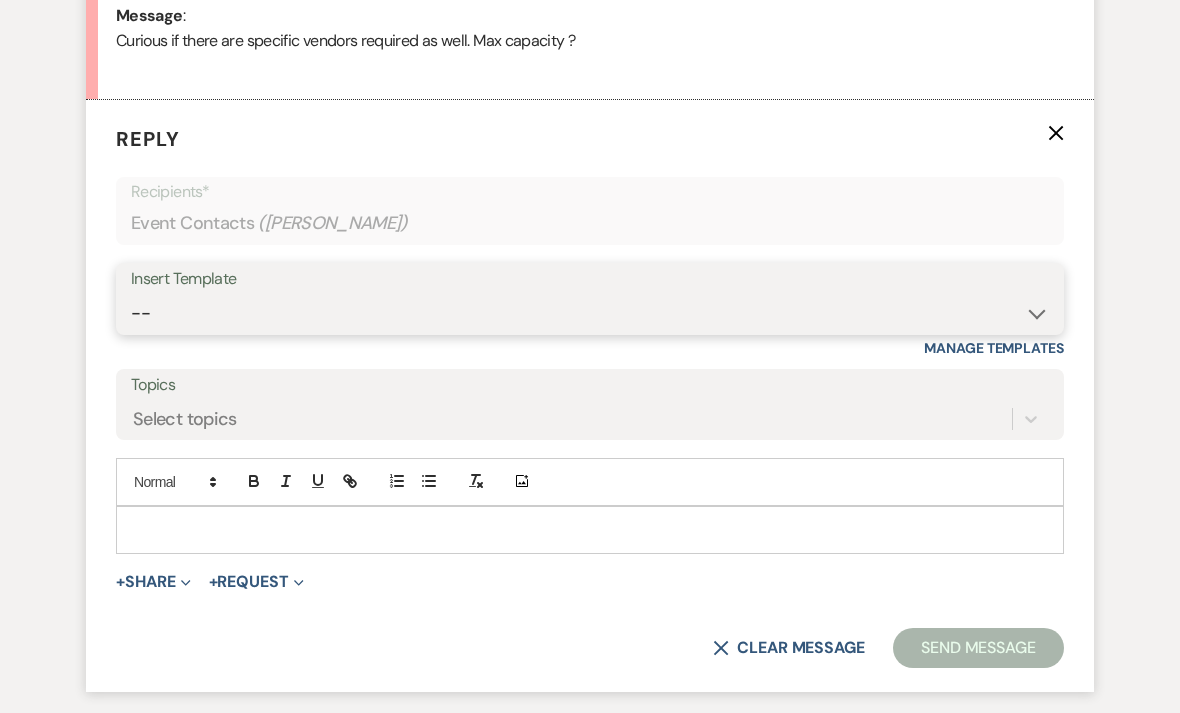 click on "-- Weven Planning Portal Introduction (Booked Events) Initial Inquiry Response Contract (Pre-Booked Leads) Contract Information (Pre-Booked) Welcome BVF Bride  Tour Request Response Follow Up - correct one Final Walk Through" at bounding box center [590, 313] 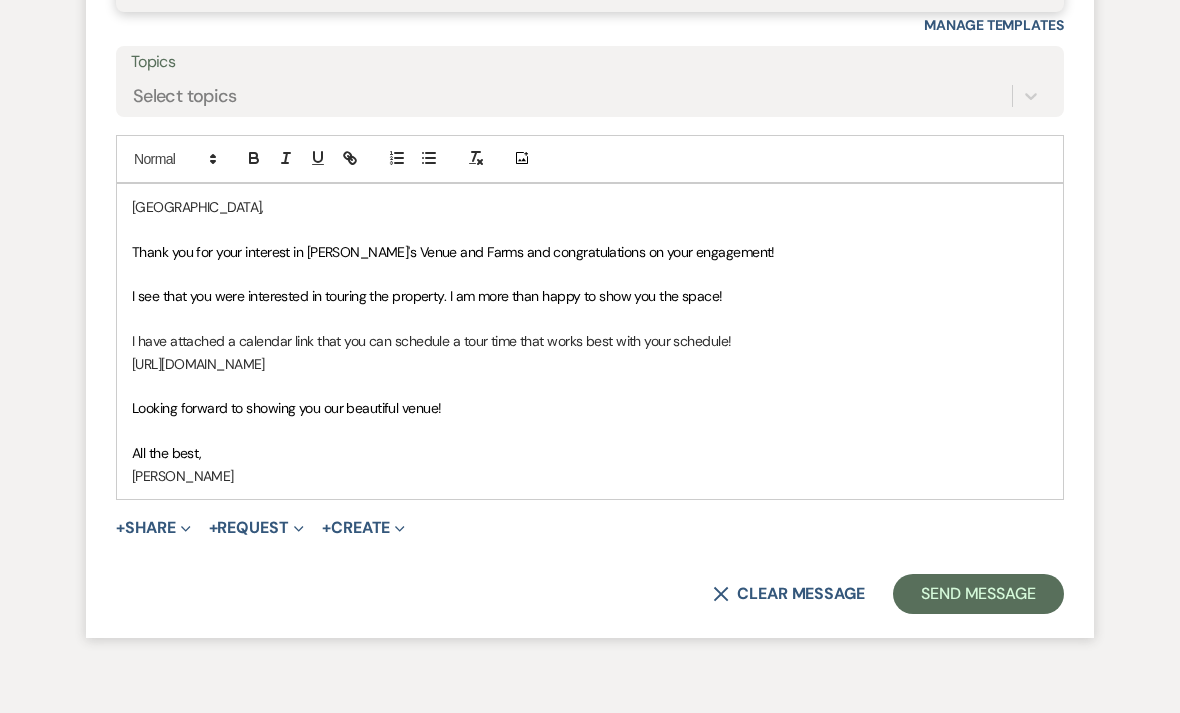 scroll, scrollTop: 1385, scrollLeft: 0, axis: vertical 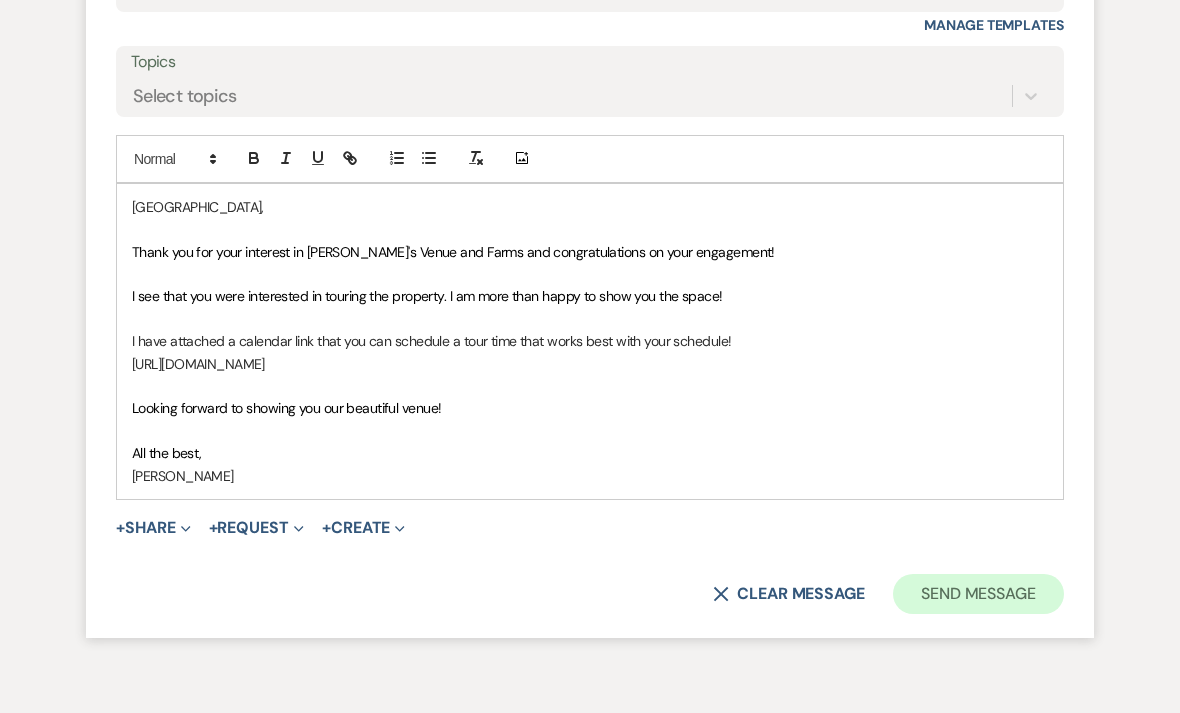 click on "Send Message" at bounding box center [978, 594] 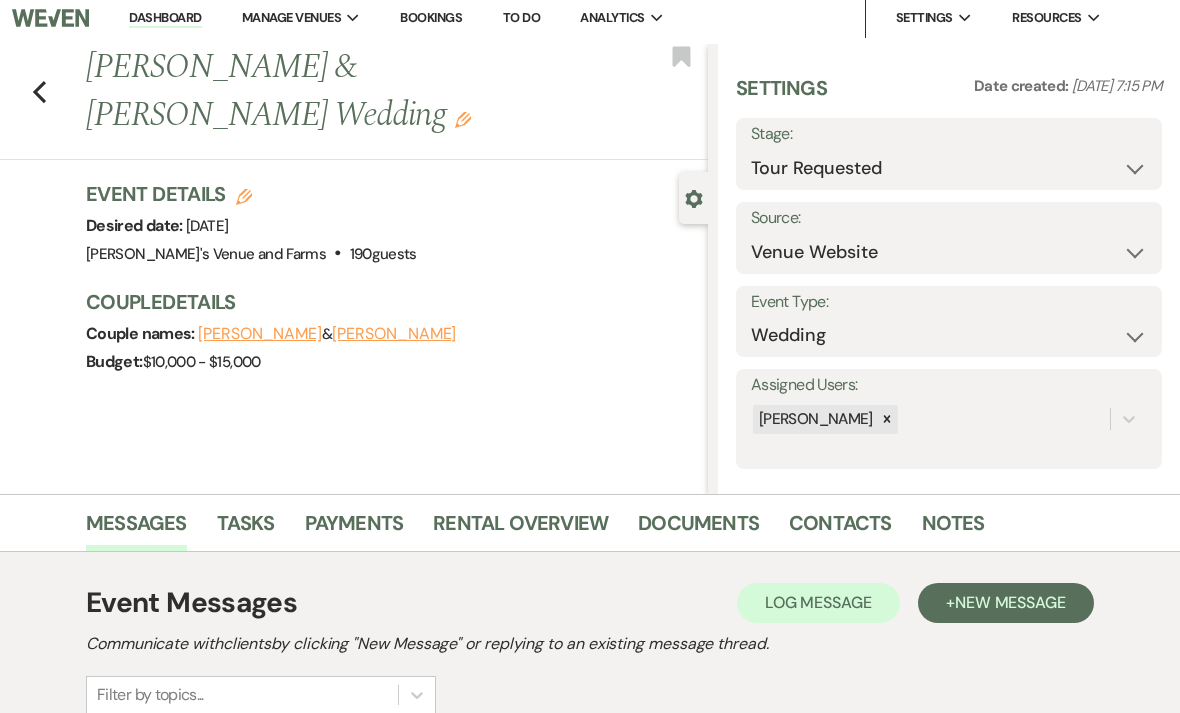 scroll, scrollTop: 0, scrollLeft: 0, axis: both 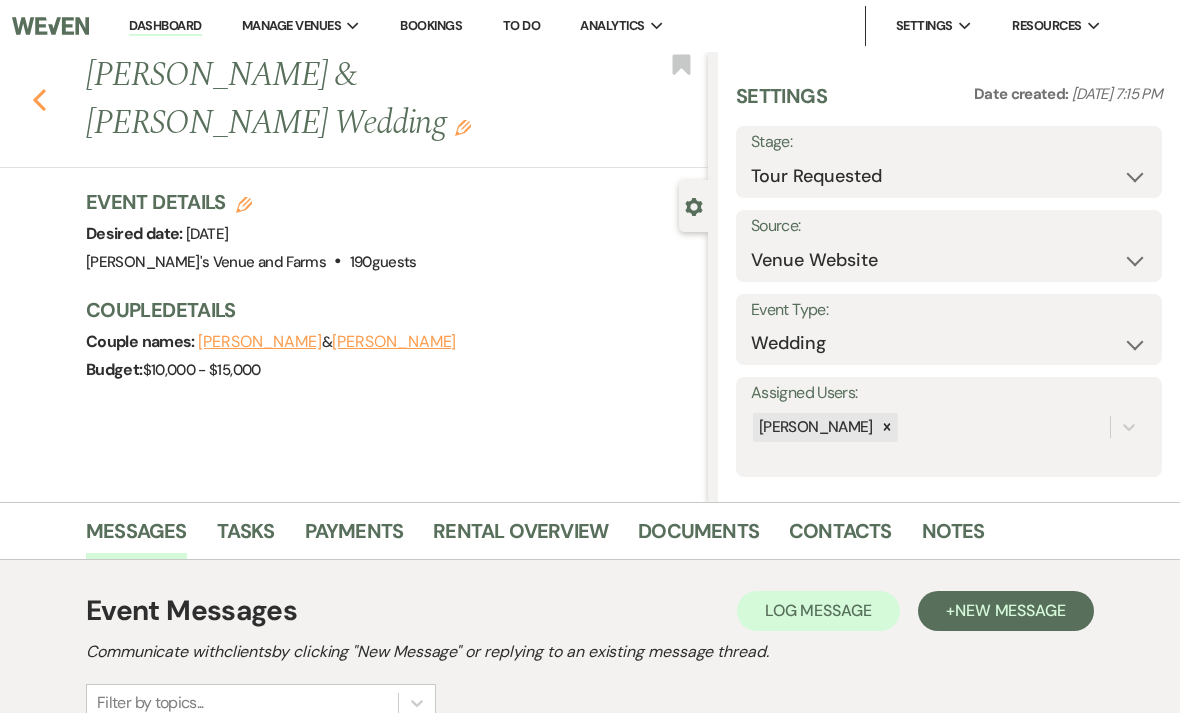 click on "Previous" 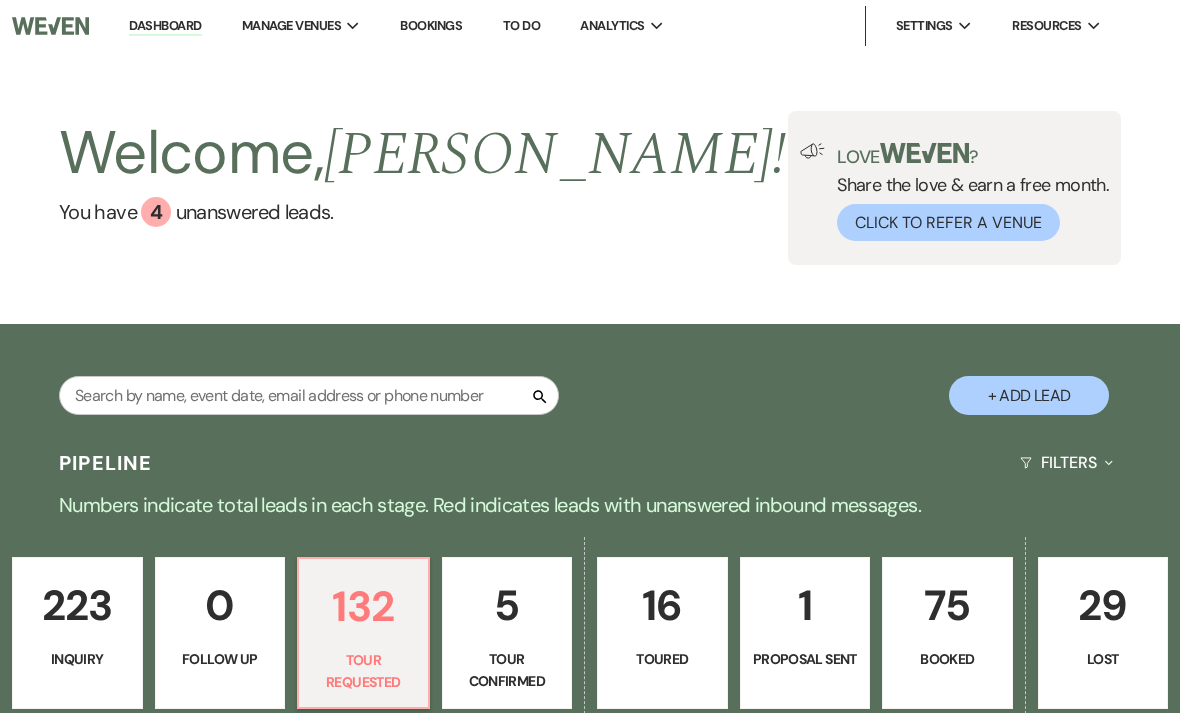 scroll, scrollTop: 769, scrollLeft: 0, axis: vertical 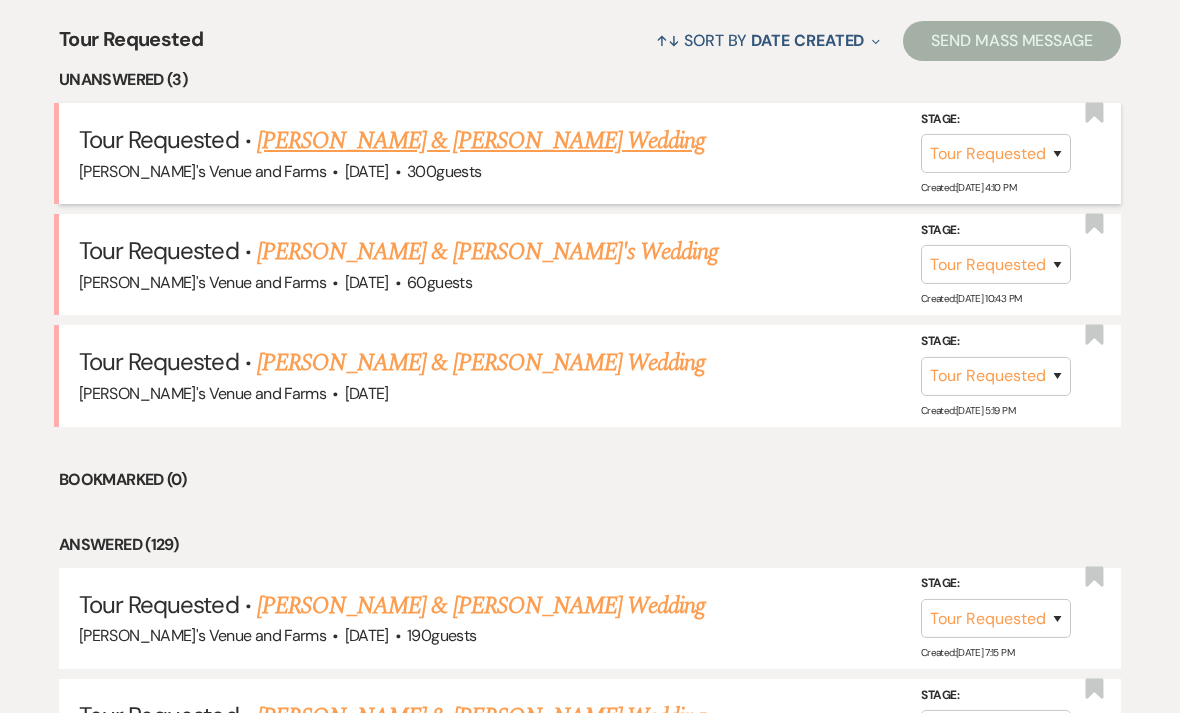 click on "[PERSON_NAME] & [PERSON_NAME] Wedding" at bounding box center (481, 141) 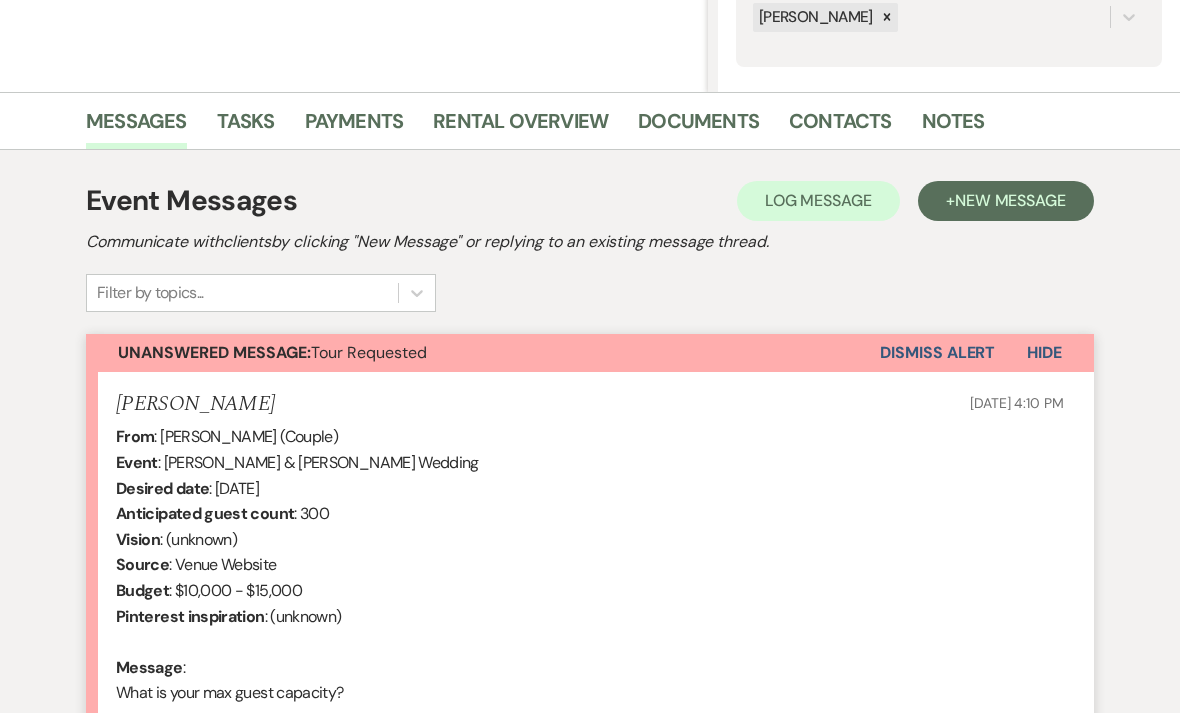 scroll, scrollTop: 592, scrollLeft: 0, axis: vertical 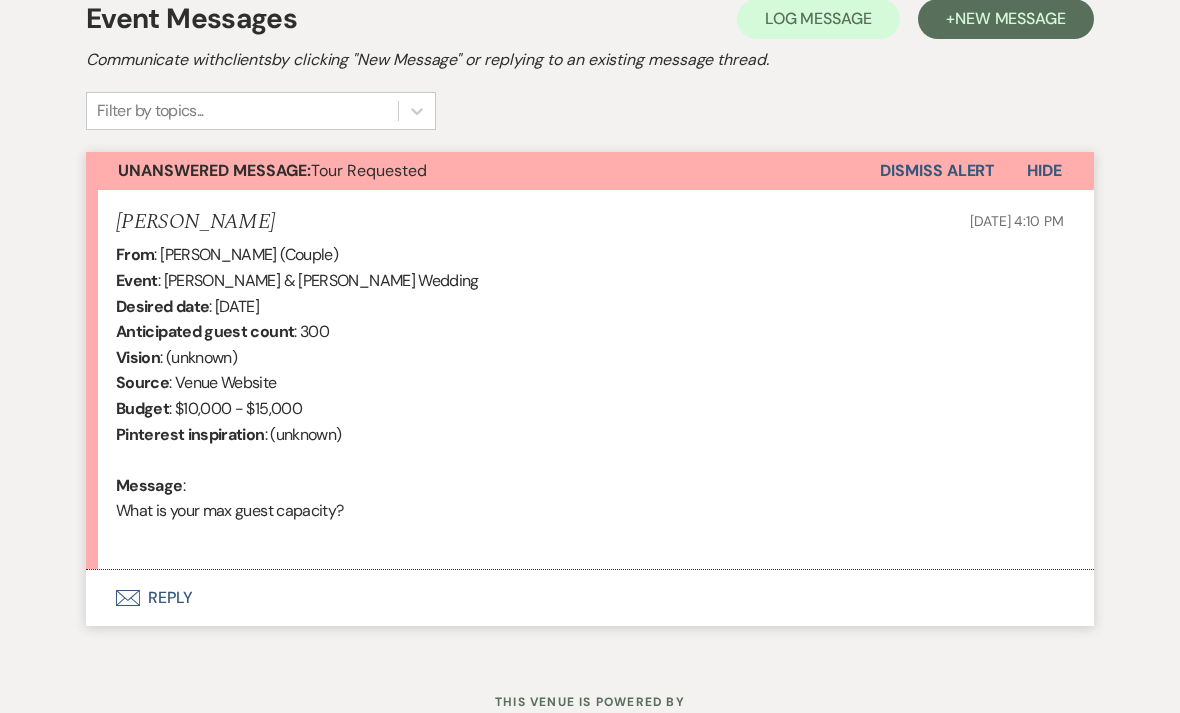 click on "Dismiss Alert" at bounding box center [937, 171] 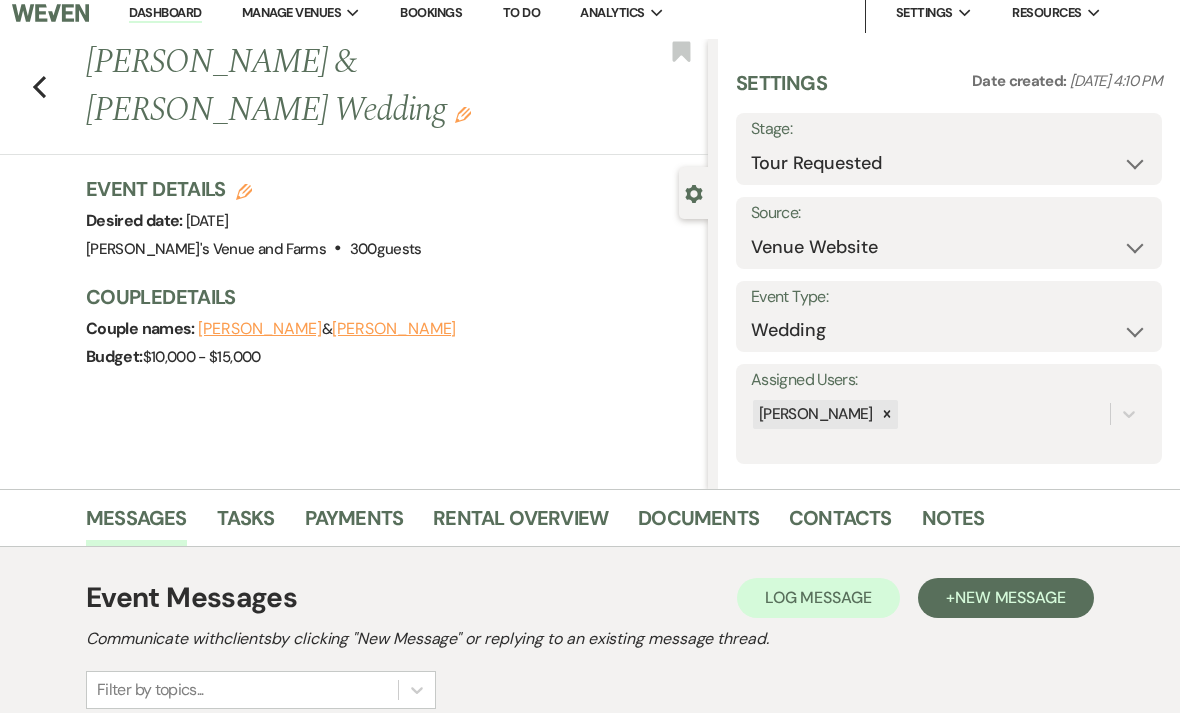 scroll, scrollTop: 0, scrollLeft: 0, axis: both 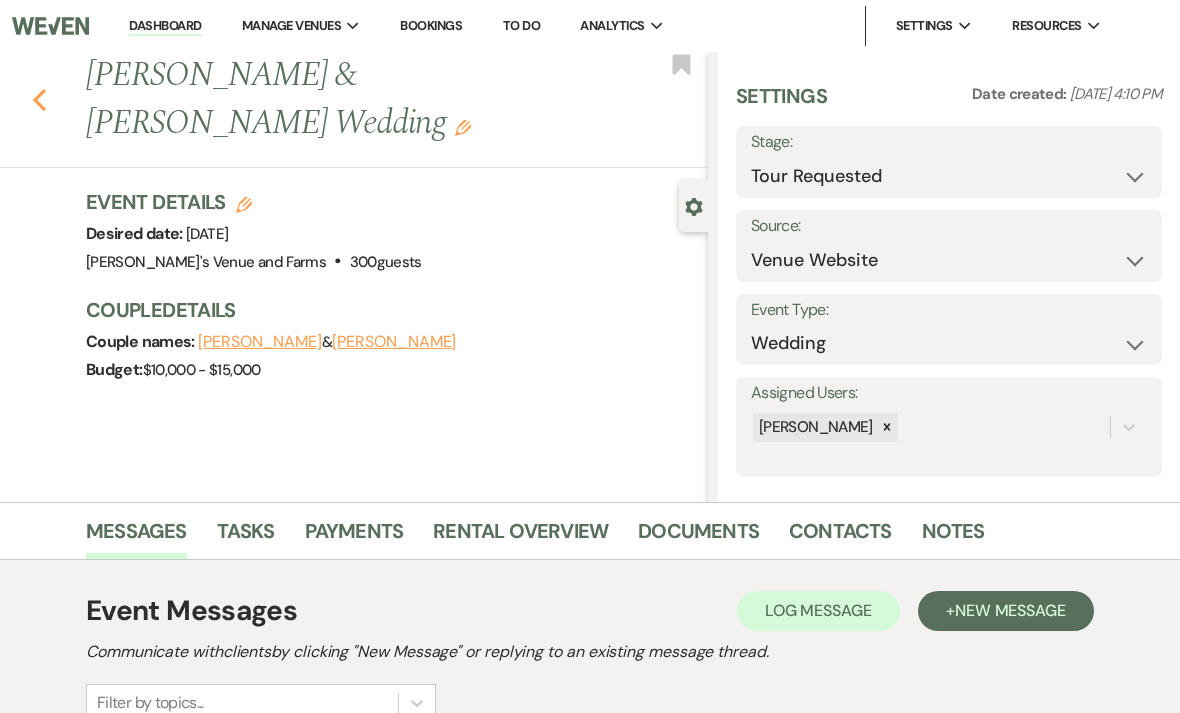 click 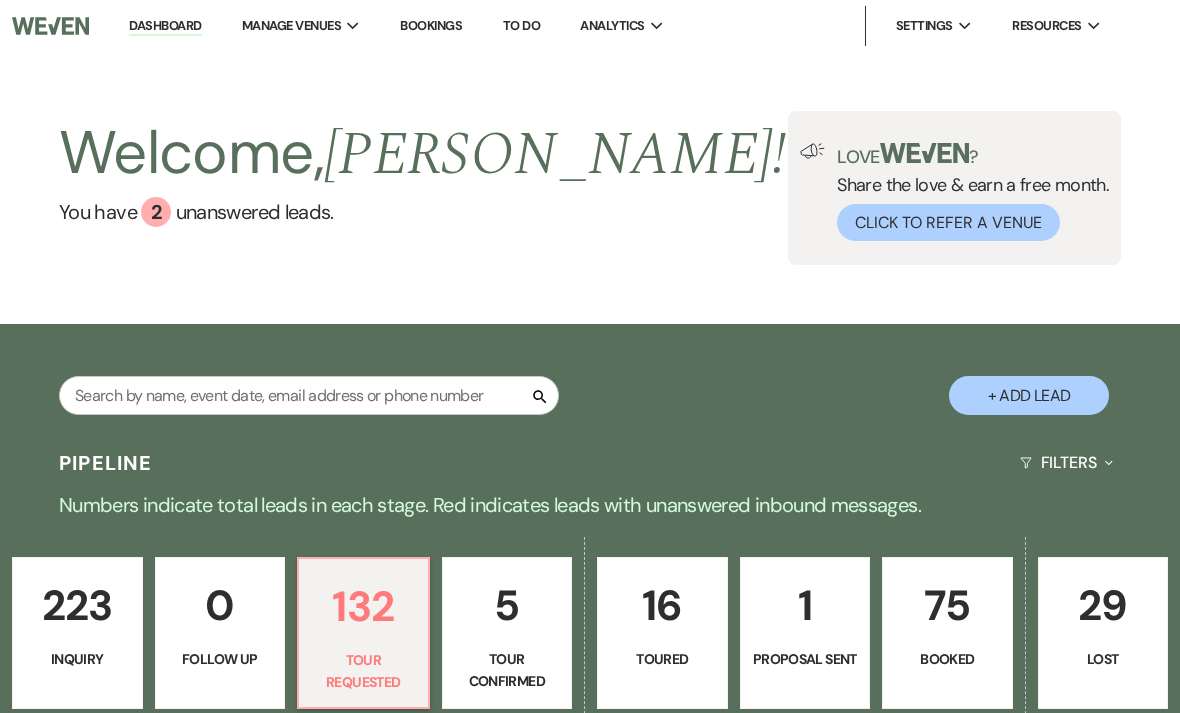 scroll, scrollTop: 769, scrollLeft: 0, axis: vertical 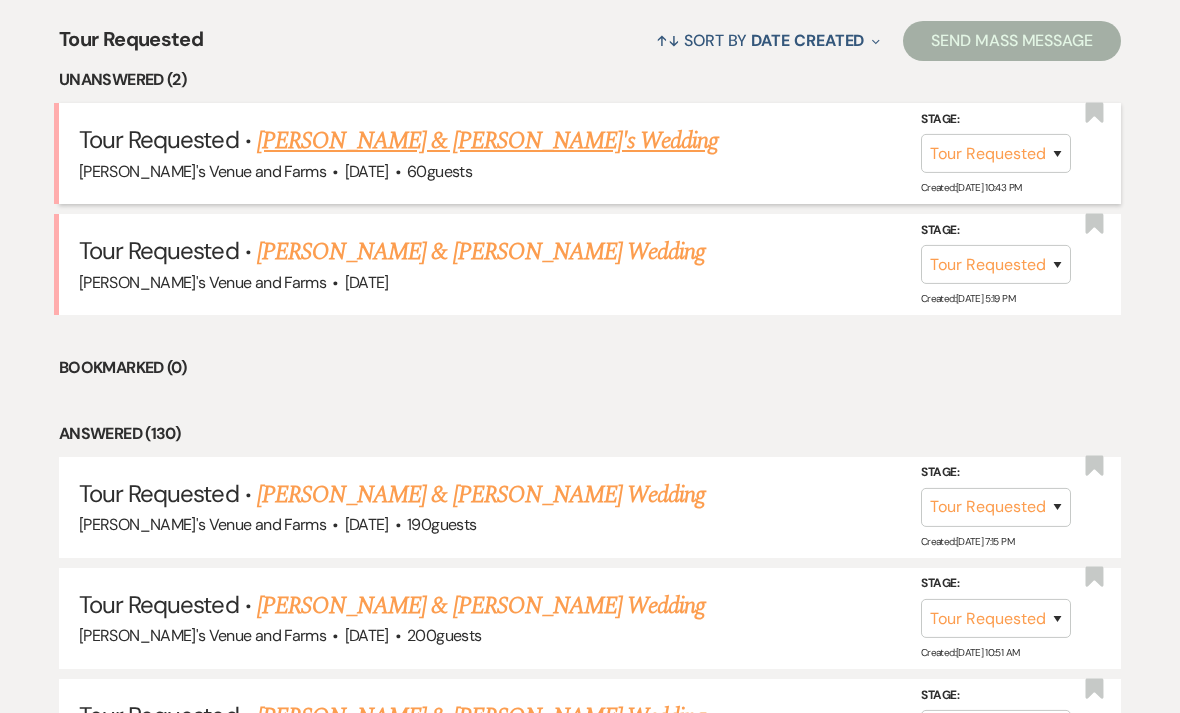 click on "[PERSON_NAME] & [PERSON_NAME]'s Wedding" at bounding box center [488, 141] 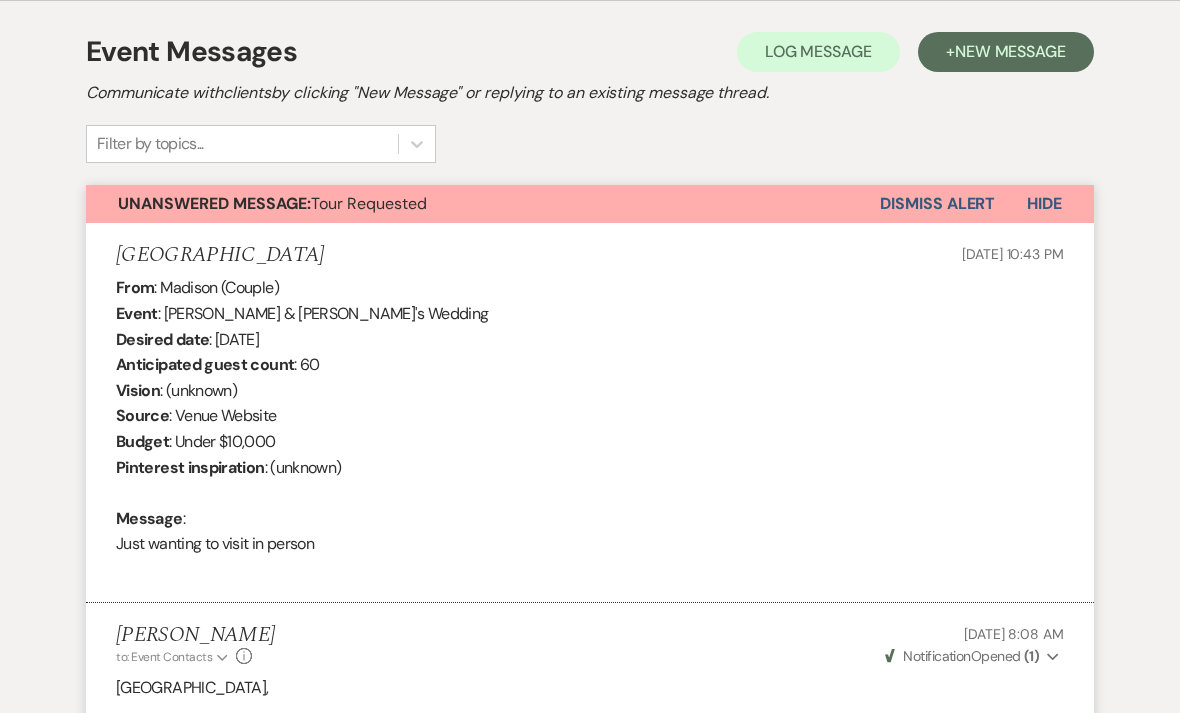 scroll, scrollTop: 457, scrollLeft: 0, axis: vertical 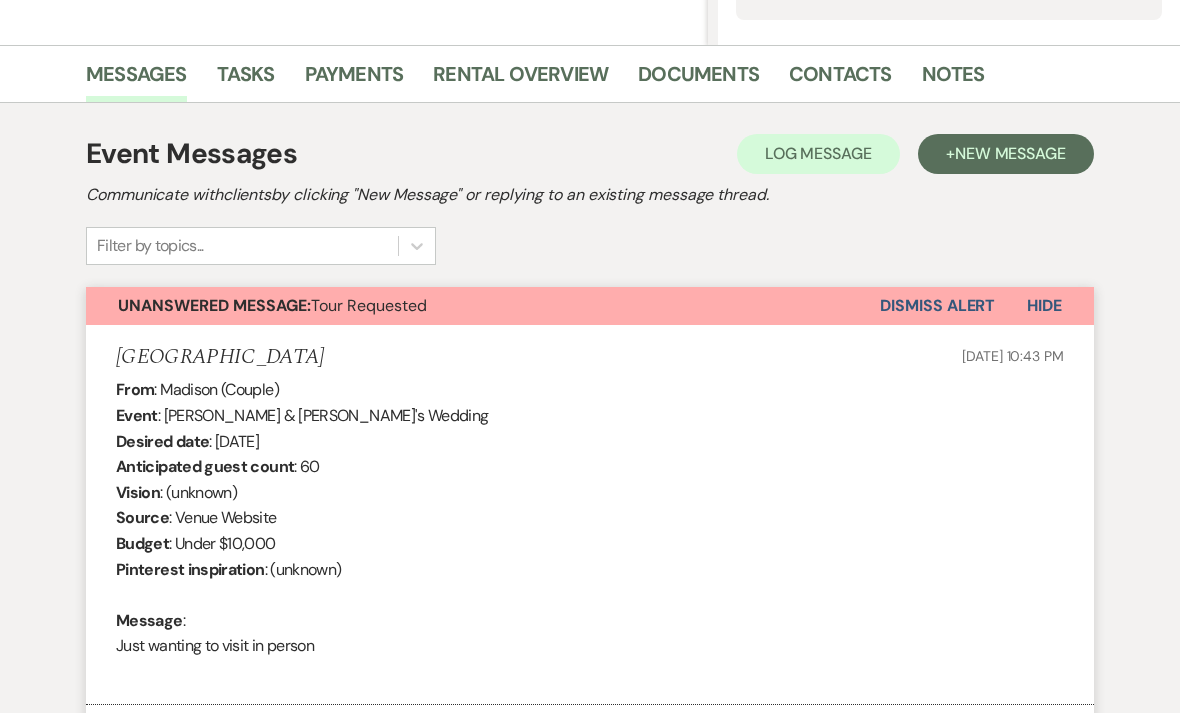 click on "Dismiss Alert" at bounding box center (937, 306) 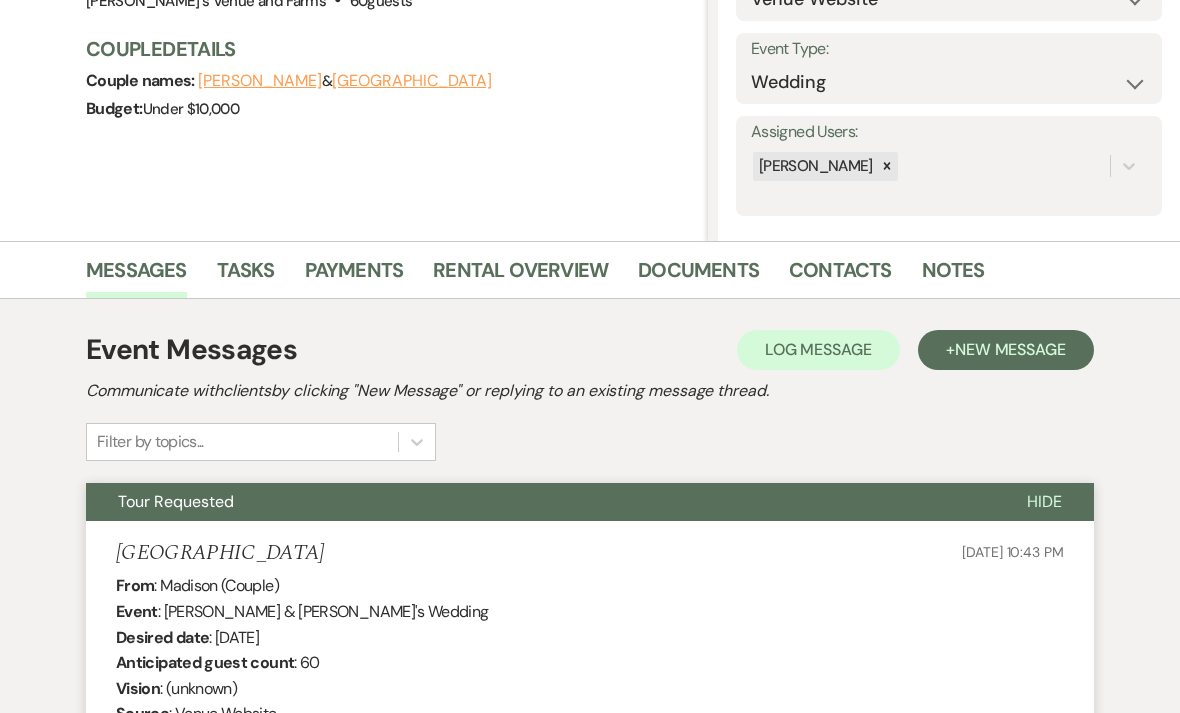 scroll, scrollTop: 0, scrollLeft: 0, axis: both 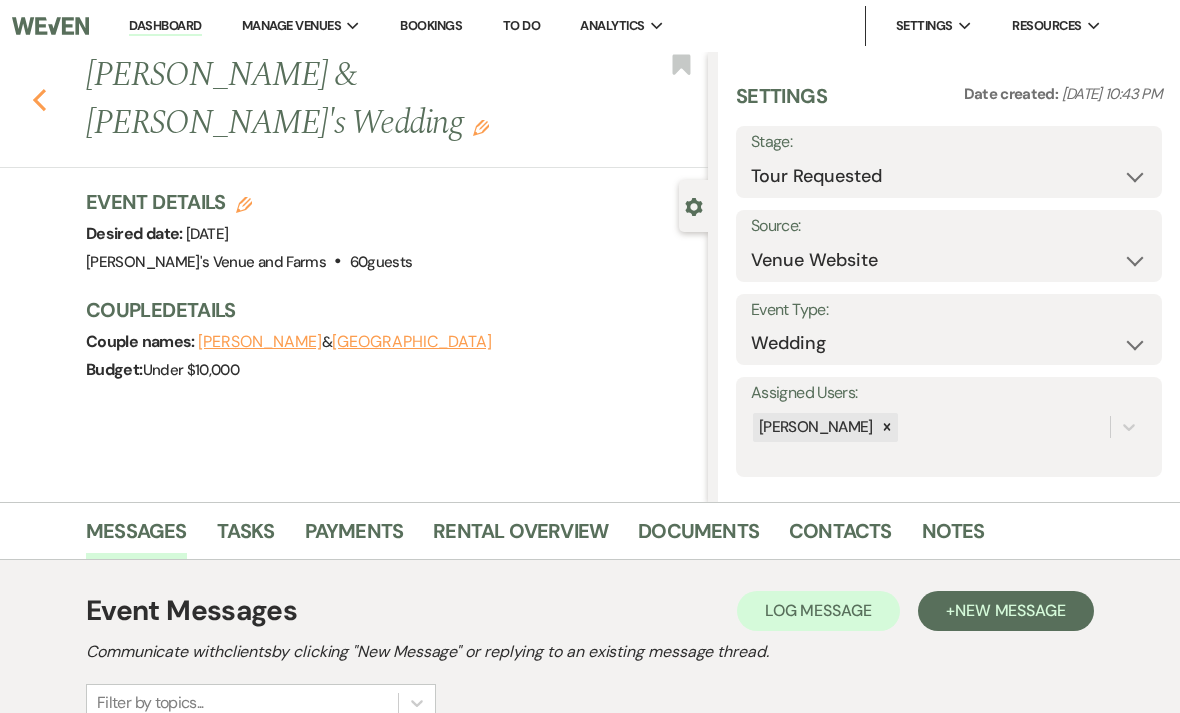 click 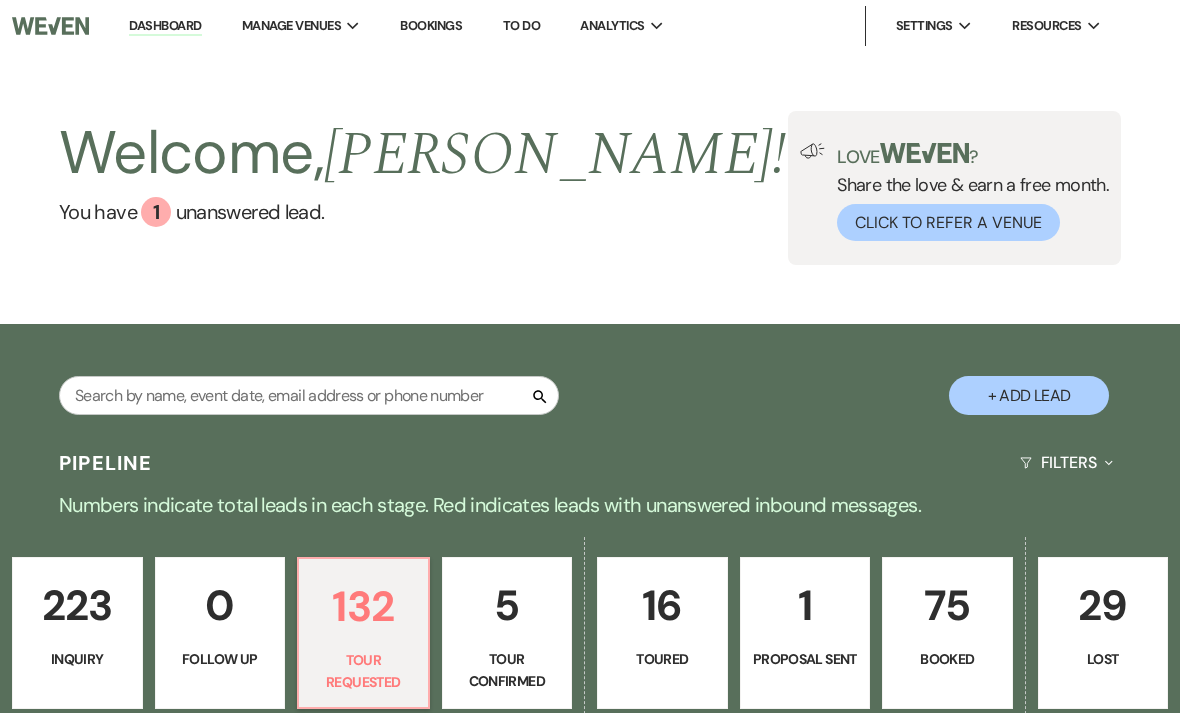 scroll, scrollTop: 769, scrollLeft: 0, axis: vertical 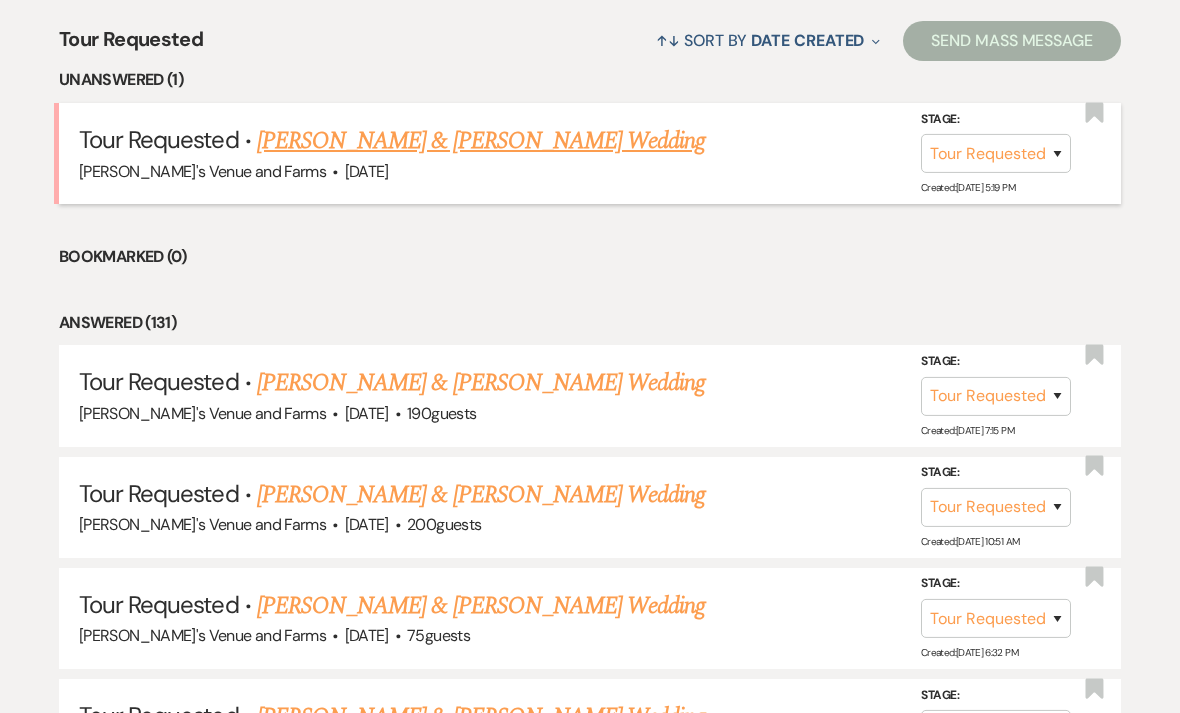 click on "[PERSON_NAME] & [PERSON_NAME] Wedding" at bounding box center (481, 141) 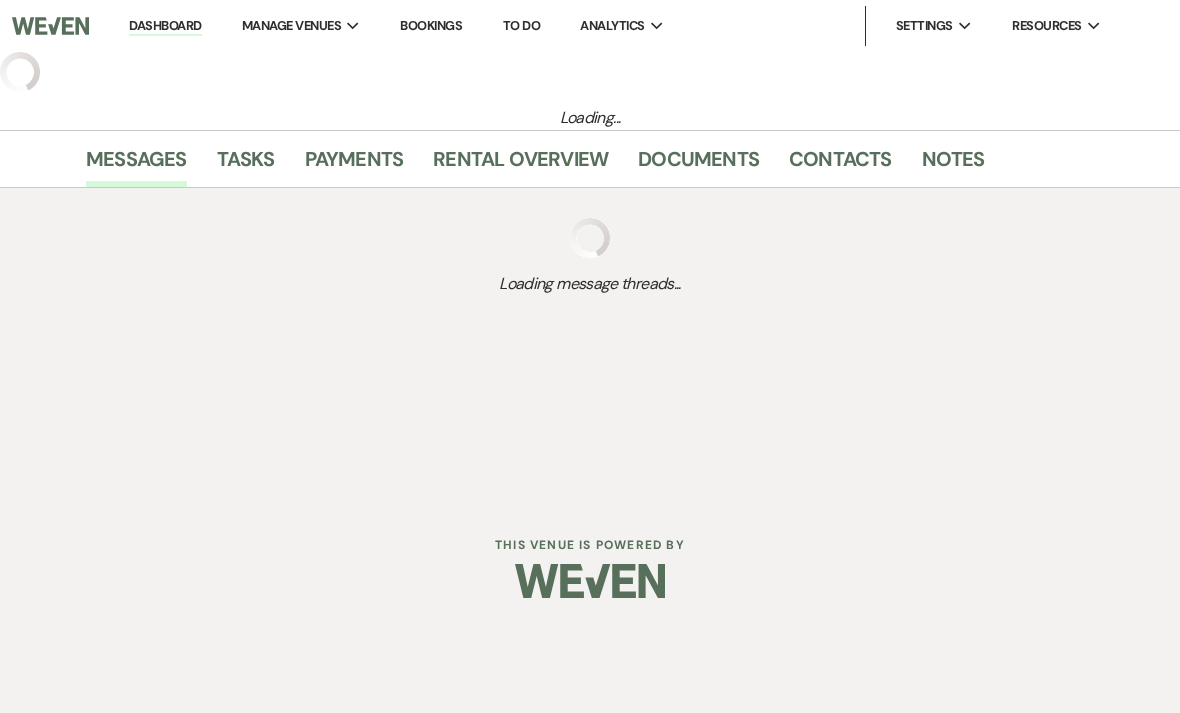 scroll, scrollTop: 0, scrollLeft: 0, axis: both 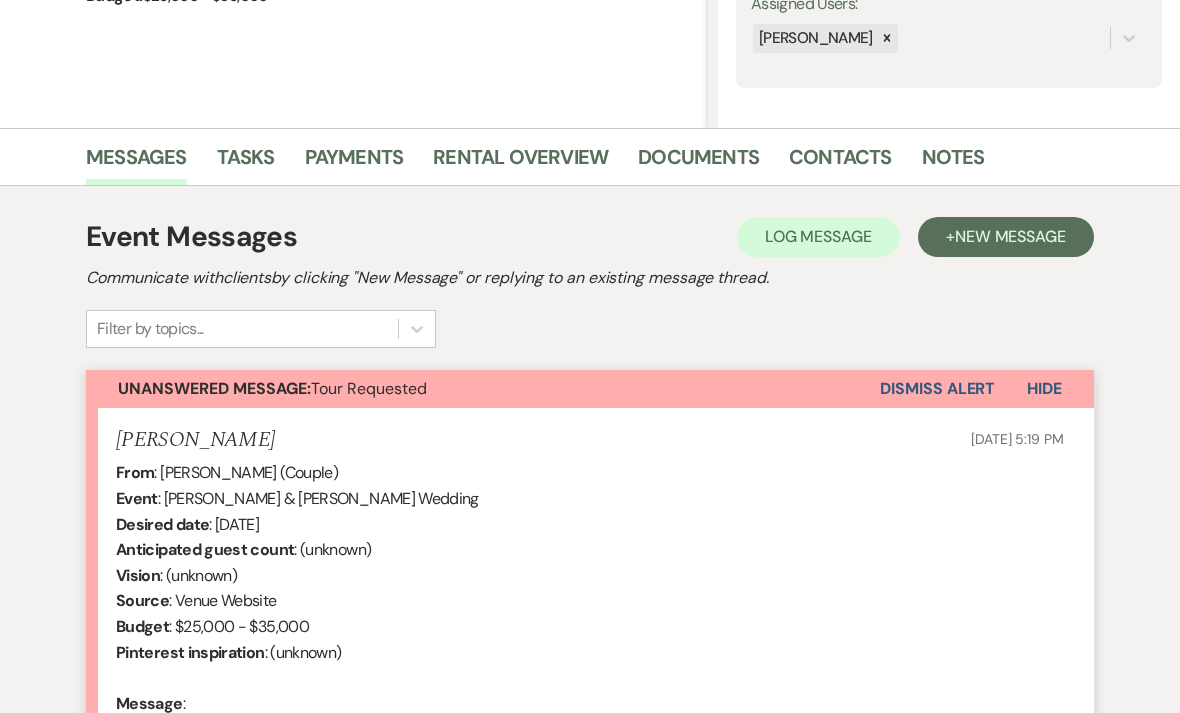 click on "Dismiss Alert" at bounding box center (937, 390) 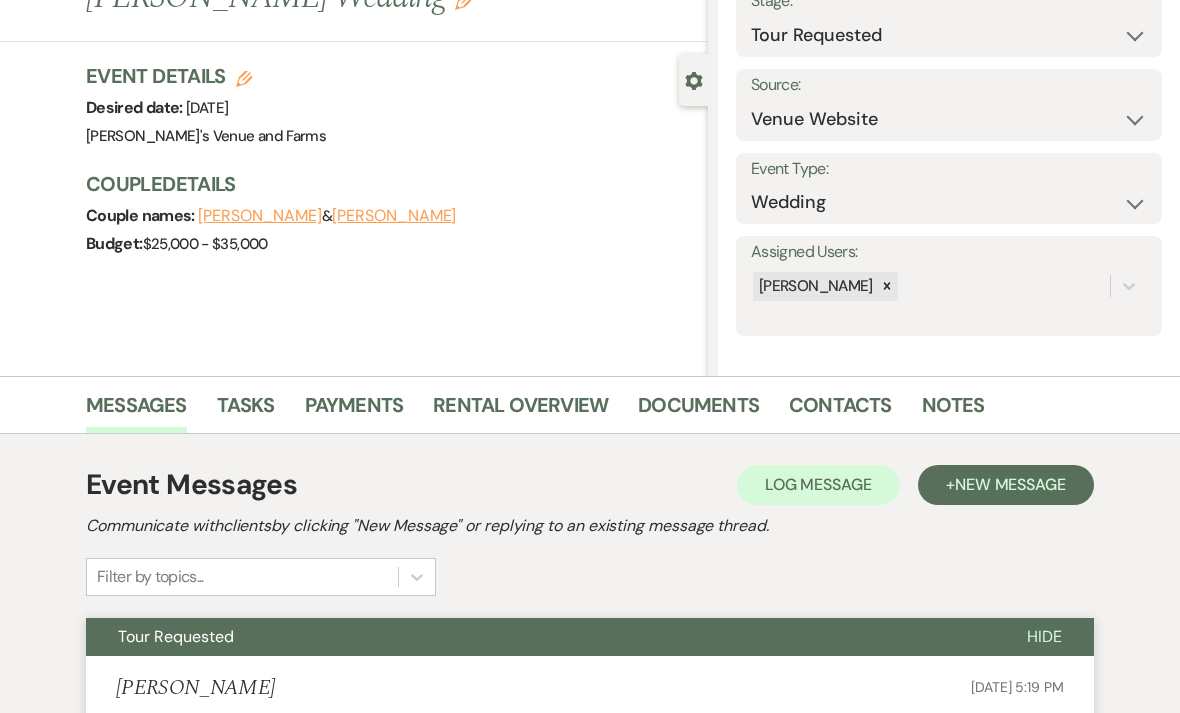 scroll, scrollTop: 0, scrollLeft: 0, axis: both 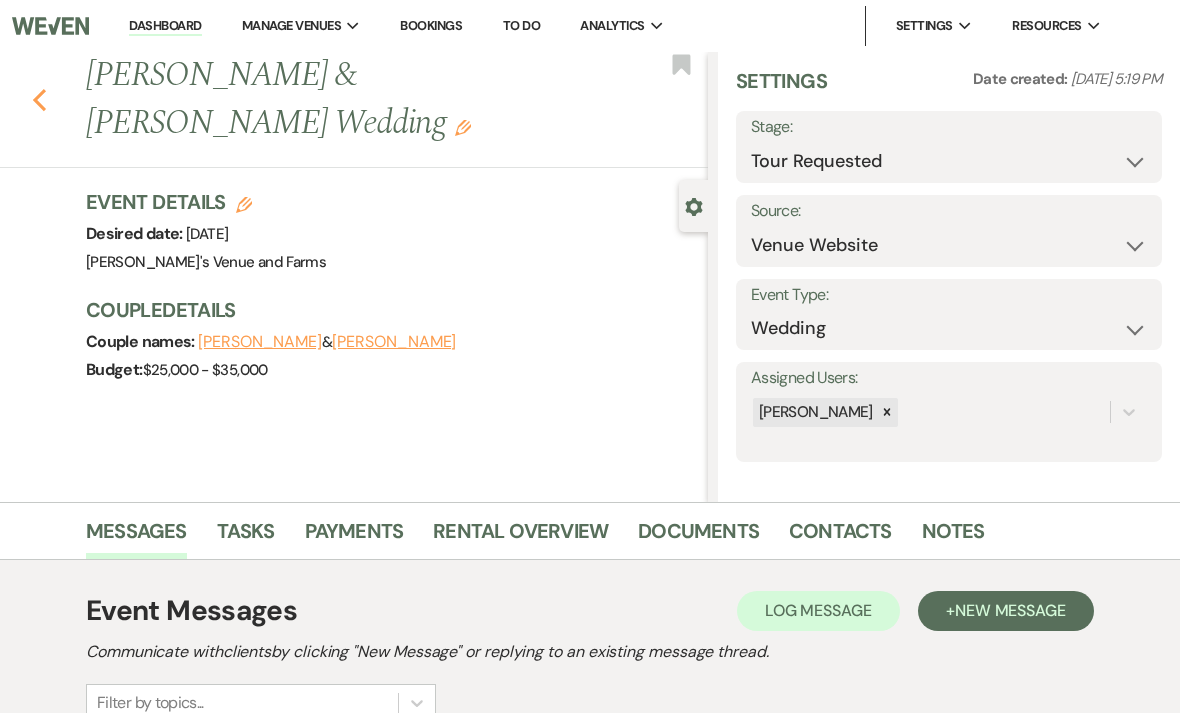 click on "Previous" 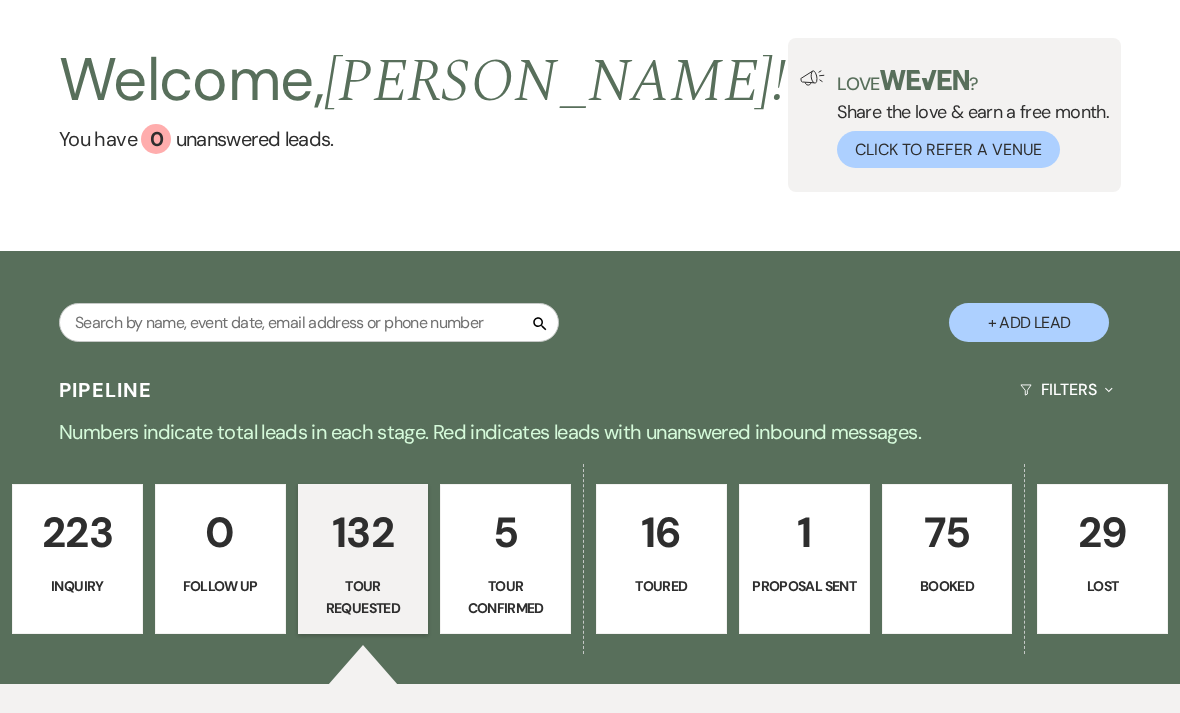 scroll, scrollTop: 217, scrollLeft: 0, axis: vertical 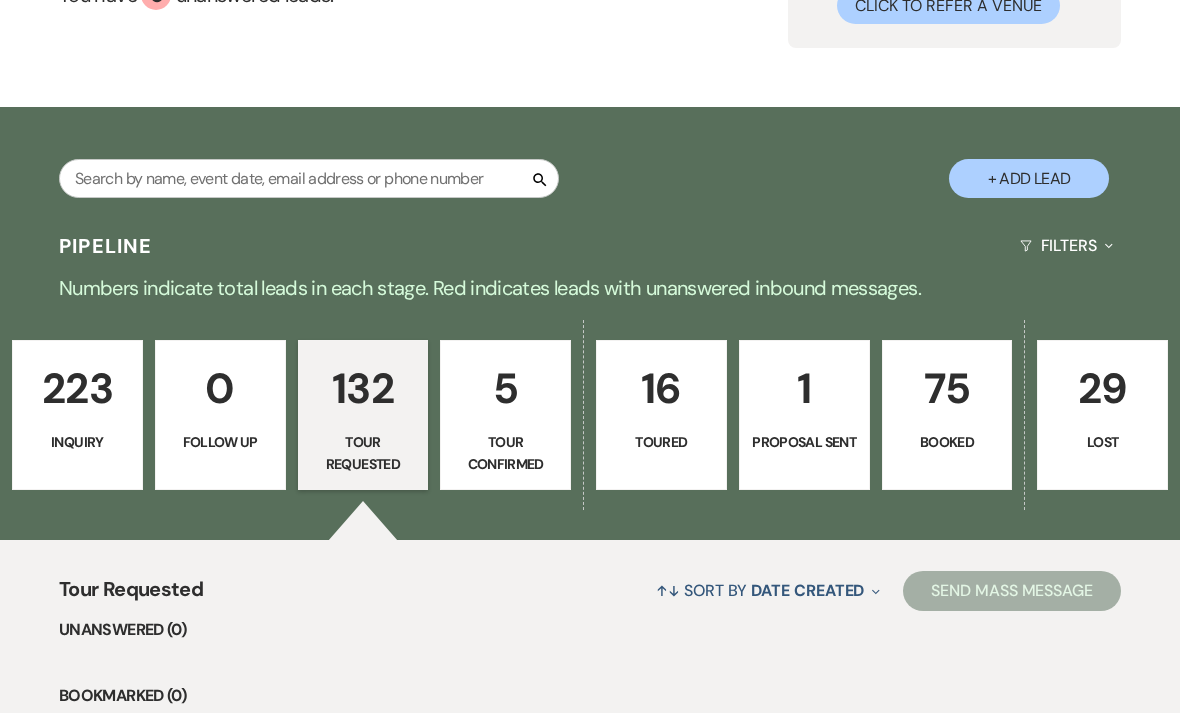 click on "Proposal Sent" at bounding box center (804, 442) 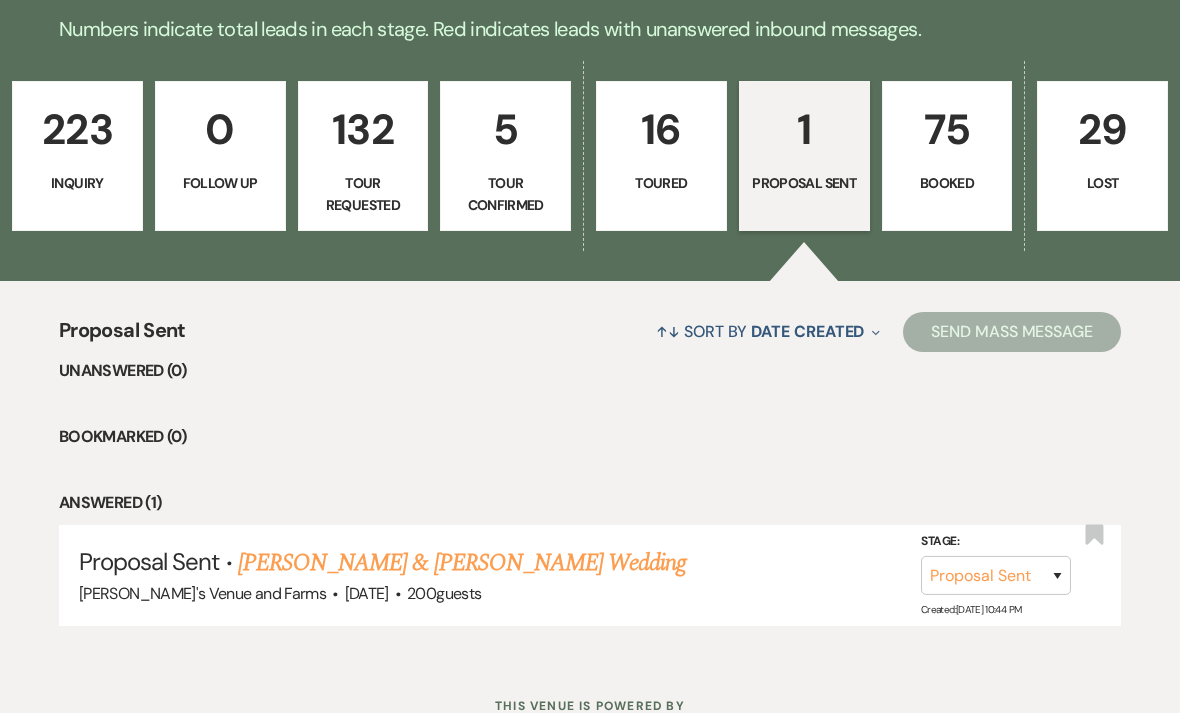scroll 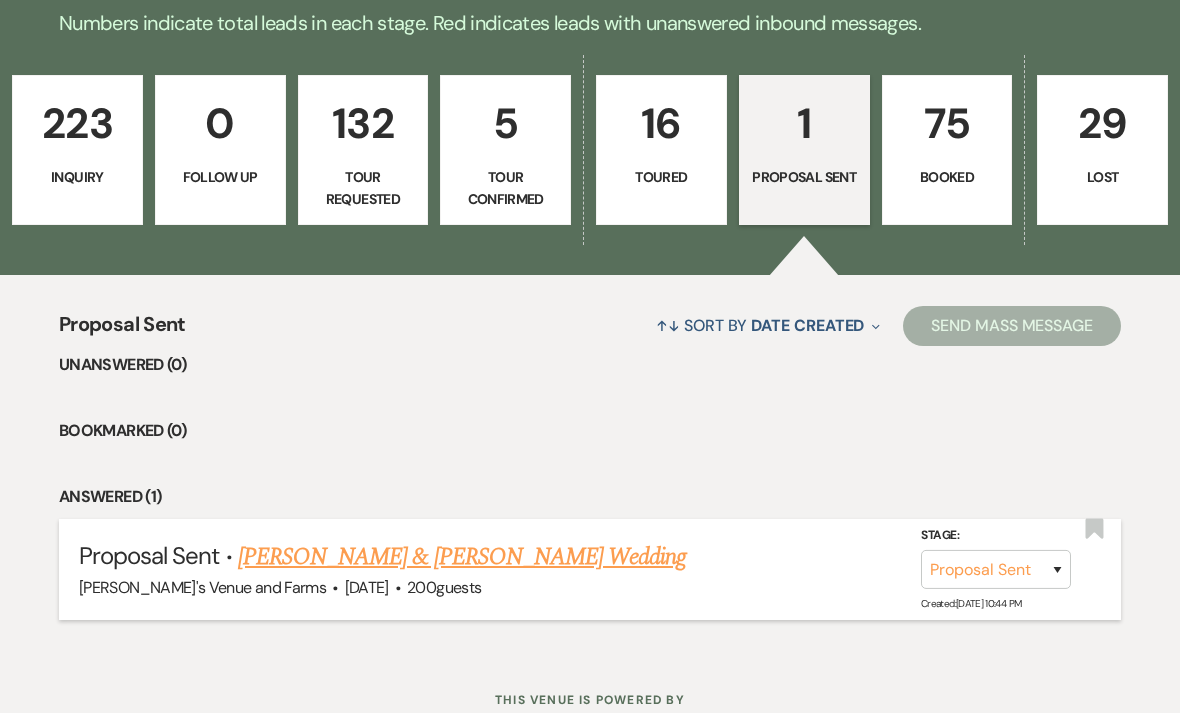 click on "[PERSON_NAME] & [PERSON_NAME] Wedding" at bounding box center [462, 557] 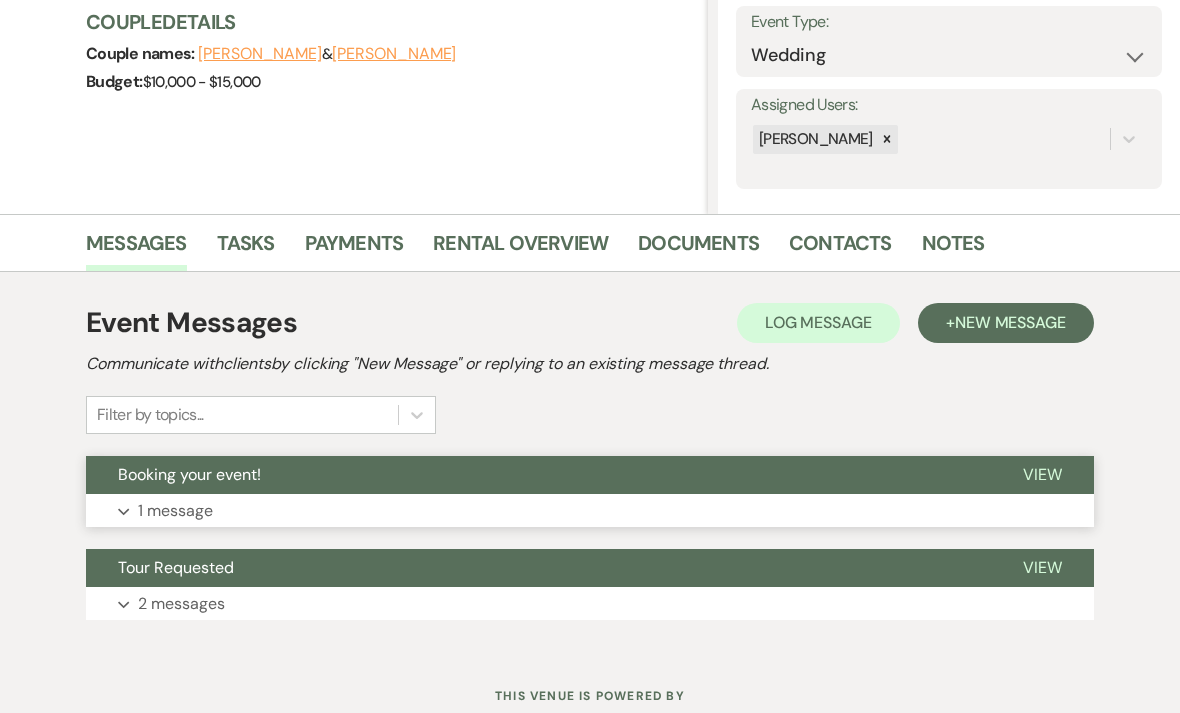 click on "1 message" at bounding box center (175, 511) 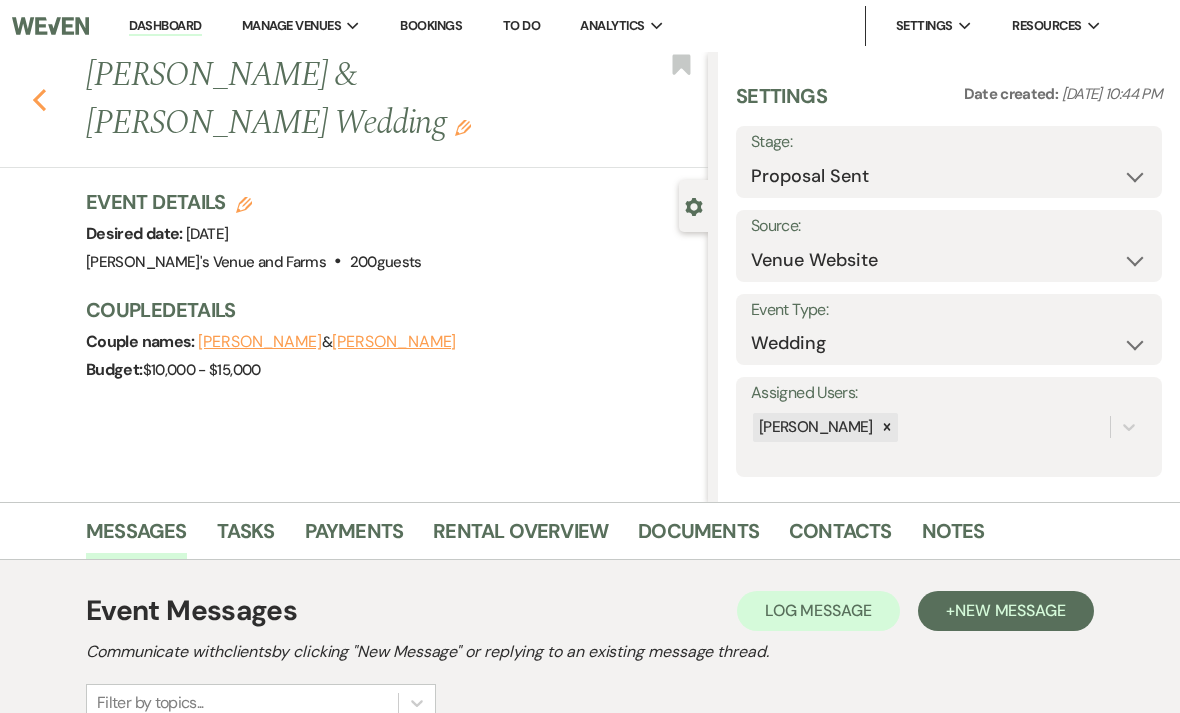 click on "Previous" 